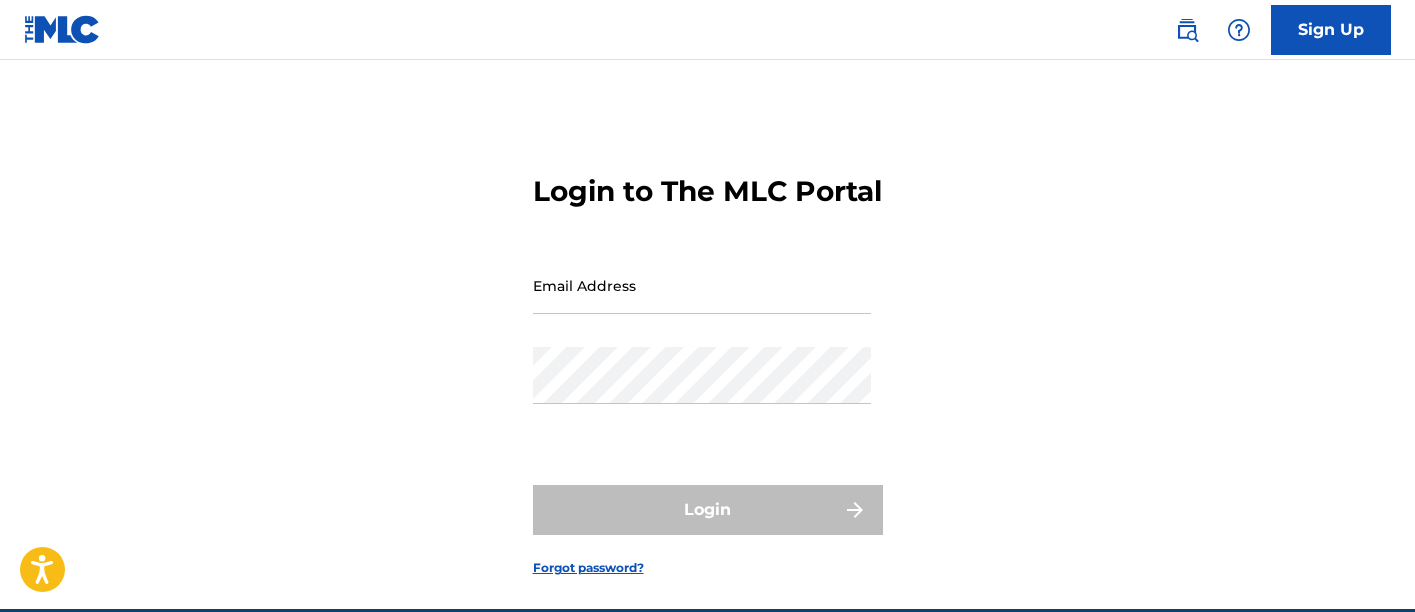 scroll, scrollTop: 0, scrollLeft: 0, axis: both 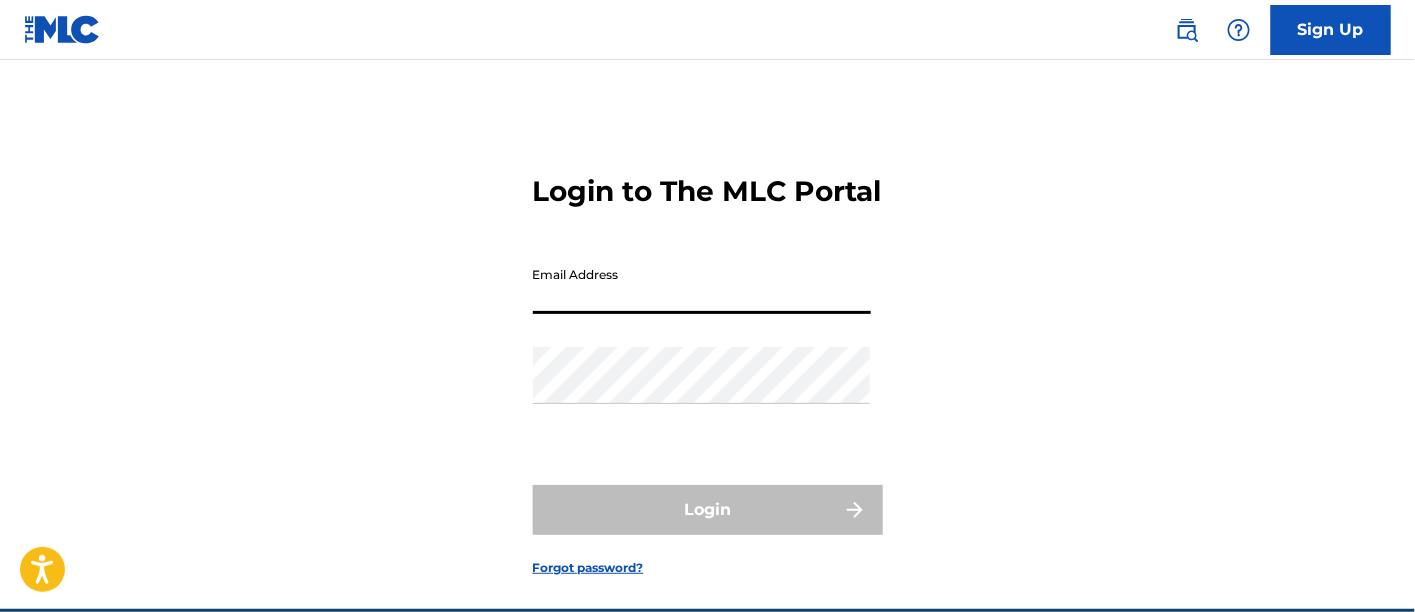 click on "Email Address" at bounding box center [702, 285] 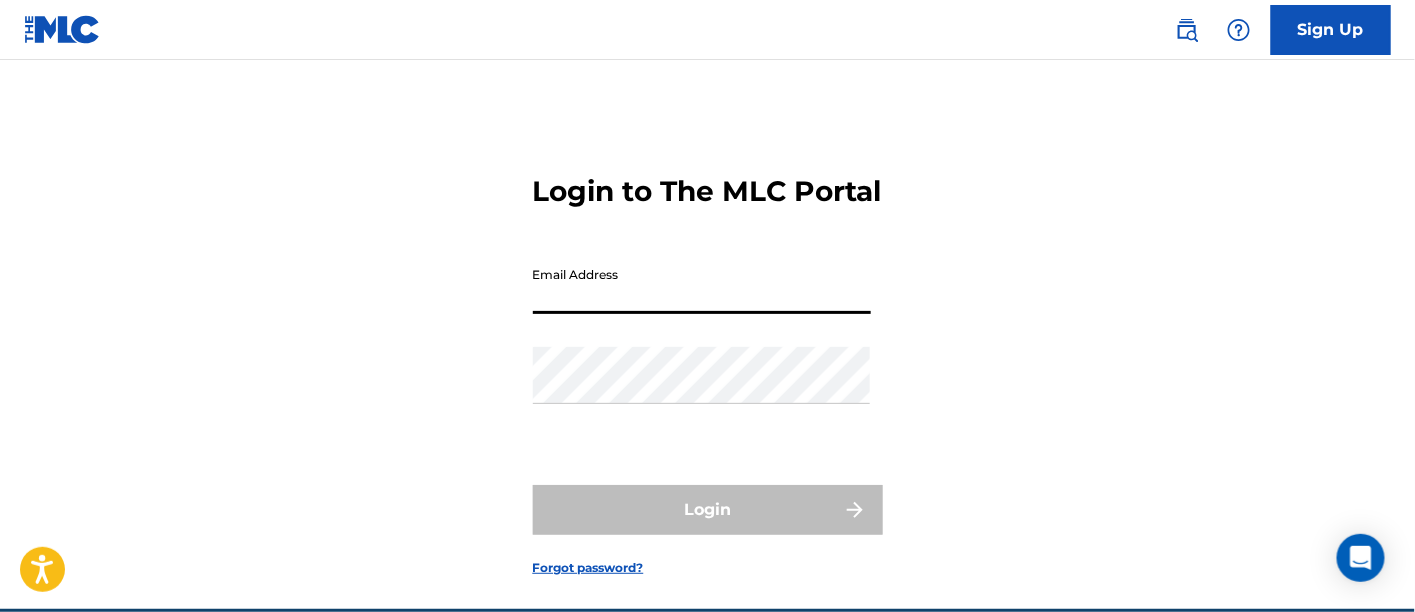 click on "Email Address" at bounding box center (702, 285) 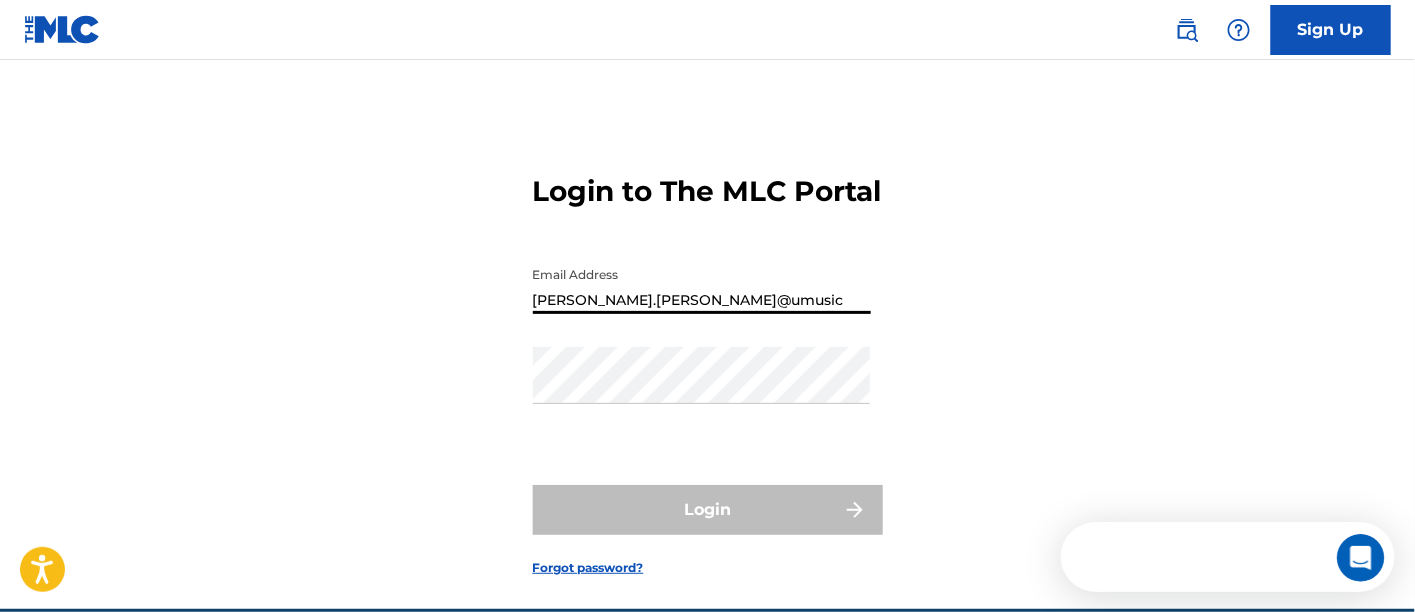 scroll, scrollTop: 0, scrollLeft: 0, axis: both 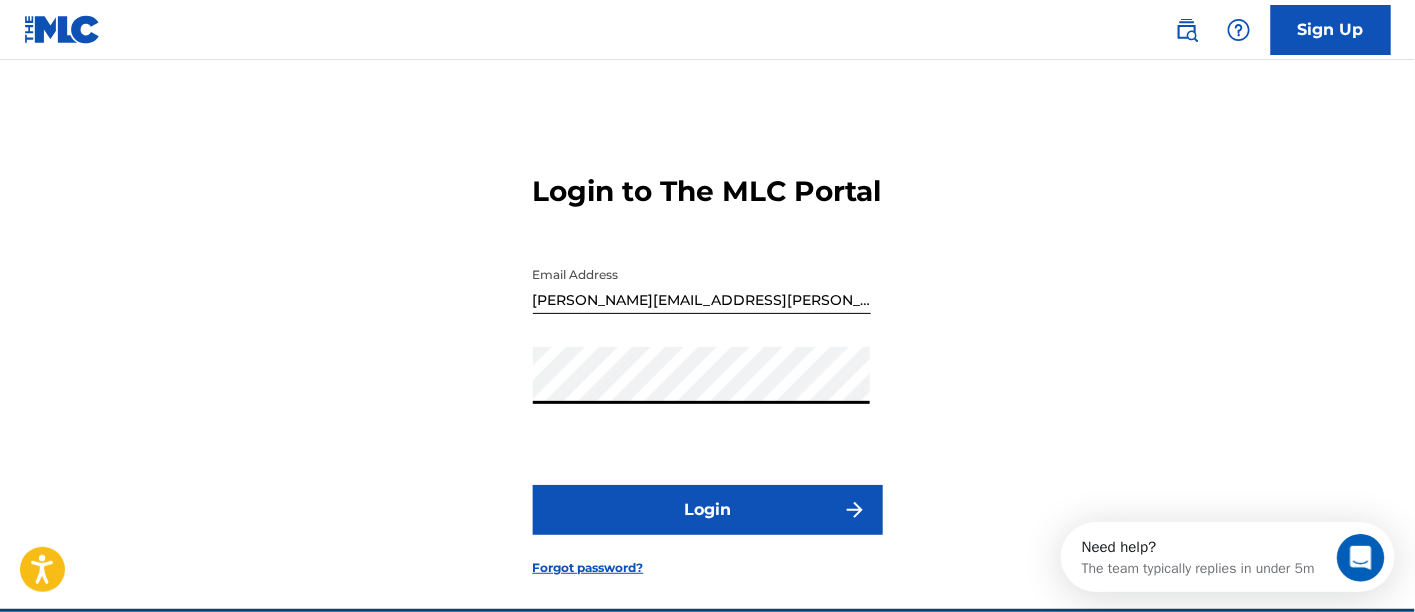 click on "Login" at bounding box center [708, 510] 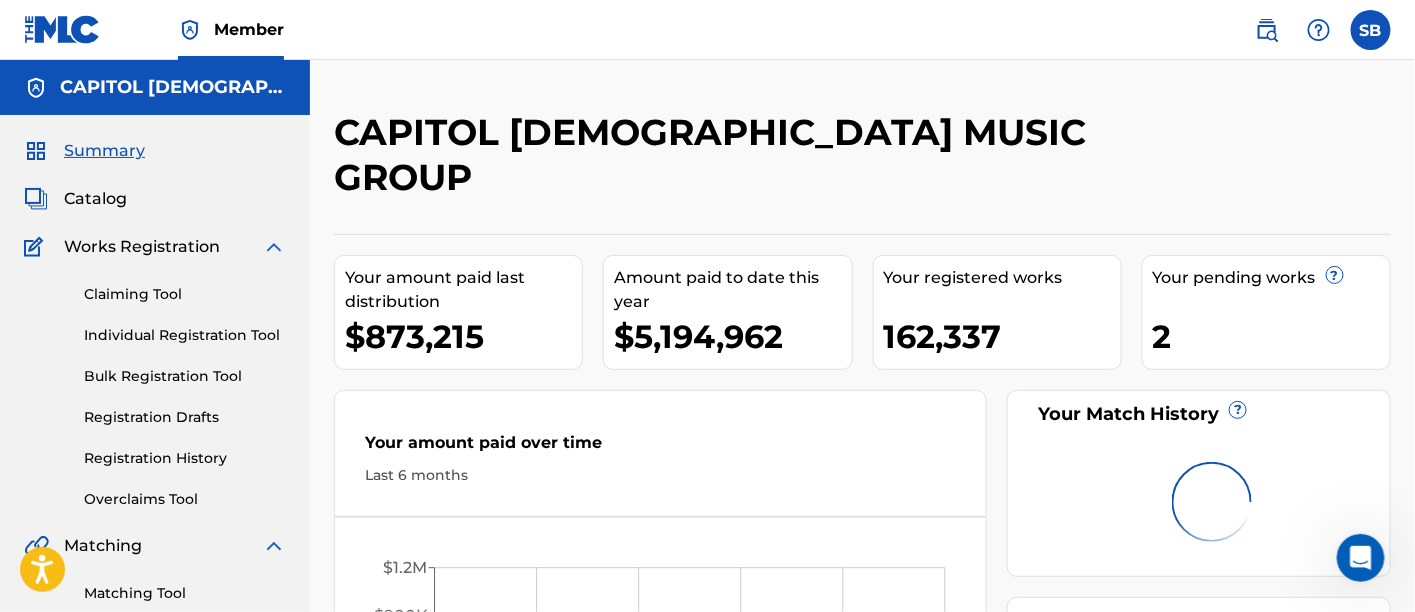 scroll, scrollTop: 0, scrollLeft: 0, axis: both 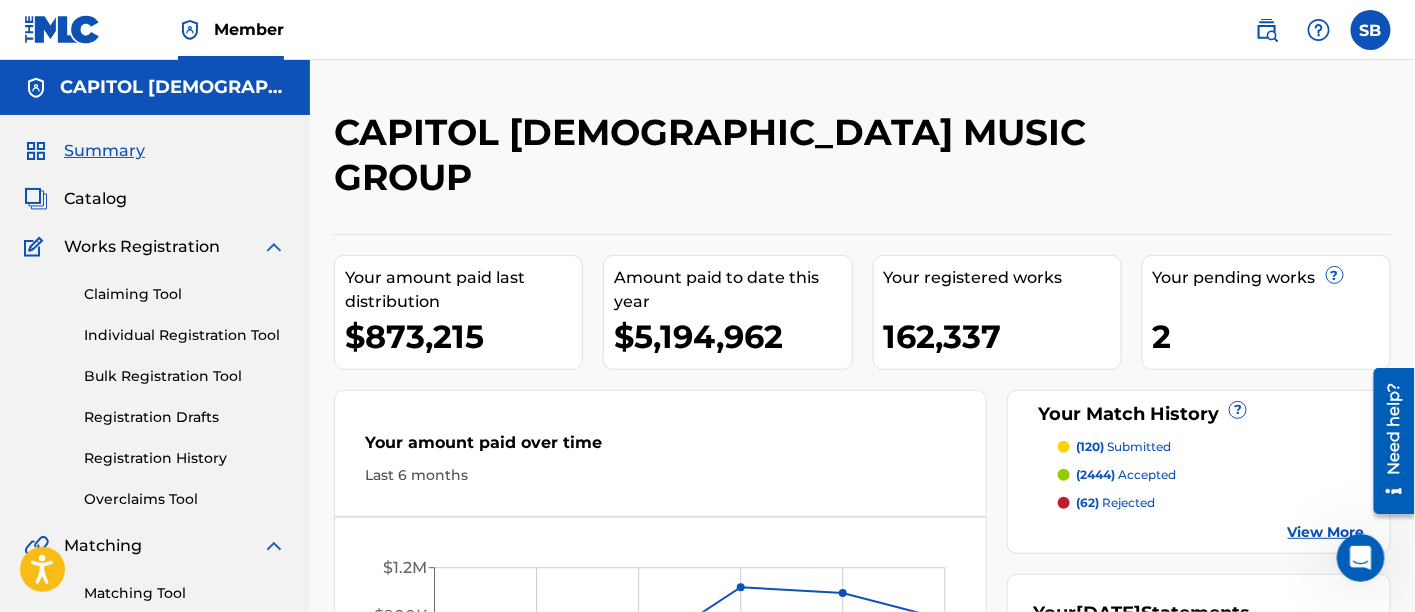 click on "Individual Registration Tool" at bounding box center (185, 335) 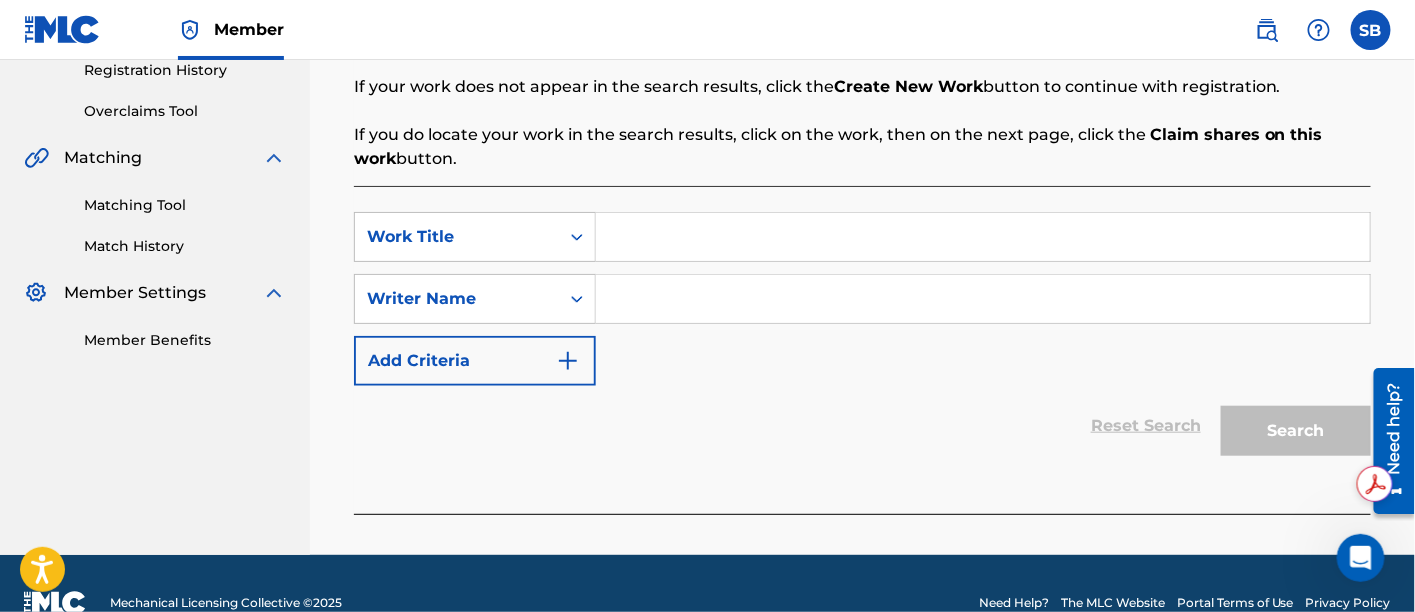 scroll, scrollTop: 390, scrollLeft: 0, axis: vertical 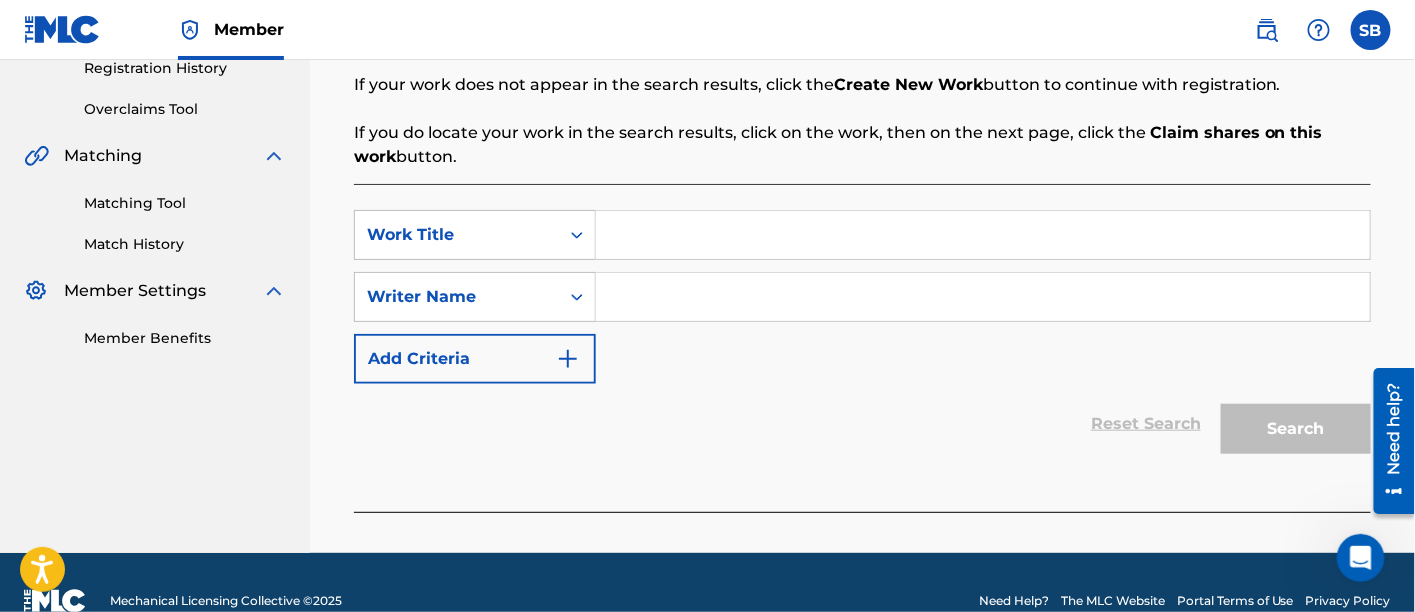 click at bounding box center [983, 235] 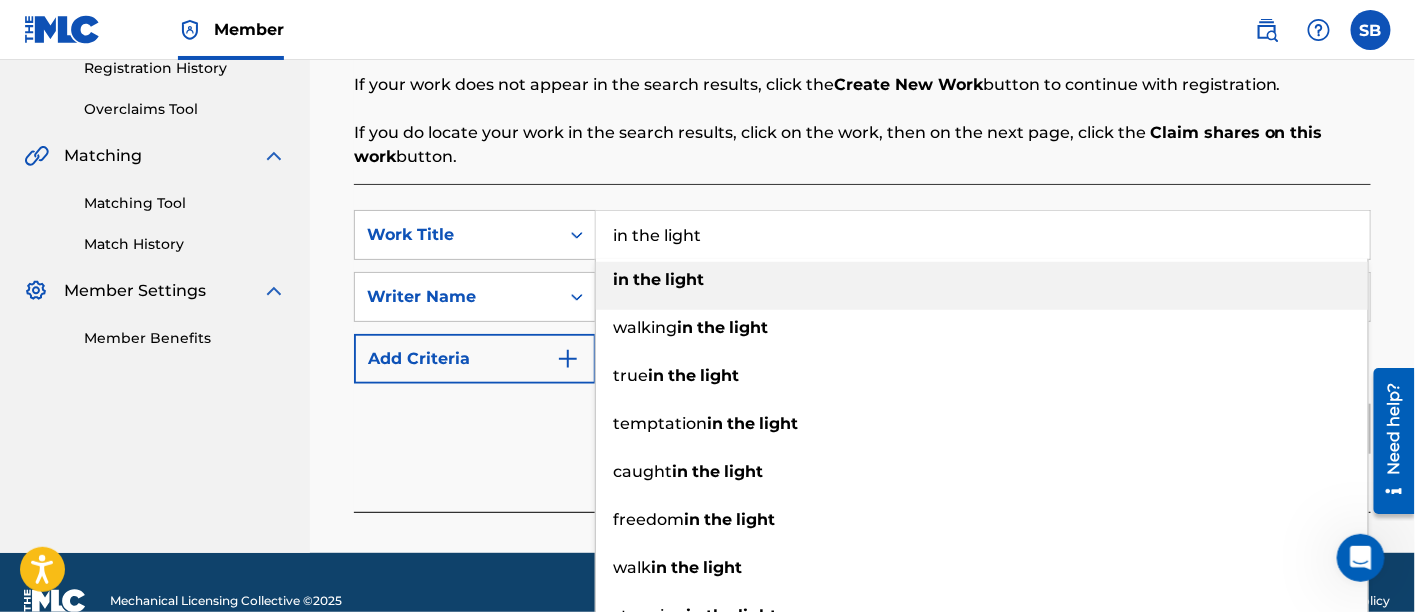 type on "in the light" 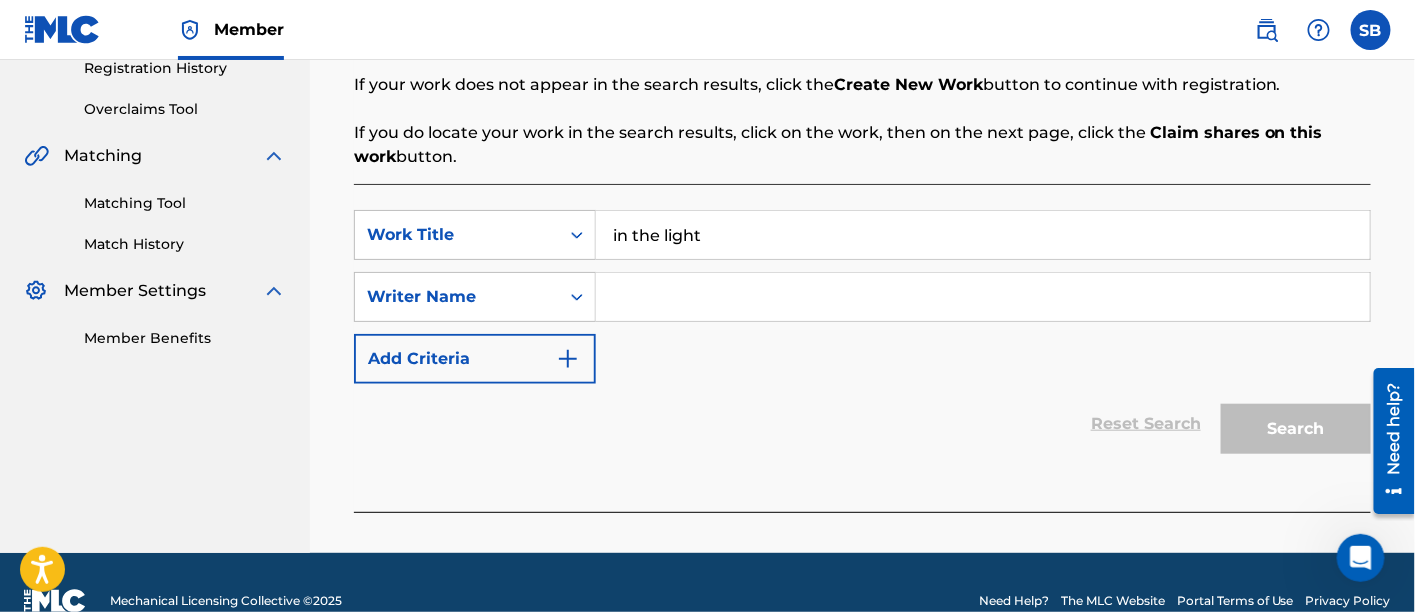 click at bounding box center [983, 297] 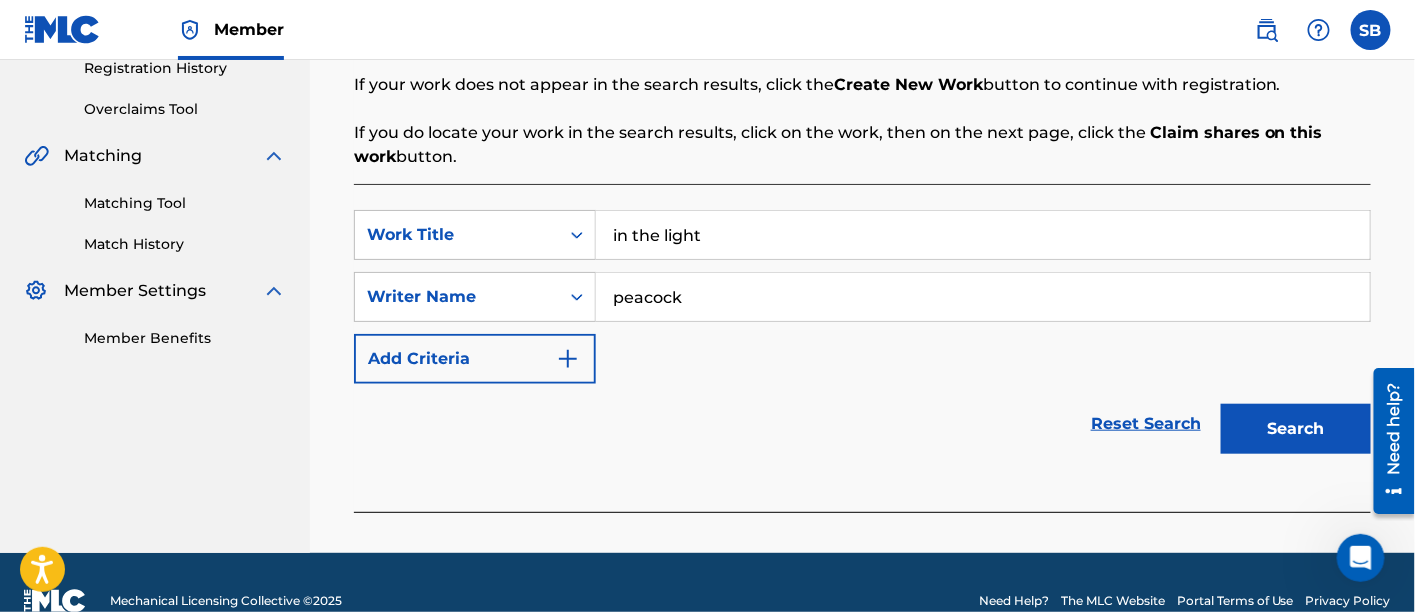 type on "peacock" 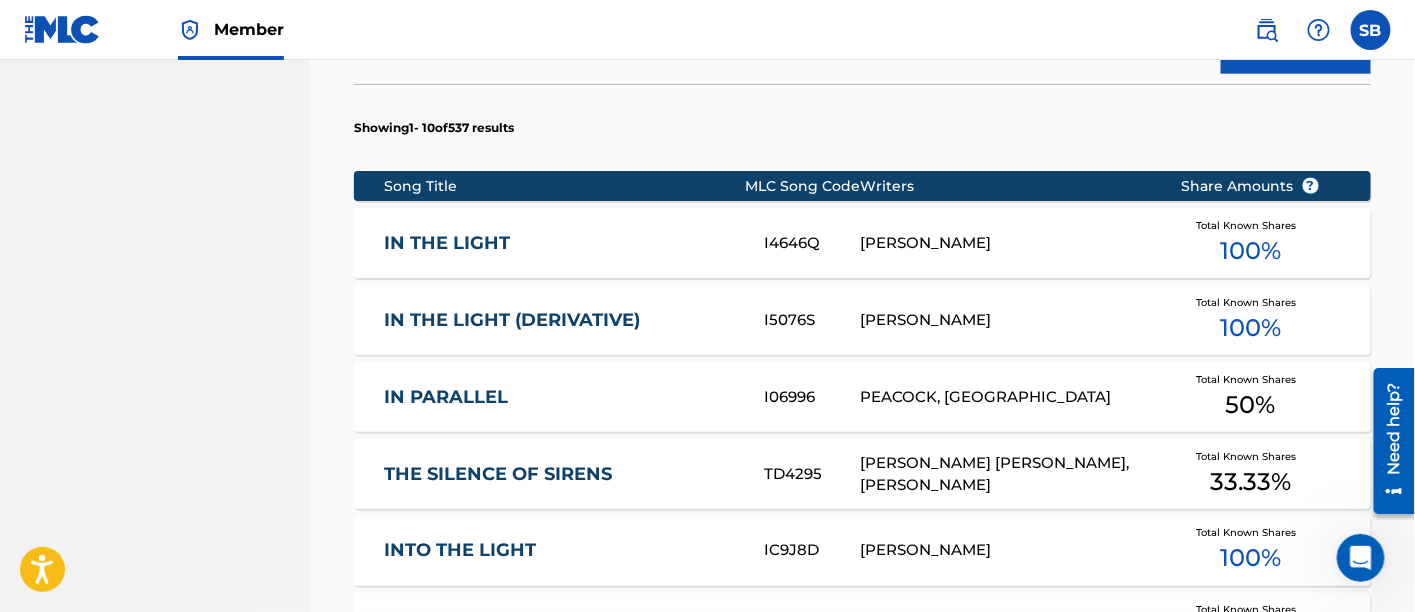 scroll, scrollTop: 771, scrollLeft: 0, axis: vertical 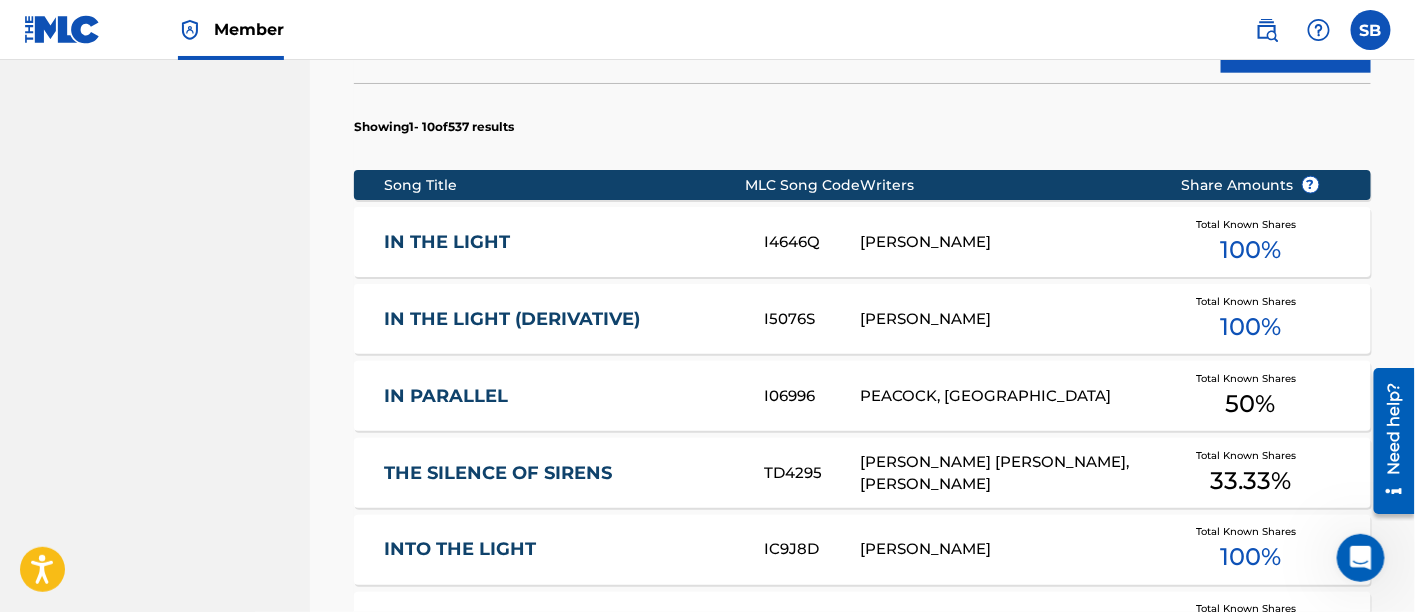 click on "IN THE LIGHT (DERIVATIVE)" at bounding box center [561, 319] 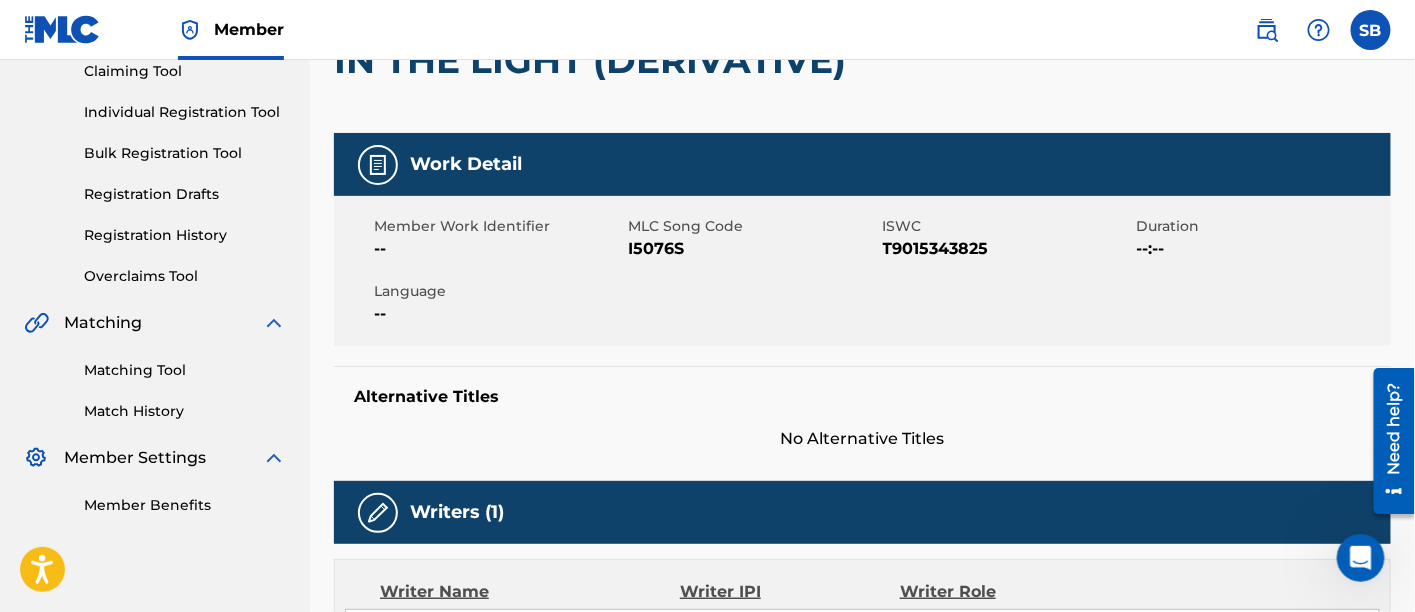 scroll, scrollTop: 224, scrollLeft: 0, axis: vertical 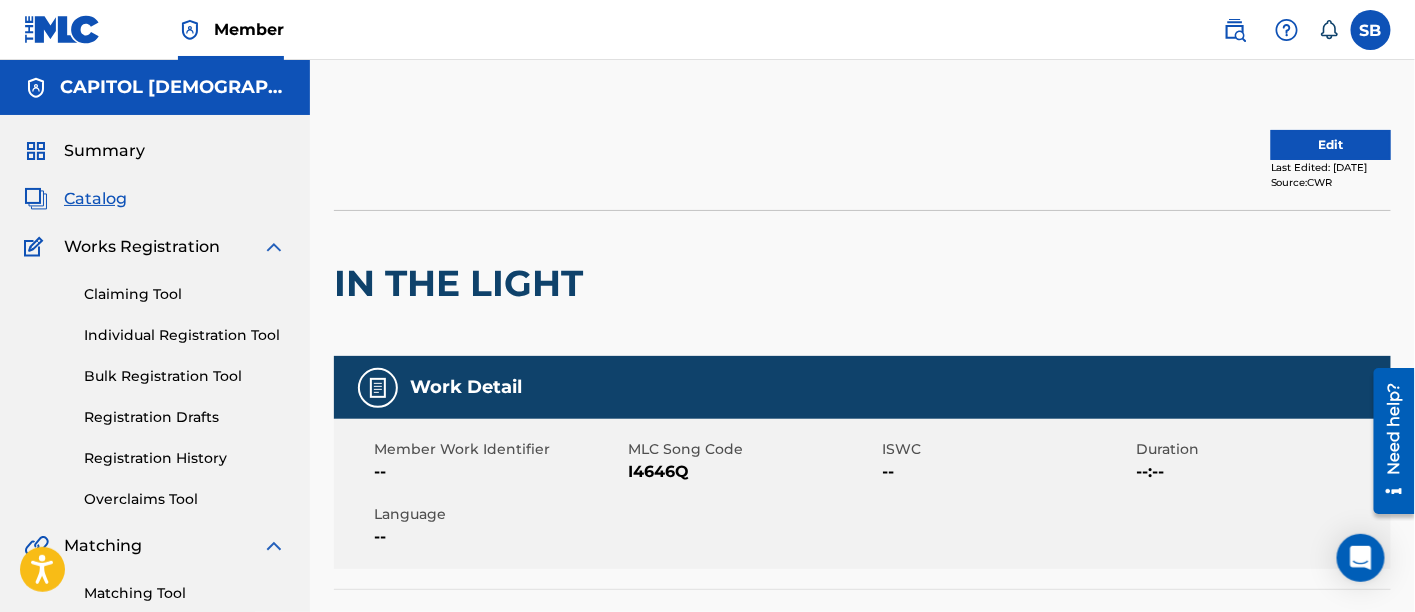 click on "Individual Registration Tool" at bounding box center [185, 335] 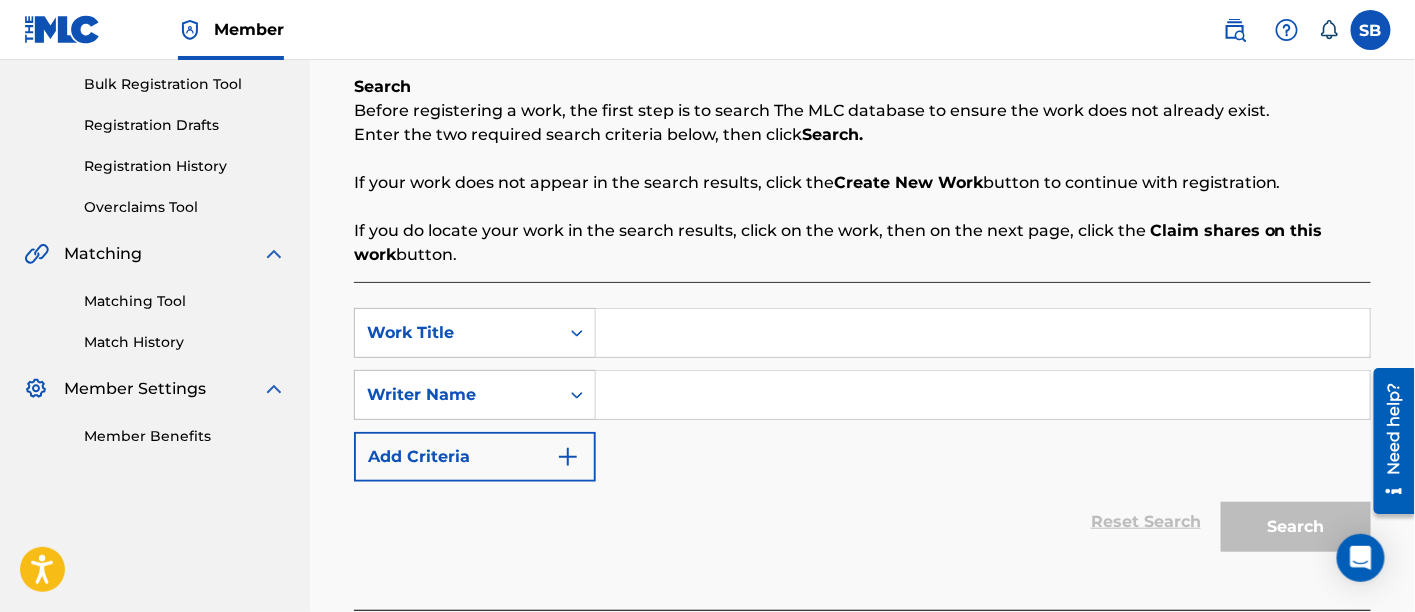 scroll, scrollTop: 293, scrollLeft: 0, axis: vertical 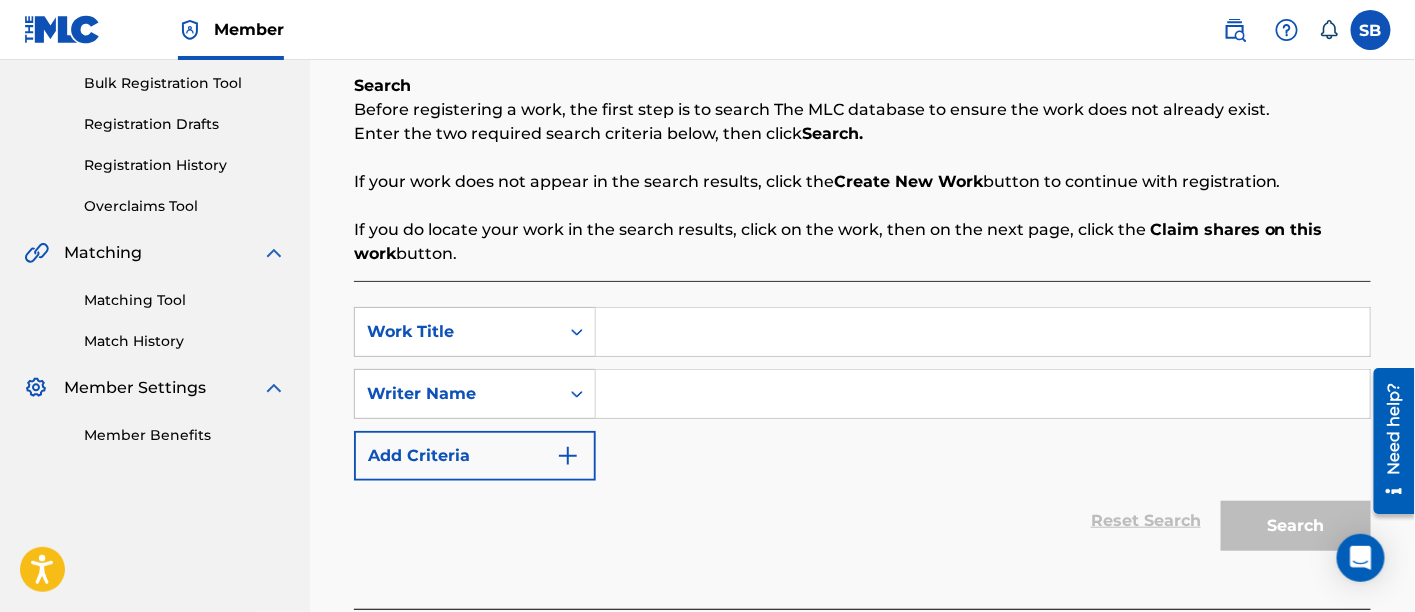 click at bounding box center [983, 332] 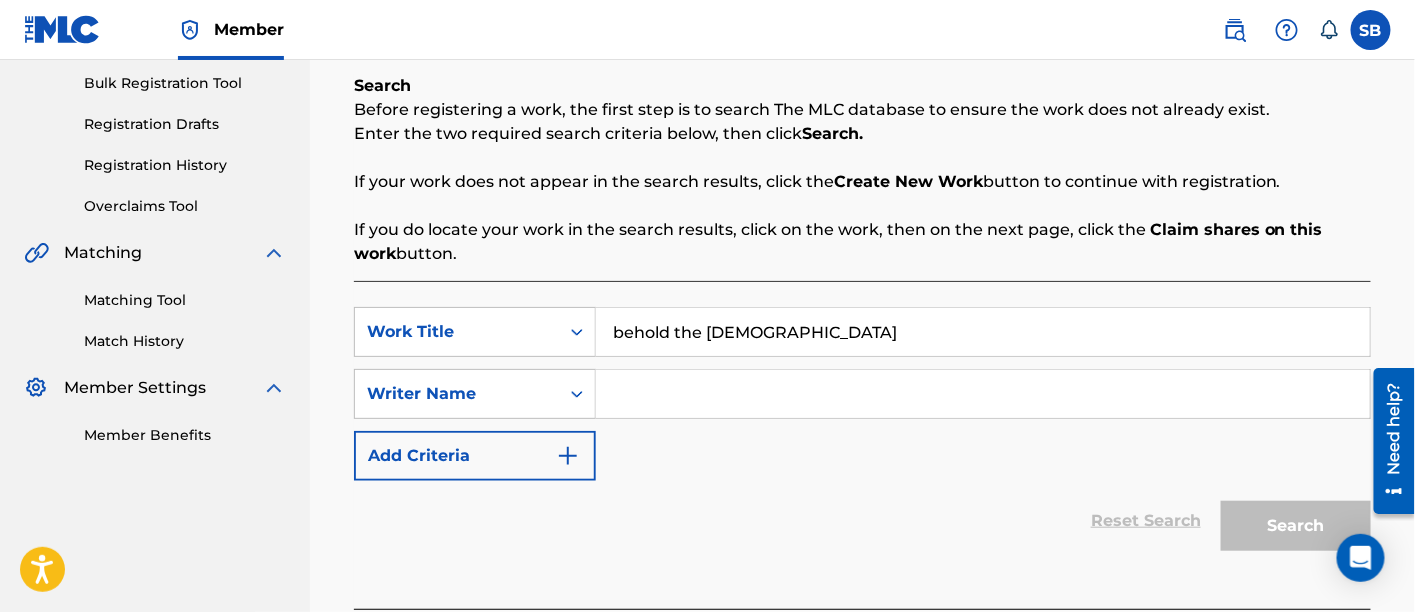 type on "behold the lamb of god" 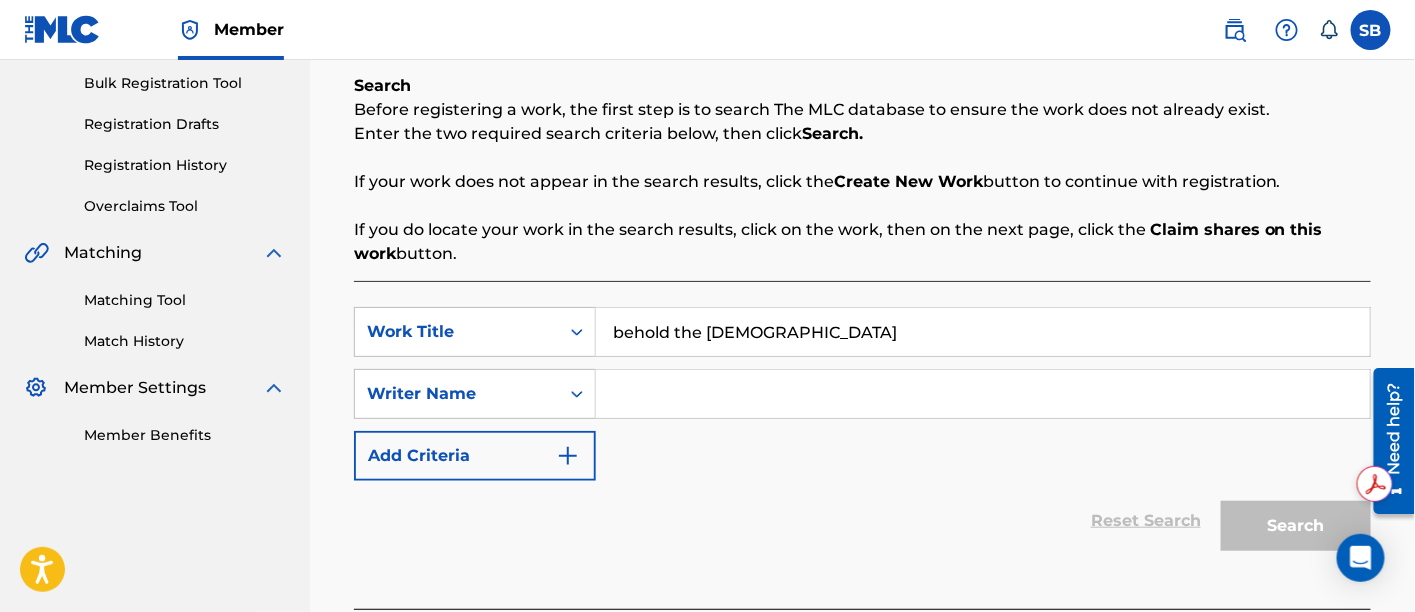 paste on "Hutchins" 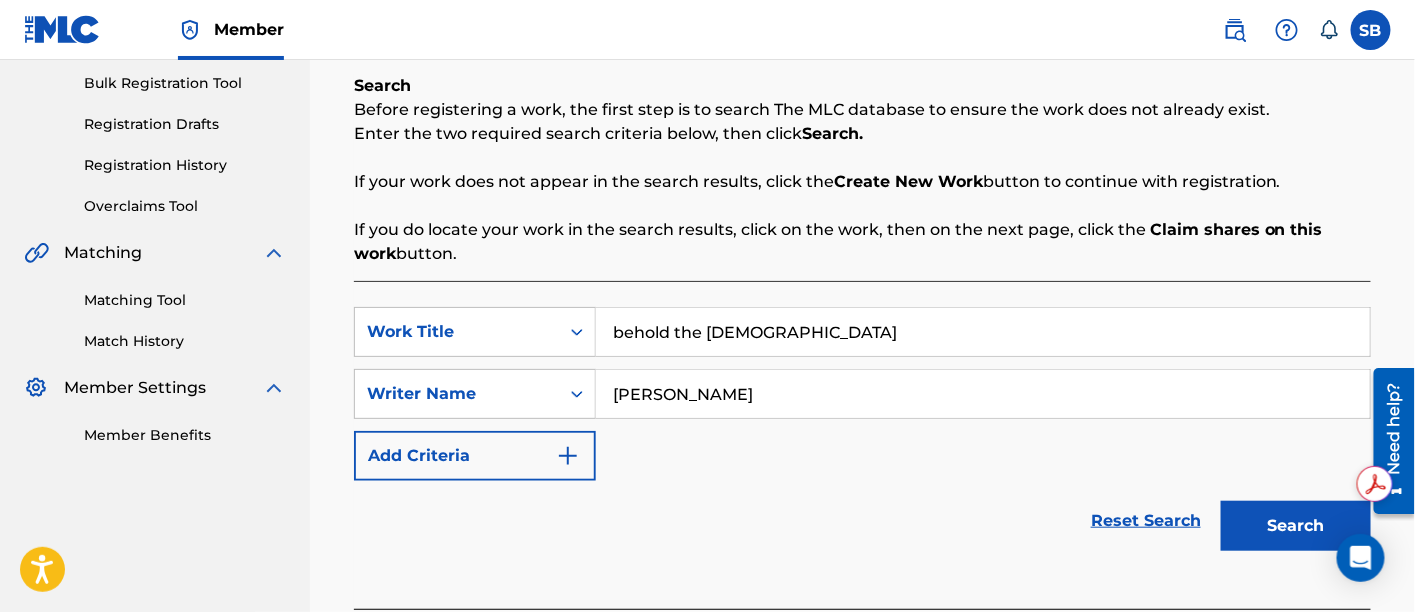 type on "Hutchins" 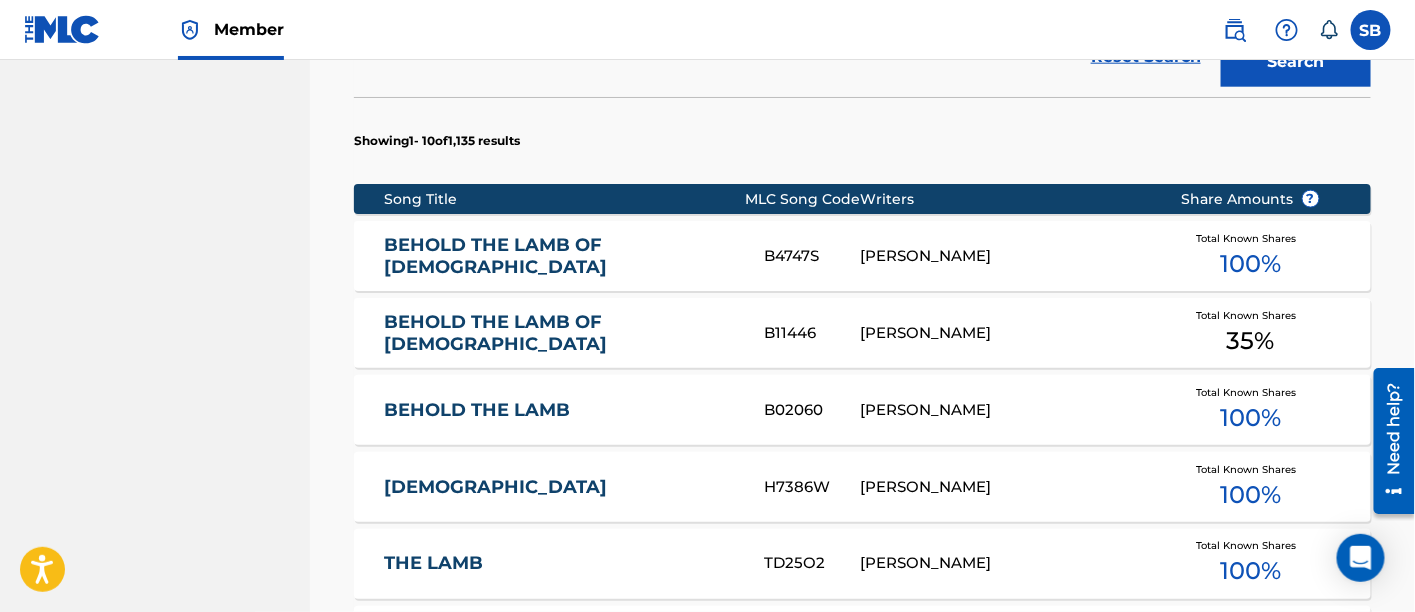 scroll, scrollTop: 843, scrollLeft: 0, axis: vertical 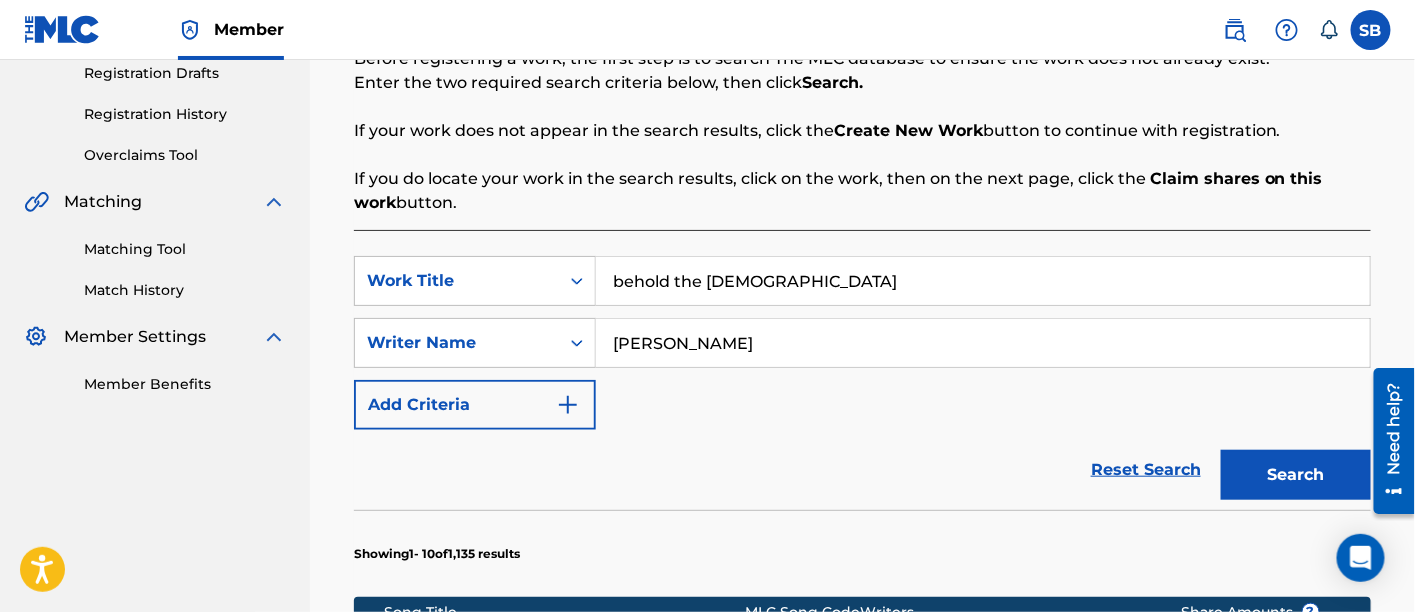 click on "behold the lamb of god" at bounding box center (983, 281) 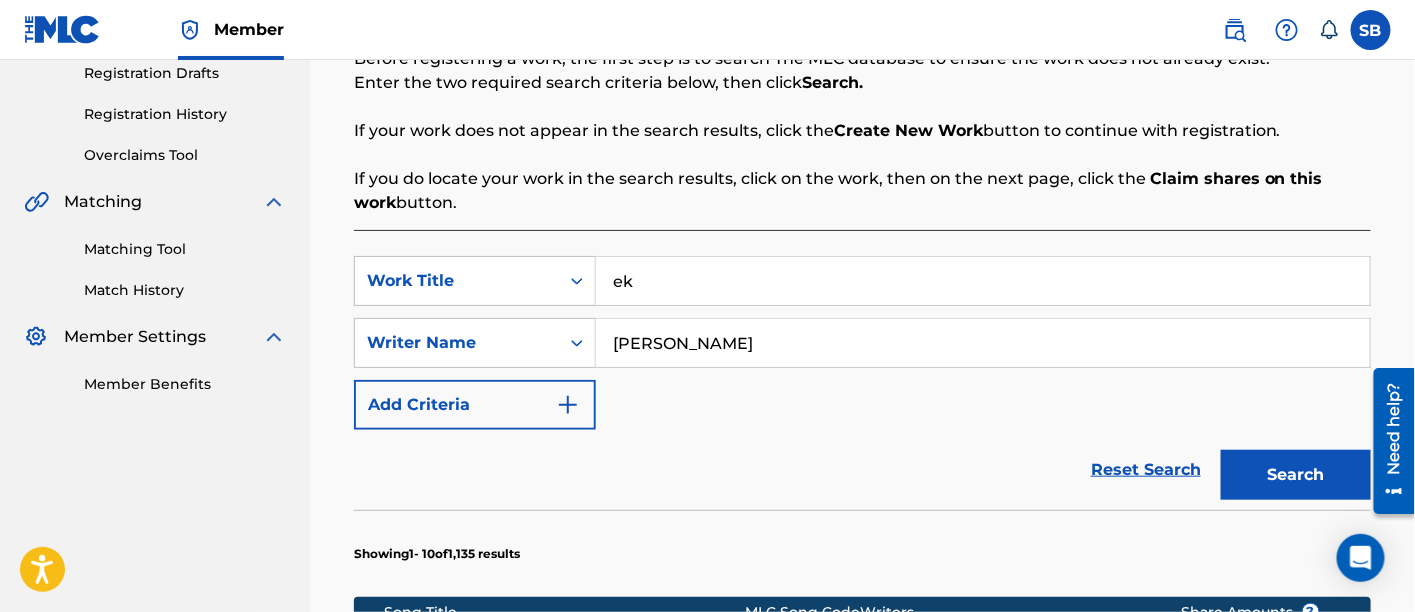 type on "e" 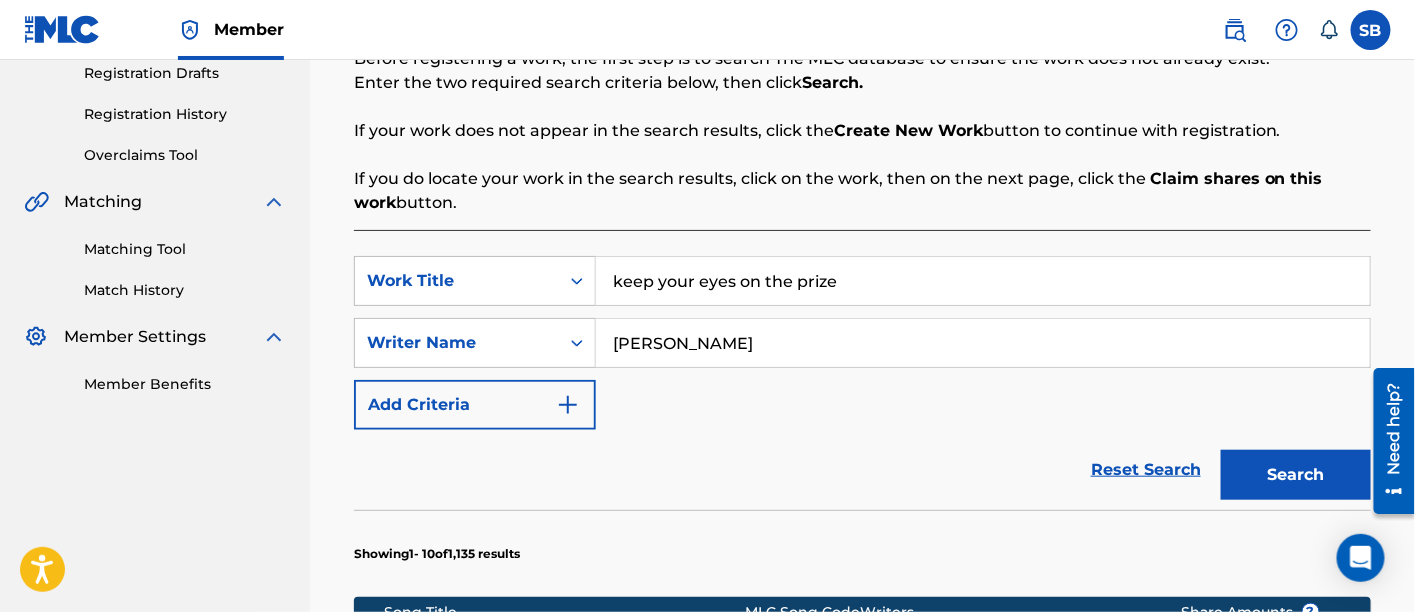 scroll, scrollTop: 651, scrollLeft: 0, axis: vertical 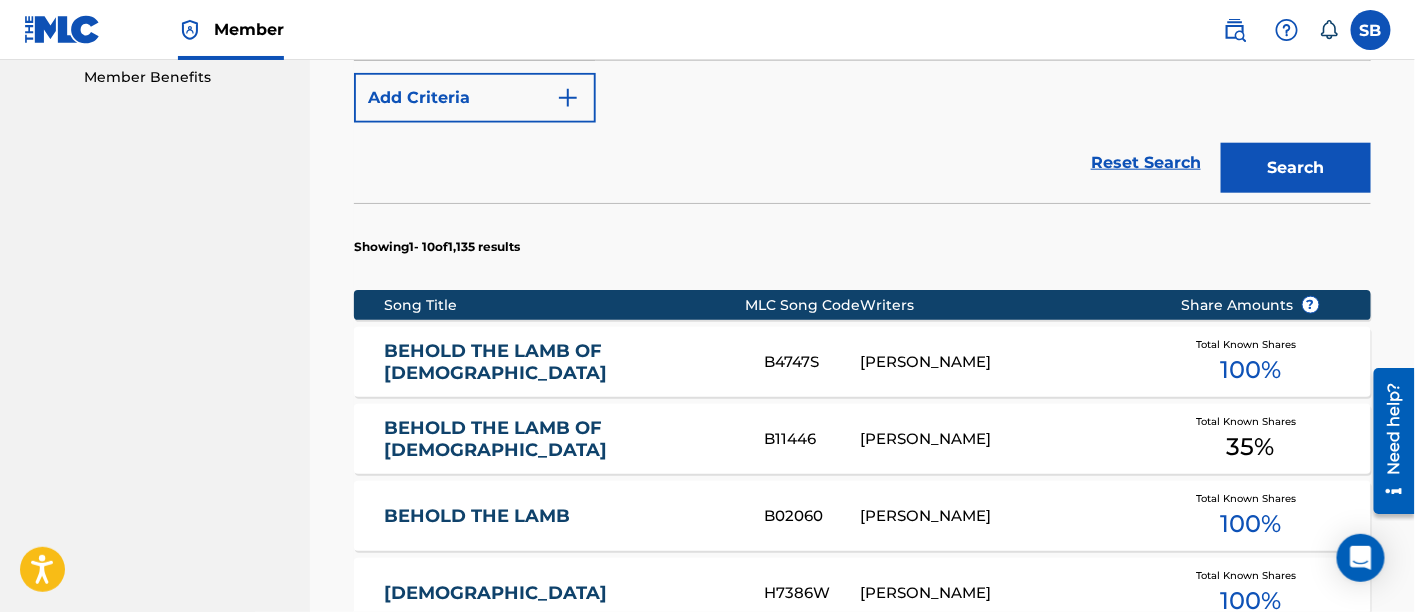 type on "keep your eyes on the prize" 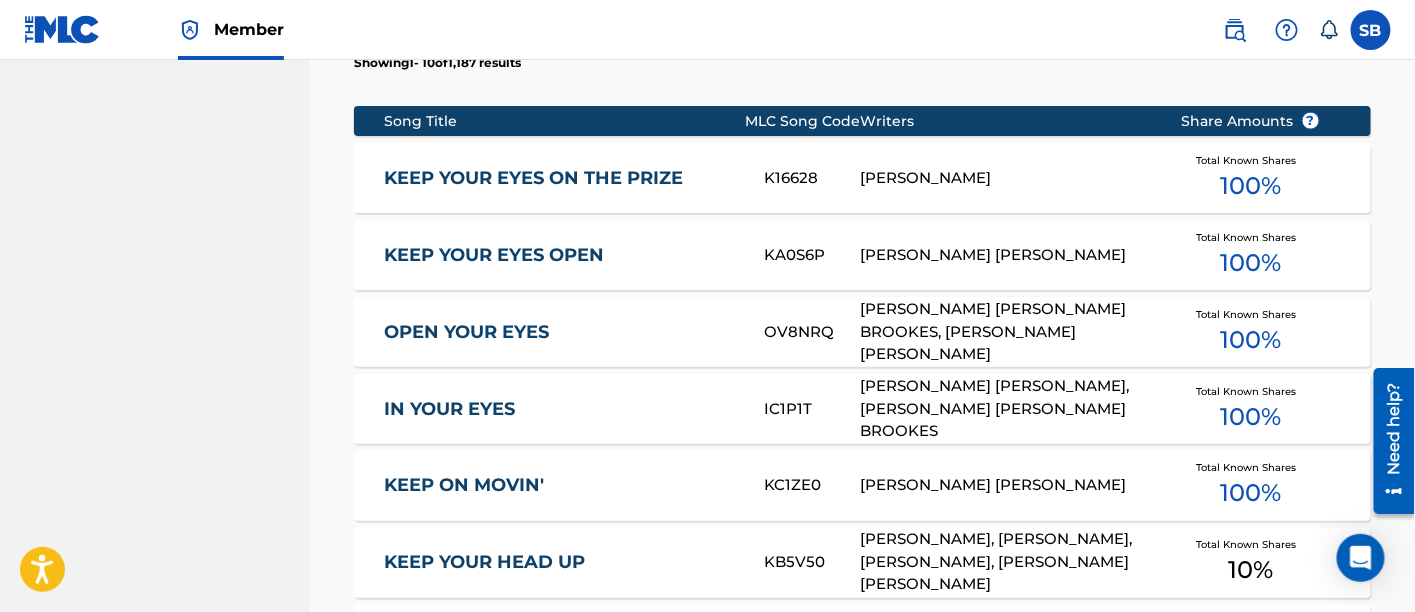 scroll, scrollTop: 848, scrollLeft: 0, axis: vertical 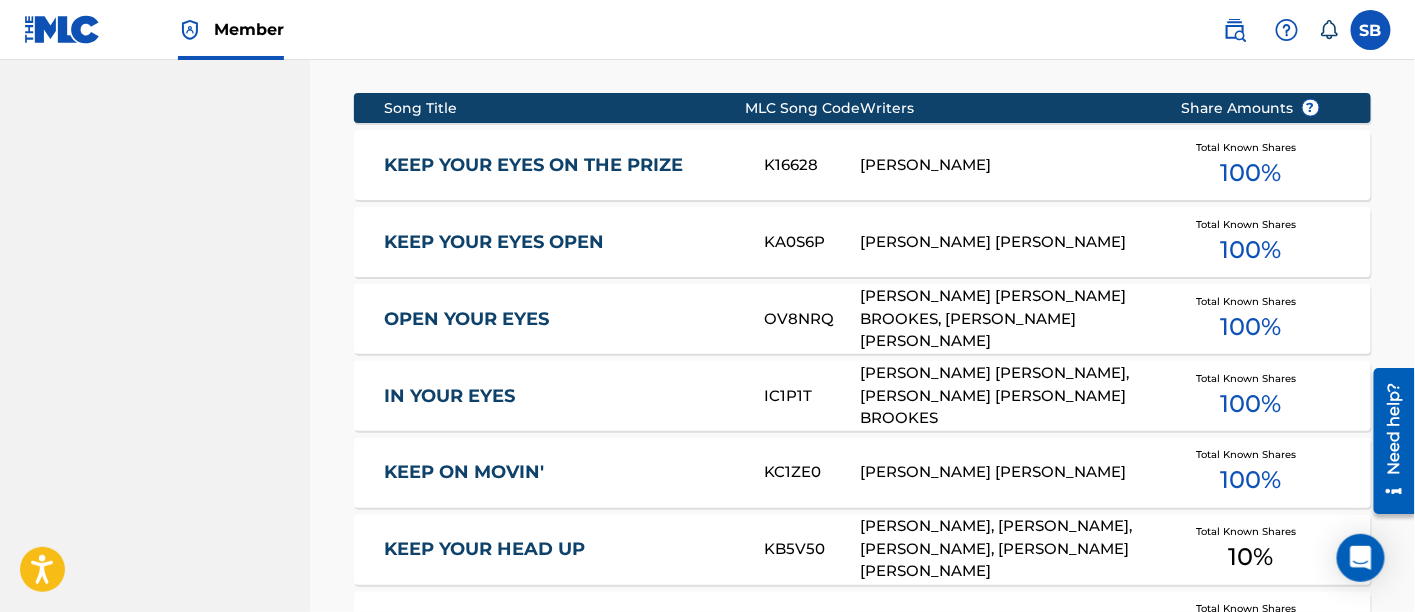 click on "KEEP YOUR EYES ON THE PRIZE" at bounding box center (561, 165) 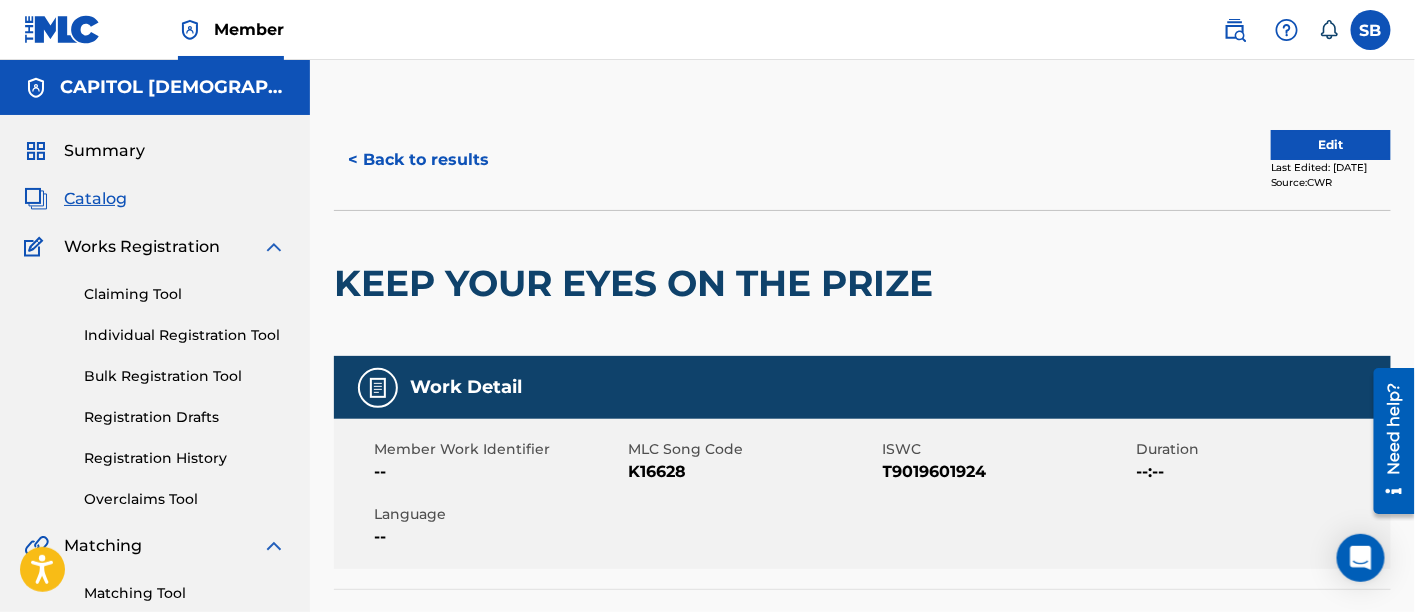 click on "T9019601924" at bounding box center (1007, 472) 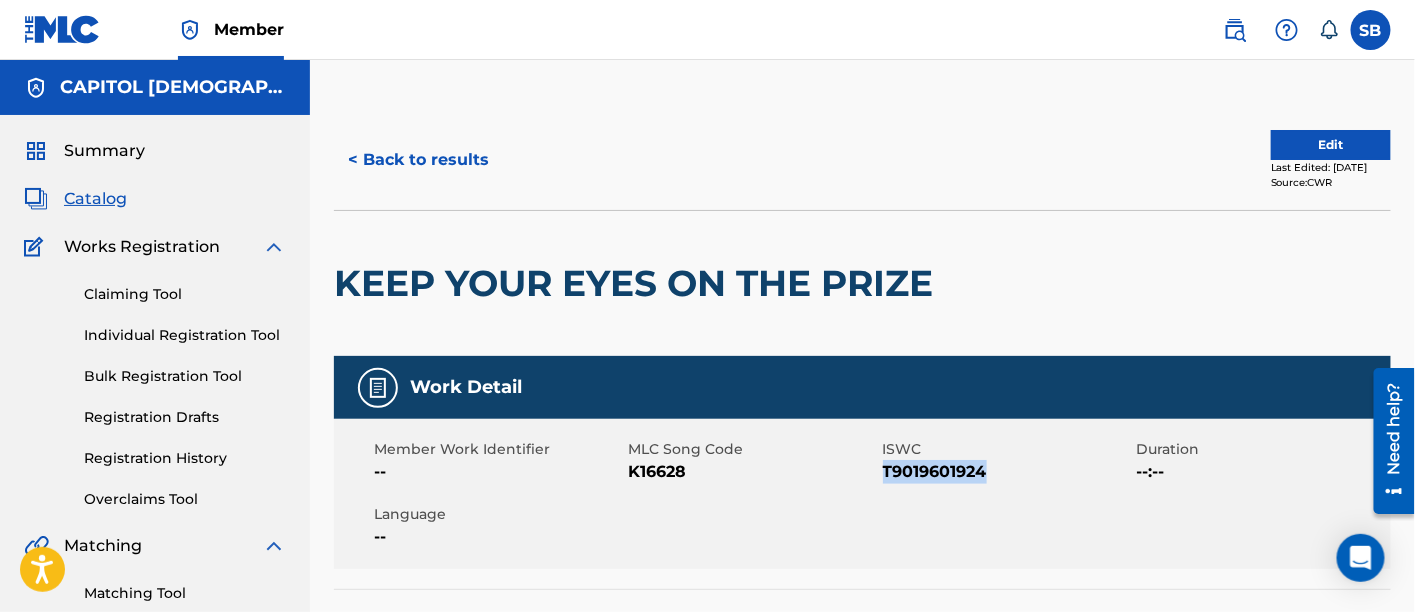 click on "T9019601924" at bounding box center [1007, 472] 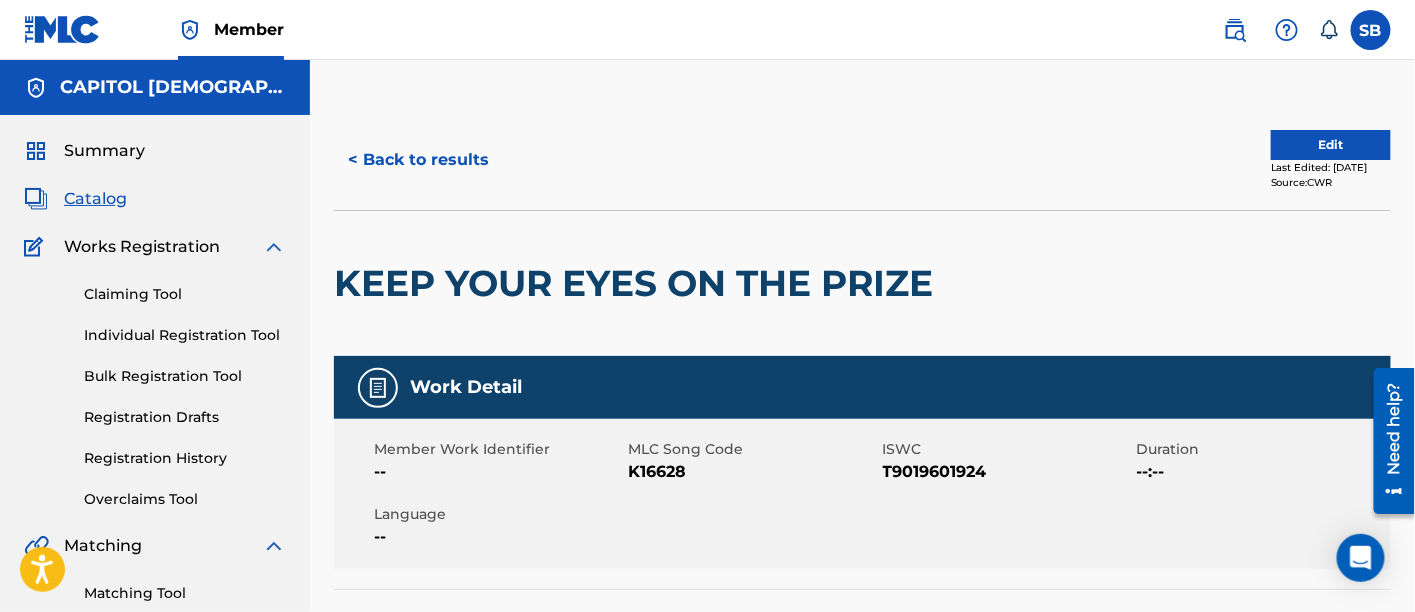 scroll, scrollTop: 361, scrollLeft: 0, axis: vertical 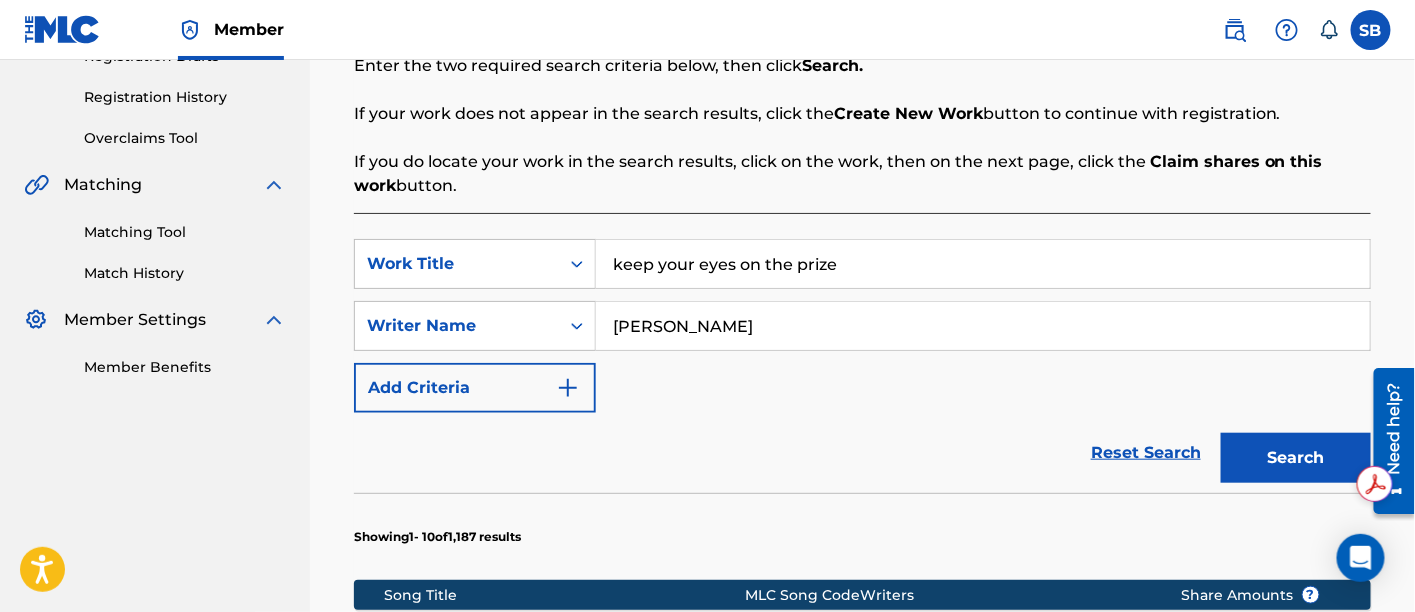 click on "keep your eyes on the prize" at bounding box center (983, 264) 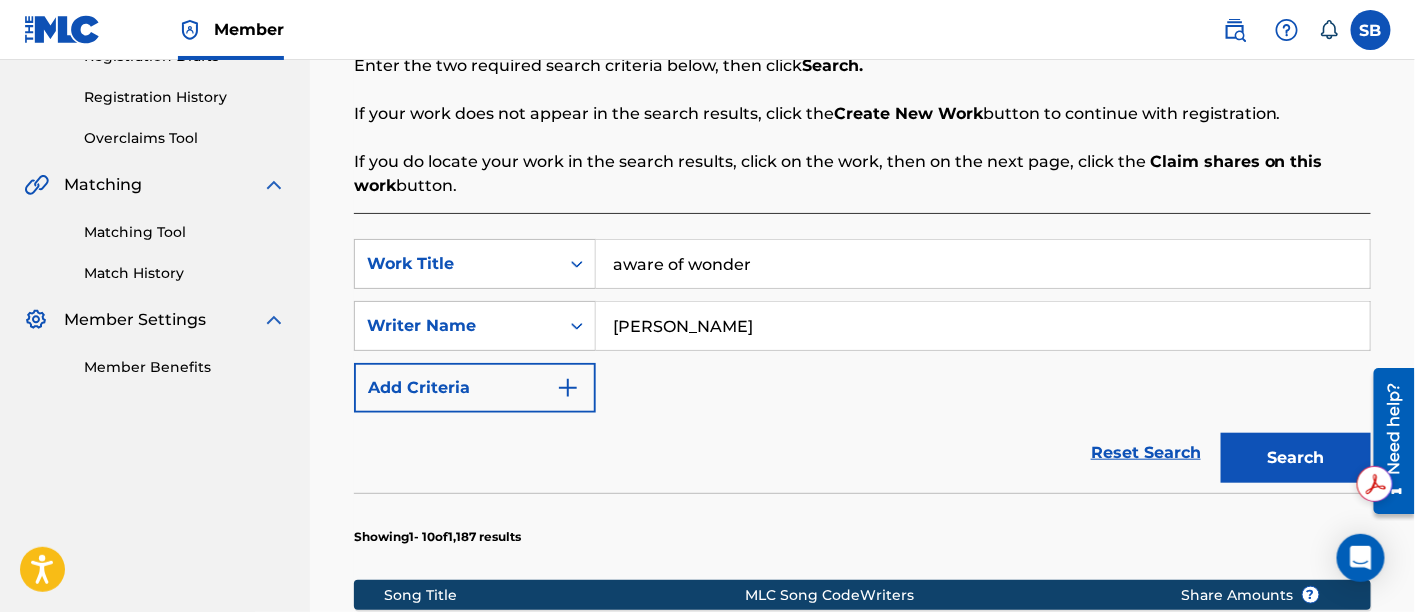 type on "aware of wonder" 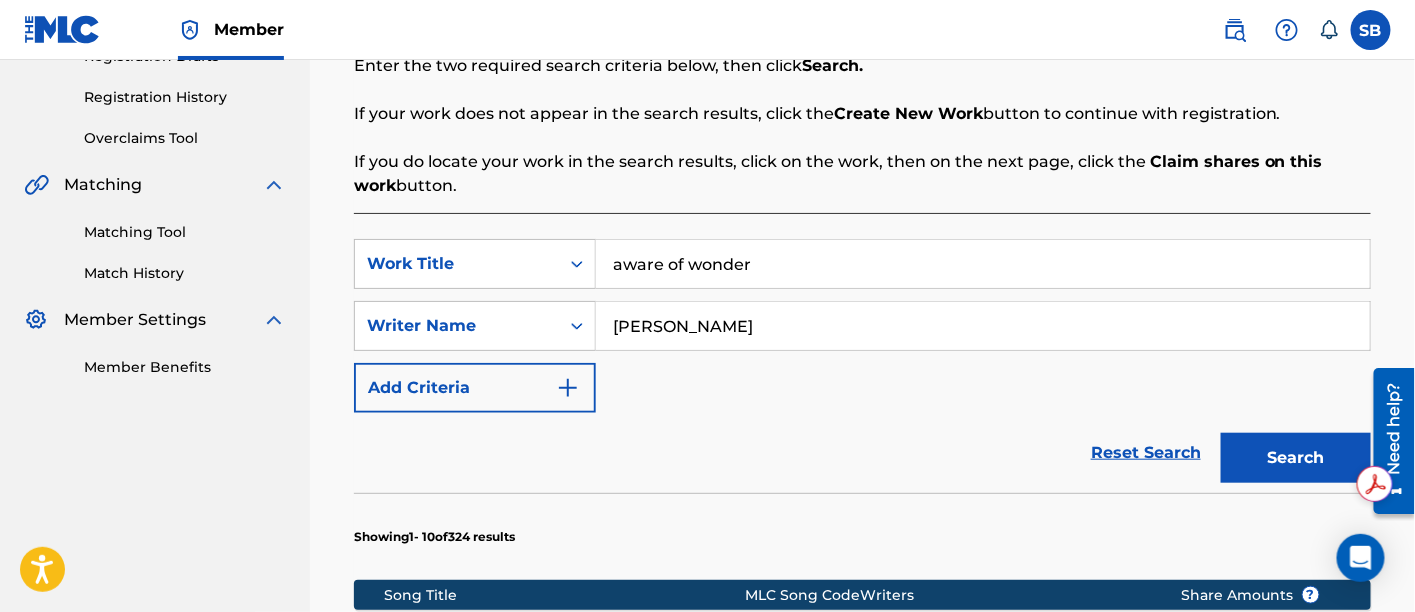 click on "Hutchins" at bounding box center (983, 326) 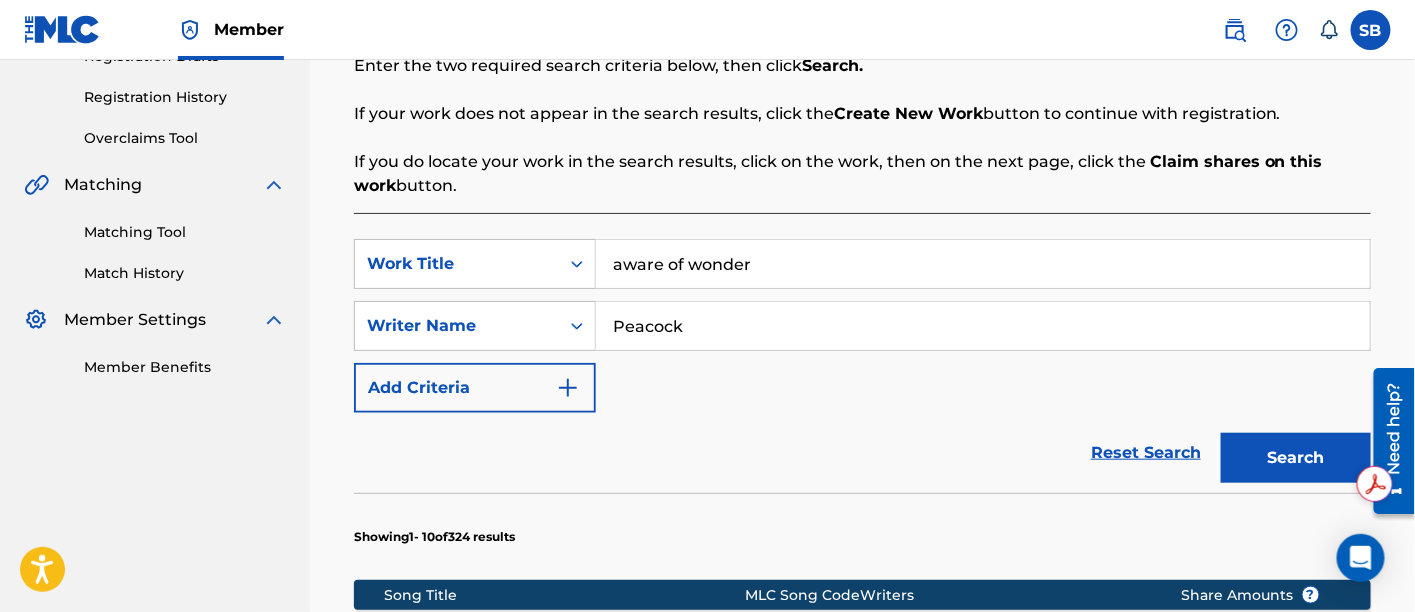 type on "Peacock" 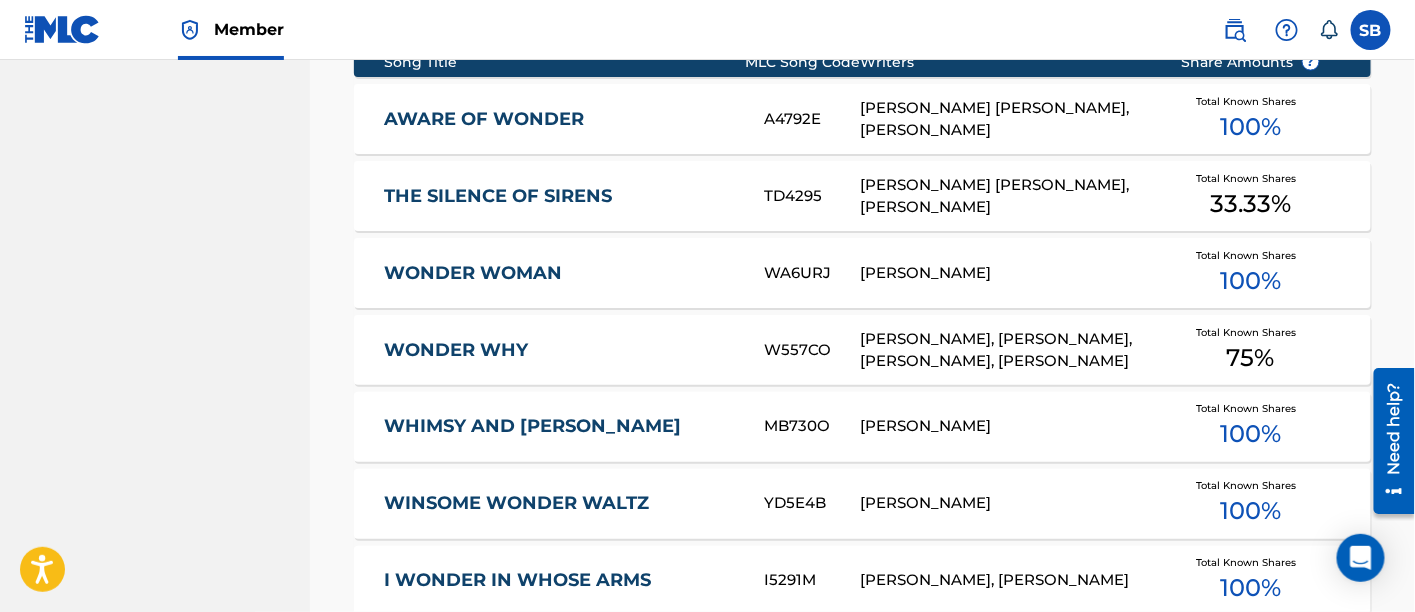 scroll, scrollTop: 894, scrollLeft: 0, axis: vertical 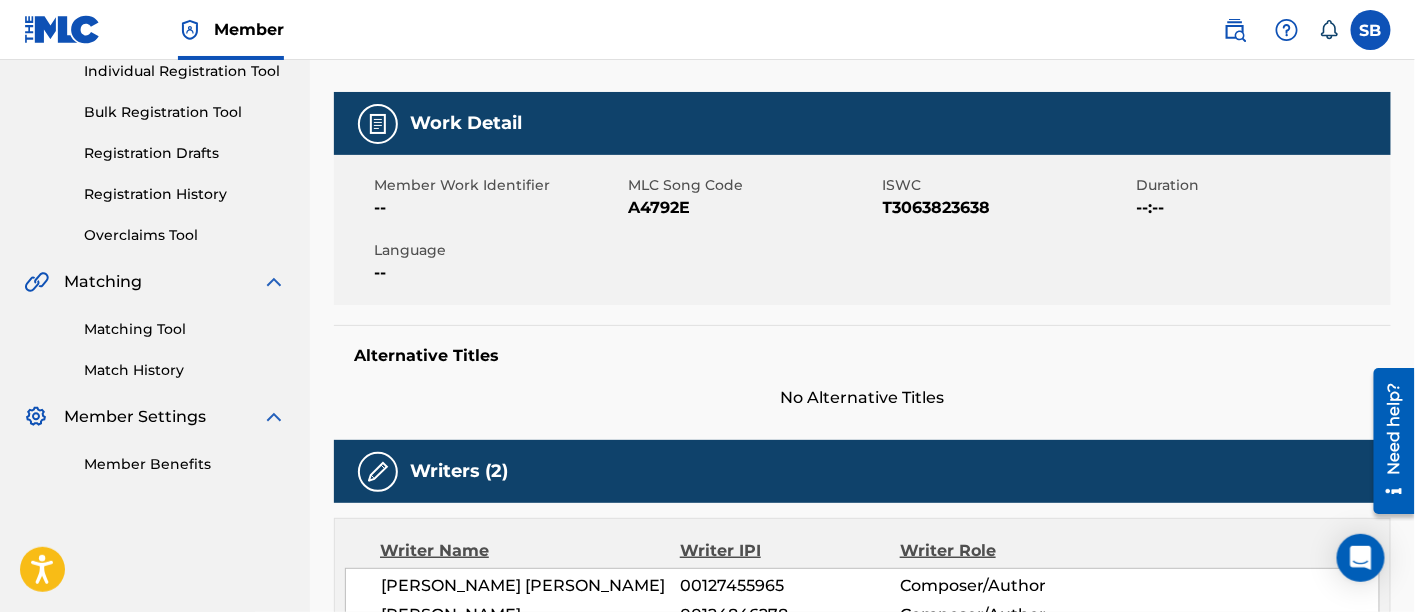 click on "T3063823638" at bounding box center (1007, 208) 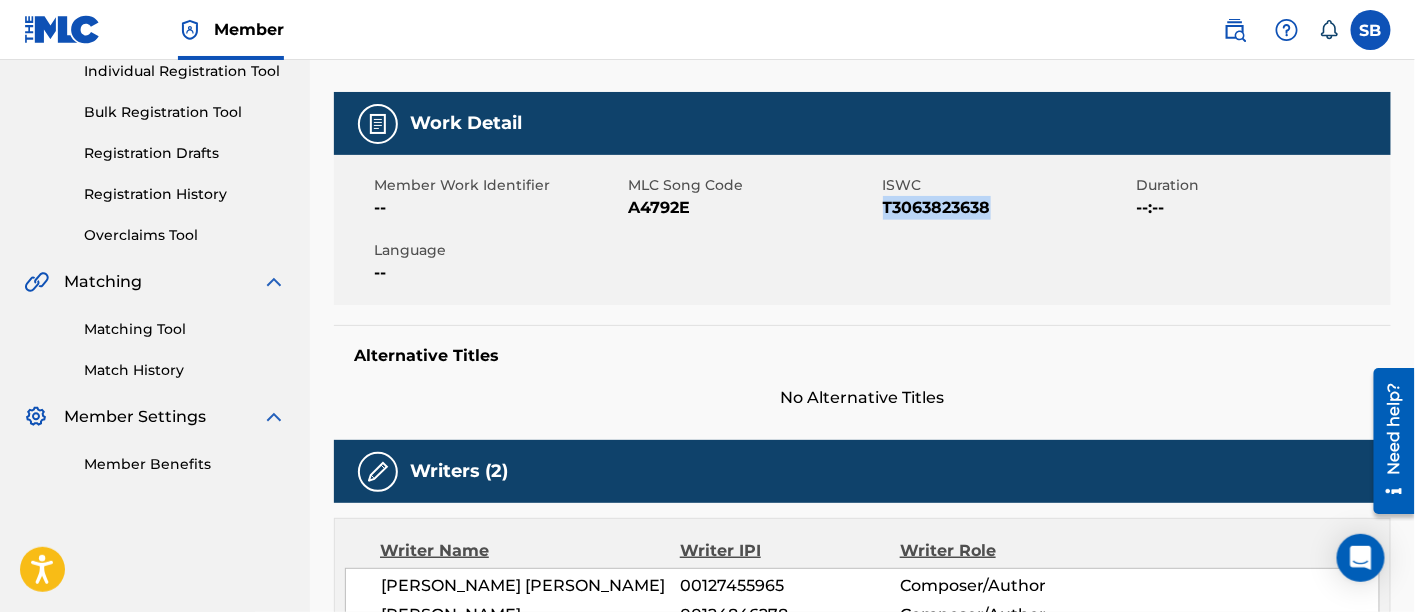 click on "T3063823638" at bounding box center [1007, 208] 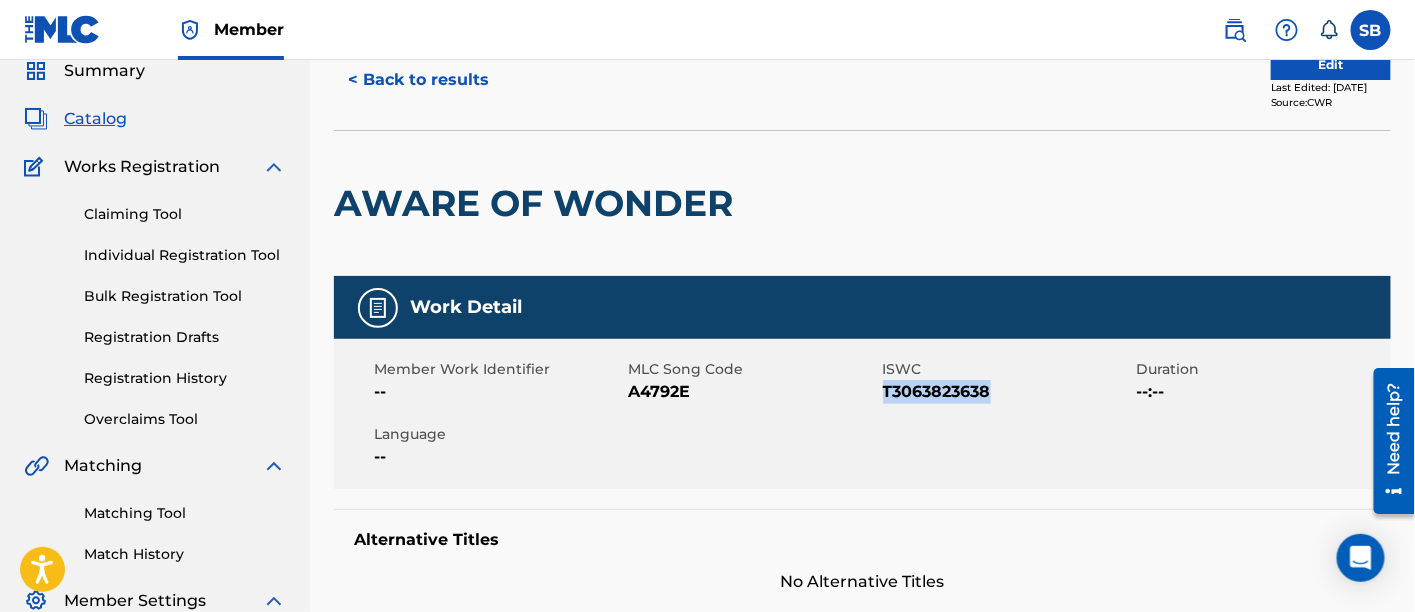 scroll, scrollTop: 68, scrollLeft: 0, axis: vertical 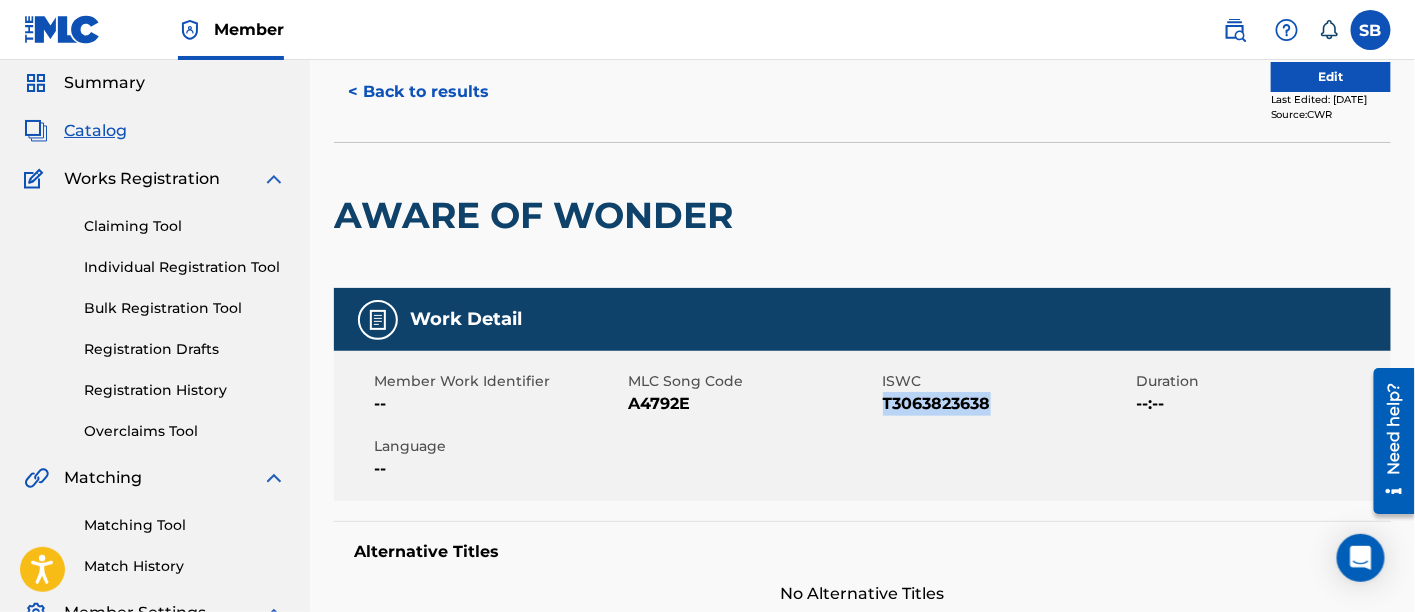 click on "< Back to results" at bounding box center (418, 92) 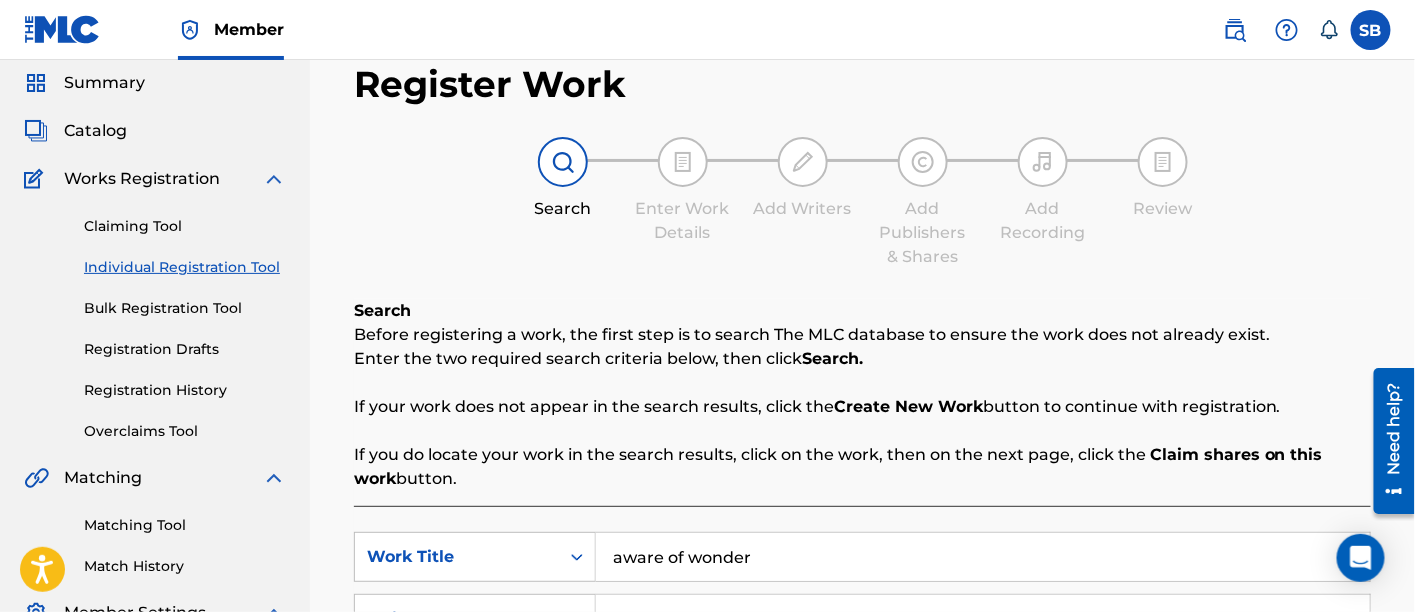 scroll, scrollTop: 361, scrollLeft: 0, axis: vertical 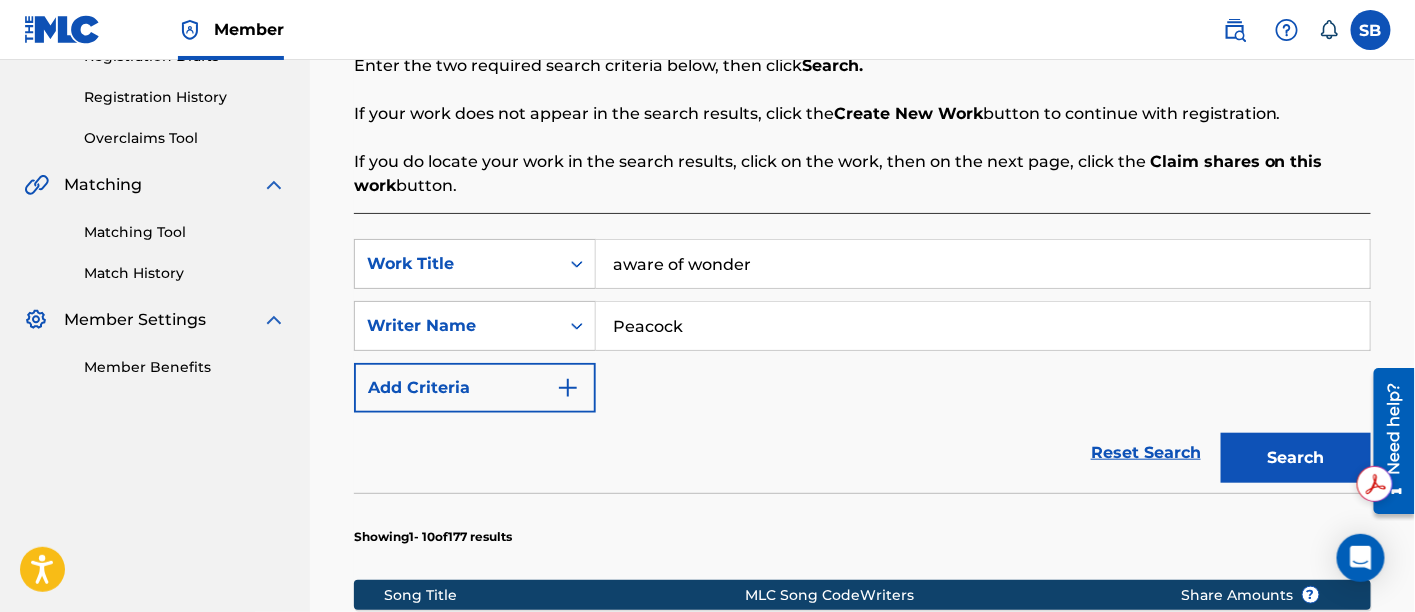 click on "aware of wonder" at bounding box center [983, 264] 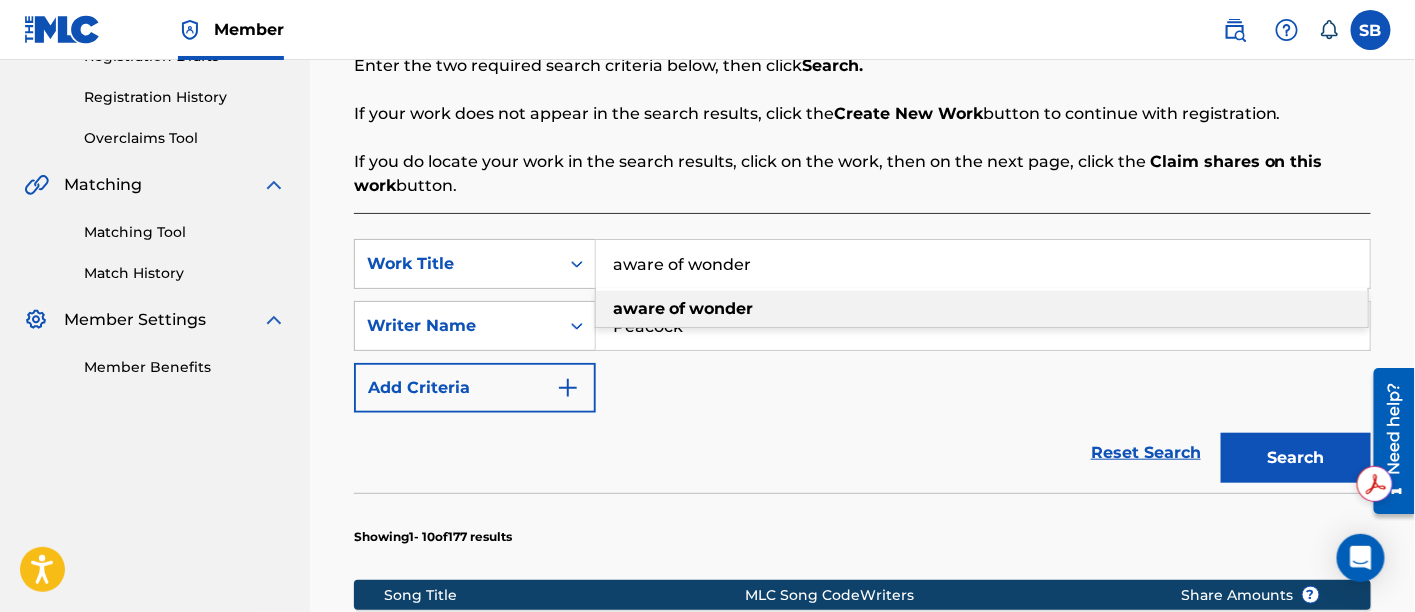 click on "aware of wonder" at bounding box center [983, 264] 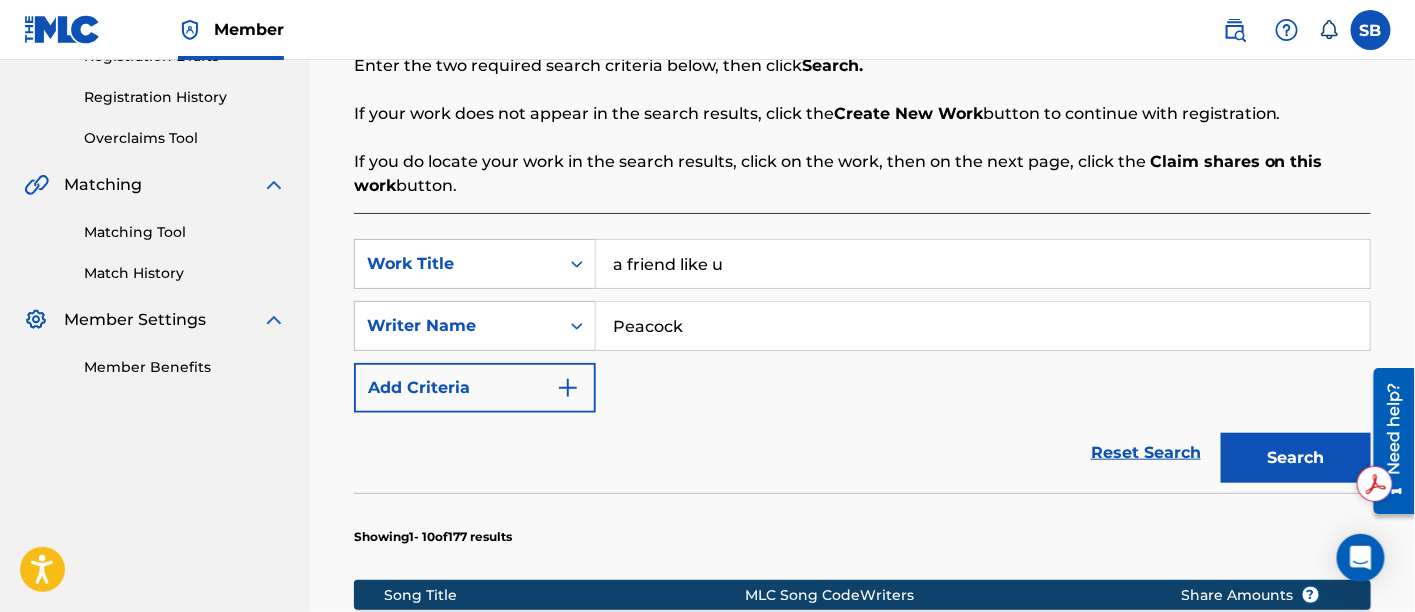 type on "a friend like u" 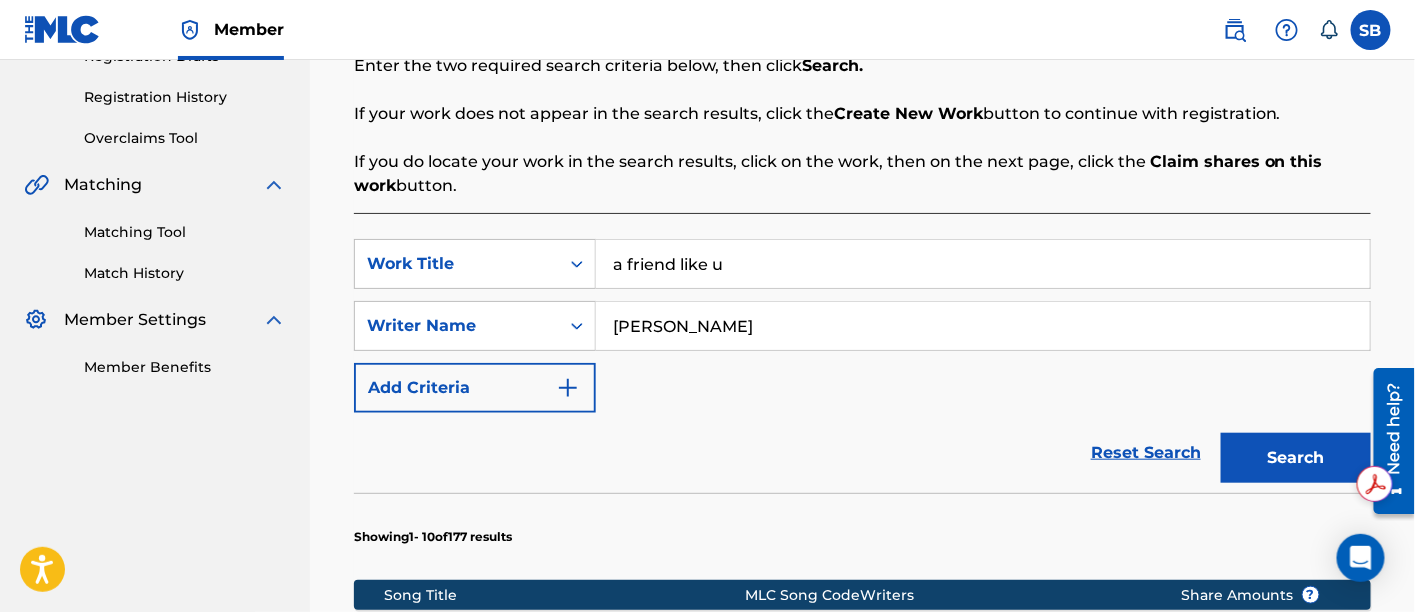 type on "Chapman" 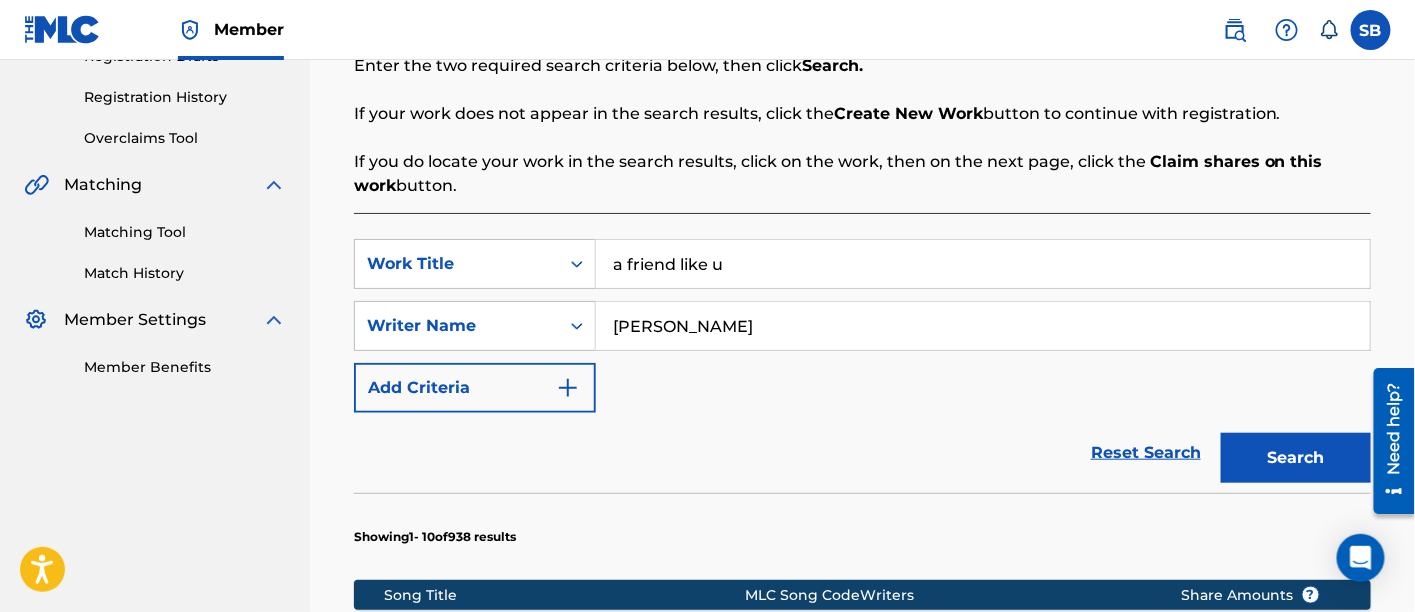 scroll, scrollTop: 777, scrollLeft: 0, axis: vertical 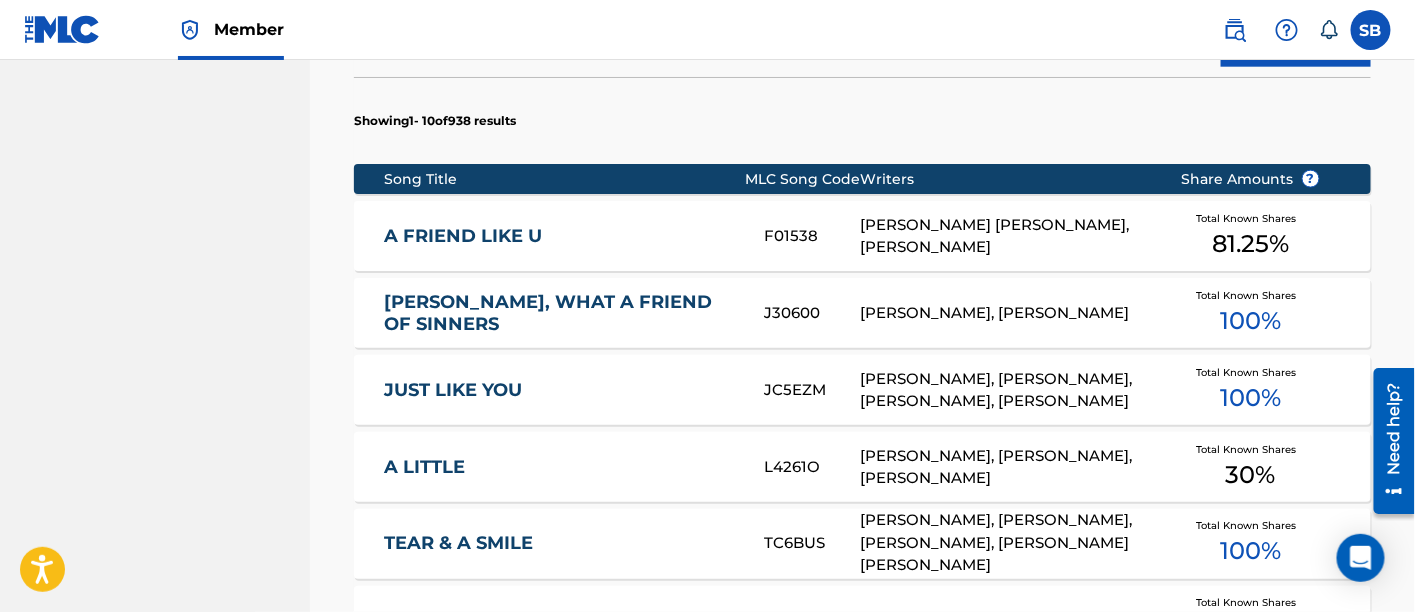 click on "A FRIEND LIKE U F01538 GEOFFREY PAUL MOORE, STEVEN CURTIS CHAPMAN Total Known Shares 81.25 %" at bounding box center (862, 236) 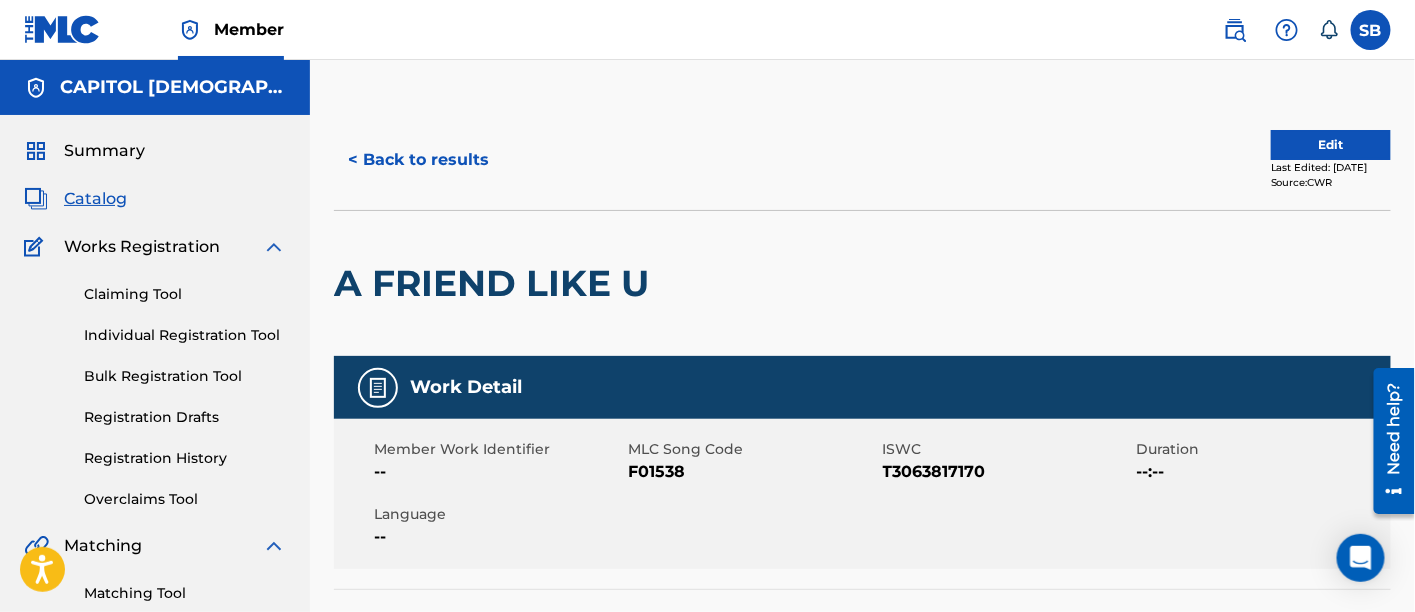 click on "T3063817170" at bounding box center (1007, 472) 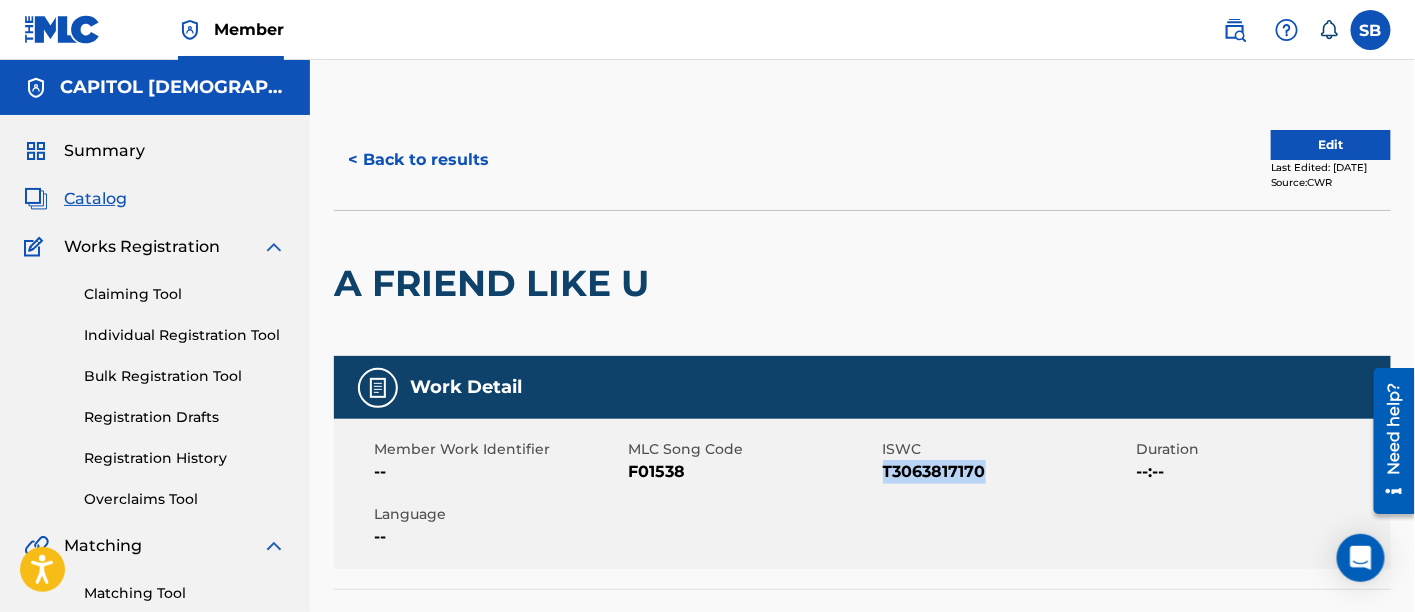 click on "T3063817170" at bounding box center (1007, 472) 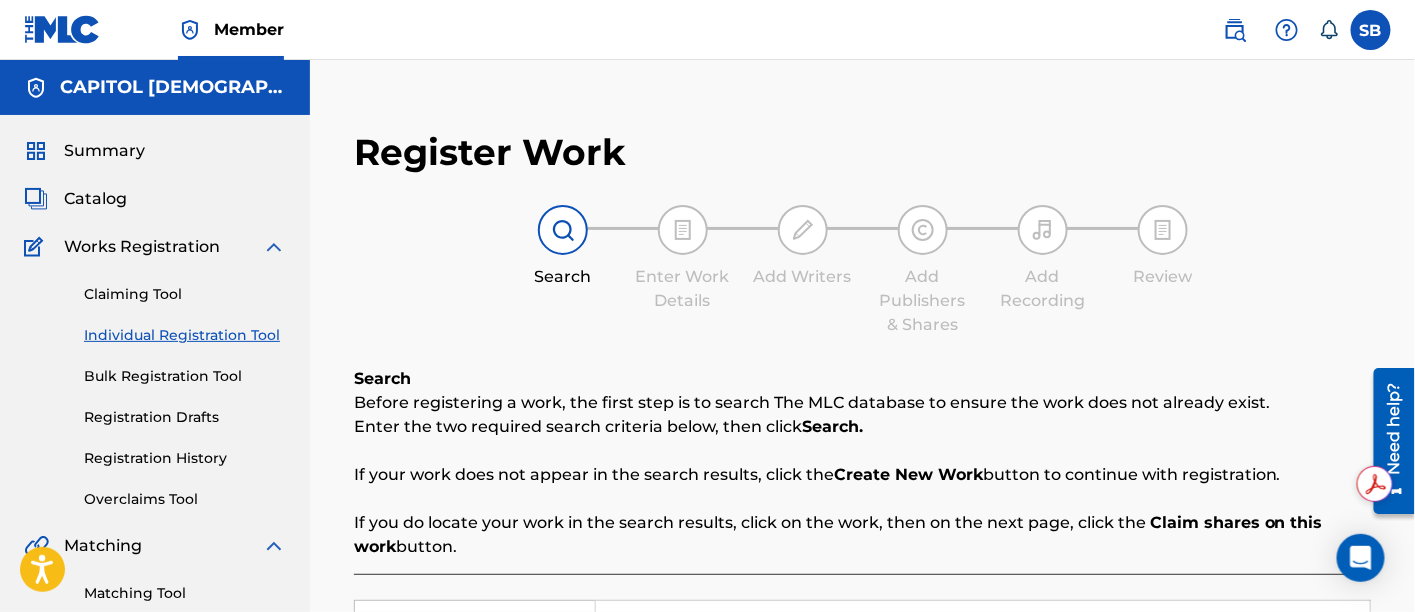 scroll, scrollTop: 361, scrollLeft: 0, axis: vertical 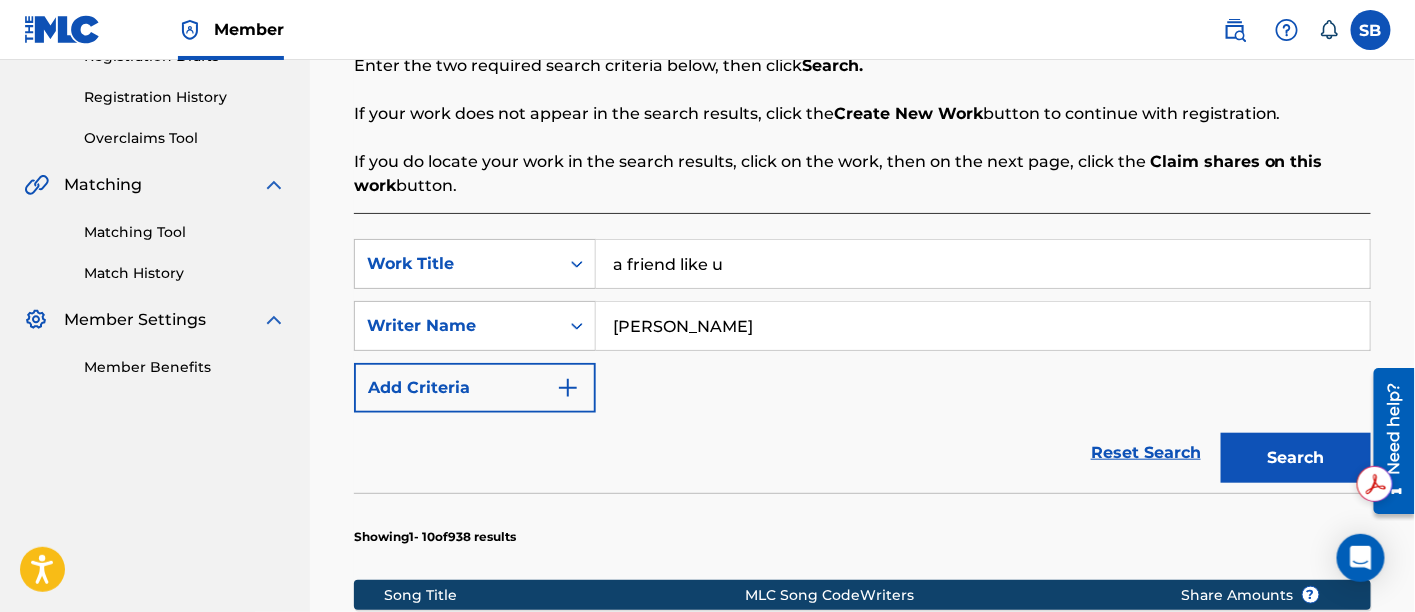 click on "a friend like u" at bounding box center [983, 264] 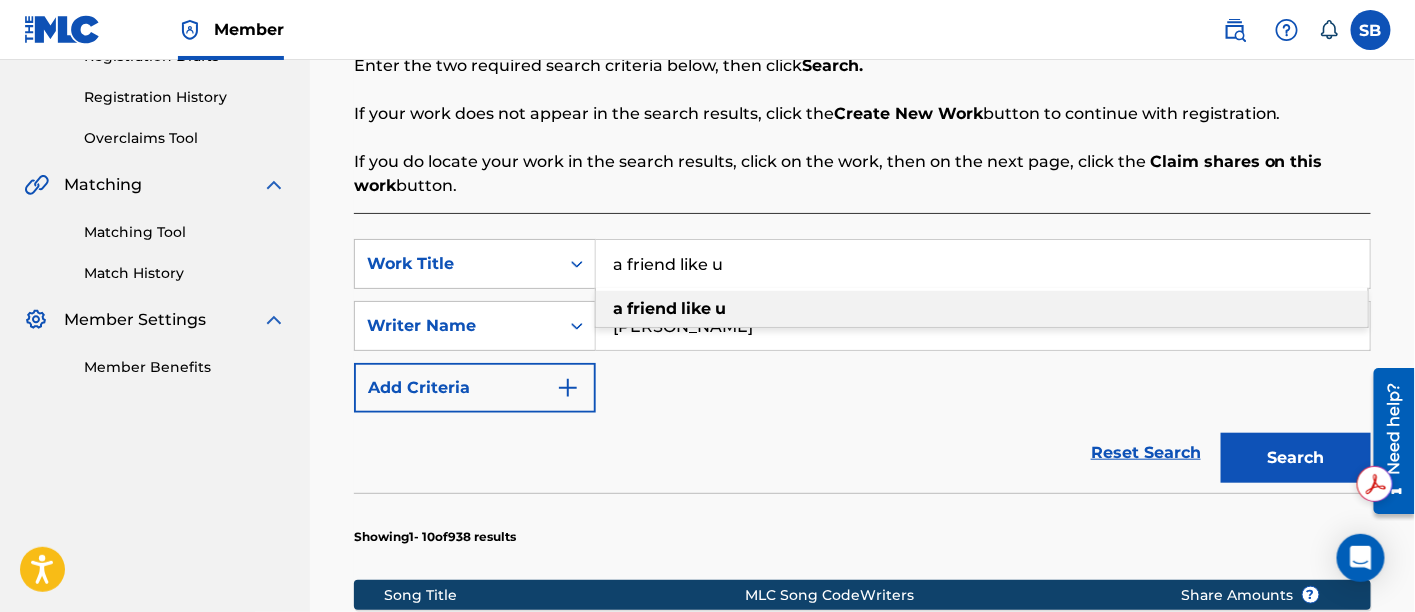 click on "a friend like u" at bounding box center (983, 264) 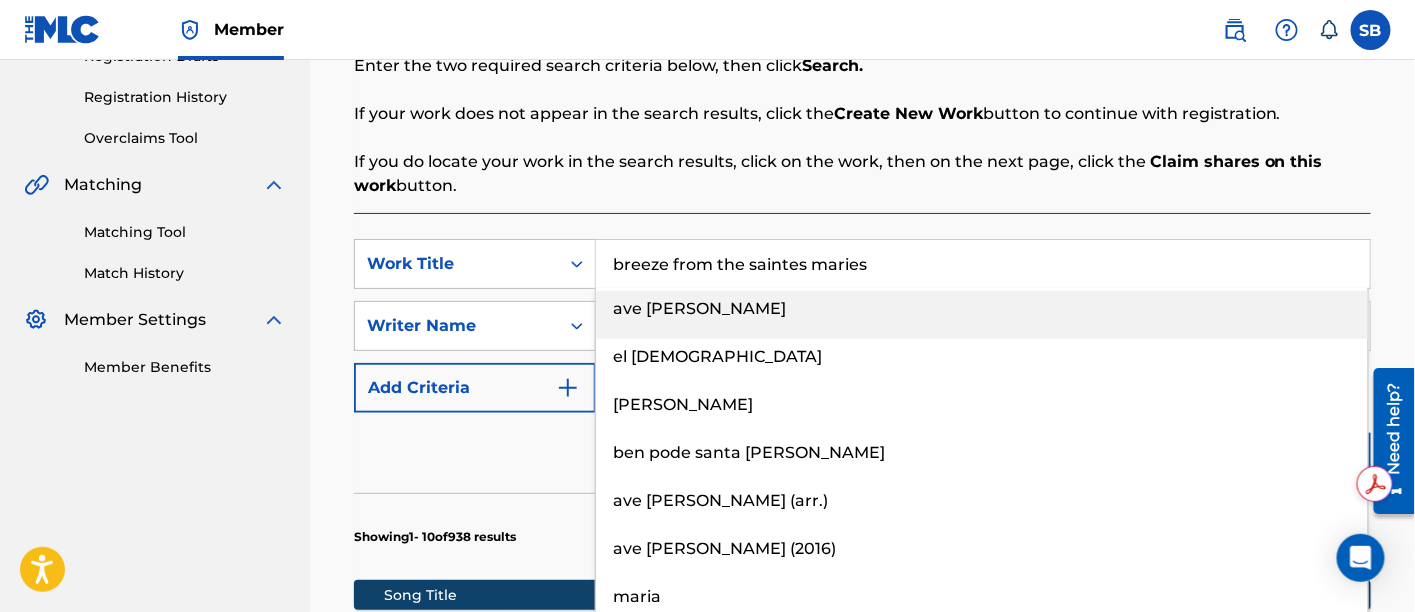 click on "breeze from the saintes maries" at bounding box center [983, 264] 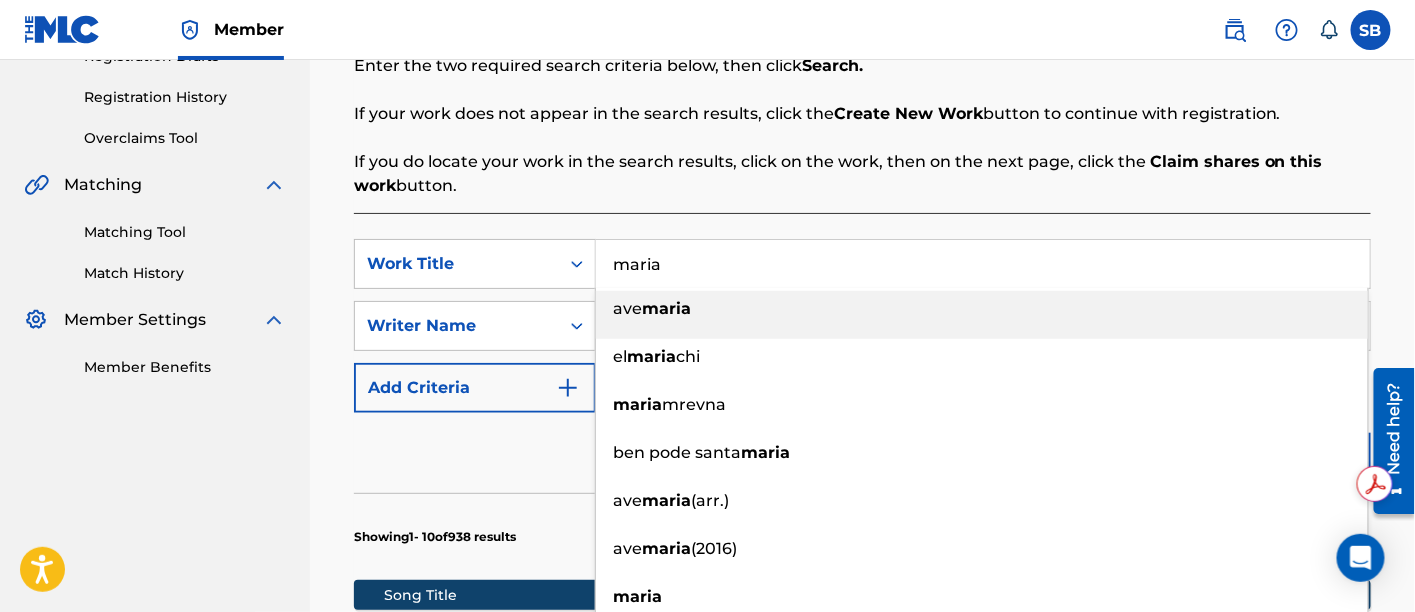 type on "maria" 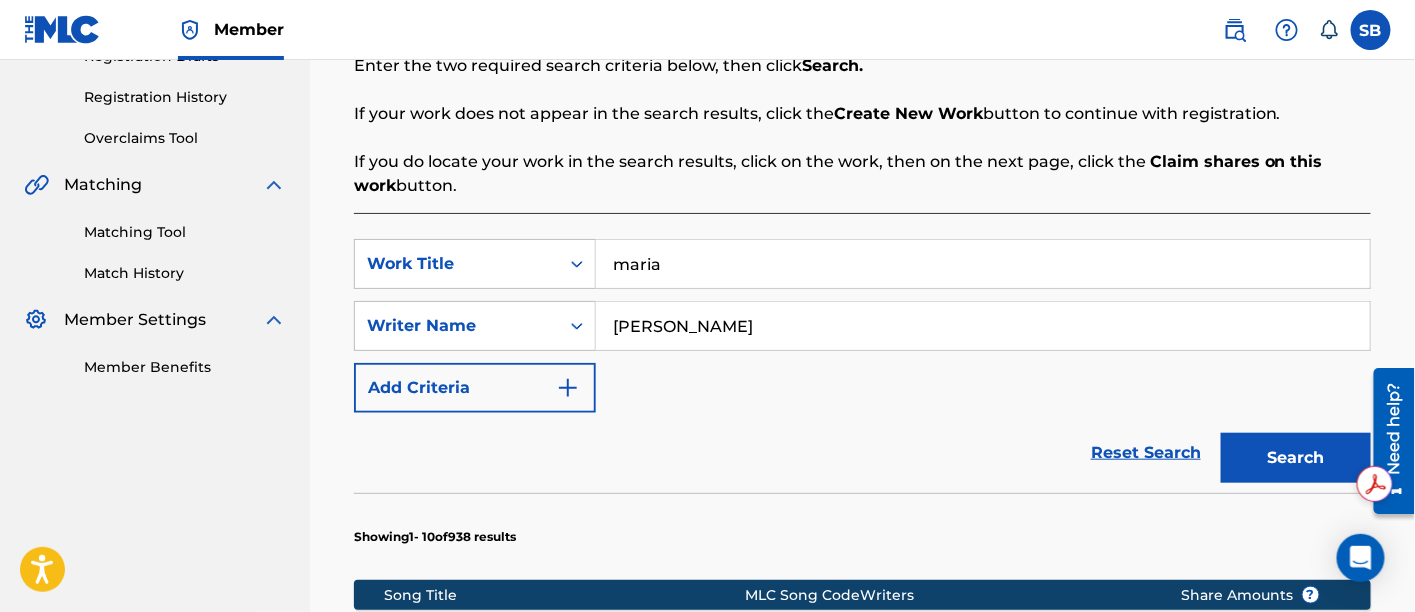 click on "SearchWithCriteria70449202-b6cb-4ee3-be12-dab92147f653 Work Title maria SearchWithCriteriaf6bcaa92-4b02-4364-aebd-07c3bcdecdd8 Writer Name Chapman Add Criteria Reset Search Search Showing  1  -   10  of  938   results   Song Title MLC Song Code Writers Share Amounts ? A FRIEND LIKE U F01538 GEOFFREY PAUL MOORE, STEVEN CURTIS CHAPMAN Total Known Shares 81.25 % JESUS, WHAT A FRIEND OF SINNERS J30600 PRICHARD, CHAPMAN Total Known Shares 100 % JUST LIKE YOU JC5EZM CHAPMAN, LAZENBY LAZENBY, WRIGHT, CHRISTOPHER STAN WRIGHT Total Known Shares 100 % A LITTLE L4261O ADAM BRADLEY SMITH, FENNELL, CHAPMAN Total Known Shares 30 % TEAR & A SMILE TC6BUS WRIGHT, CHAPMAN, CHRISTOPHER STAN WRIGHT, LAZENBY LAZENBY Total Known Shares 100 % MANSION AND A YACHT MB8YQU CHAPMAN Total Known Shares 25 % CALL ME A CAB CB167Y CHAPMAN Total Known Shares 100 % A BEAUTIFUL MIND (INSTRAMENTAL) AC3JZL CHAPMAN Total Known Shares 100 % MANSION AND A YACHT MB6OEH CHAPMAN Total Known Shares 0.25 % CALL ME A CAB CB20HY CHAPMAN Total Known Shares" at bounding box center [862, 888] 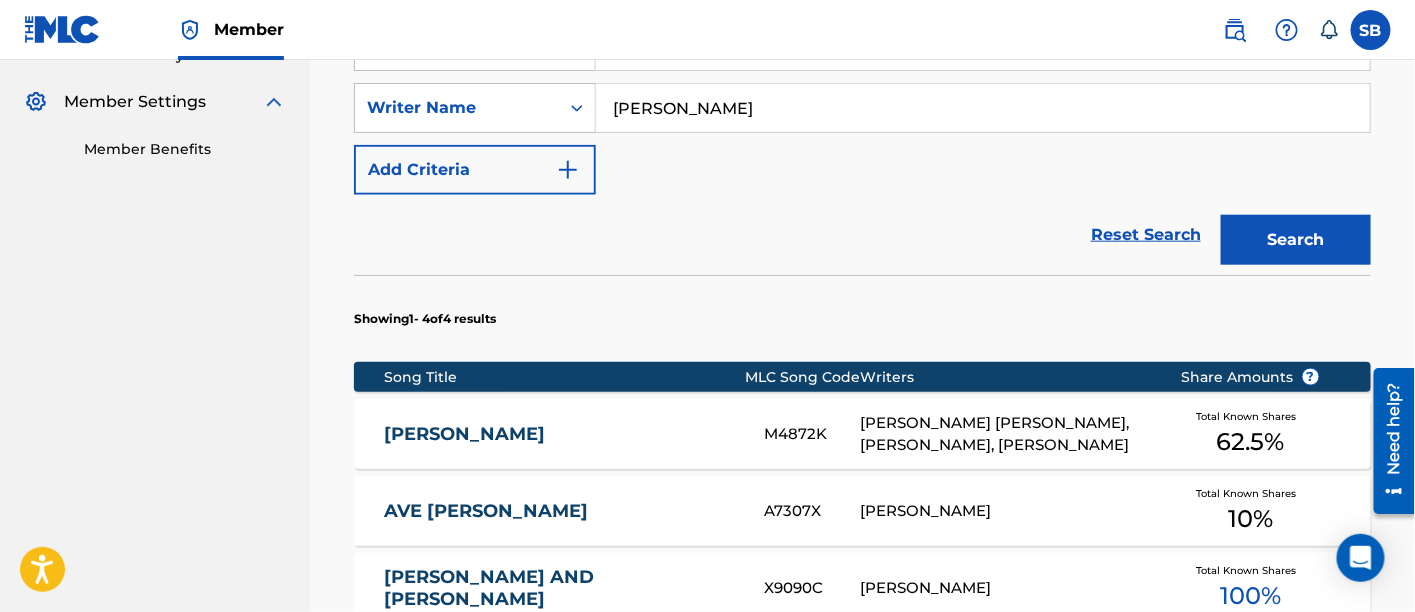 scroll, scrollTop: 622, scrollLeft: 0, axis: vertical 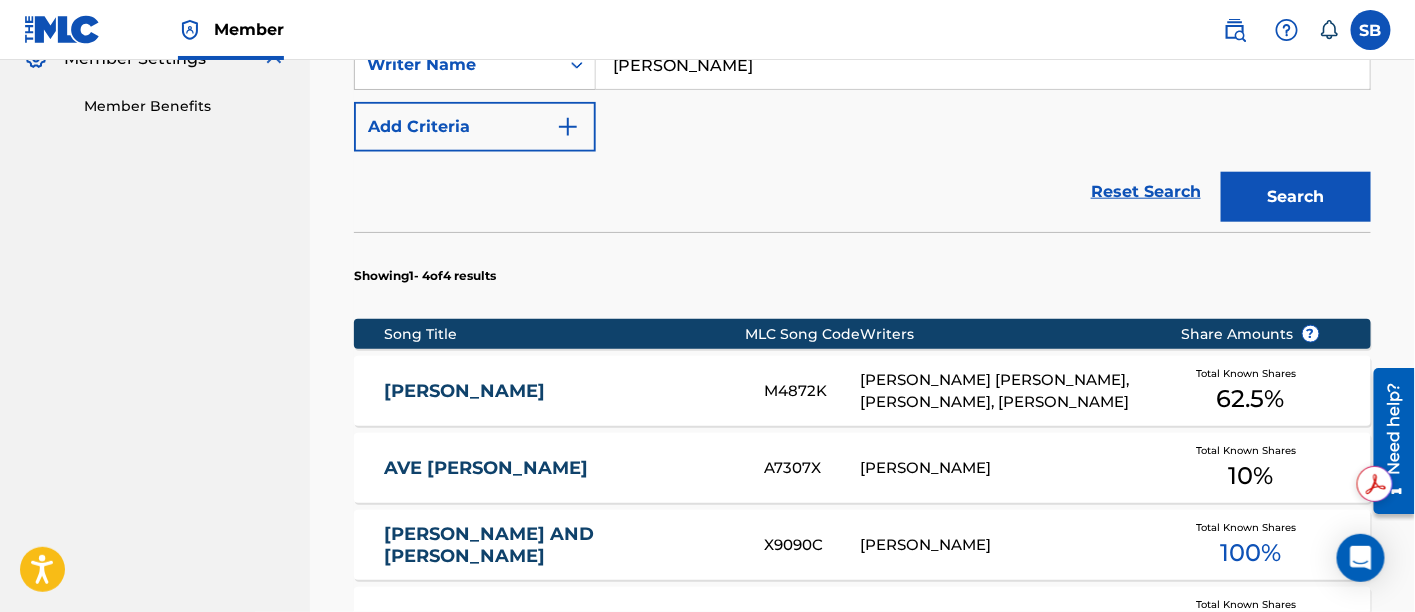 click on "MARIA" at bounding box center [561, 391] 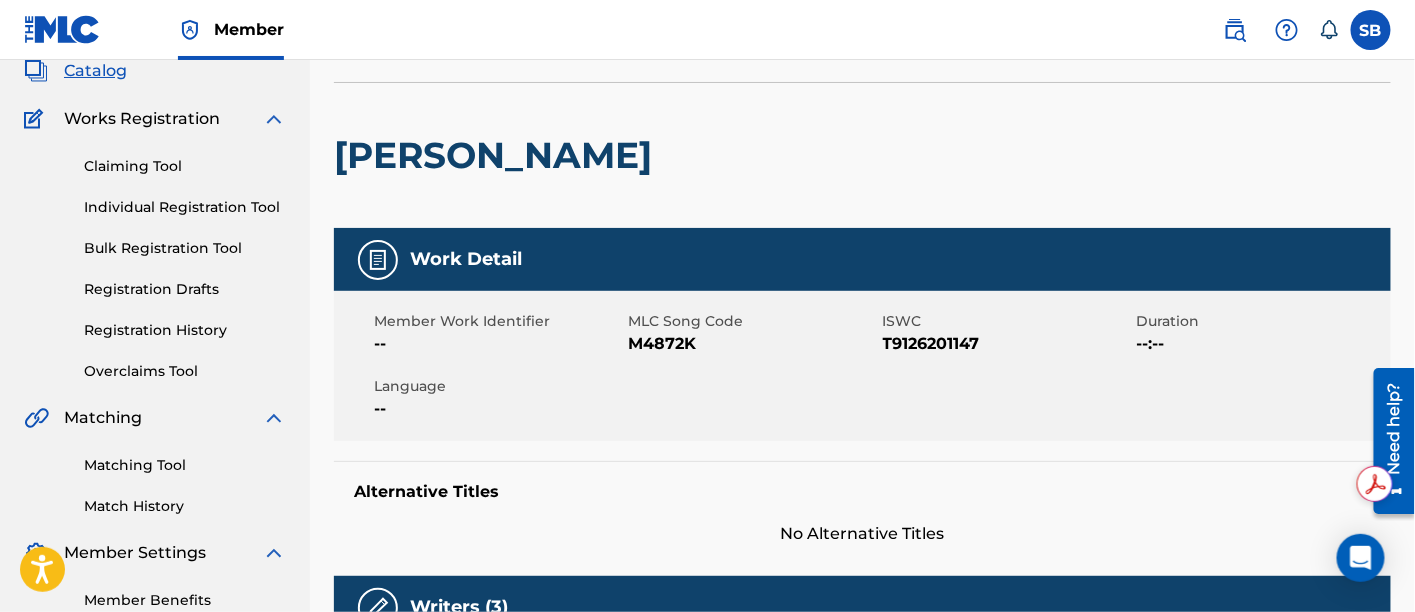 scroll, scrollTop: 132, scrollLeft: 0, axis: vertical 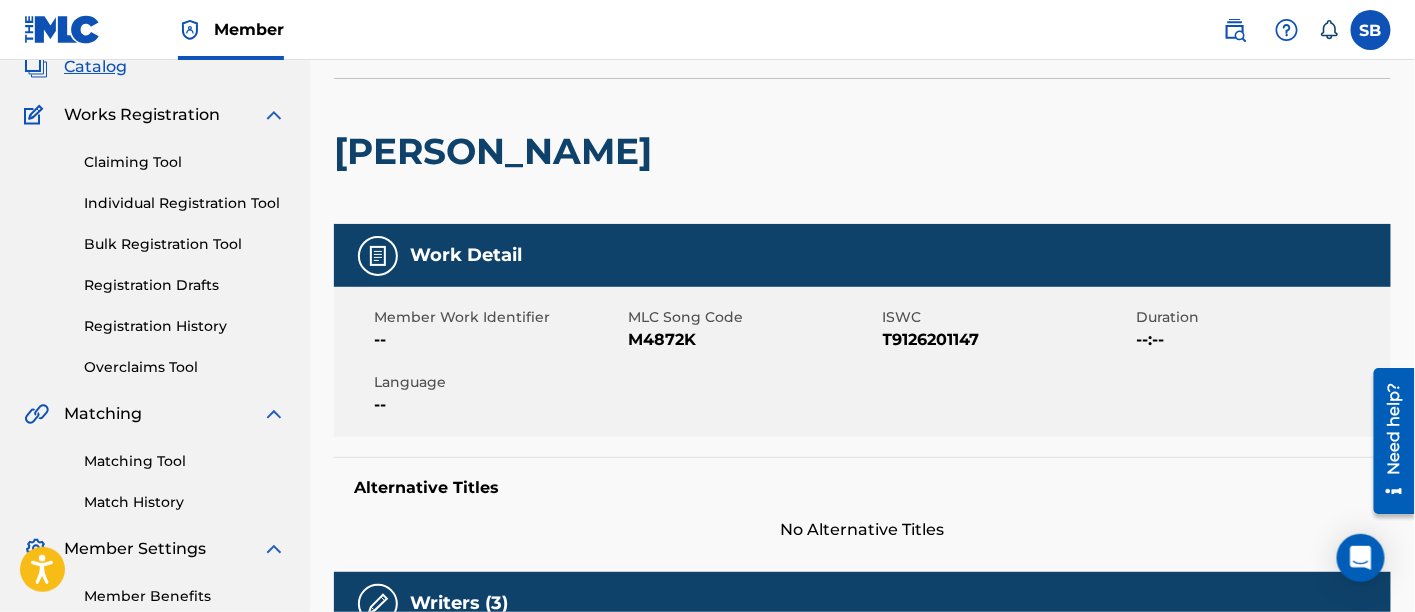 click on "T9126201147" at bounding box center (1007, 340) 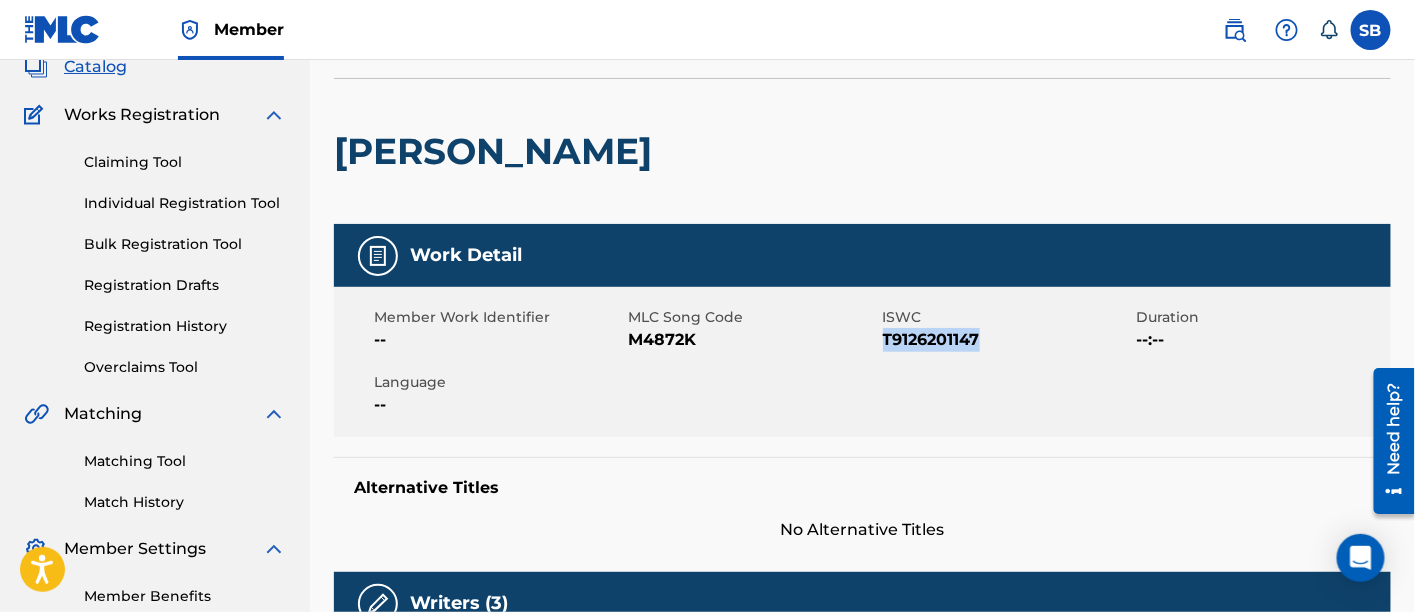 click on "T9126201147" at bounding box center (1007, 340) 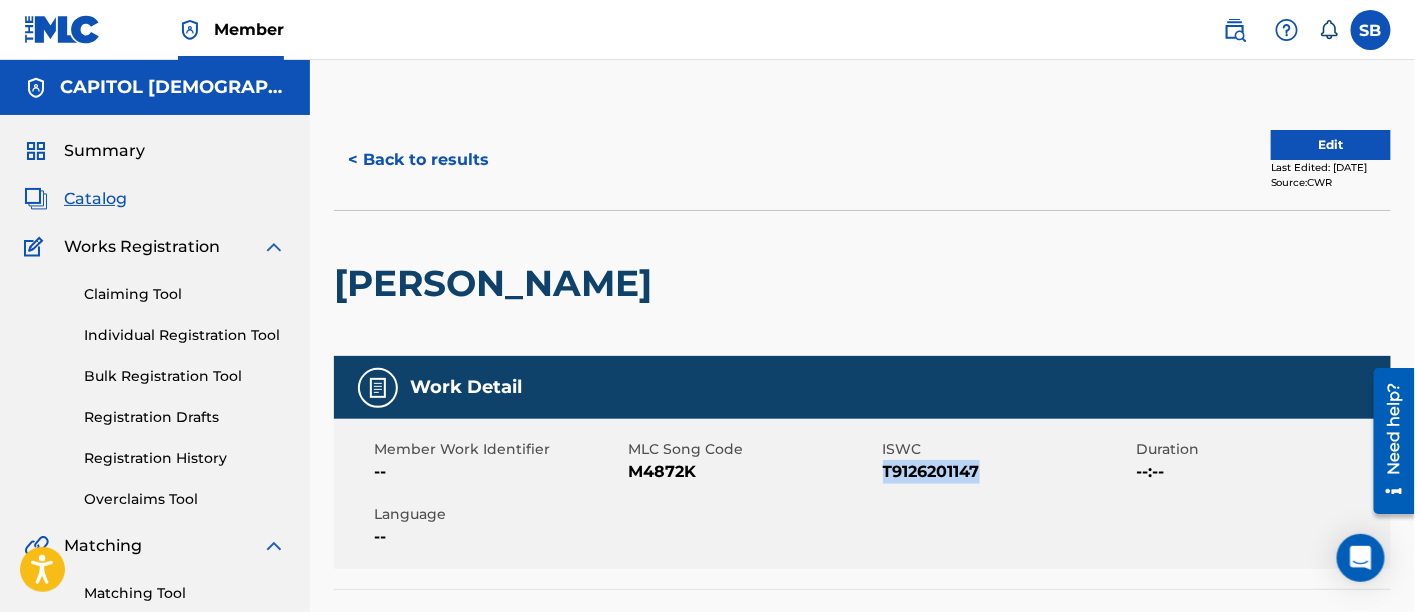 click on "< Back to results" at bounding box center [418, 160] 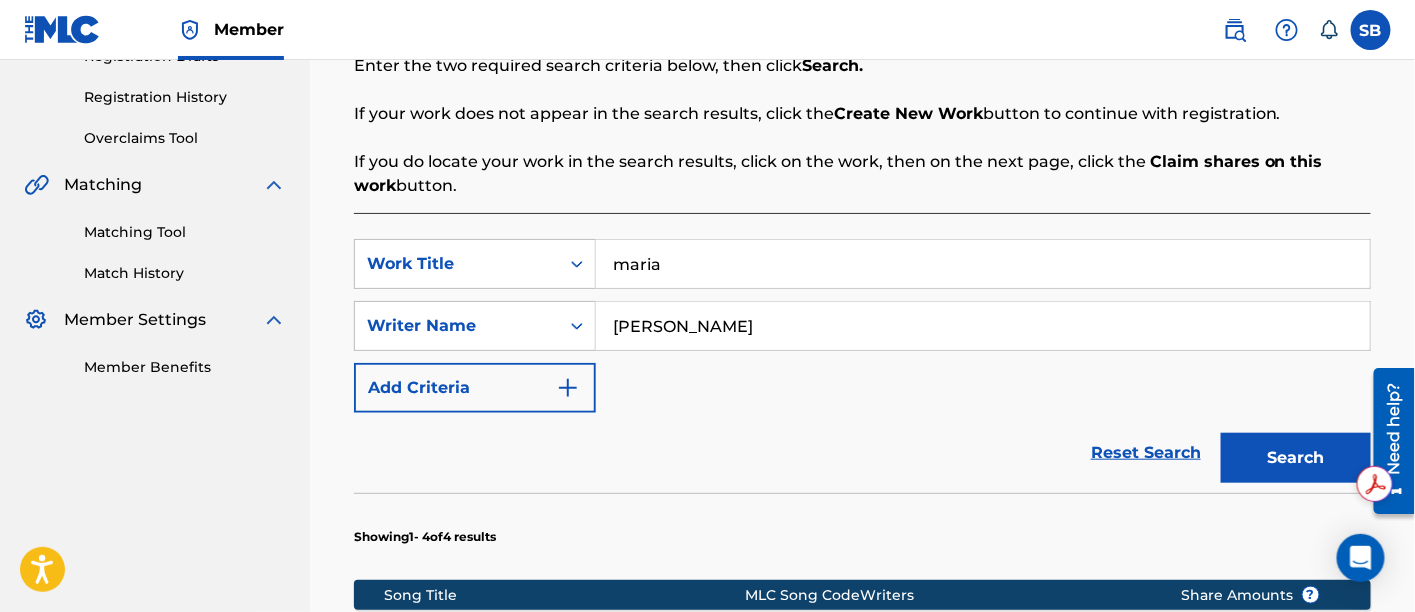 click on "maria" at bounding box center [983, 264] 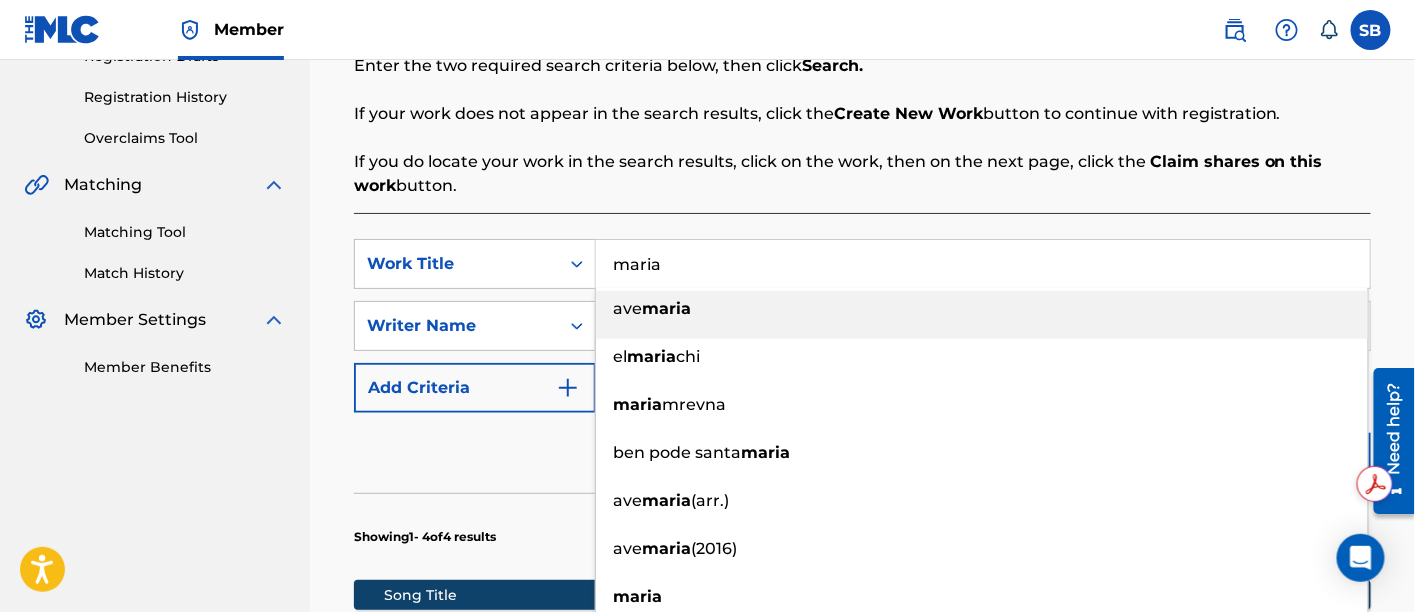 click on "maria" at bounding box center [983, 264] 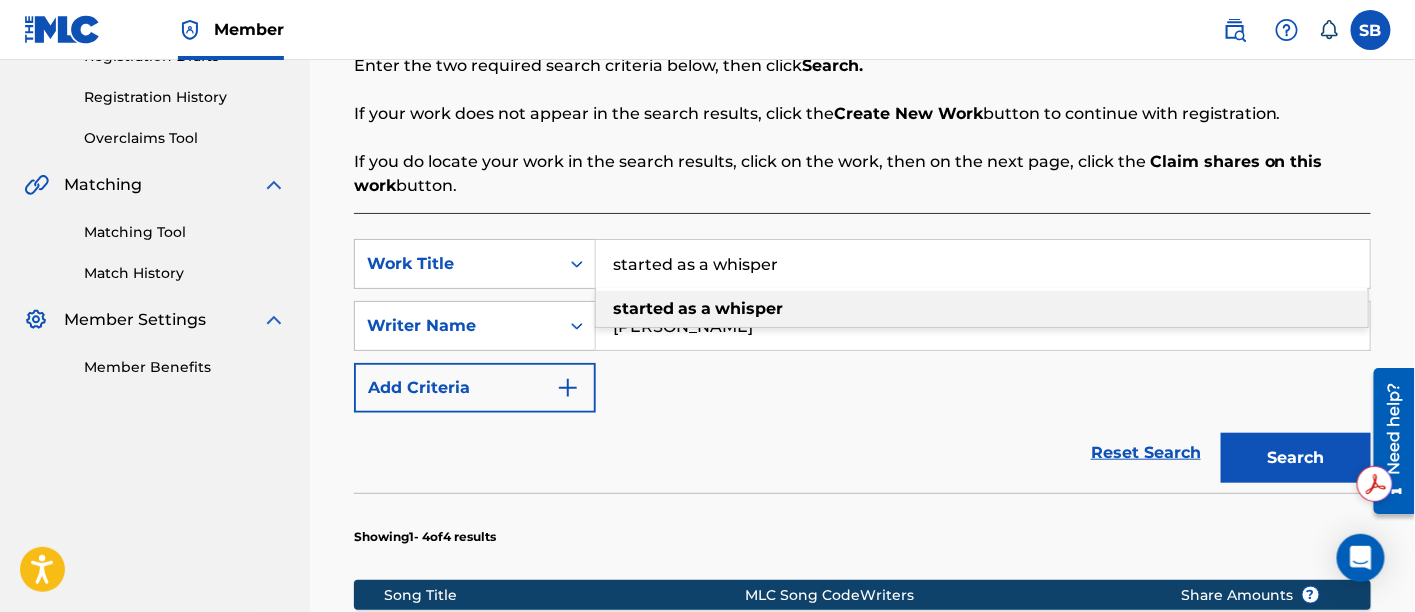 type on "started as a whisper" 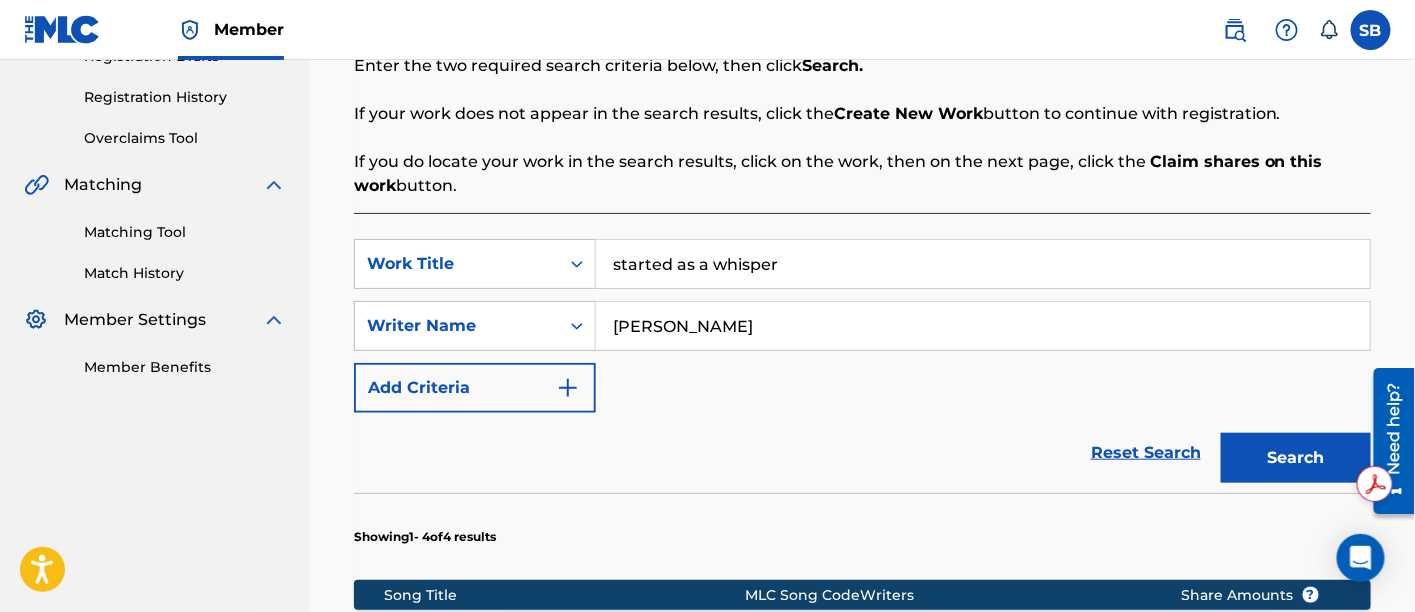 paste on "Simo" 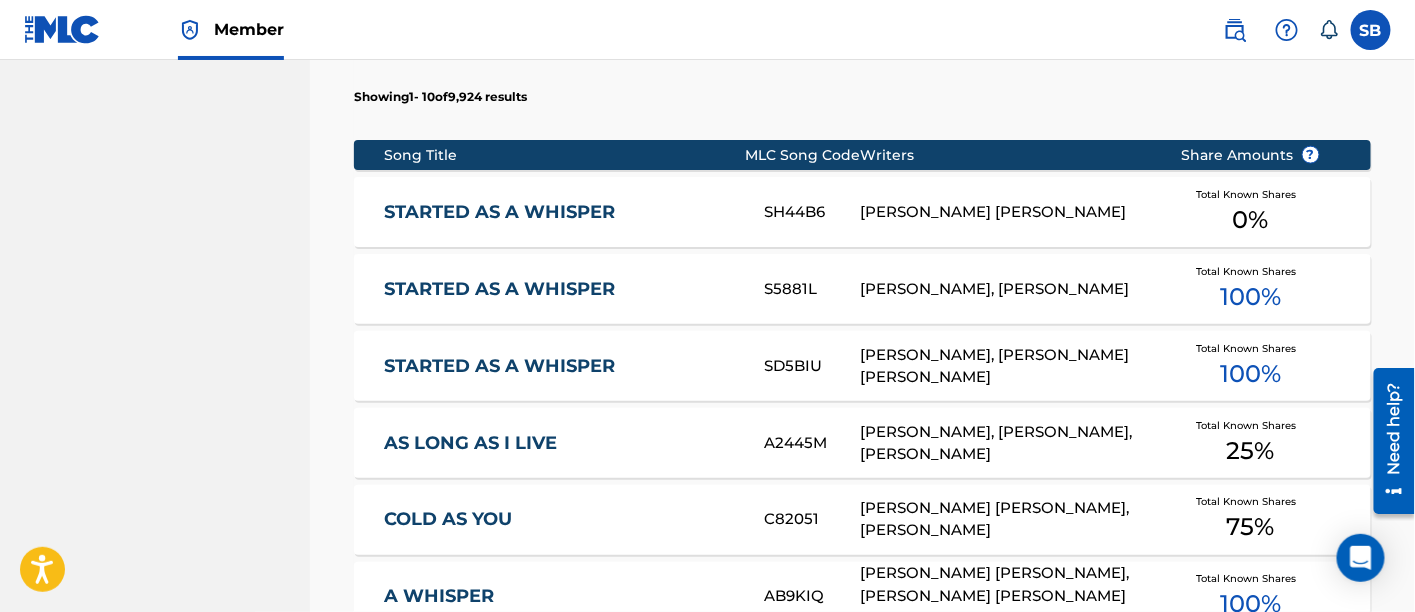 scroll, scrollTop: 814, scrollLeft: 0, axis: vertical 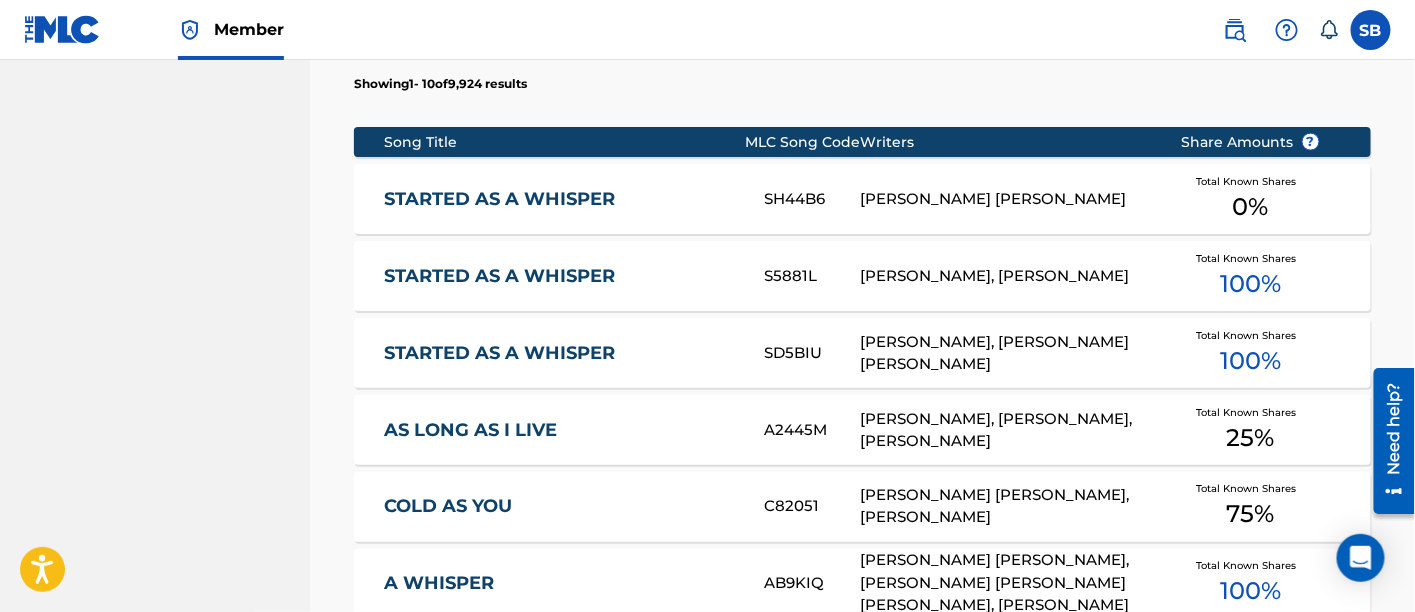 click on "STARTED AS A WHISPER" at bounding box center (561, 276) 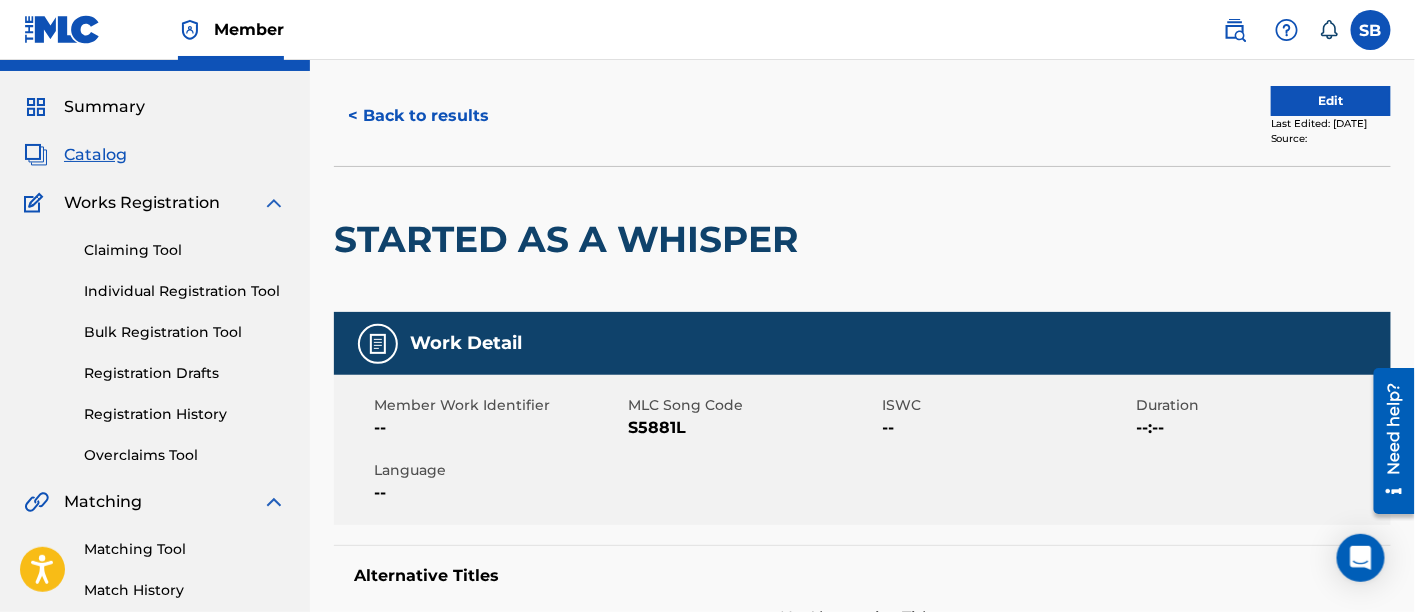 scroll, scrollTop: 0, scrollLeft: 0, axis: both 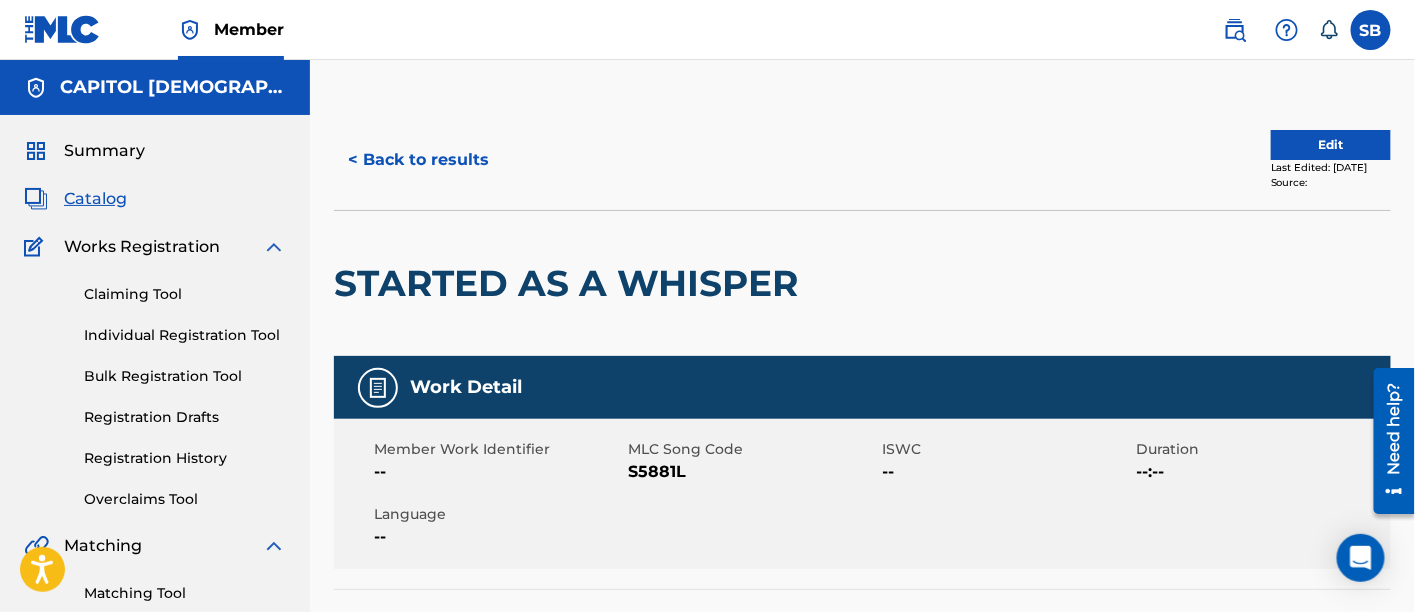 click on "< Back to results" at bounding box center [418, 160] 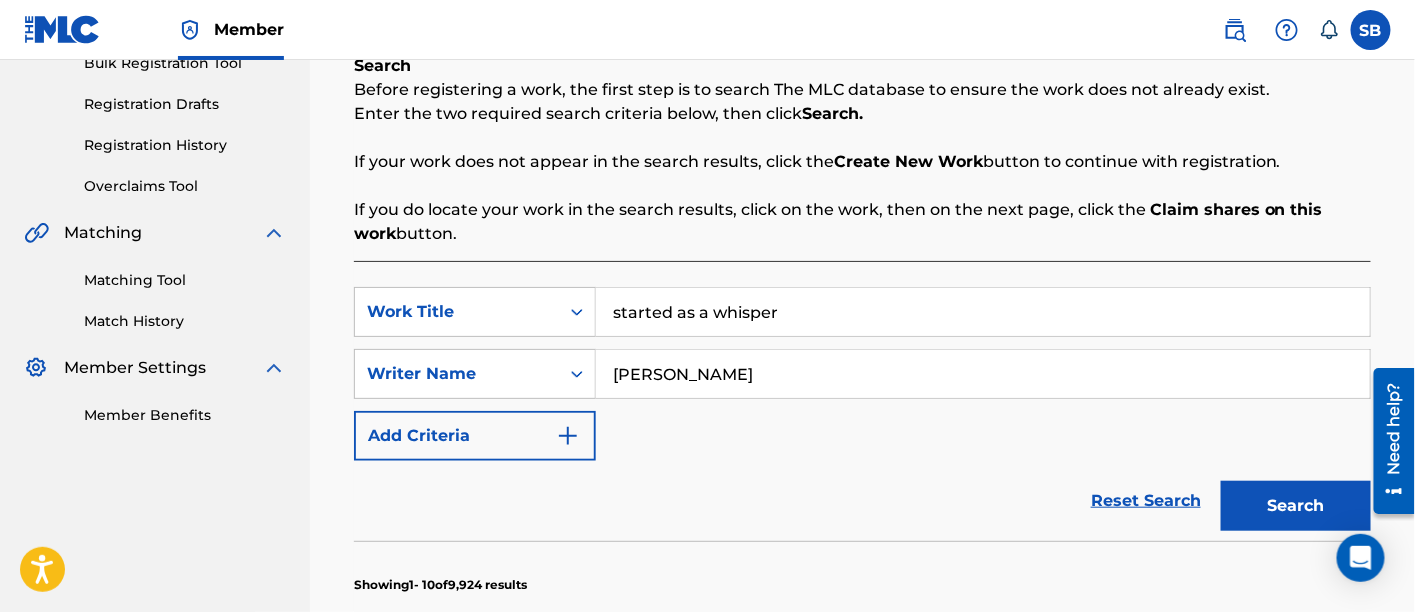 scroll, scrollTop: 315, scrollLeft: 0, axis: vertical 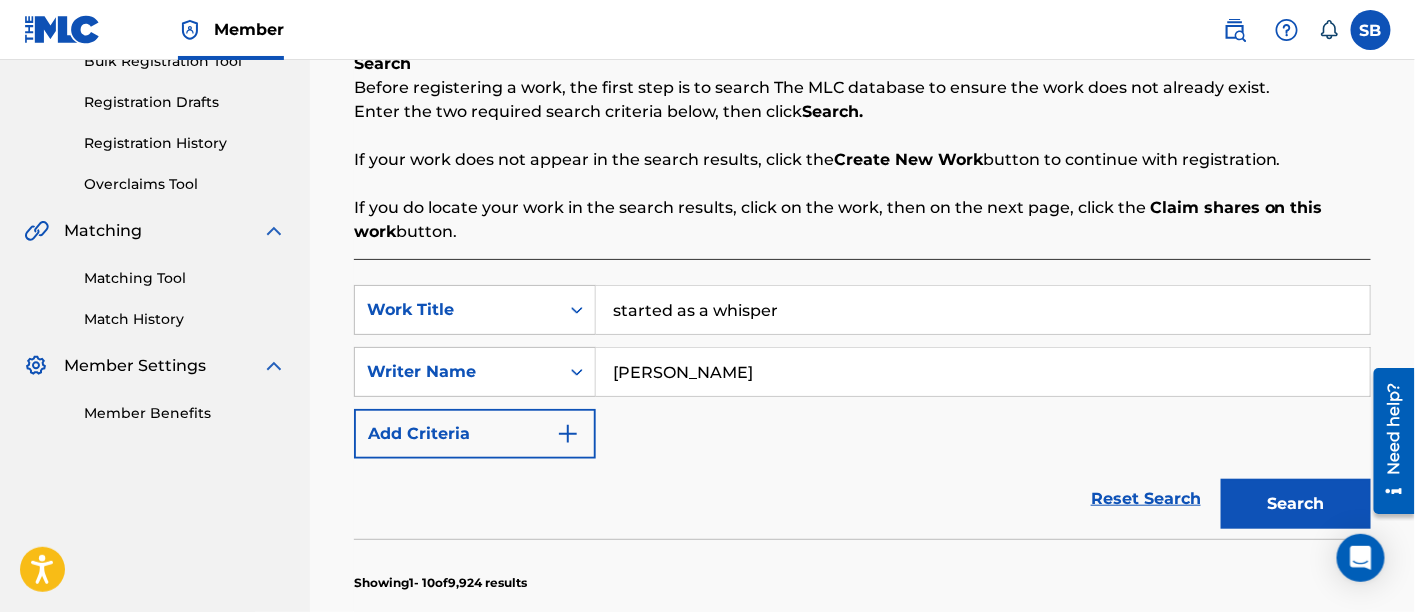 click on "started as a whisper" at bounding box center (983, 310) 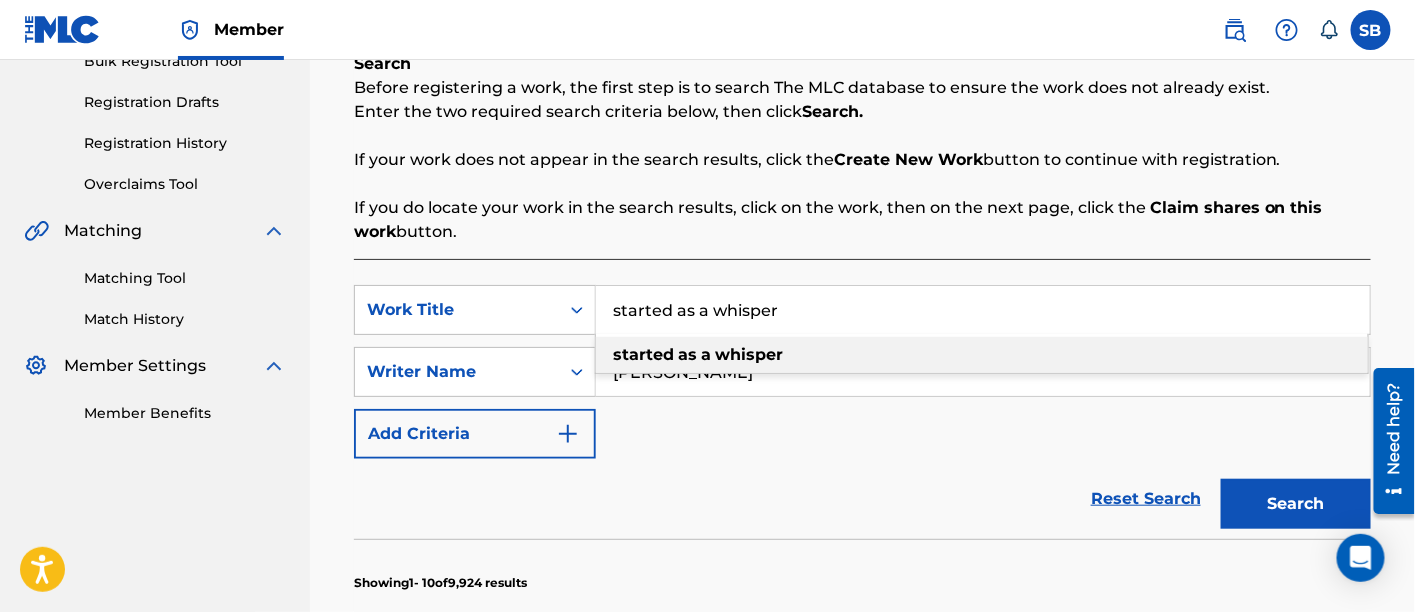 click on "started as a whisper" at bounding box center (983, 310) 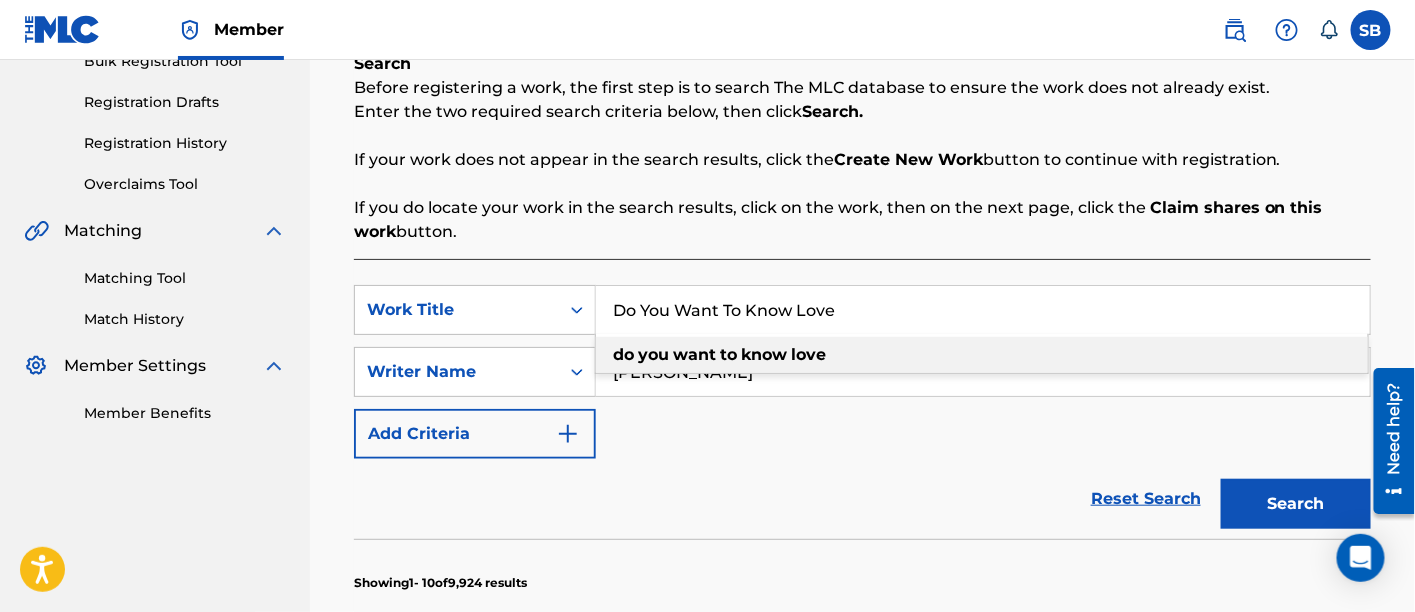click on "you" at bounding box center [653, 354] 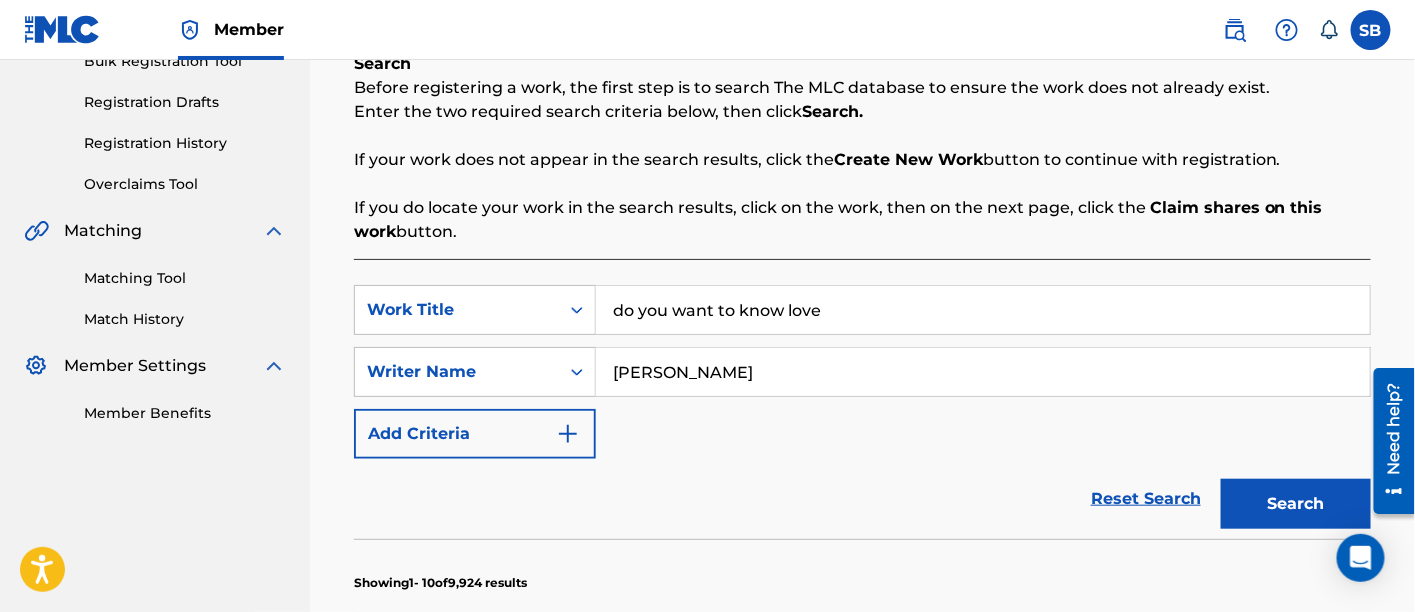 click on "Simon" at bounding box center [983, 372] 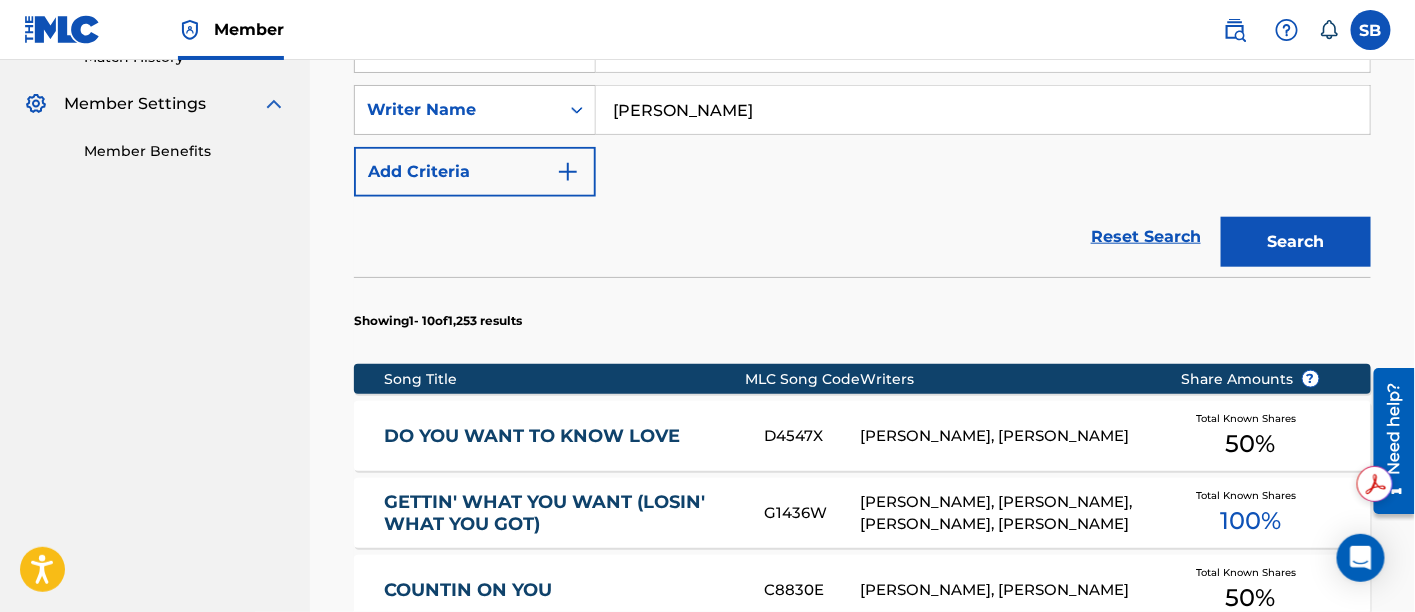scroll, scrollTop: 579, scrollLeft: 0, axis: vertical 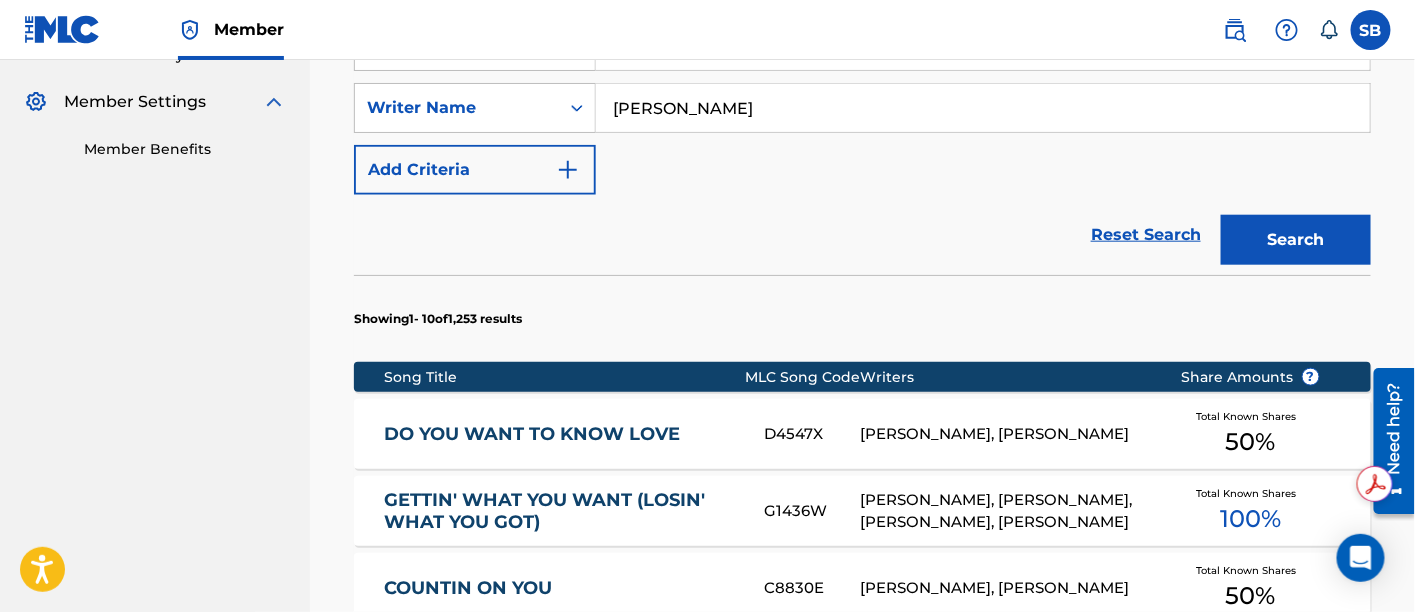 click on "DO YOU WANT TO KNOW LOVE" at bounding box center (561, 434) 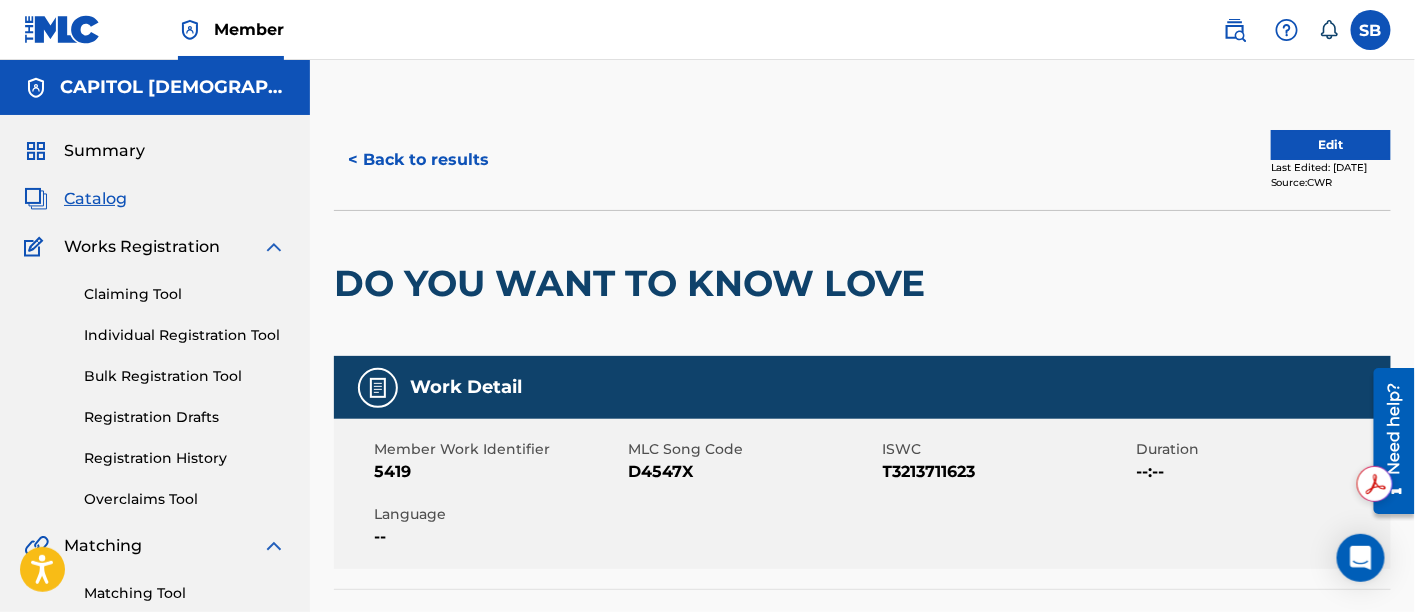 scroll, scrollTop: 166, scrollLeft: 0, axis: vertical 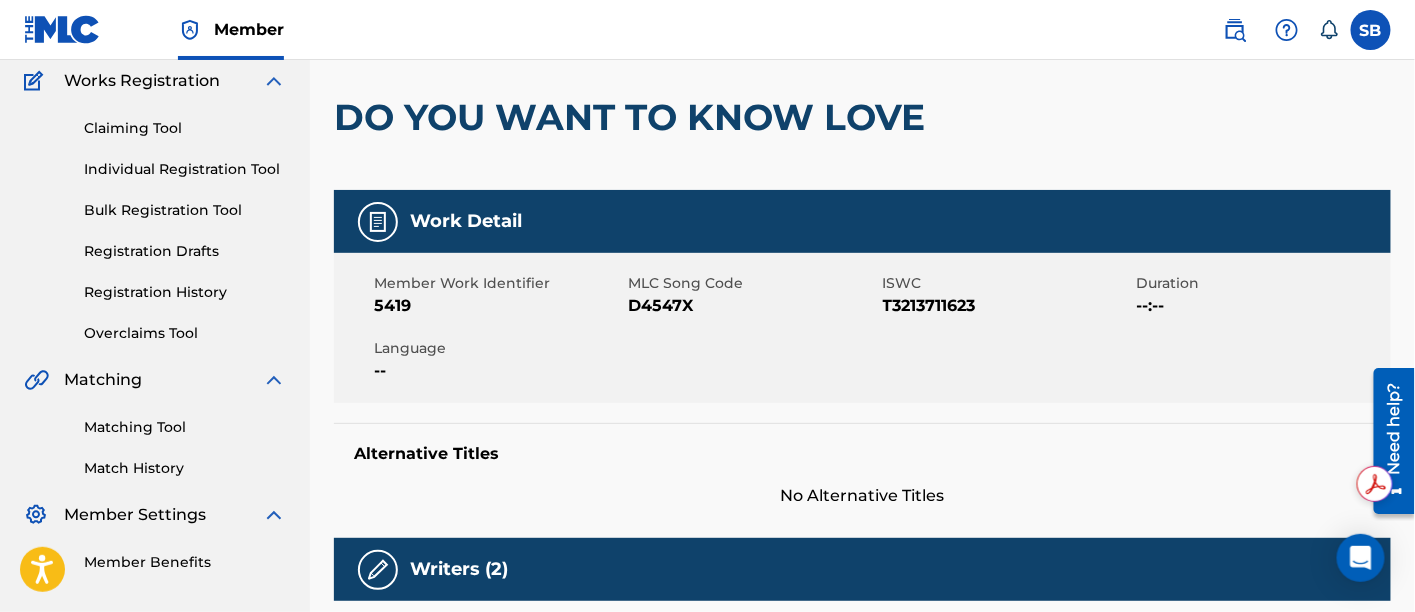 click on "T3213711623" at bounding box center (1007, 306) 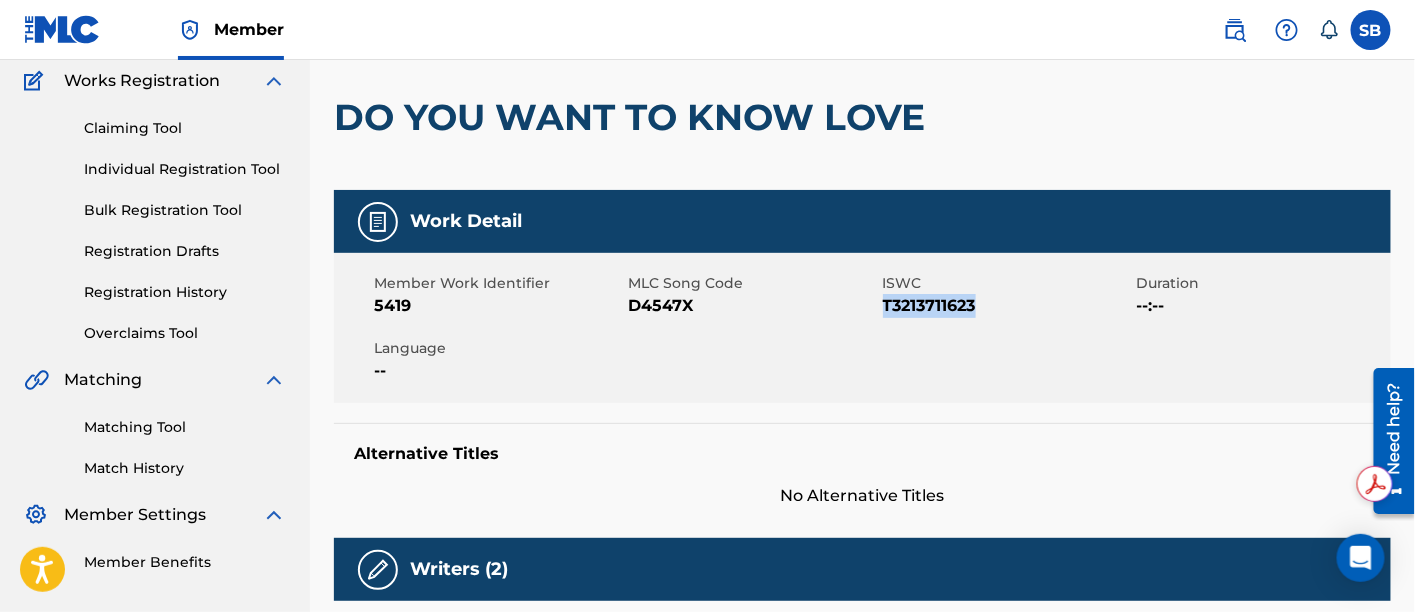 click on "T3213711623" at bounding box center [1007, 306] 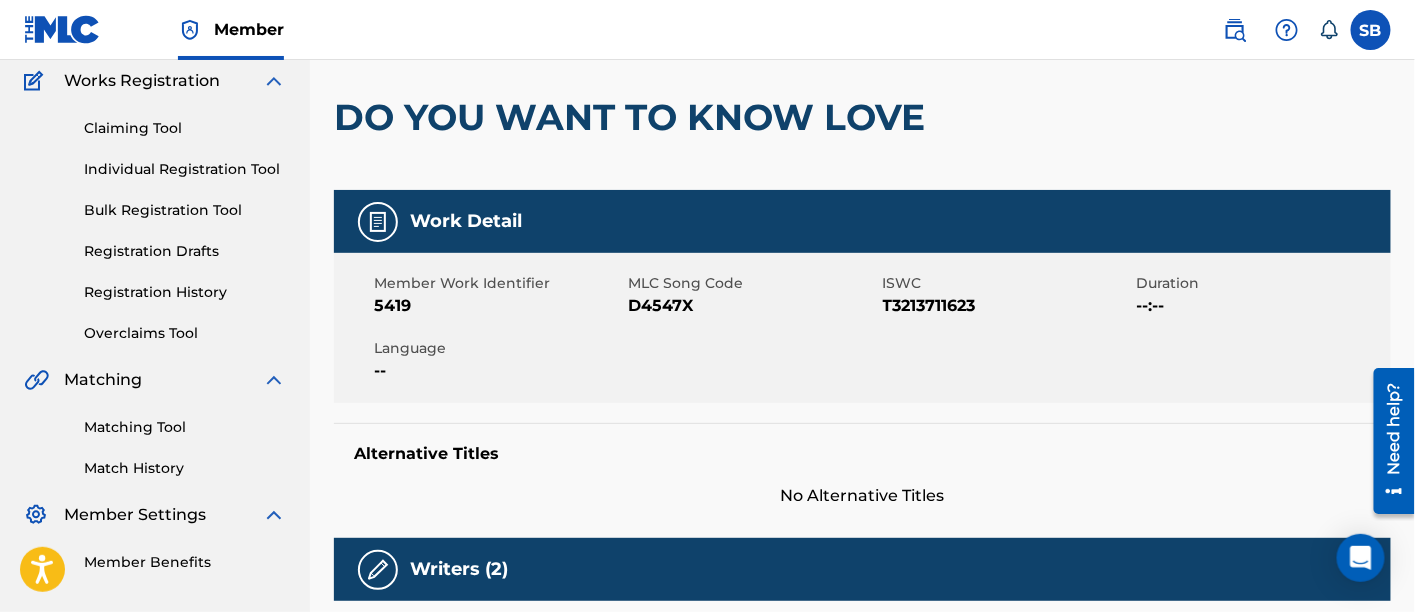 click on "Member Work Identifier 5419 MLC Song Code D4547X ISWC T3213711623 Duration --:-- Language --" at bounding box center [862, 328] 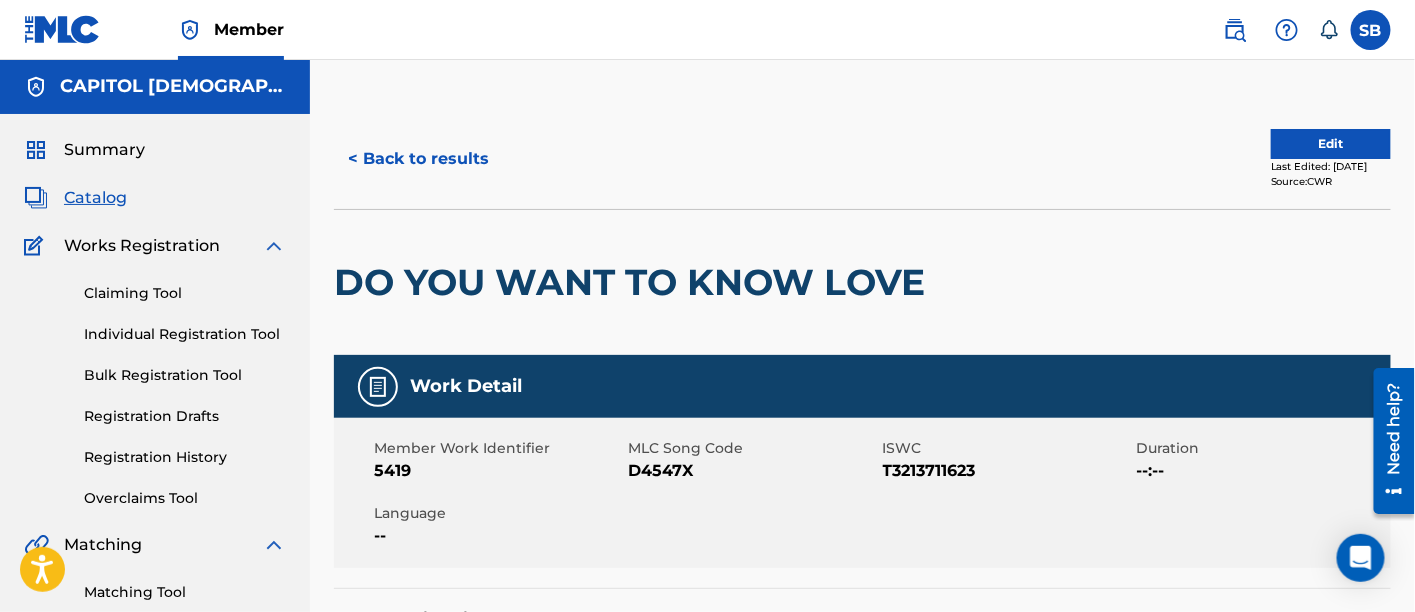 scroll, scrollTop: 0, scrollLeft: 0, axis: both 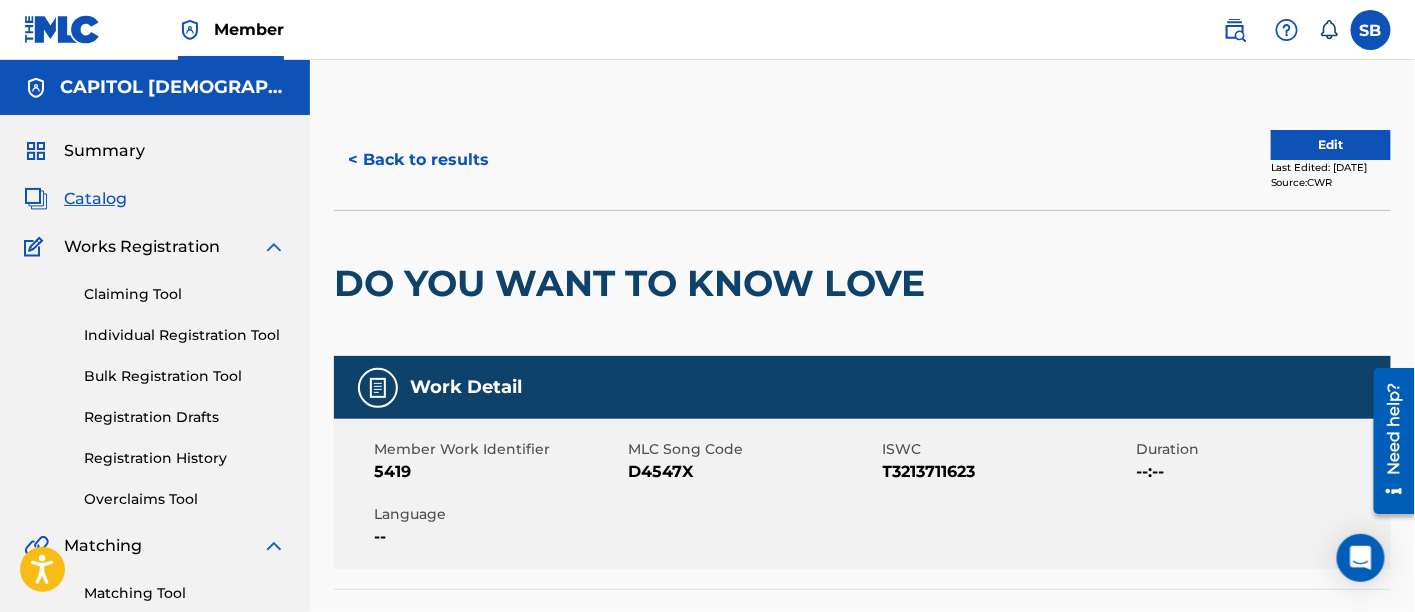 click on "< Back to results" at bounding box center [418, 160] 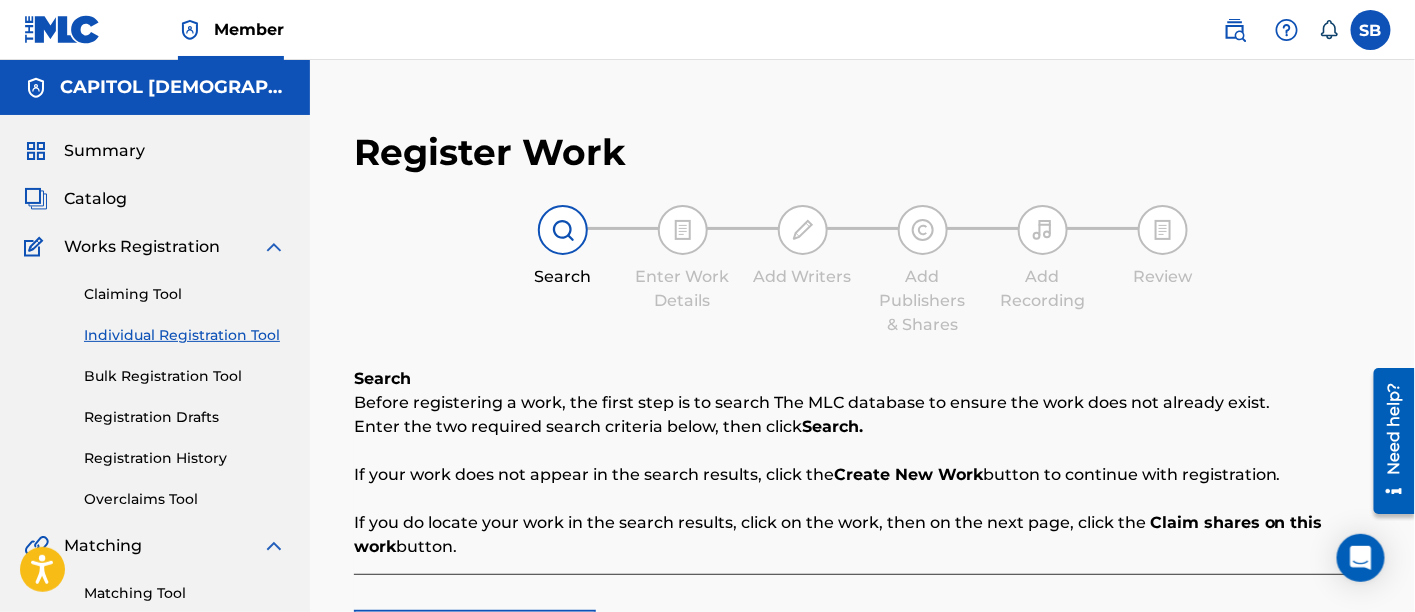 scroll, scrollTop: 361, scrollLeft: 0, axis: vertical 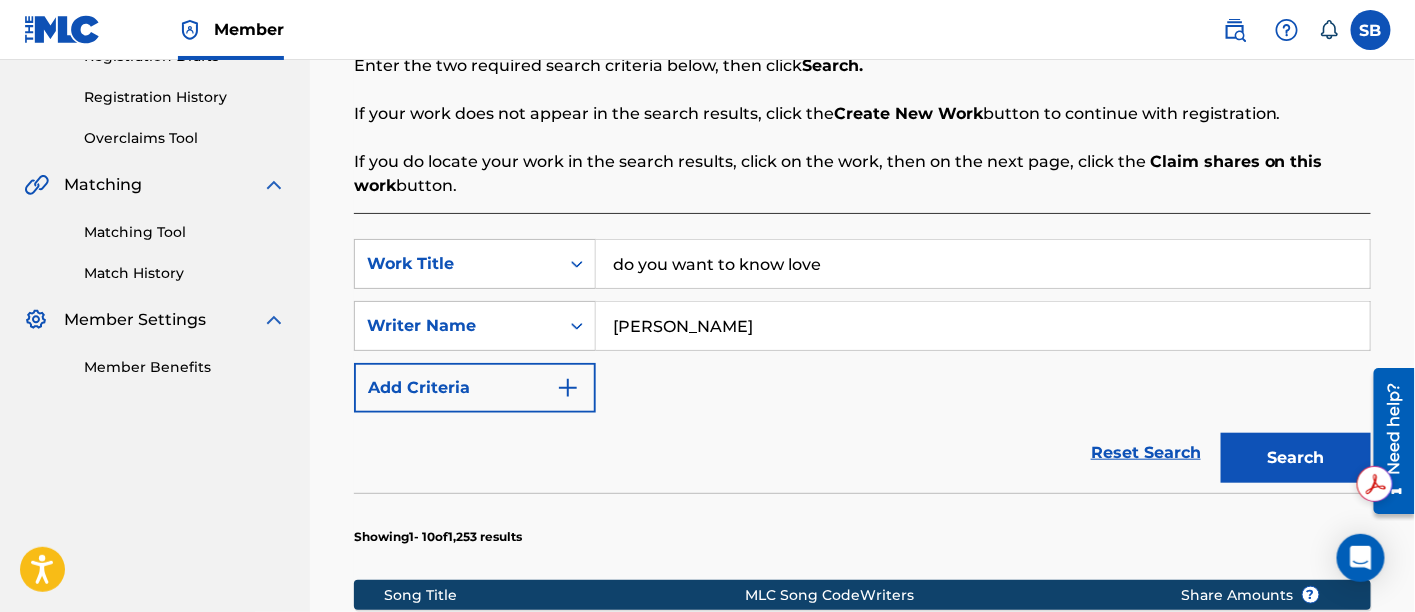 click on "do you want to know love" at bounding box center [983, 264] 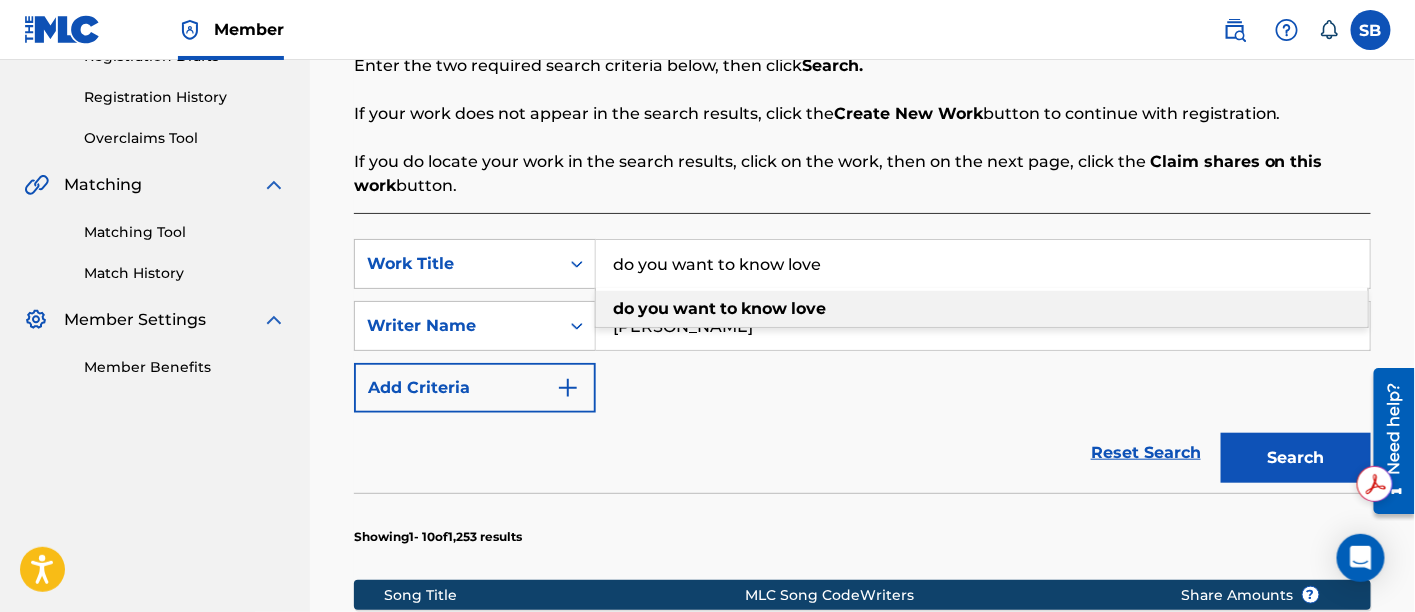 click on "do you want to know love" at bounding box center (983, 264) 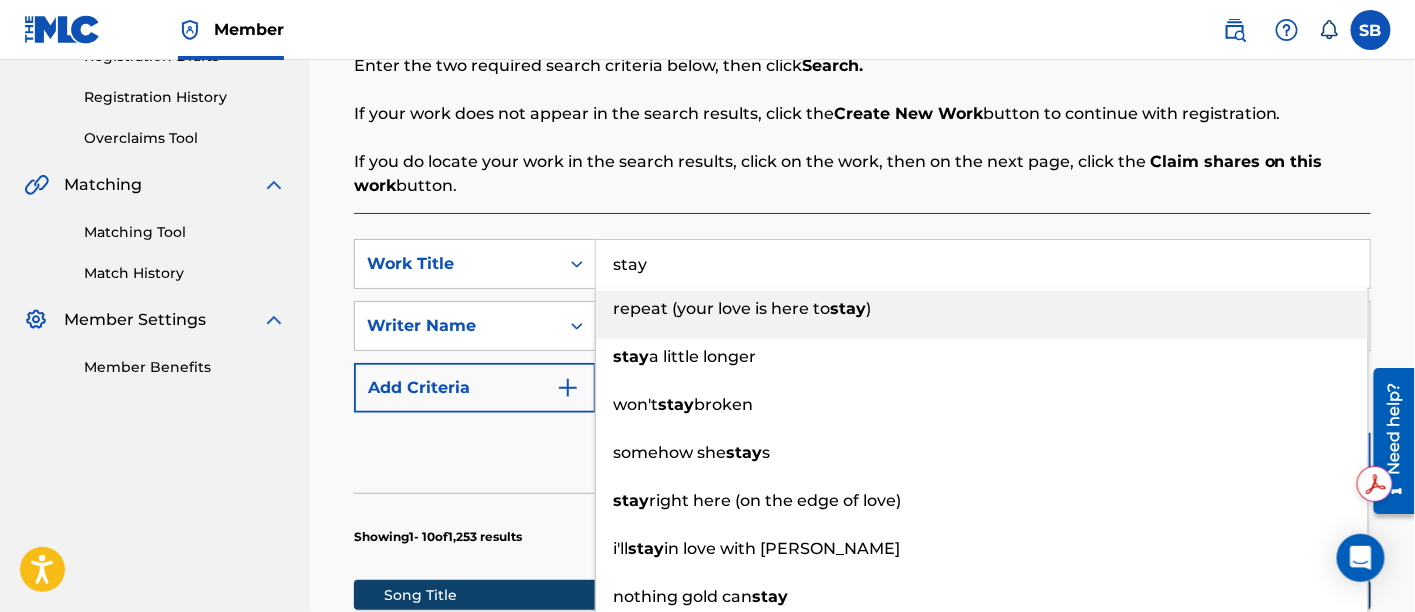type on "stay" 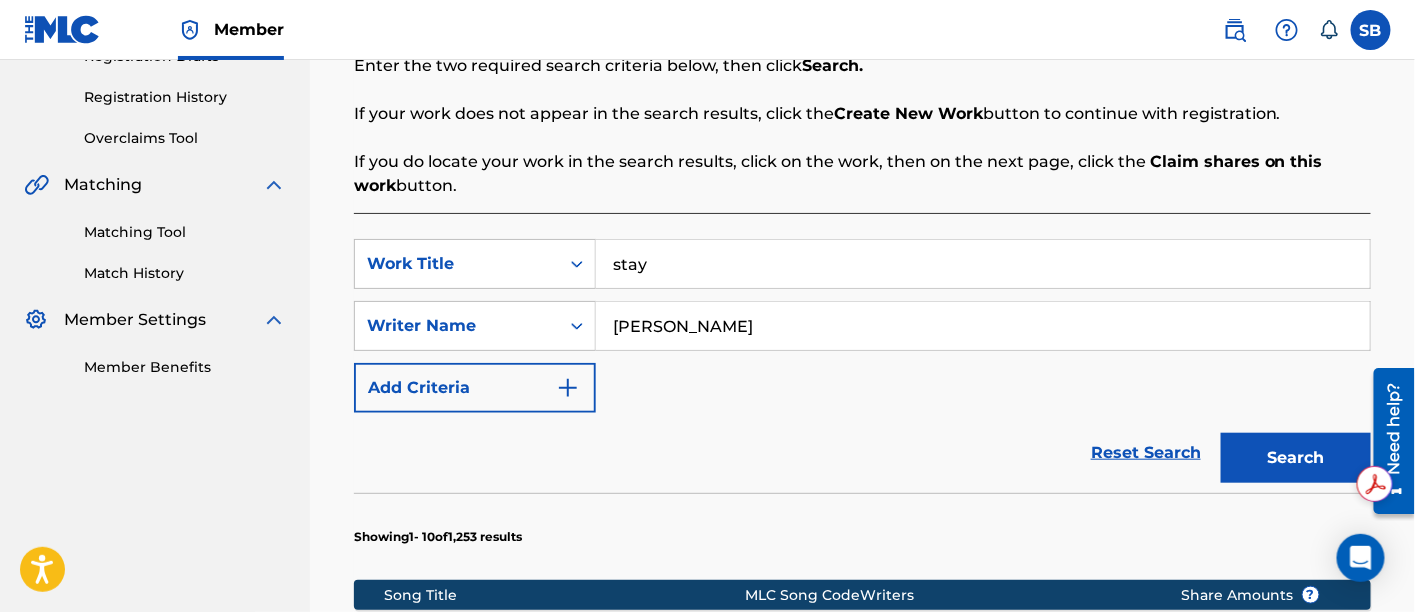 click on "hanson" at bounding box center (983, 326) 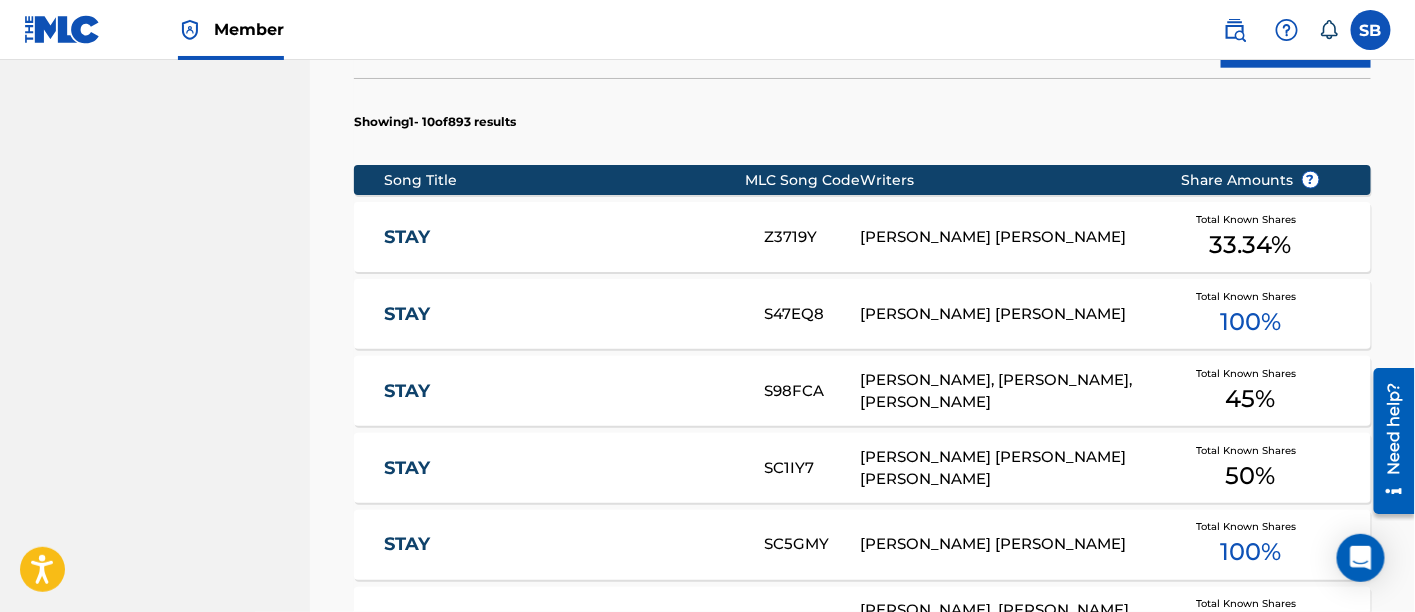 scroll, scrollTop: 894, scrollLeft: 0, axis: vertical 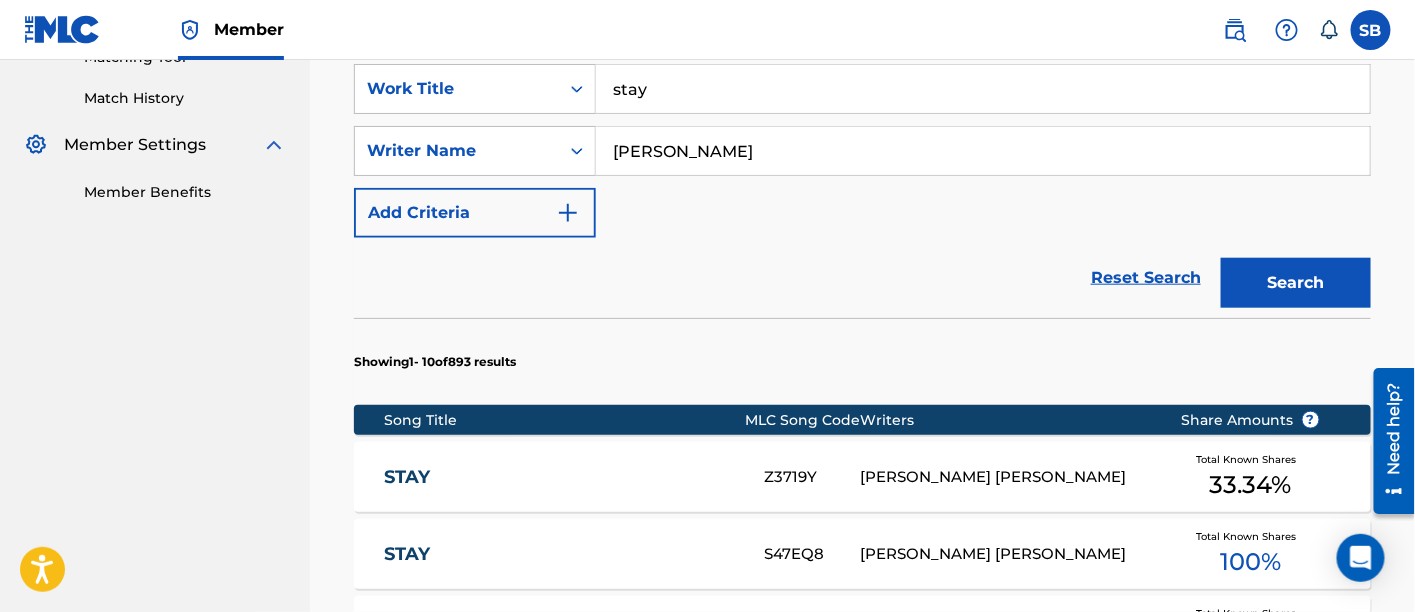 click on "Andrew" at bounding box center [983, 151] 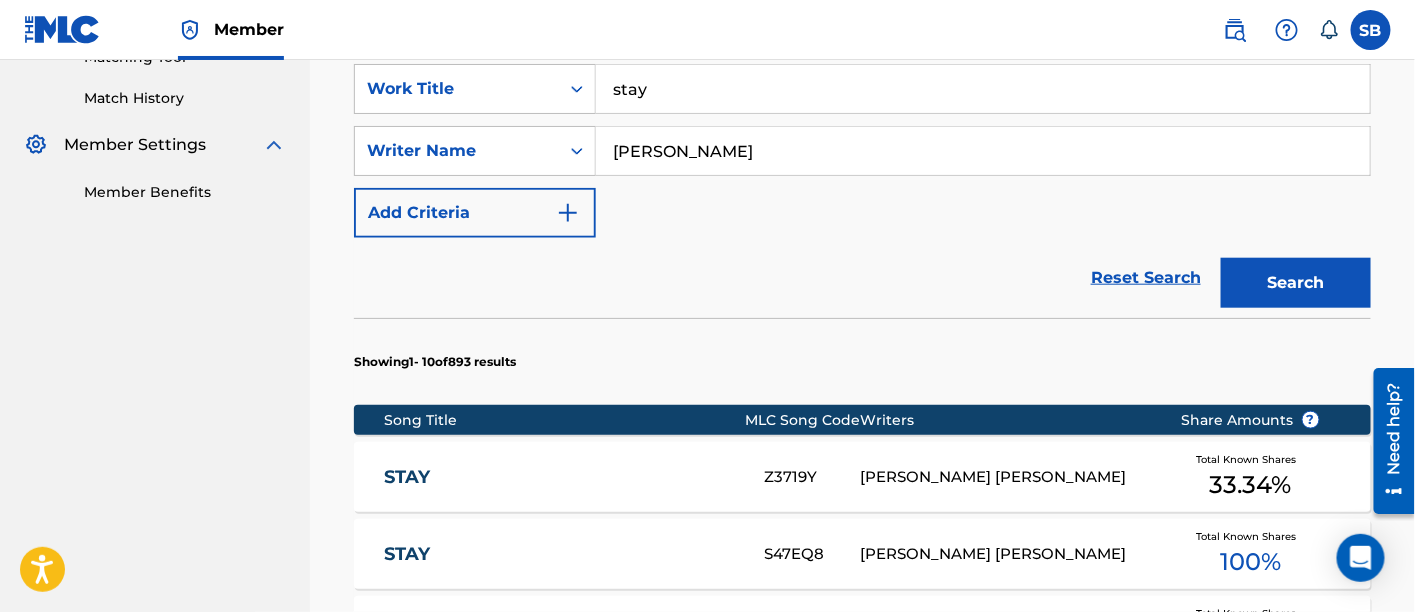 type on "Patrick Andrew" 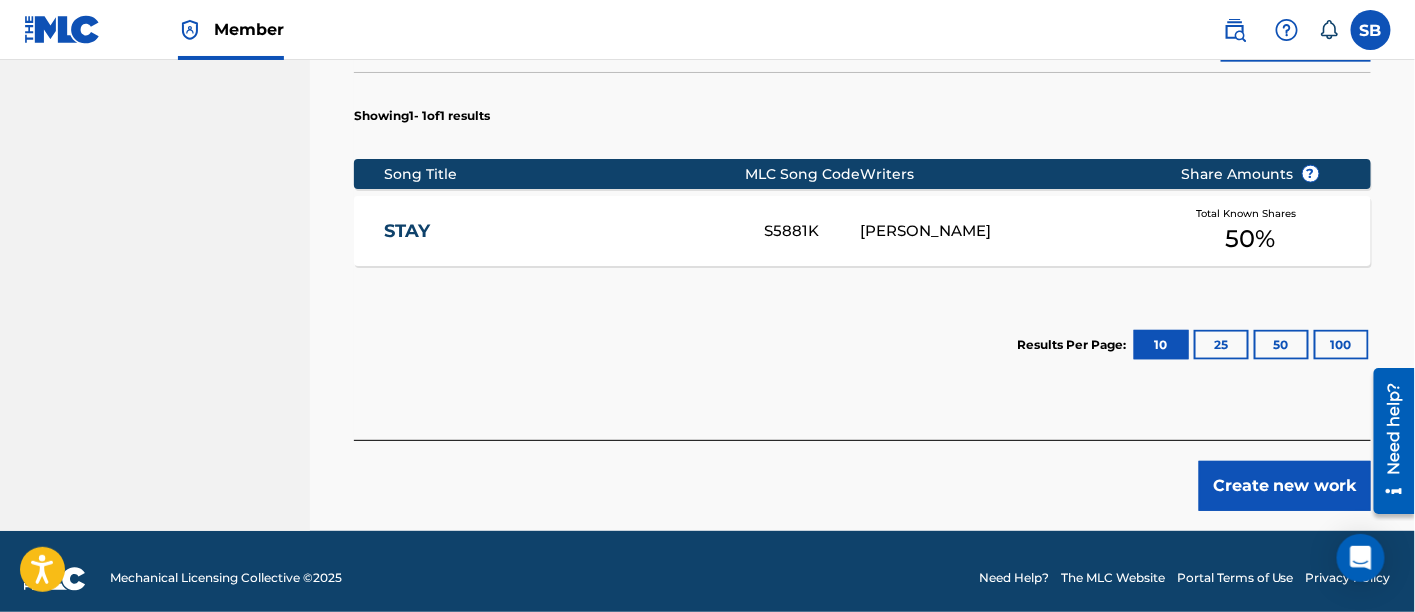 scroll, scrollTop: 783, scrollLeft: 0, axis: vertical 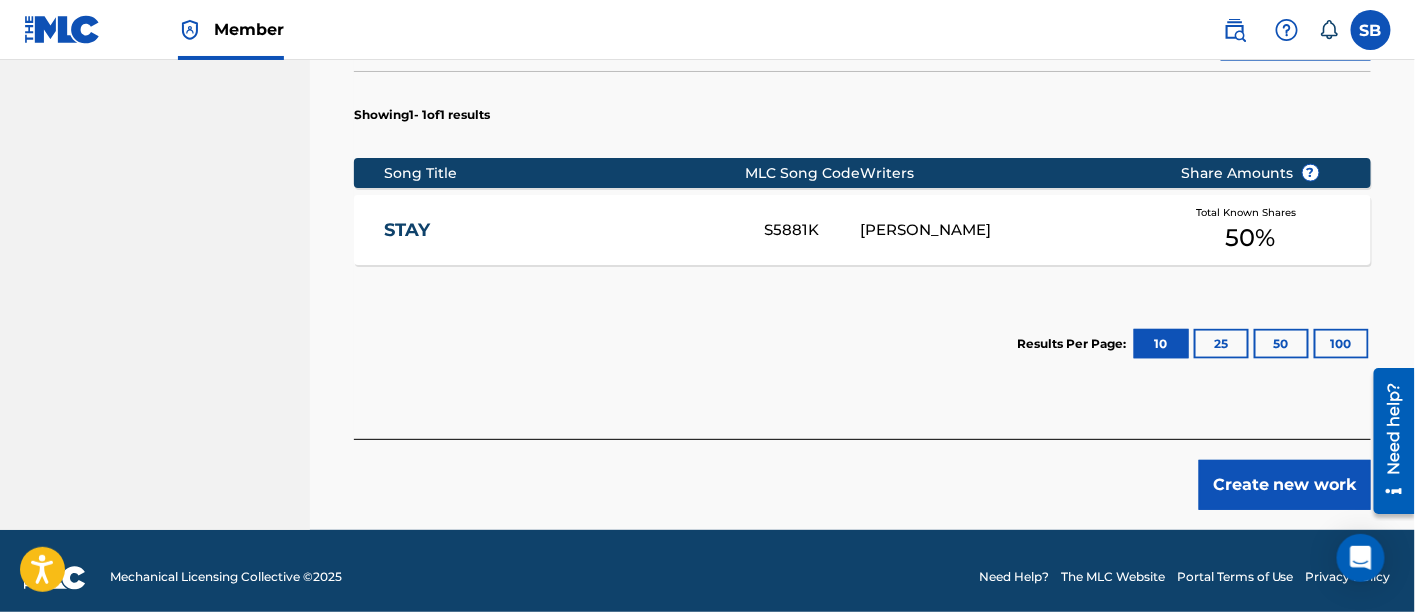 click on "STAY" at bounding box center (561, 230) 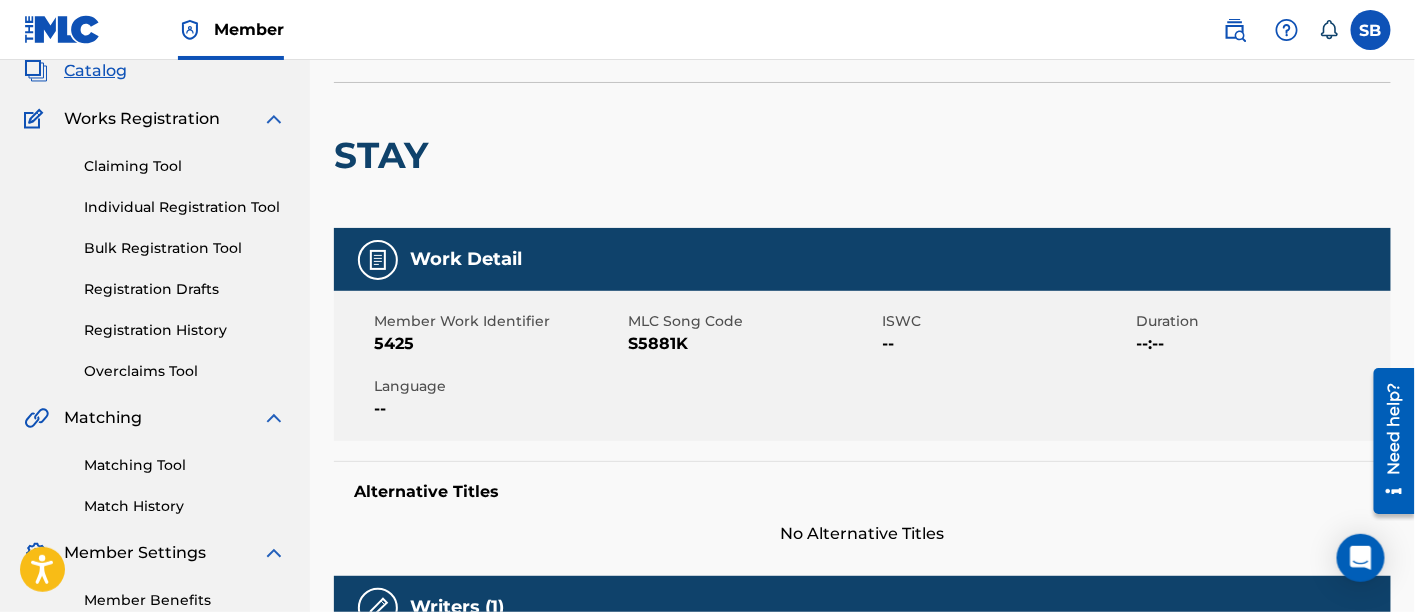 scroll, scrollTop: 0, scrollLeft: 0, axis: both 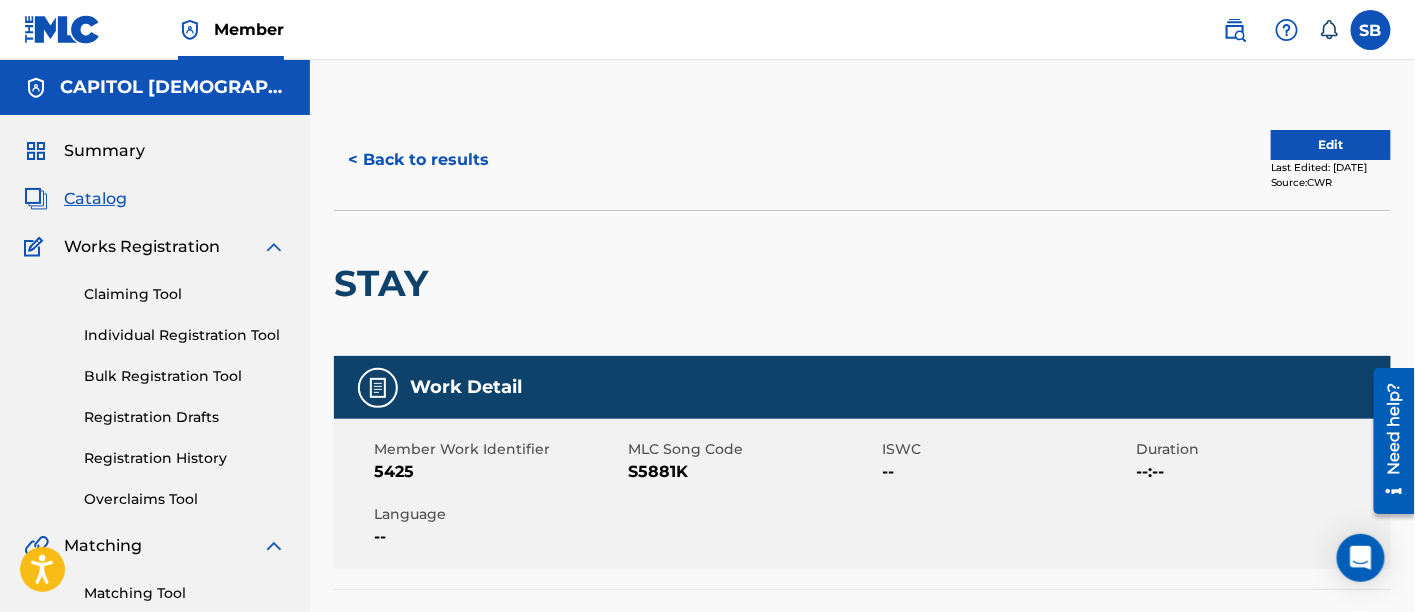 click on "< Back to results" at bounding box center (418, 160) 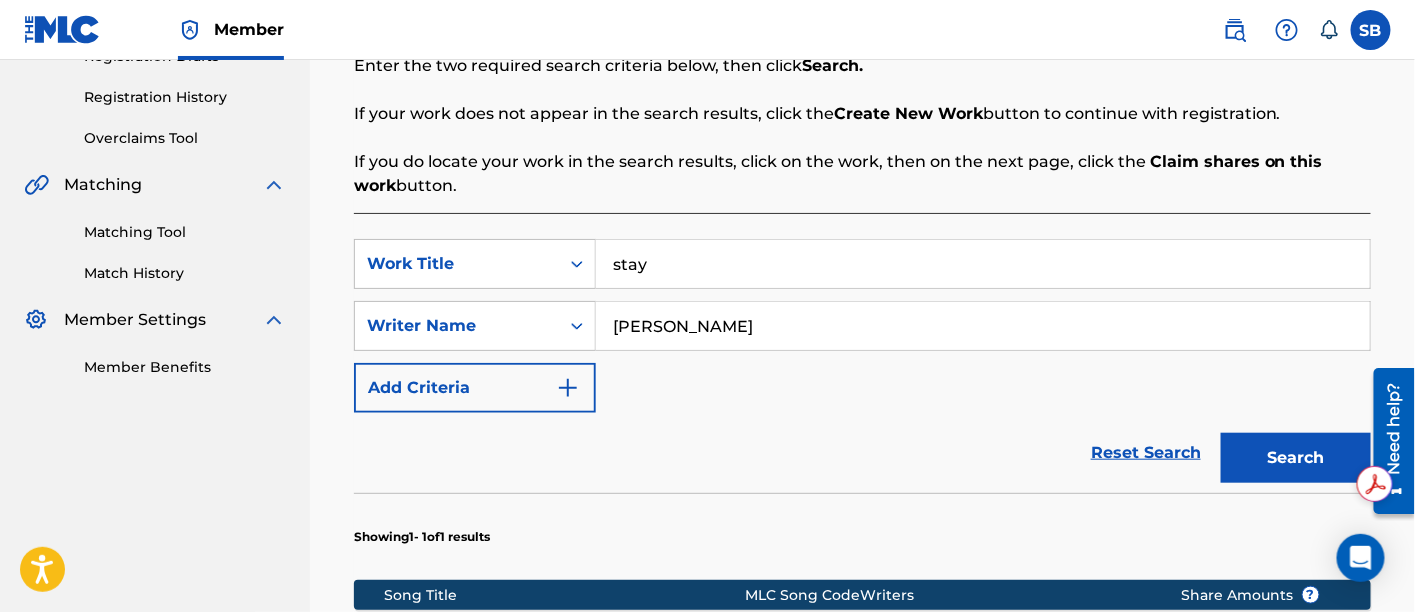 click on "stay" at bounding box center (983, 264) 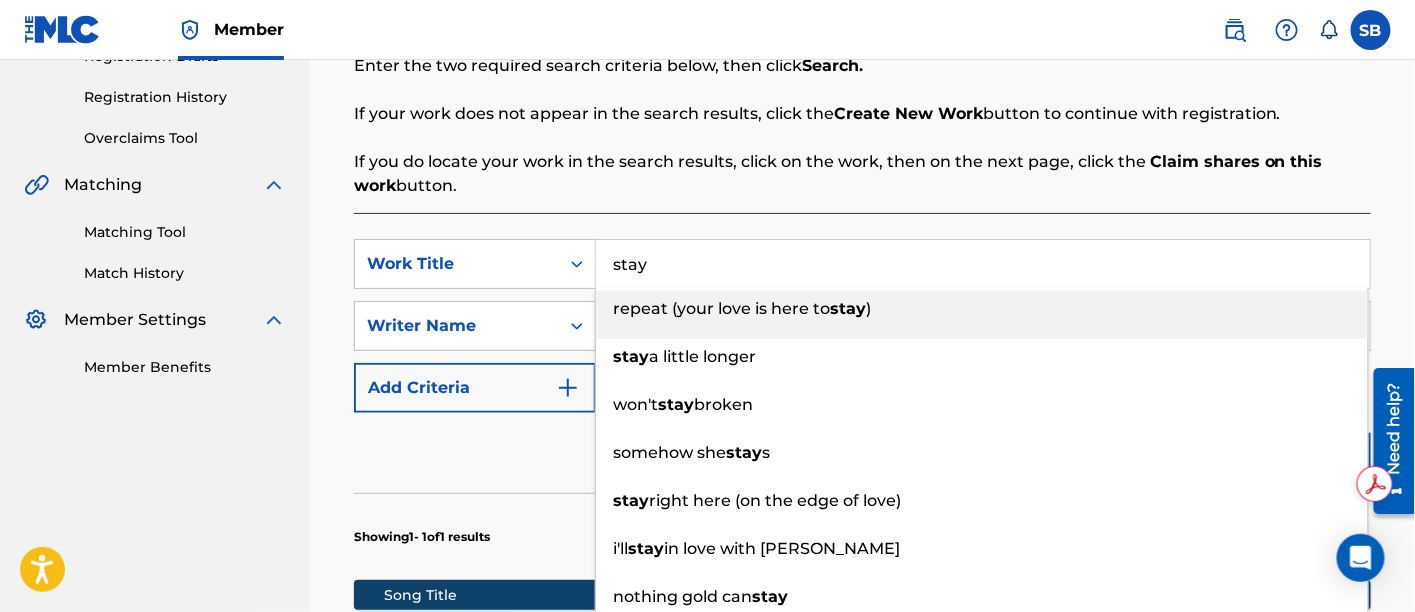 click on "stay" at bounding box center (983, 264) 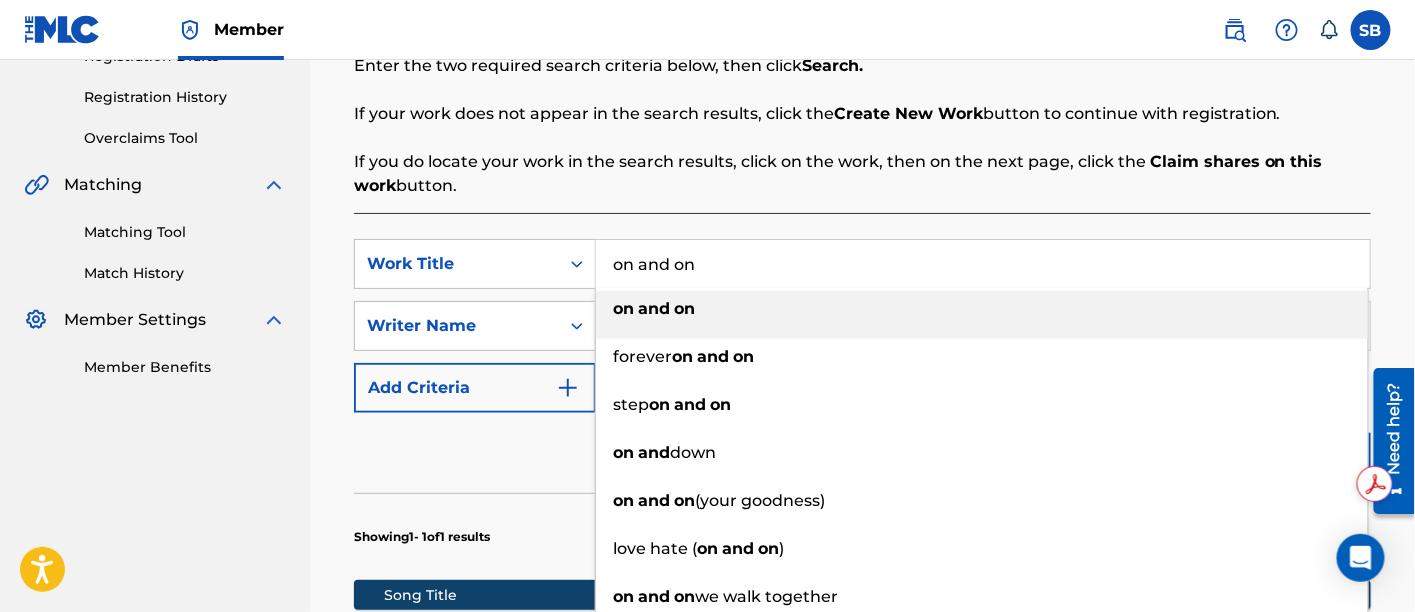 type on "on and on" 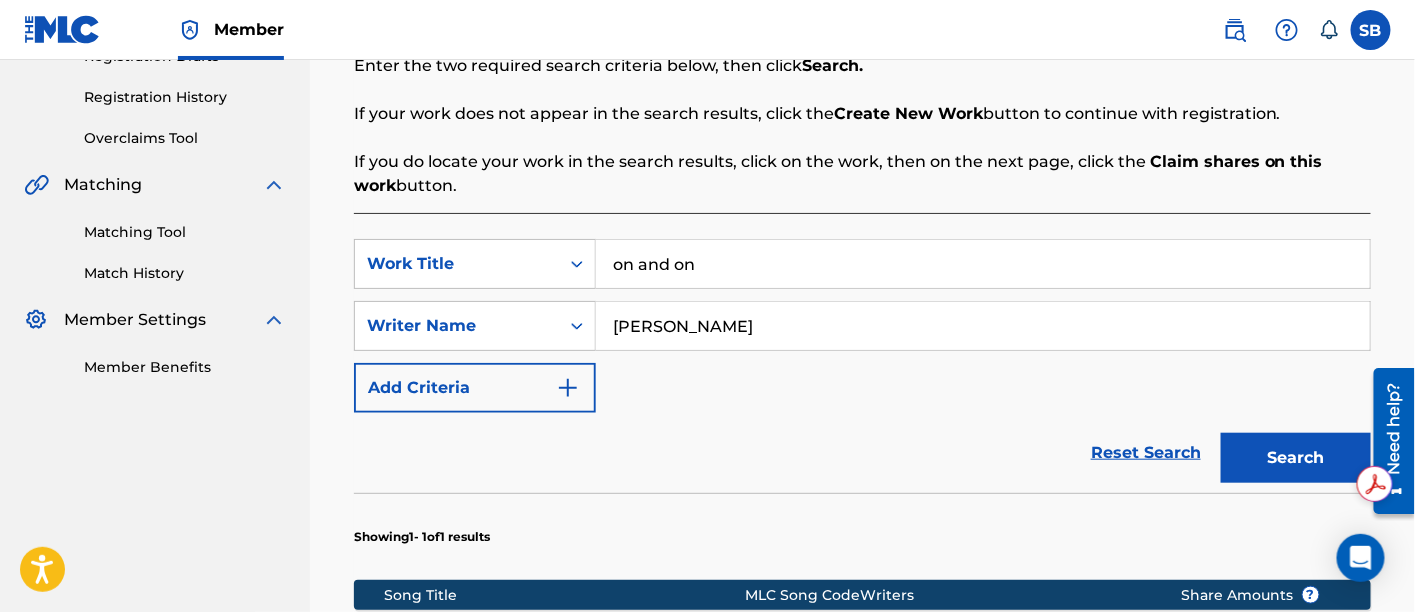 paste on "Hanson" 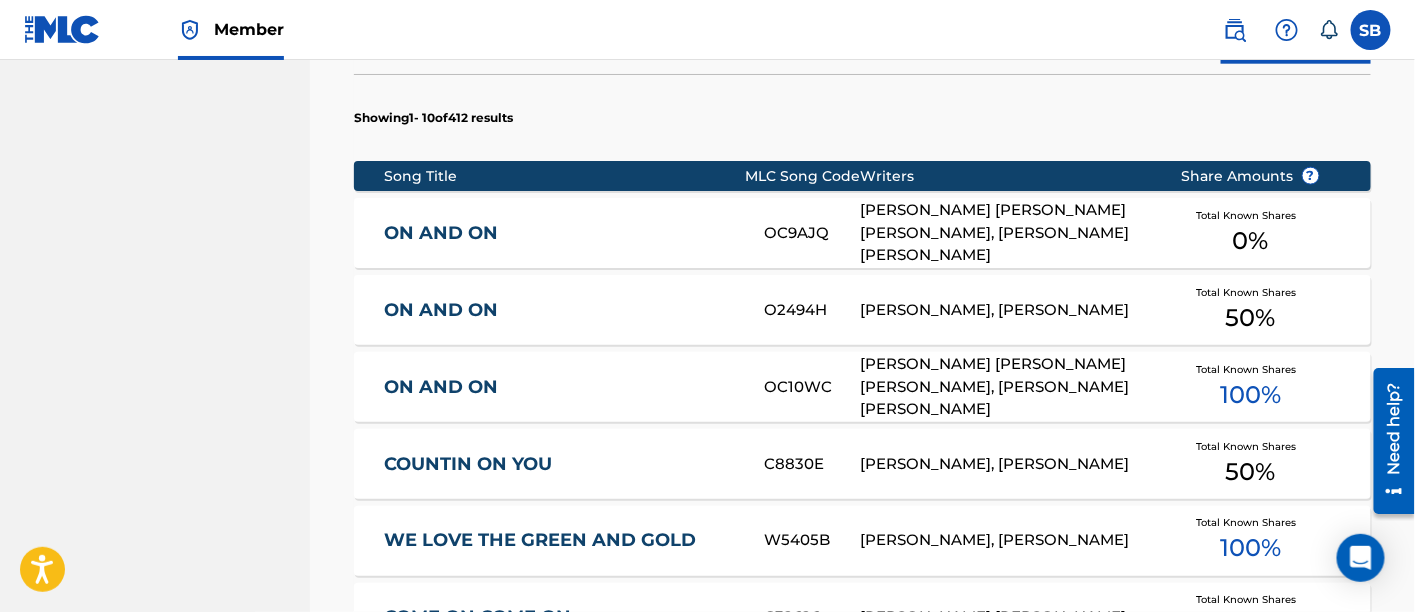 scroll, scrollTop: 811, scrollLeft: 0, axis: vertical 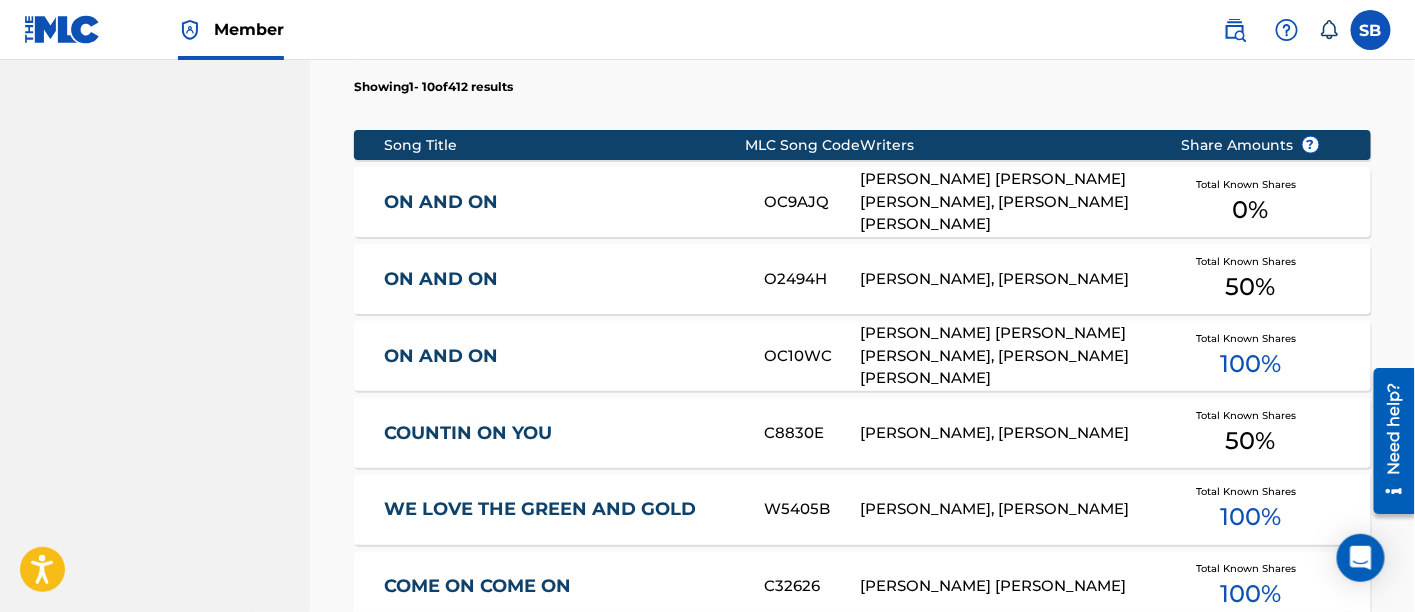 click on "ON AND ON" at bounding box center (561, 202) 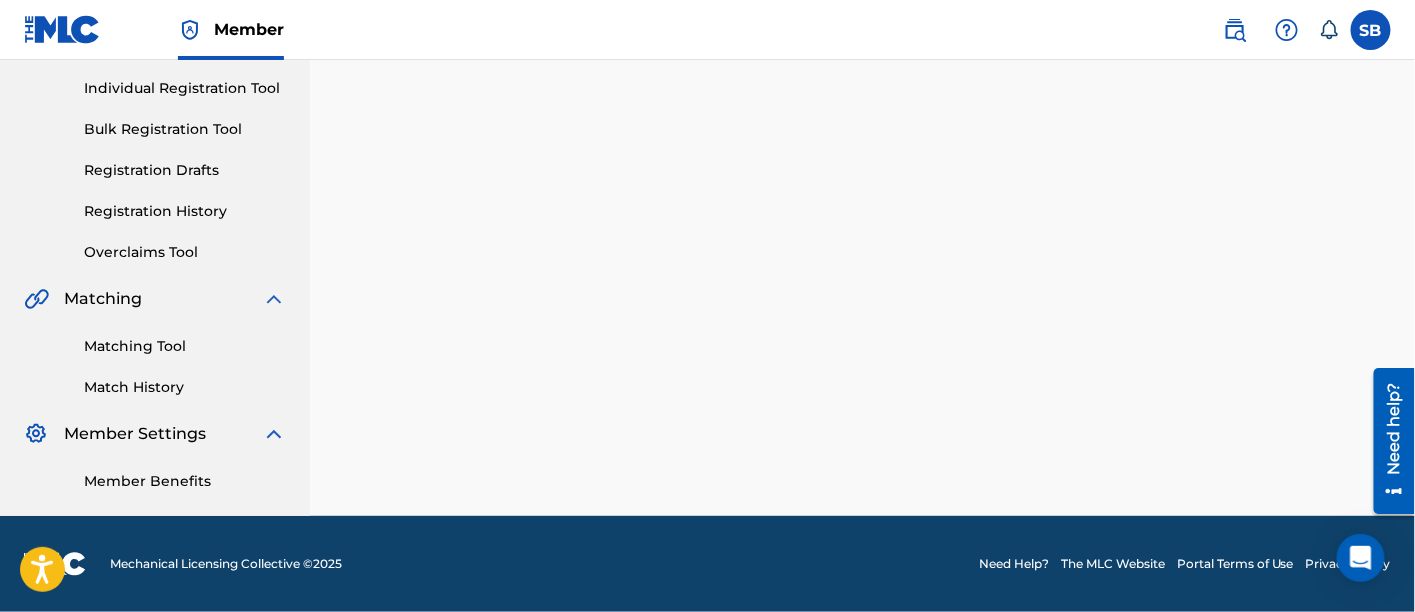 scroll, scrollTop: 0, scrollLeft: 0, axis: both 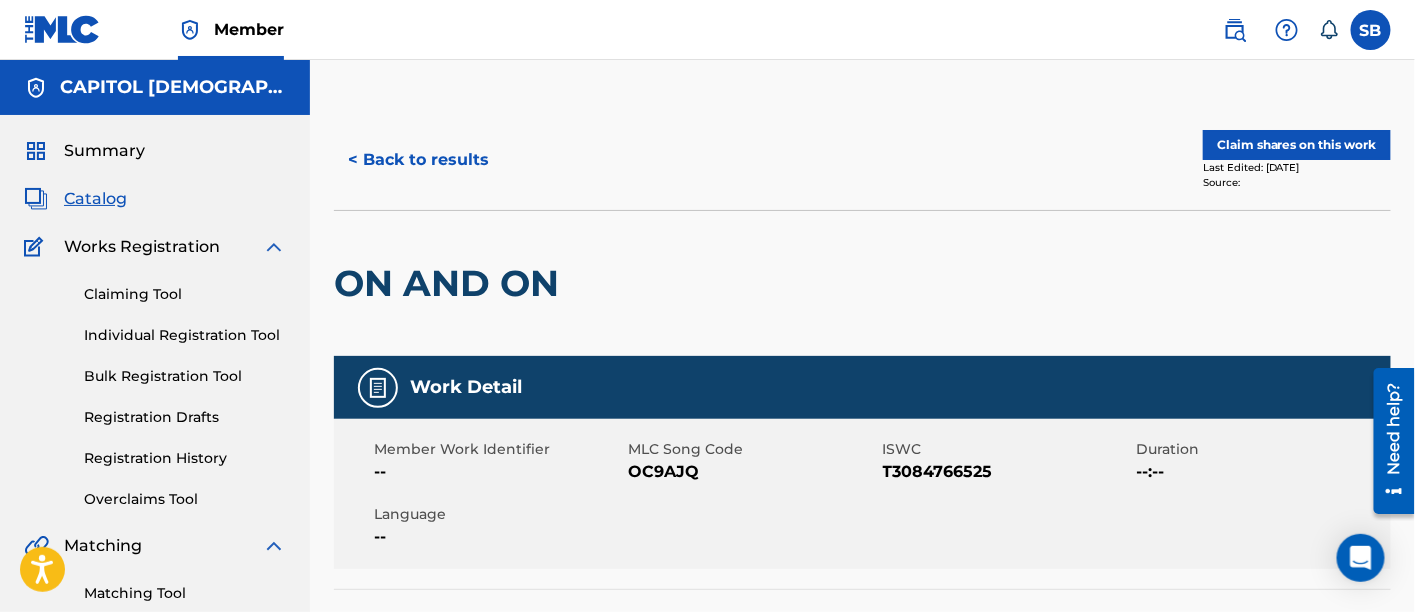 click on "< Back to results" at bounding box center [418, 160] 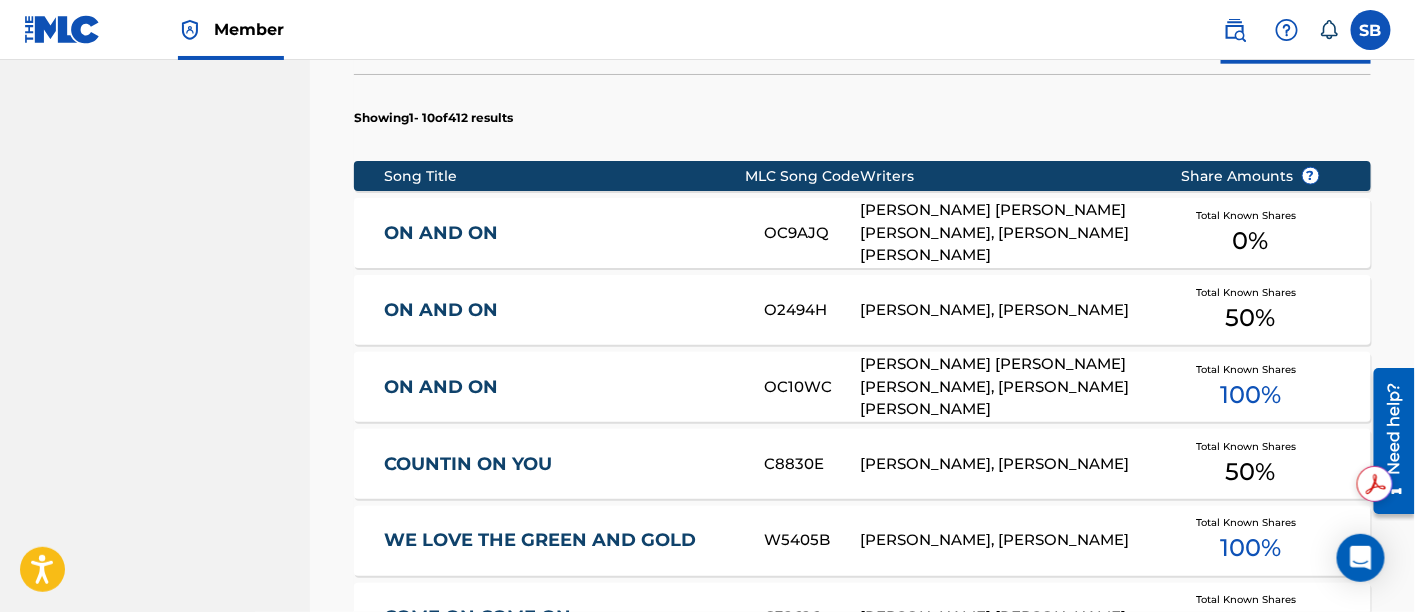 scroll, scrollTop: 781, scrollLeft: 0, axis: vertical 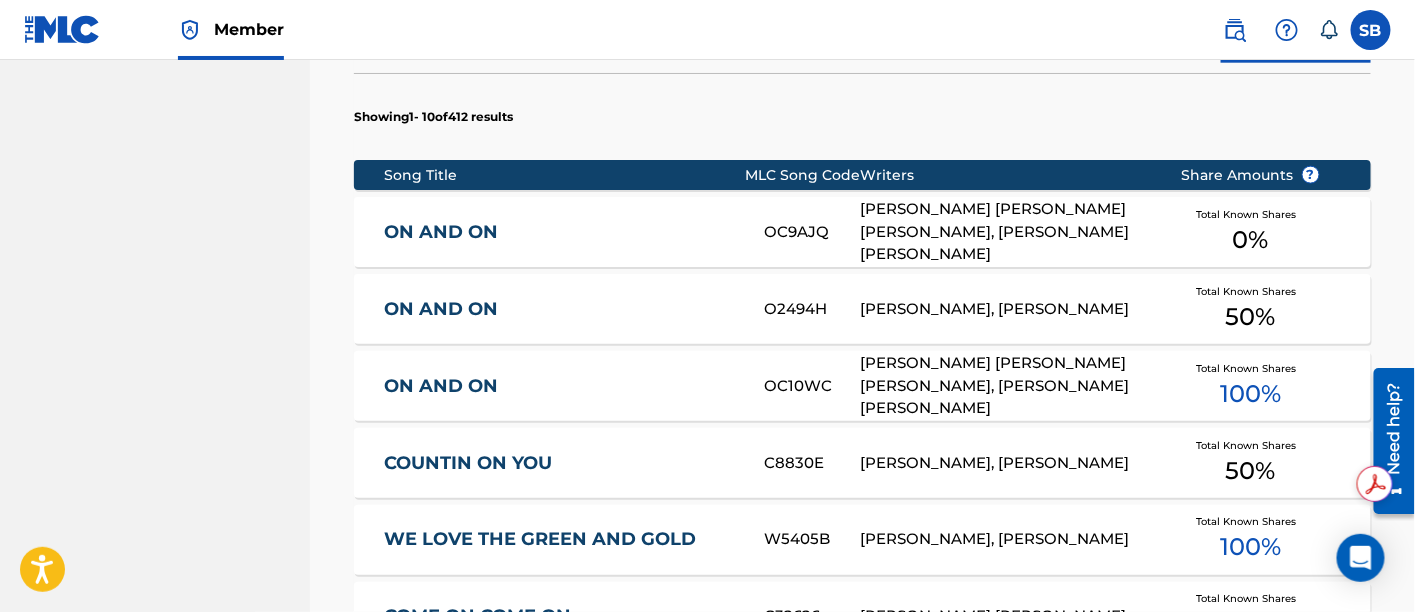 click on "ON AND ON" at bounding box center (561, 309) 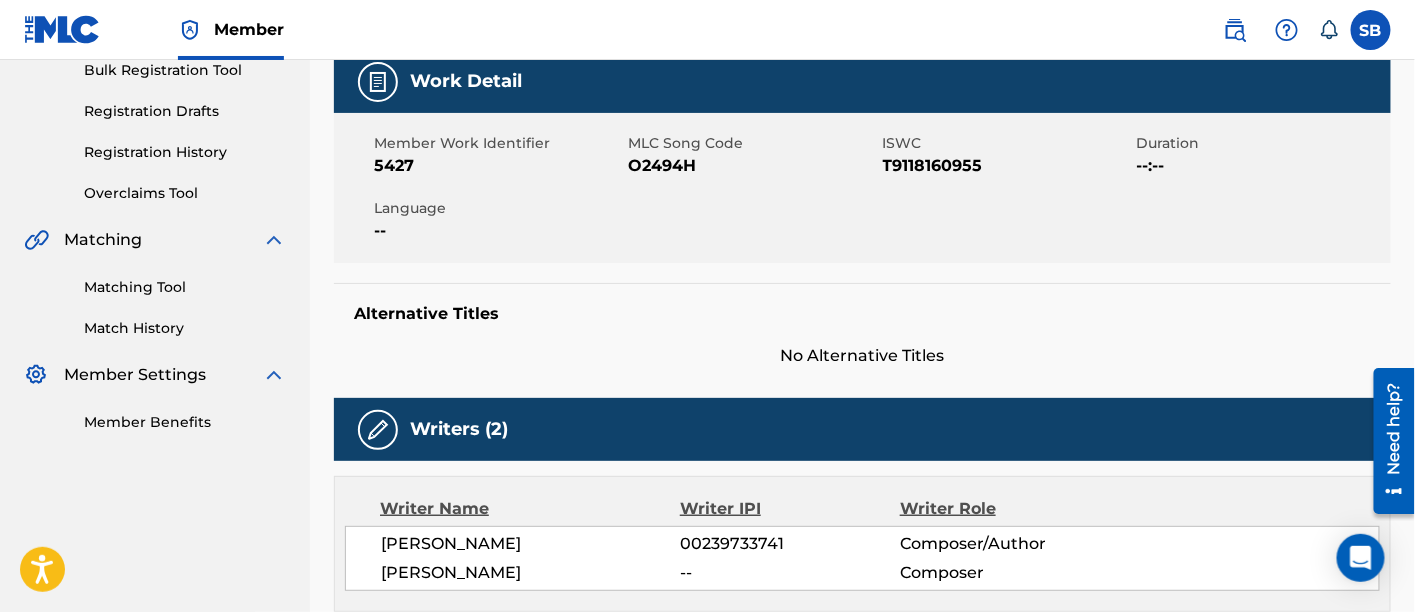 scroll, scrollTop: 332, scrollLeft: 0, axis: vertical 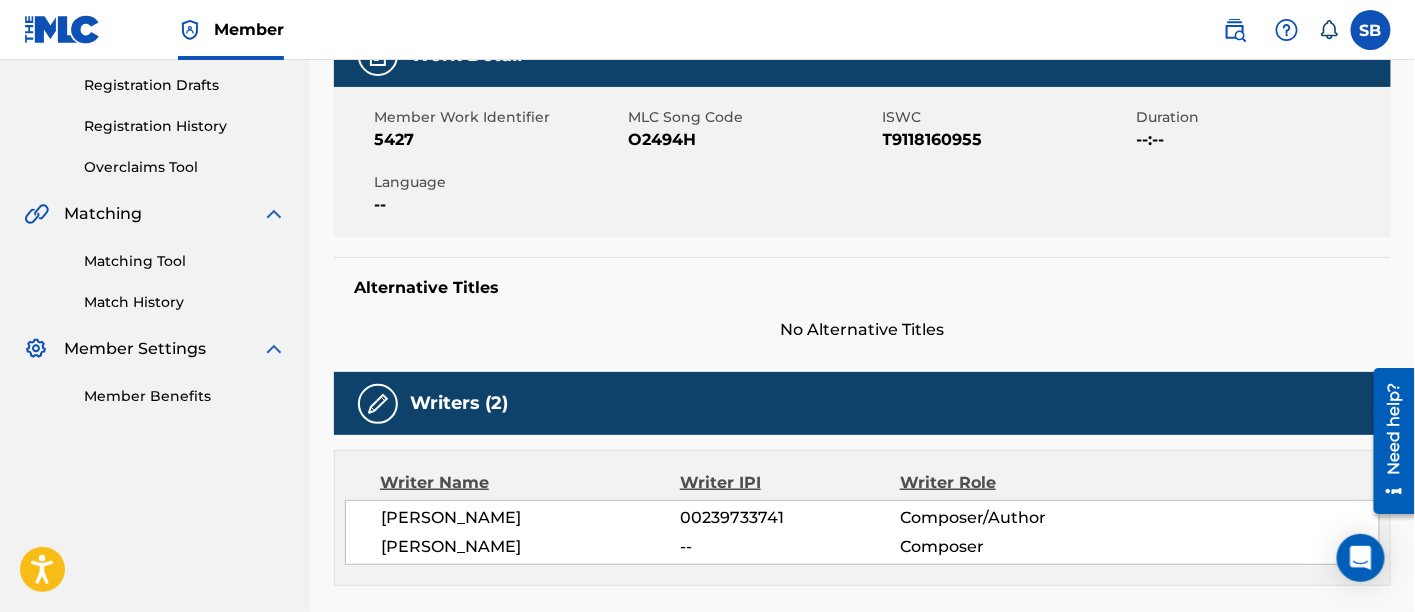 click on "T9118160955" at bounding box center (1007, 140) 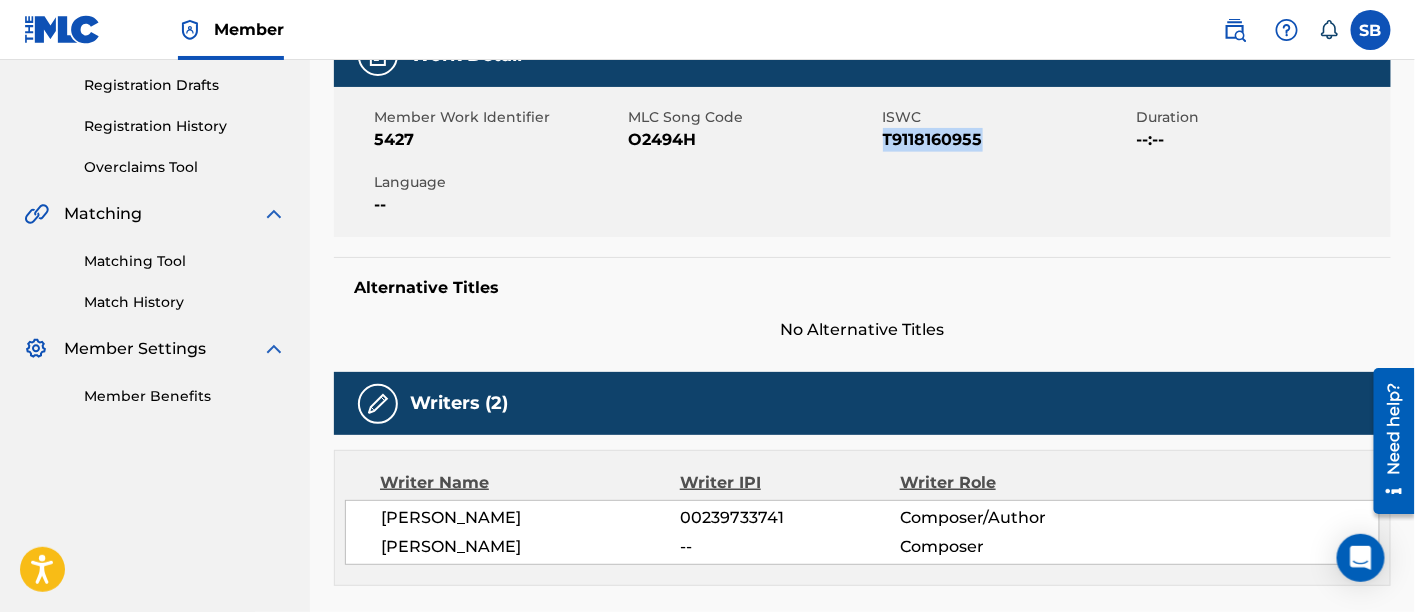 click on "T9118160955" at bounding box center (1007, 140) 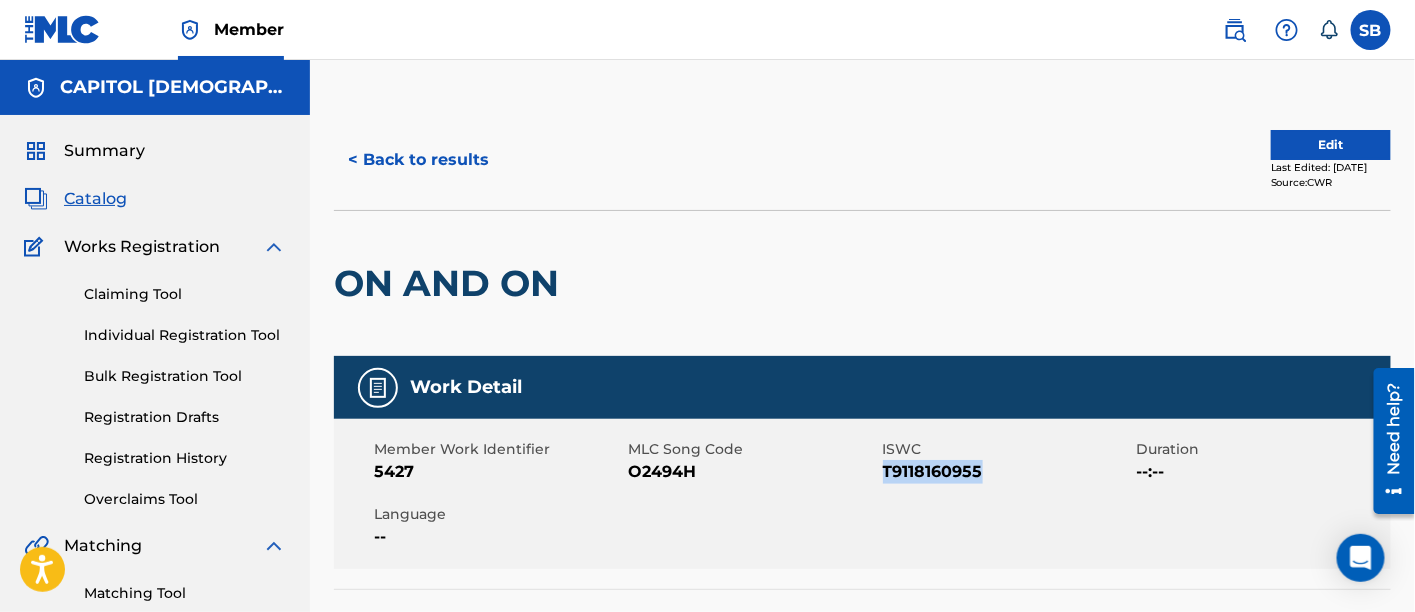 click on "< Back to results" at bounding box center [418, 160] 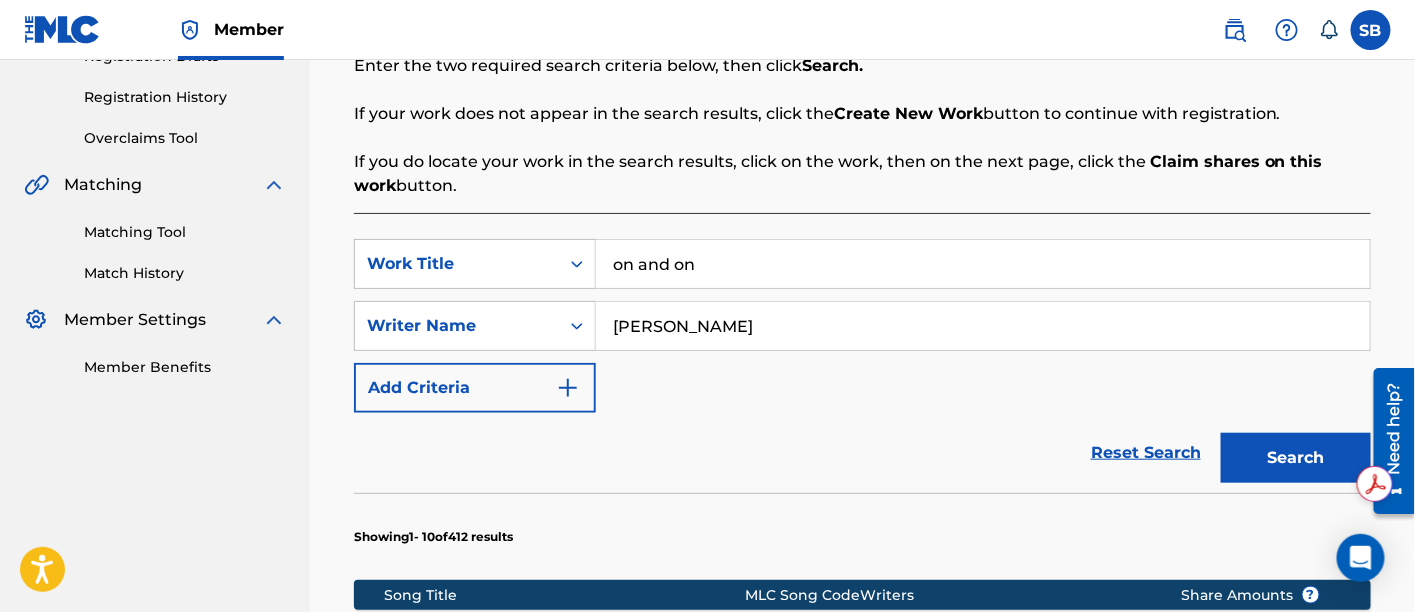click on "on and on" at bounding box center (983, 264) 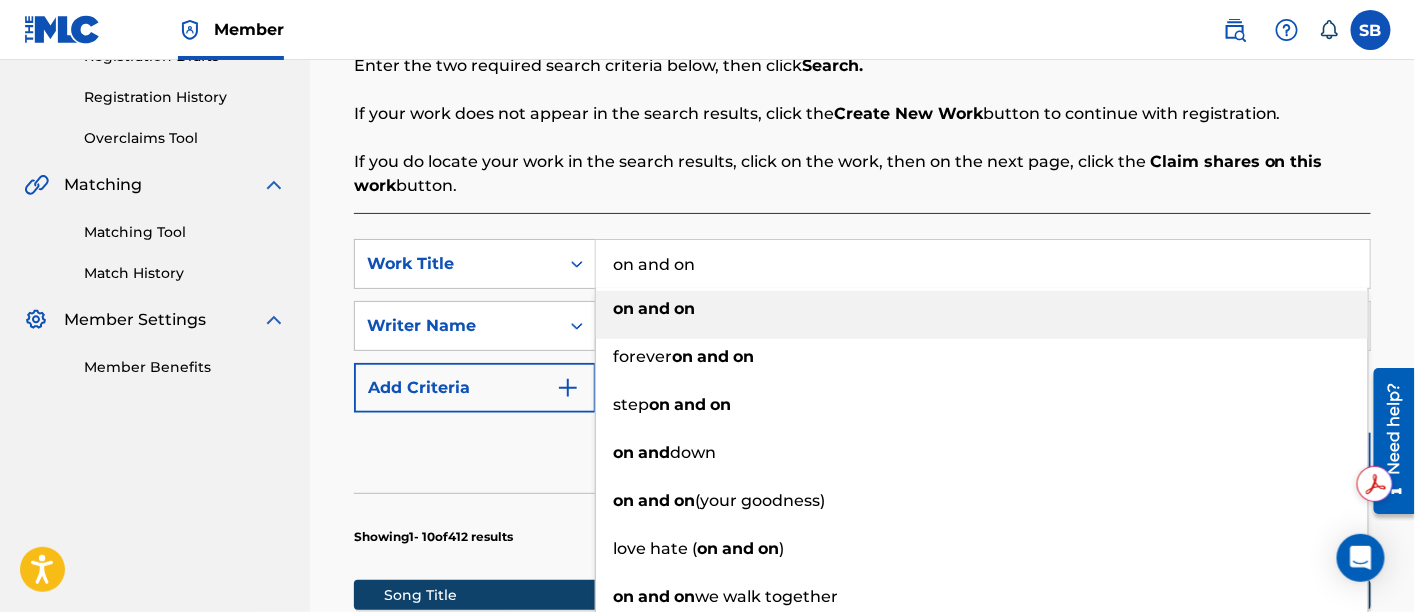 click on "on and on" at bounding box center (983, 264) 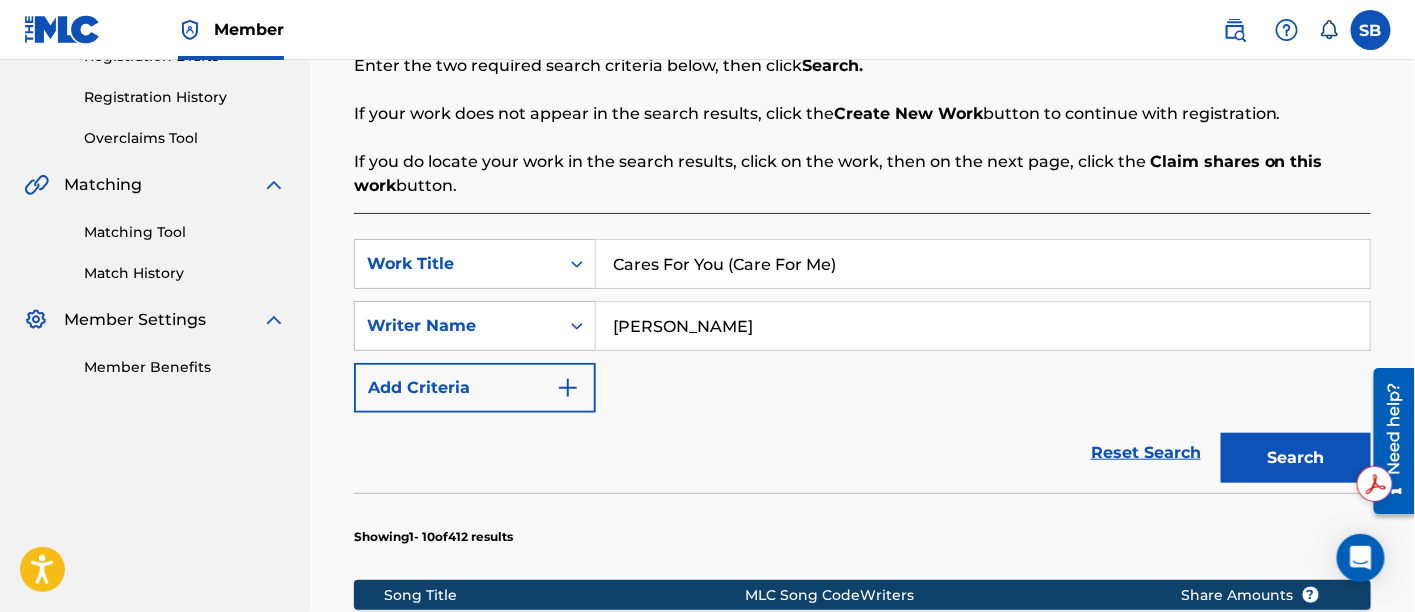 type on "Cares For You (Care For Me)" 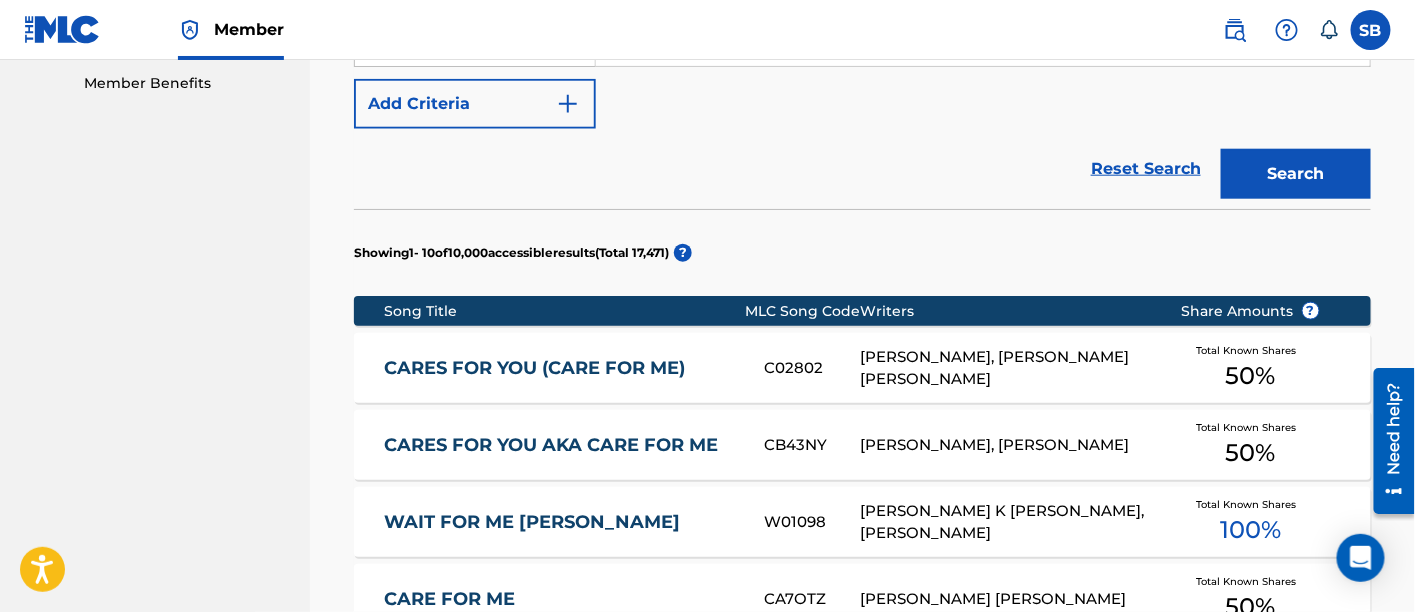 scroll, scrollTop: 647, scrollLeft: 0, axis: vertical 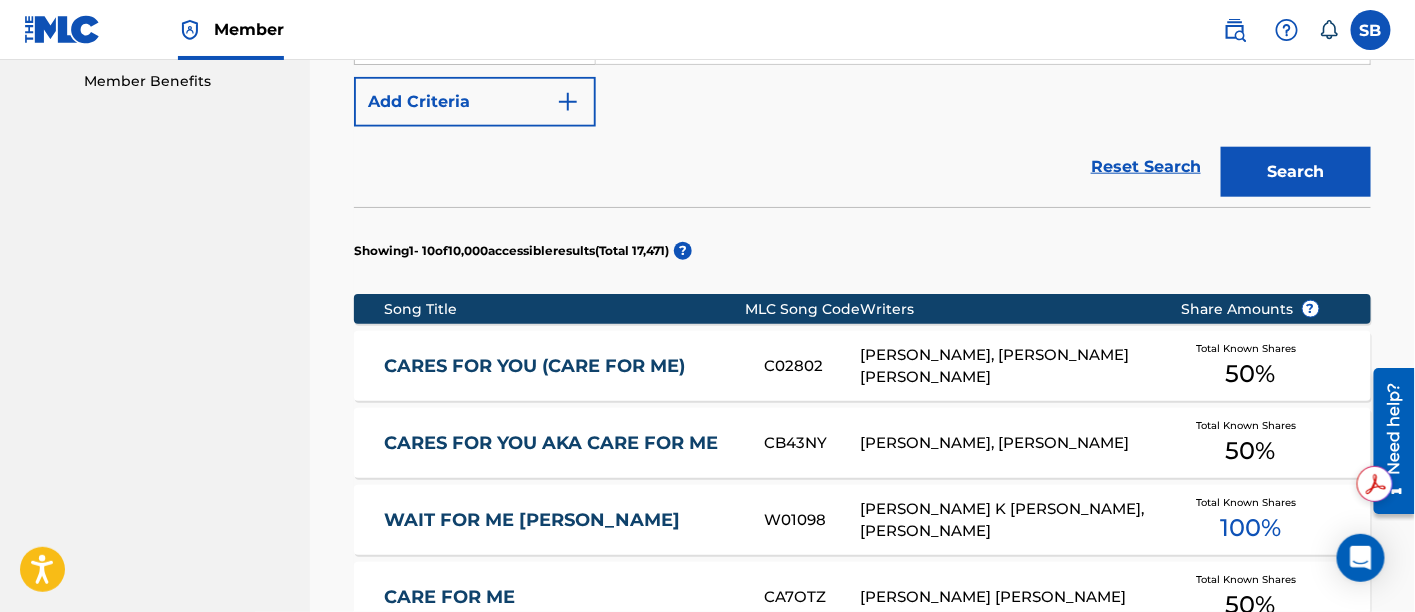 click on "CARES FOR YOU AKA CARE FOR ME" at bounding box center [561, 443] 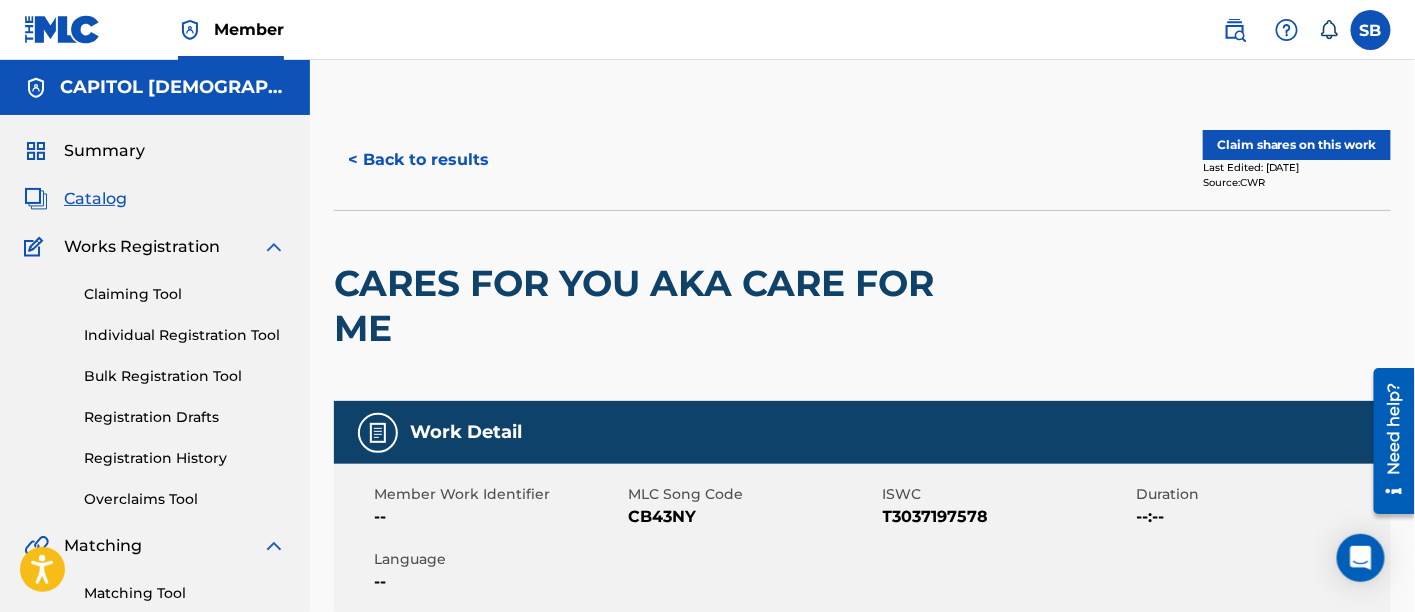 scroll, scrollTop: 412, scrollLeft: 0, axis: vertical 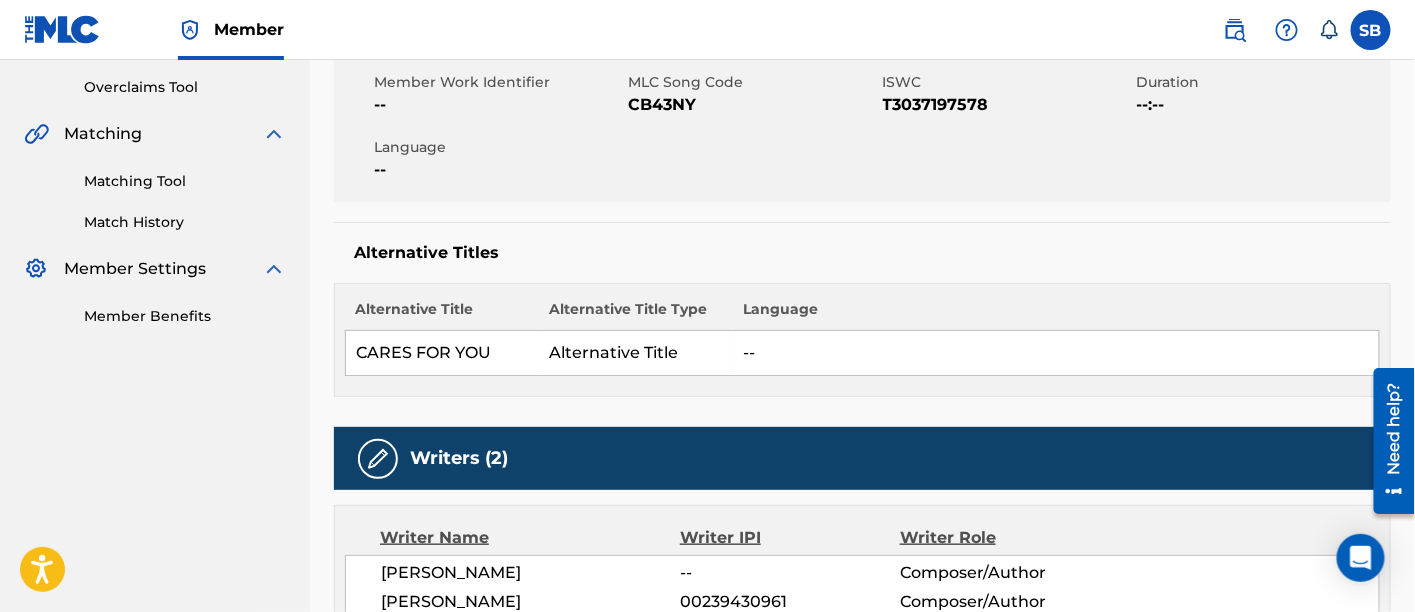 click on "T3037197578" at bounding box center [1007, 105] 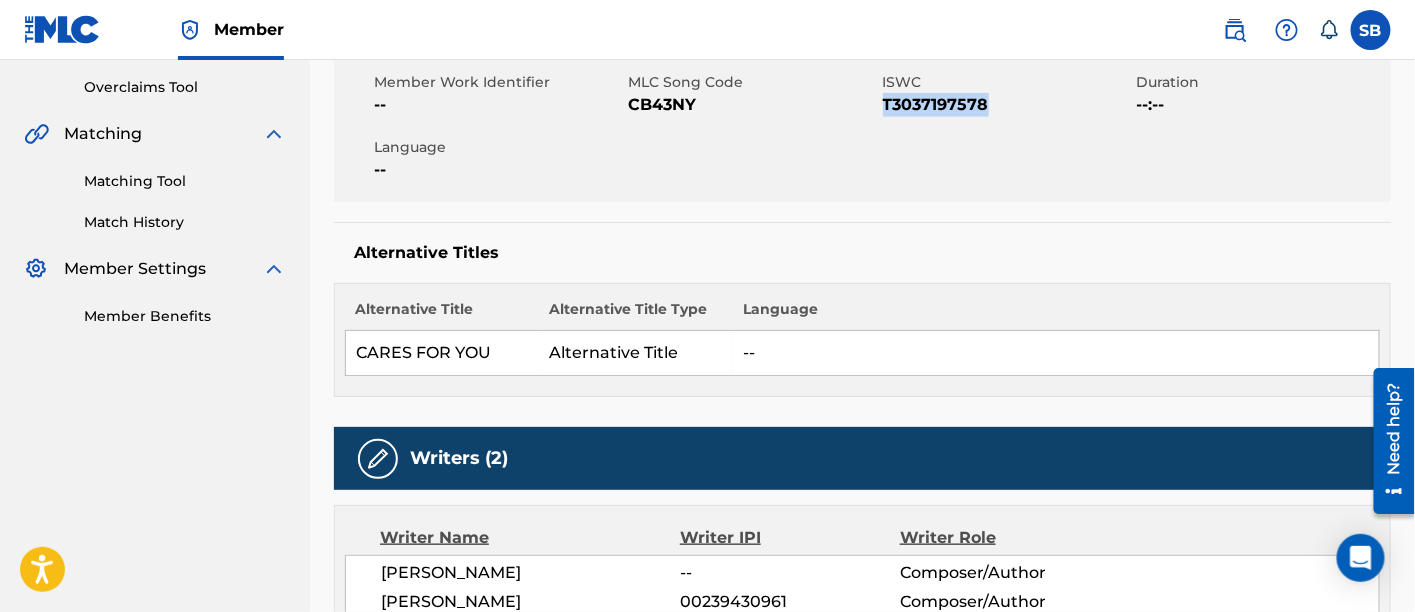 click on "T3037197578" at bounding box center (1007, 105) 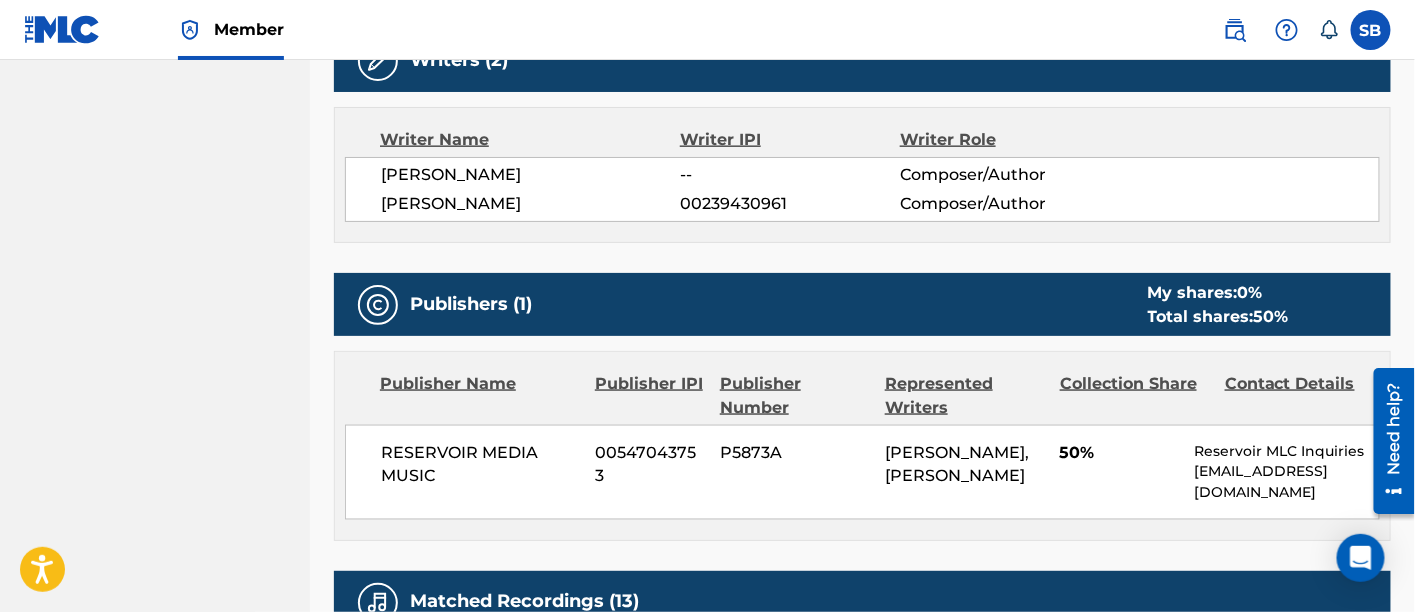 scroll, scrollTop: 865, scrollLeft: 0, axis: vertical 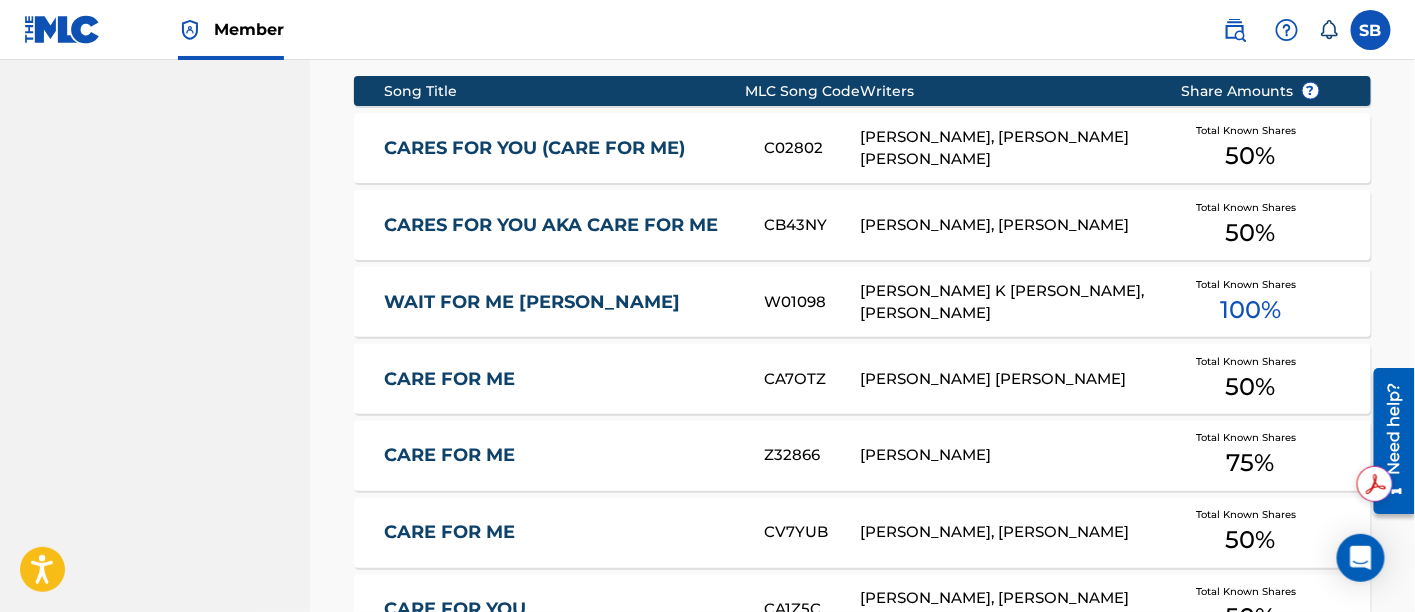 click on "CARES FOR YOU (CARE FOR ME)" at bounding box center (561, 148) 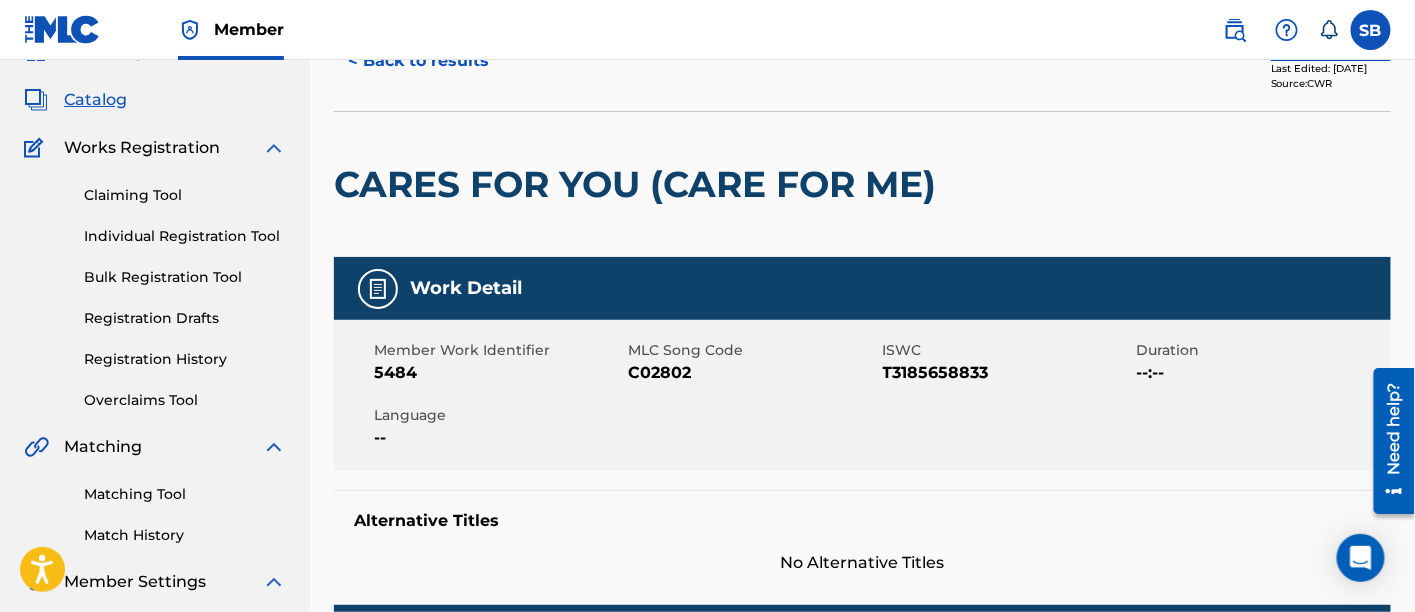 scroll, scrollTop: 97, scrollLeft: 0, axis: vertical 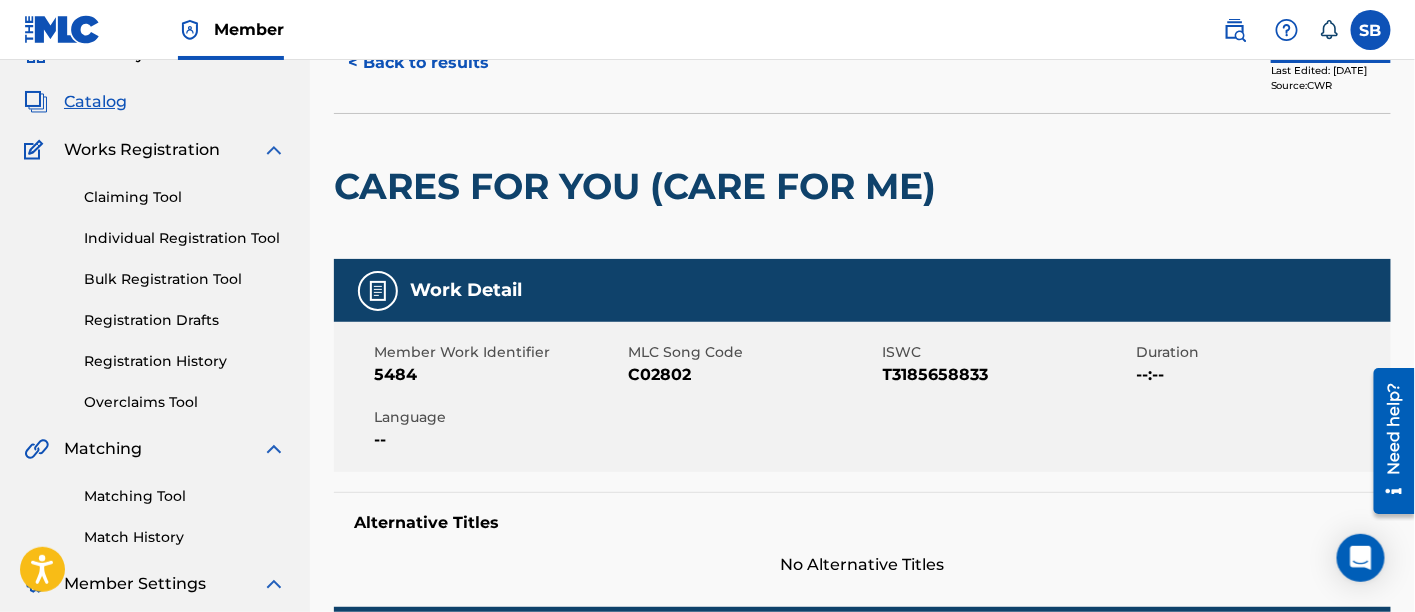 click on "T3185658833" at bounding box center [1007, 375] 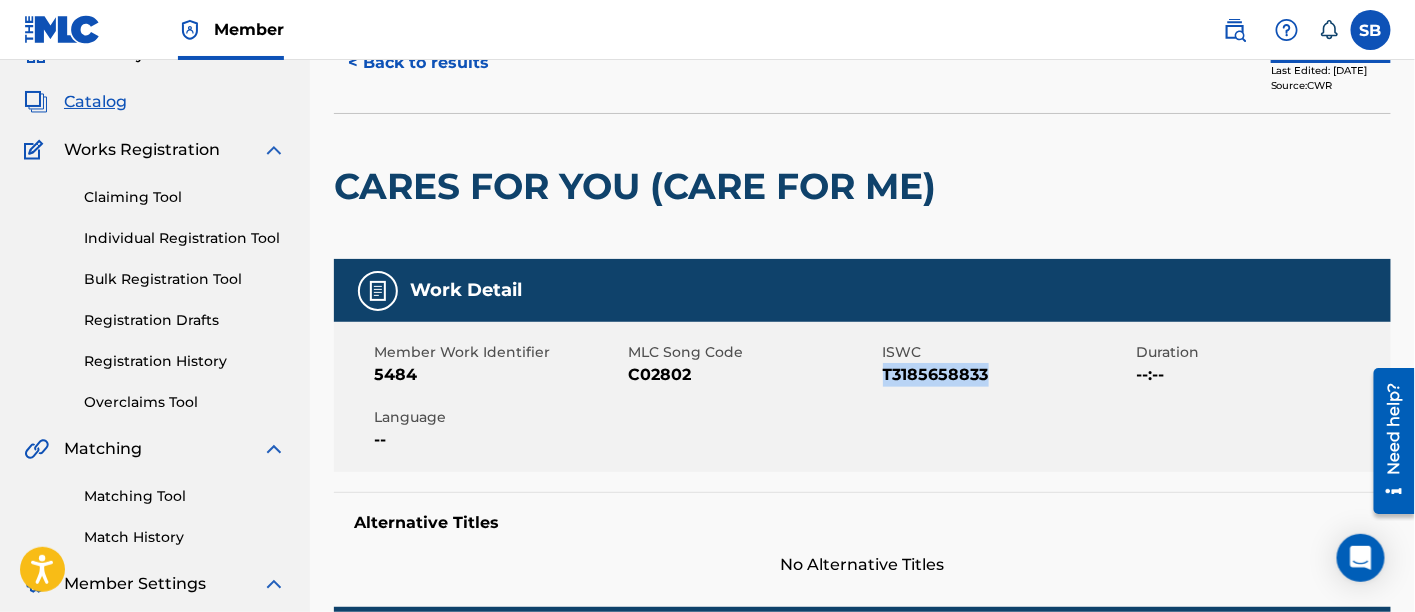 click on "T3185658833" at bounding box center (1007, 375) 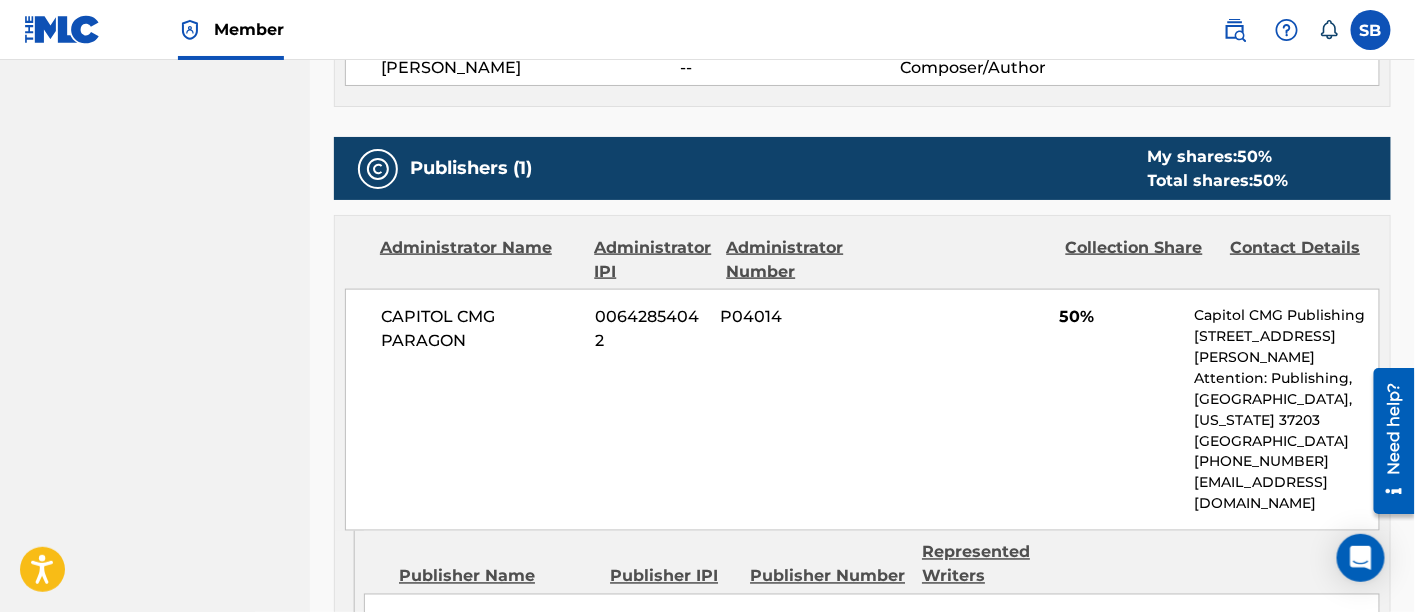 scroll, scrollTop: 0, scrollLeft: 0, axis: both 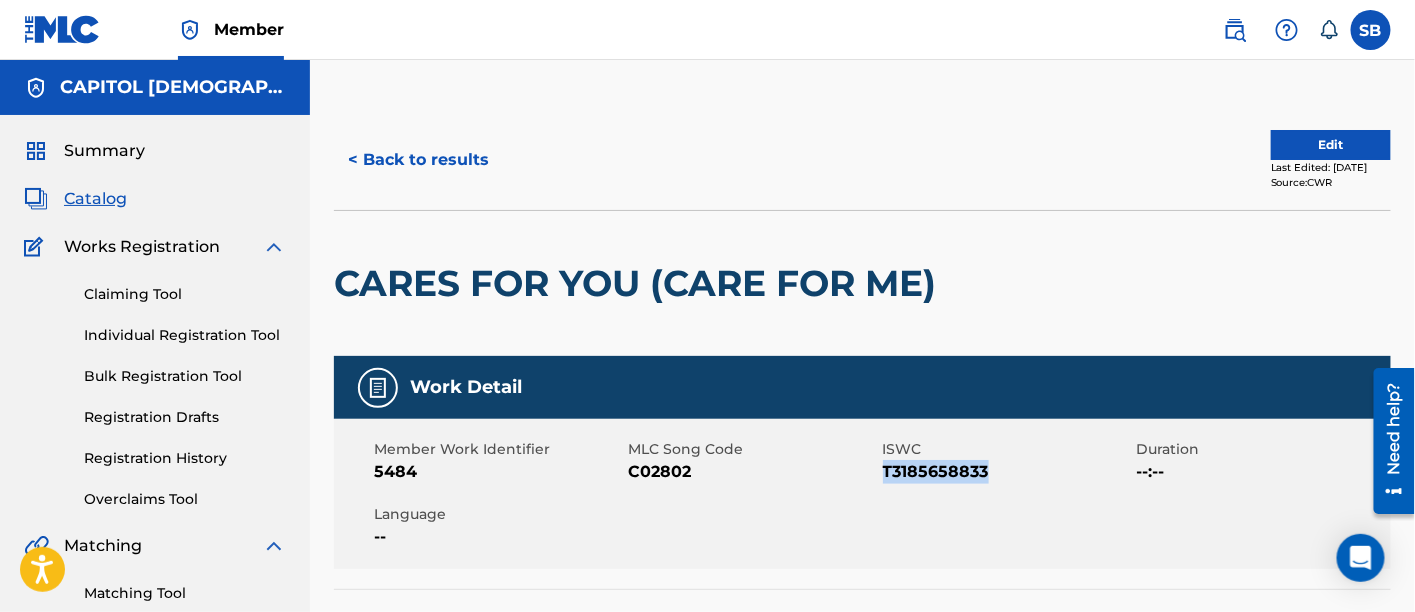 click on "< Back to results" at bounding box center [418, 160] 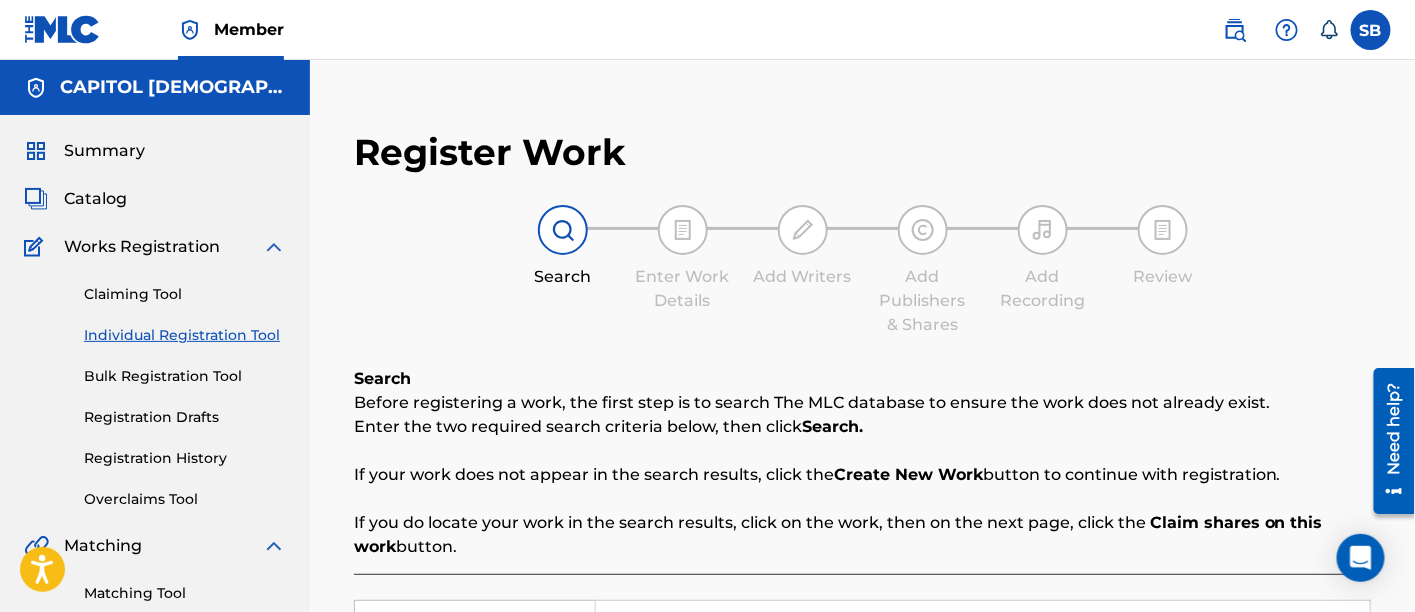 scroll, scrollTop: 361, scrollLeft: 0, axis: vertical 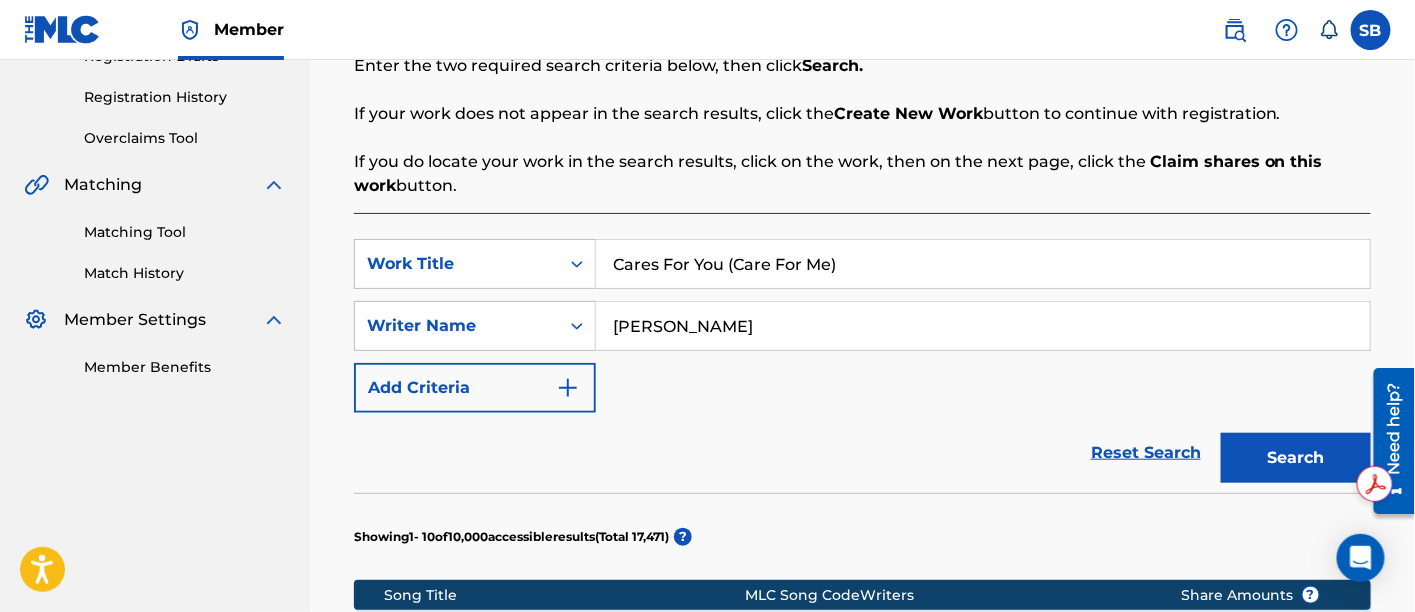 click on "Cares For You (Care For Me)" at bounding box center (983, 264) 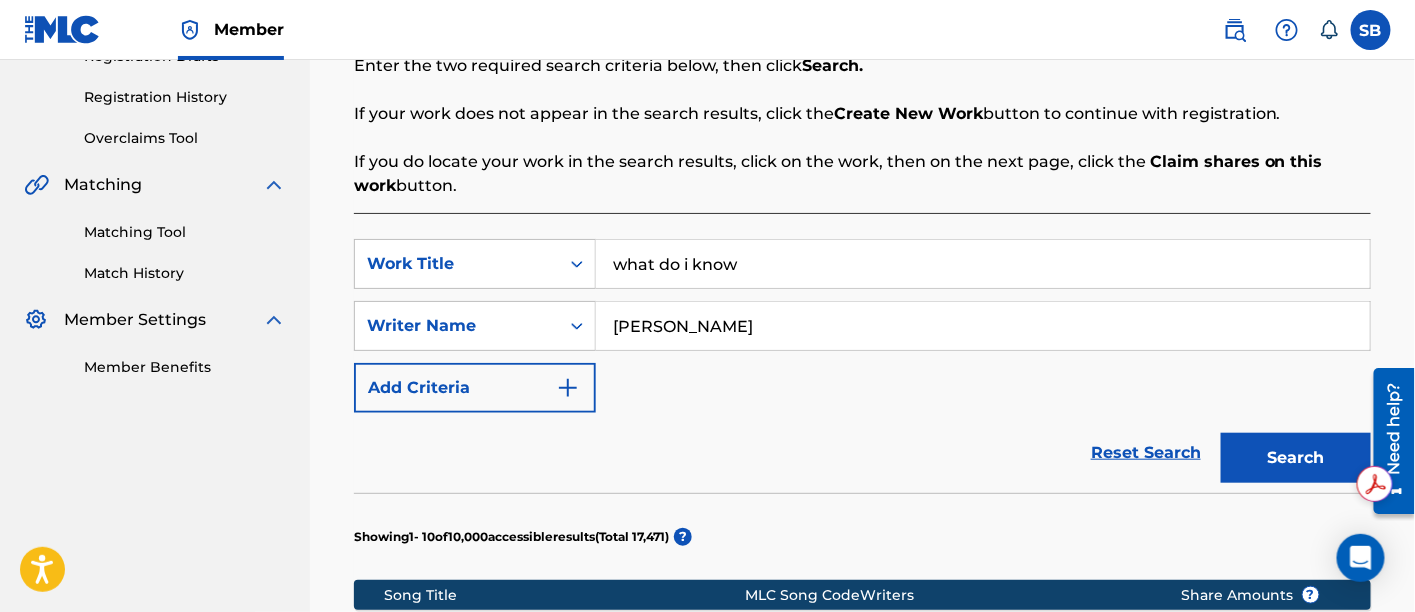 type on "what do i know" 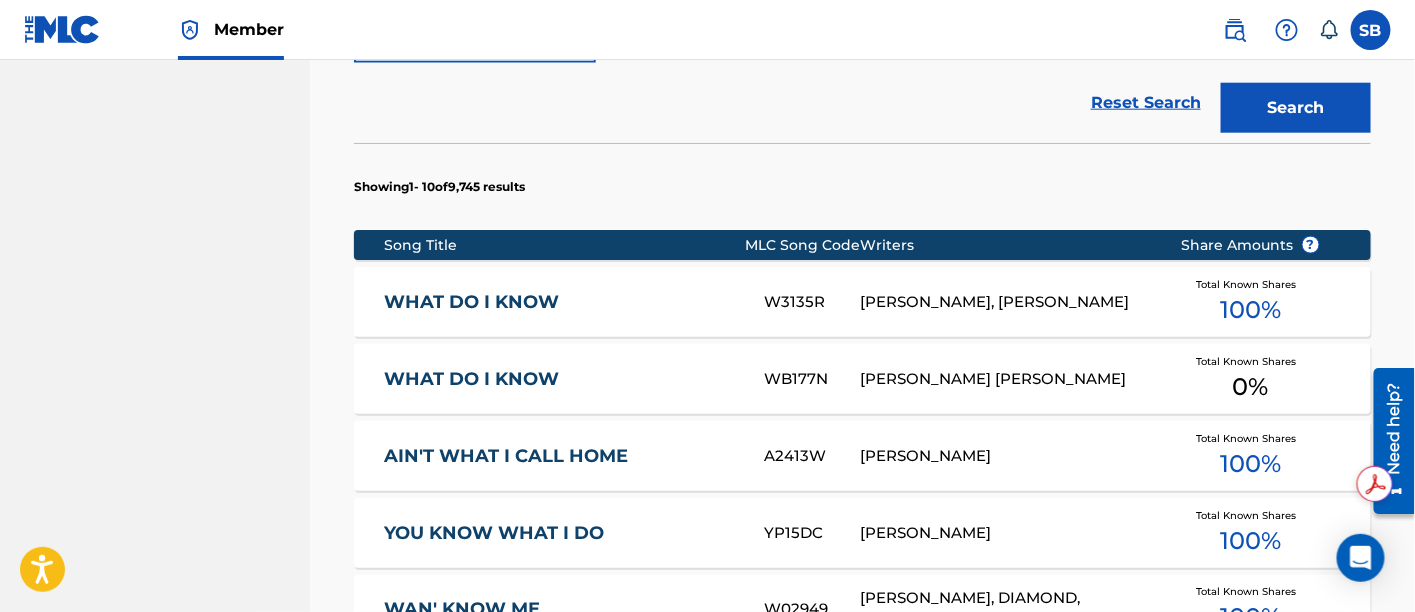 scroll, scrollTop: 876, scrollLeft: 0, axis: vertical 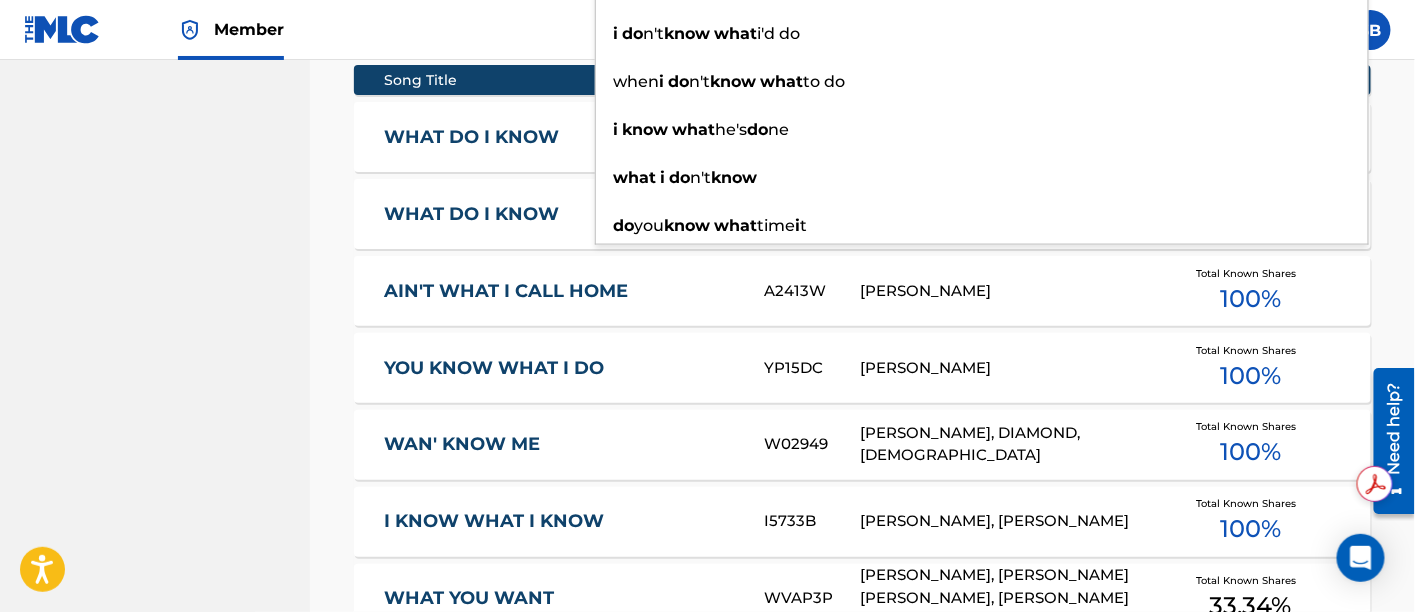 click on "CAPITOL CHRISTIAN MUSIC GROUP Summary Catalog Works Registration Claiming Tool Individual Registration Tool Bulk Registration Tool Registration Drafts Registration History Overclaims Tool Matching Matching Tool Match History Member Settings Member Benefits" at bounding box center [155, 161] 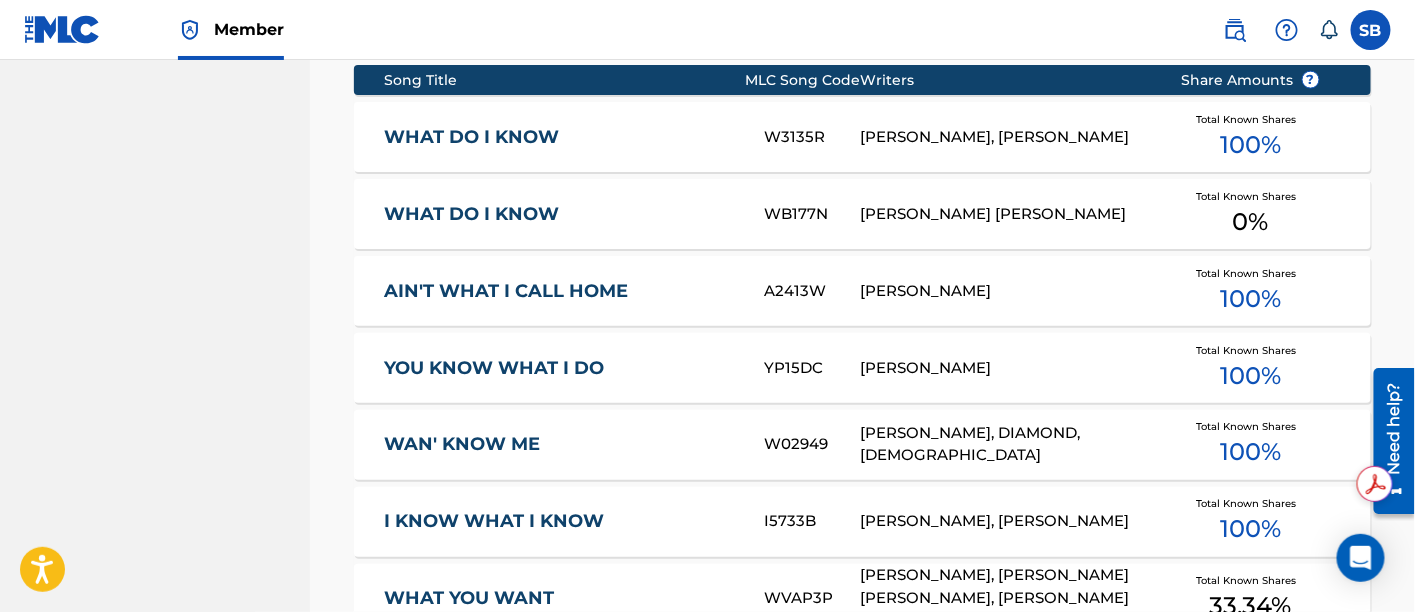 click on "WHAT DO I KNOW" at bounding box center (561, 137) 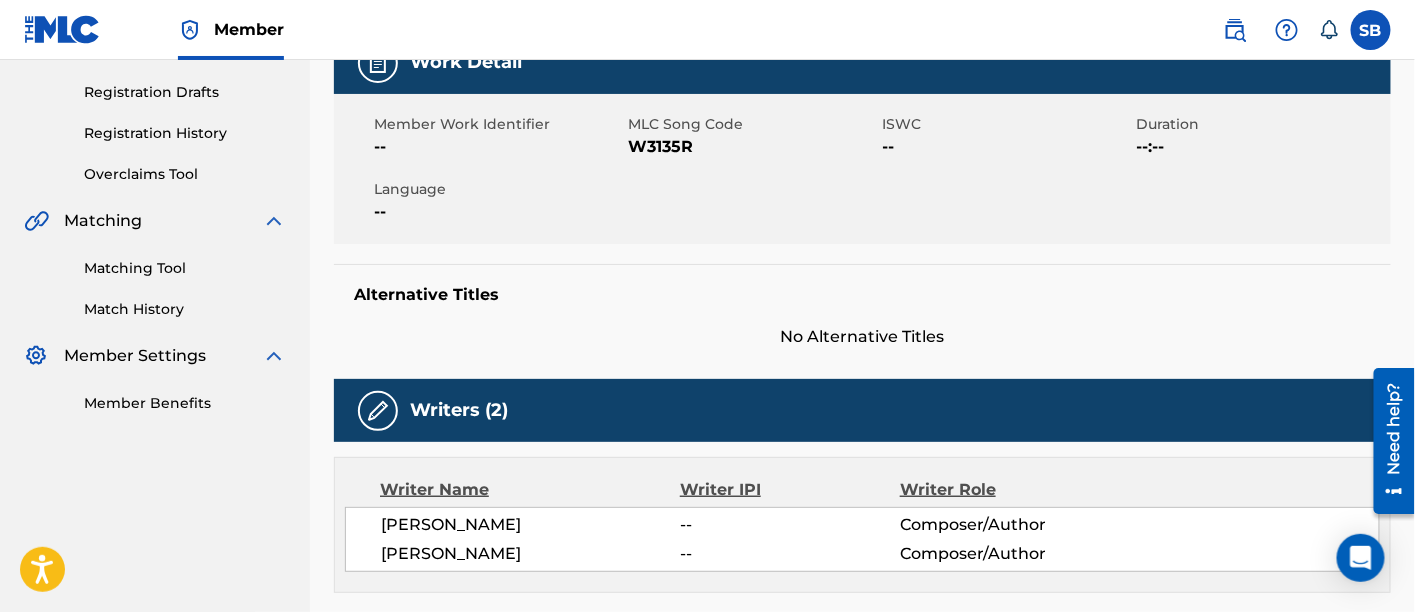 scroll, scrollTop: 0, scrollLeft: 0, axis: both 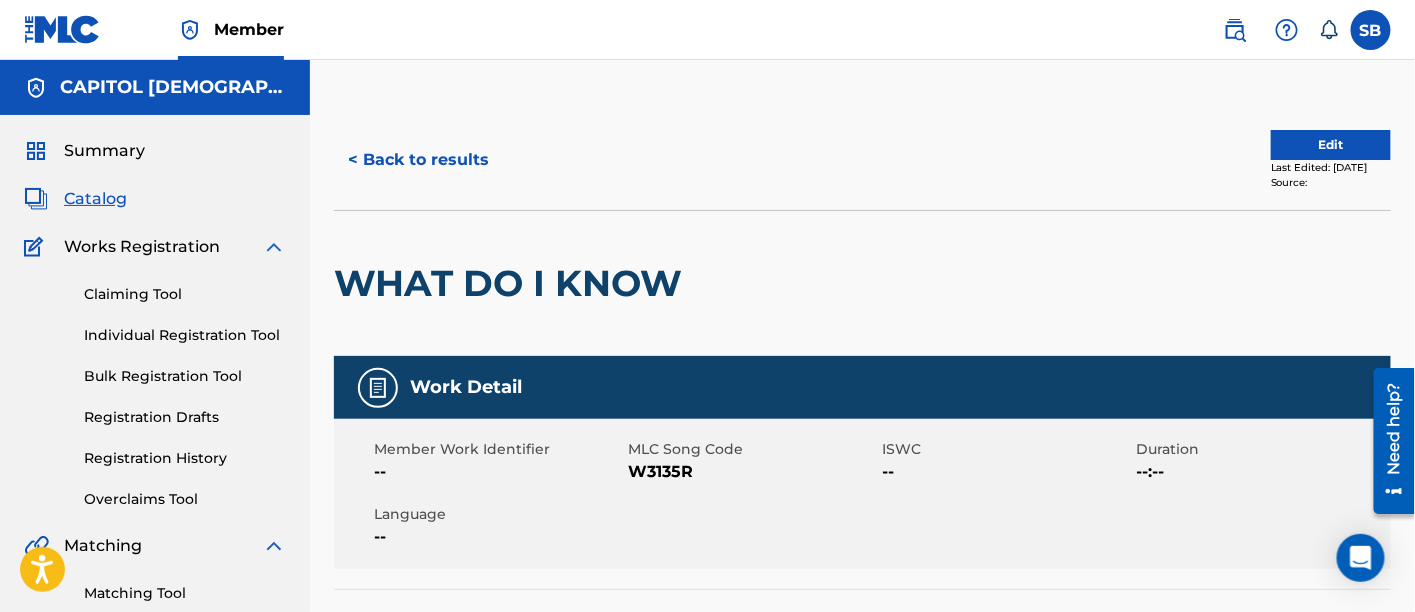 click on "< Back to results" at bounding box center [418, 160] 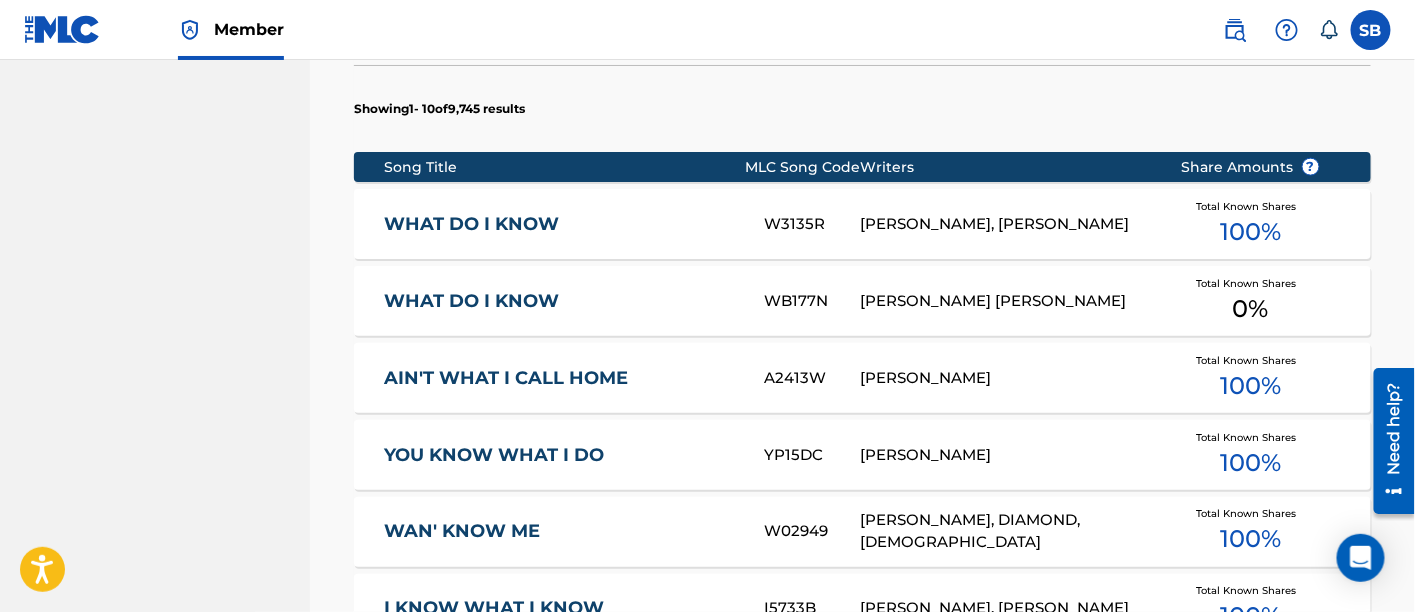 scroll, scrollTop: 790, scrollLeft: 0, axis: vertical 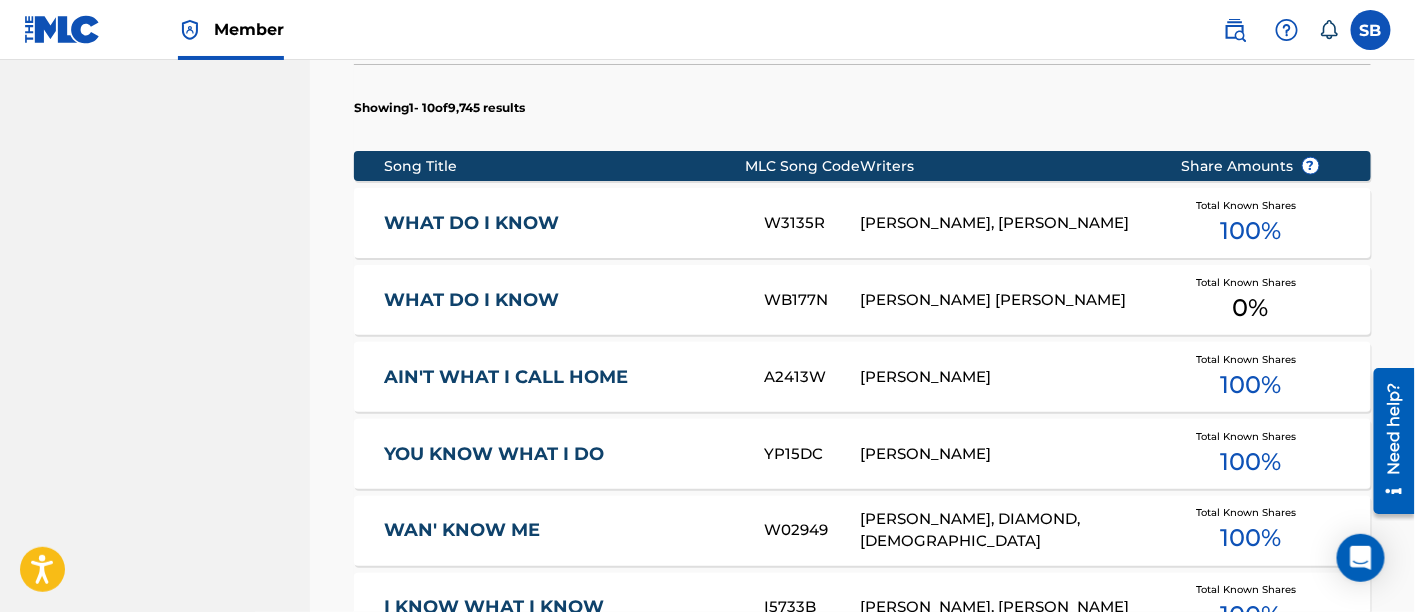 click on "WHAT DO I KNOW" at bounding box center [561, 300] 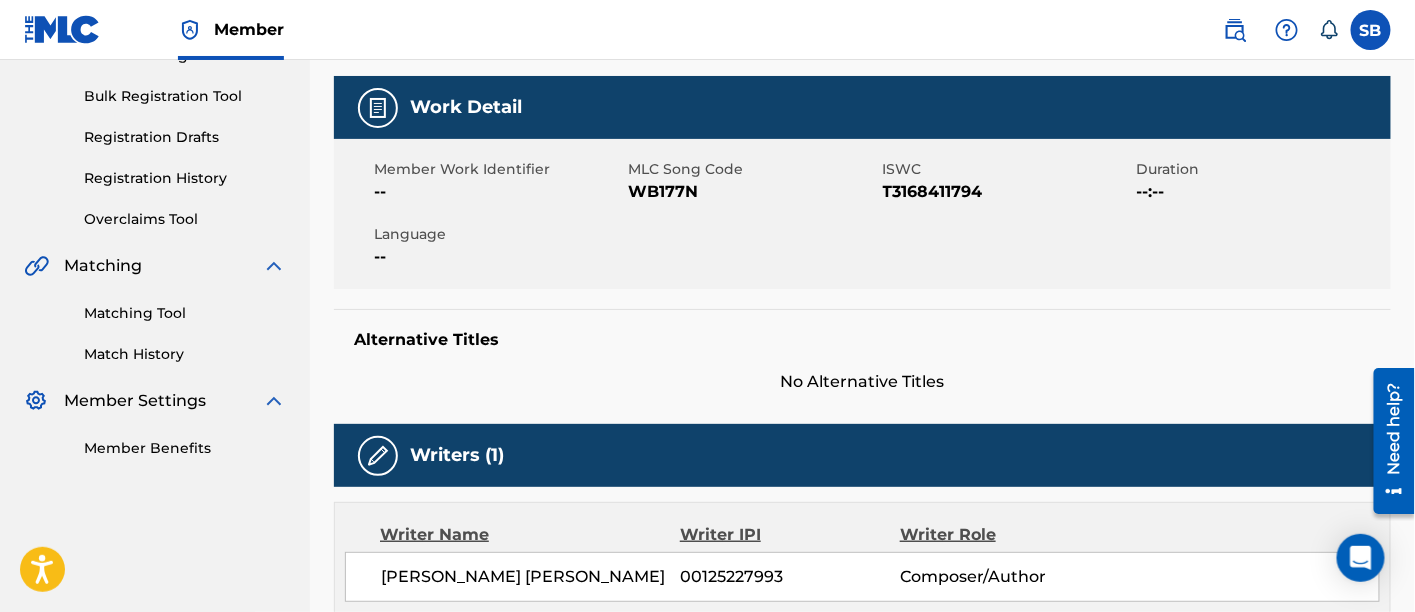 scroll, scrollTop: 264, scrollLeft: 0, axis: vertical 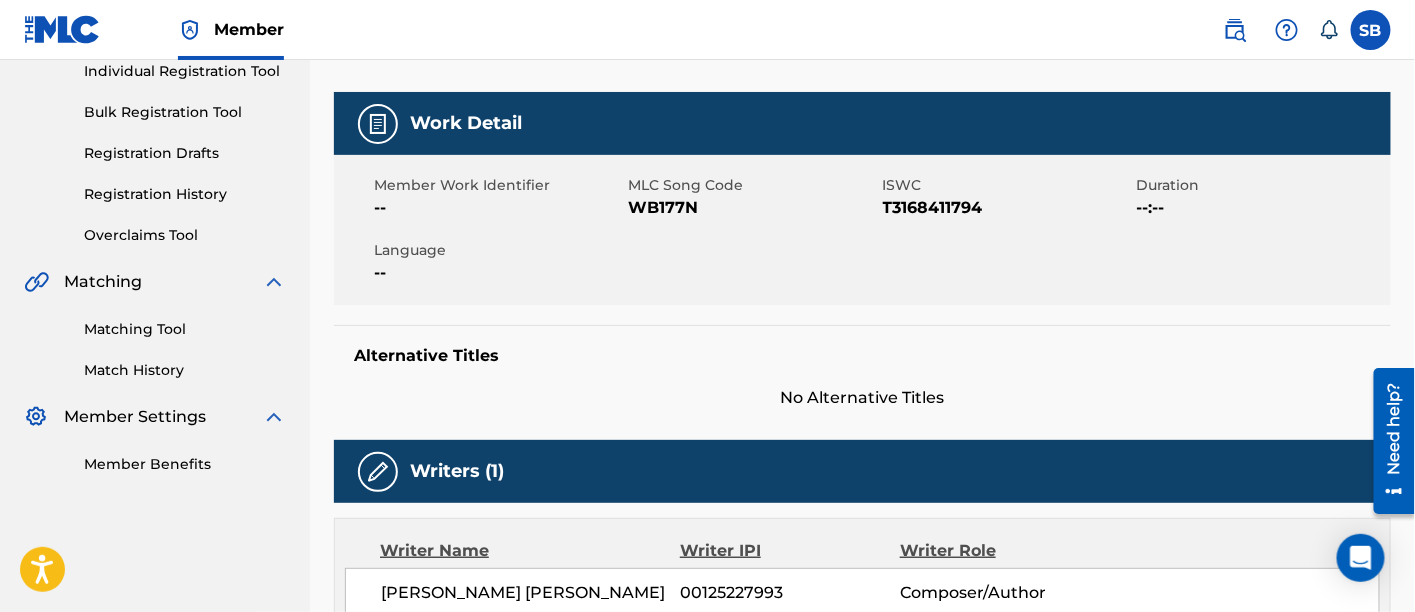 click on "T3168411794" at bounding box center [1007, 208] 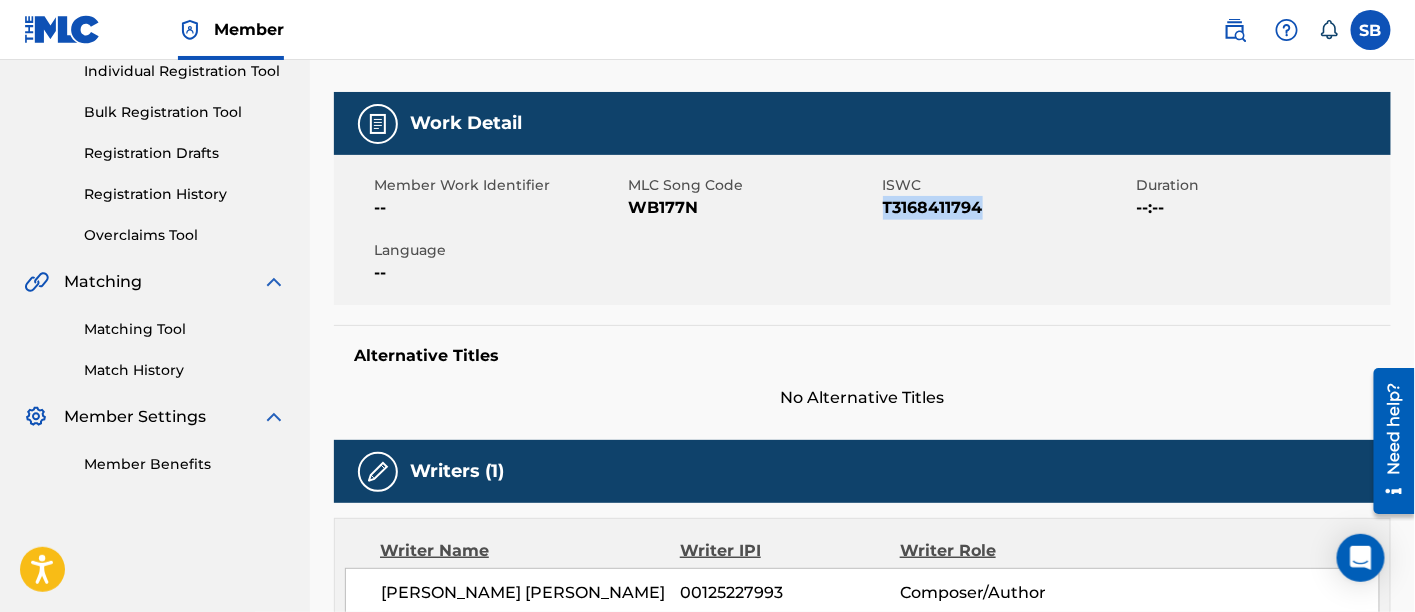 click on "T3168411794" at bounding box center [1007, 208] 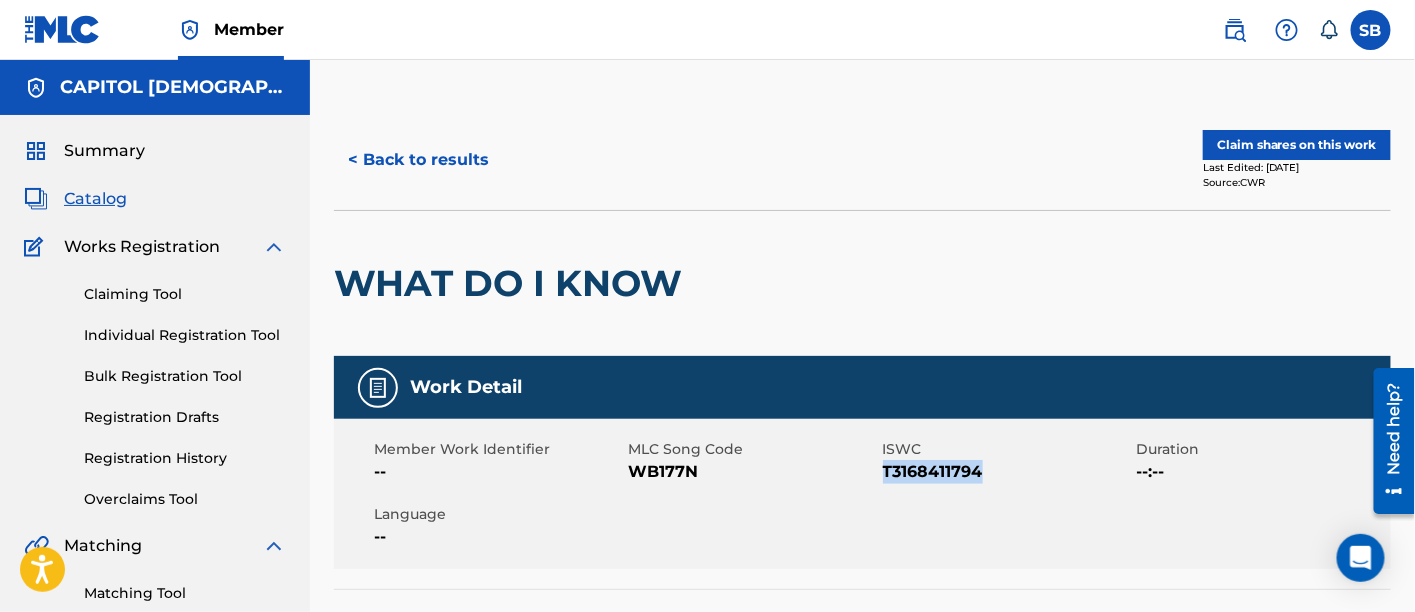 click on "< Back to results" at bounding box center (418, 160) 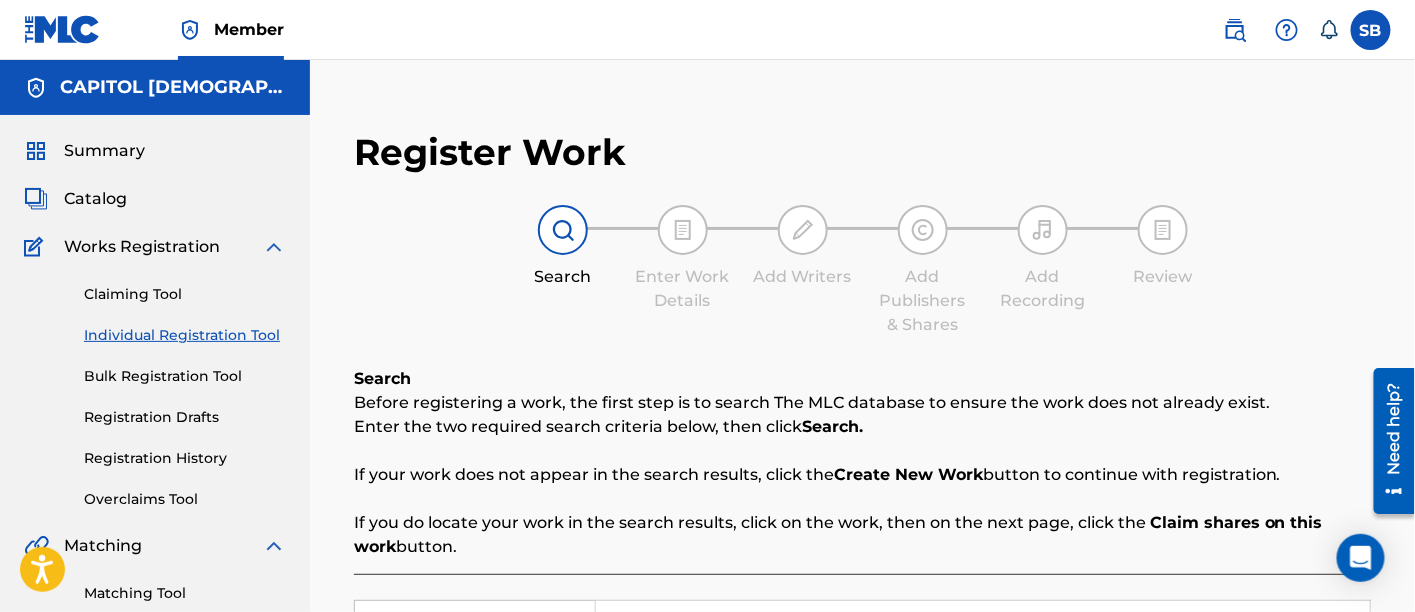 scroll, scrollTop: 361, scrollLeft: 0, axis: vertical 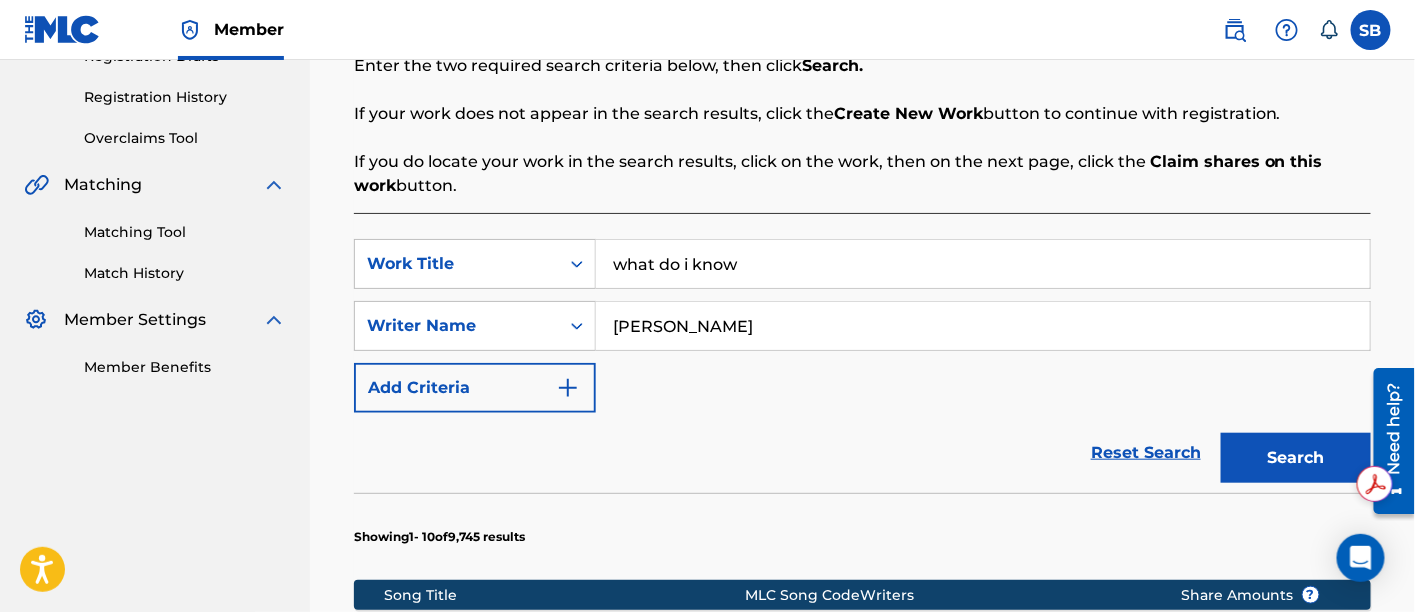 click on "what do i know" at bounding box center (983, 264) 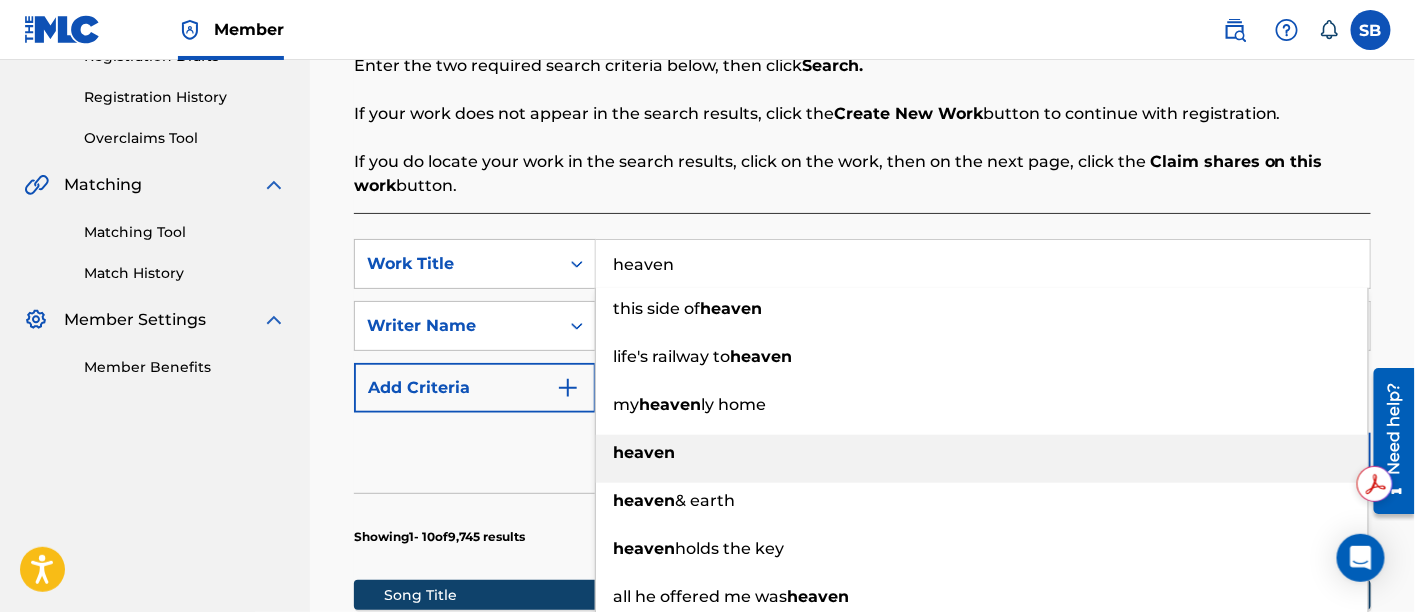 type on "heaven" 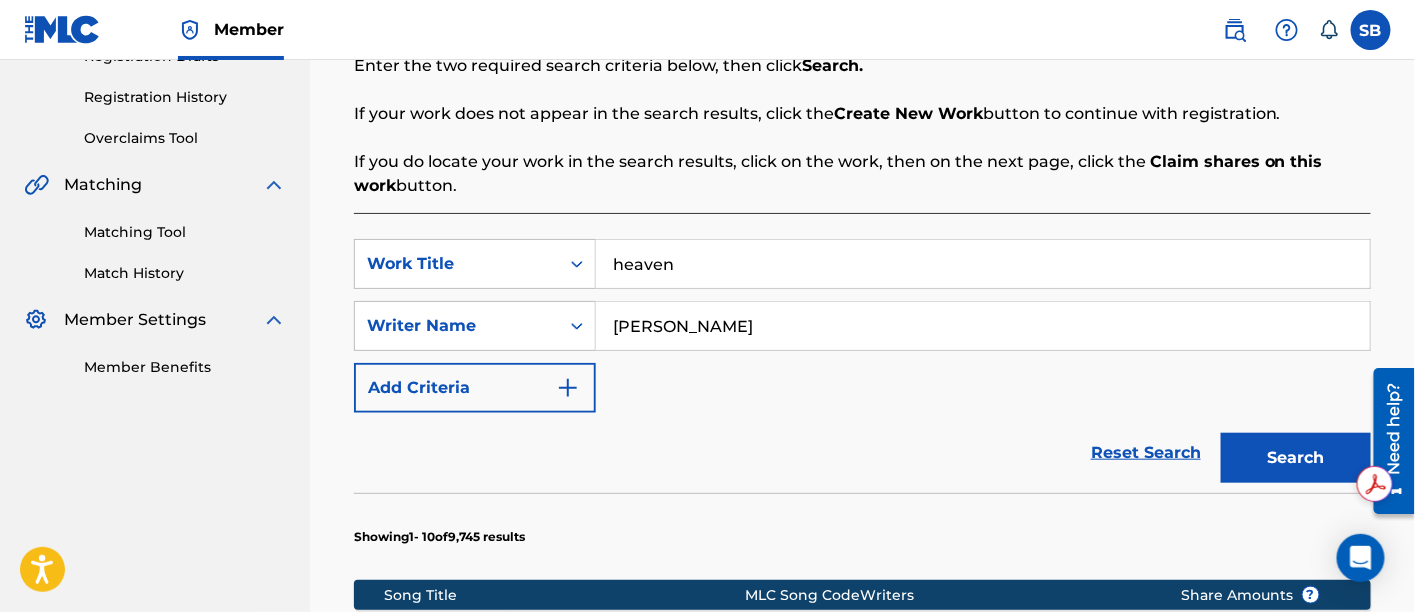 click on "simon" at bounding box center [983, 326] 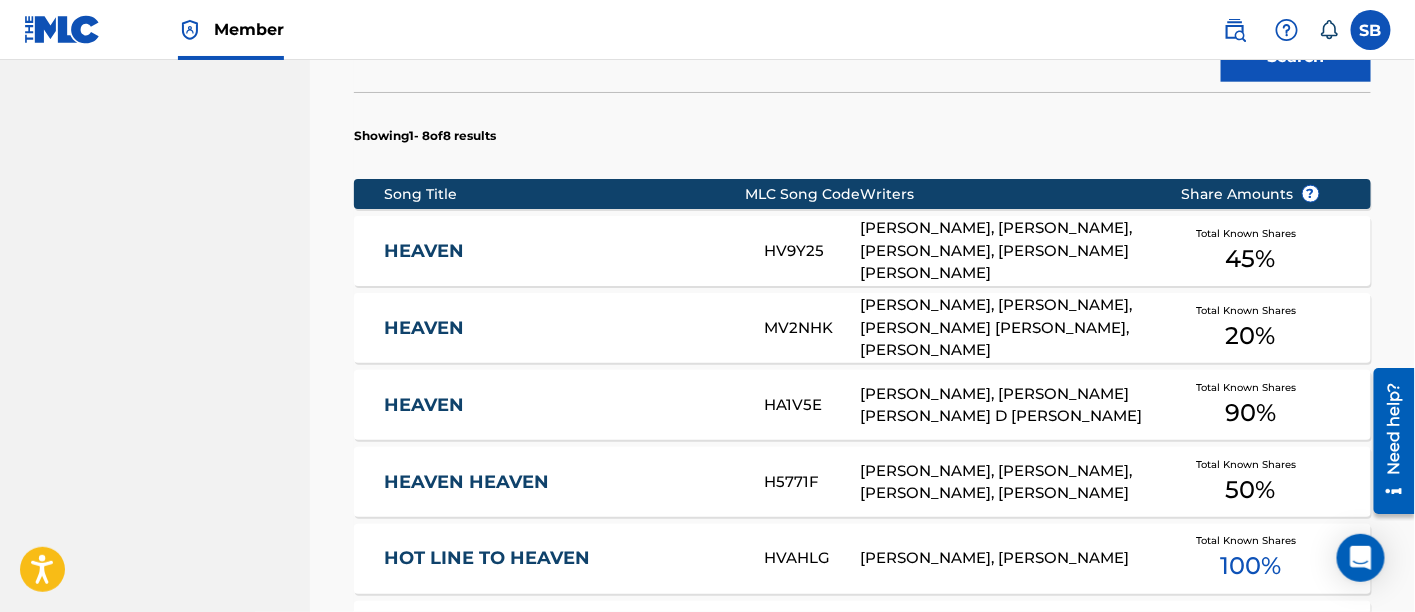 scroll, scrollTop: 763, scrollLeft: 0, axis: vertical 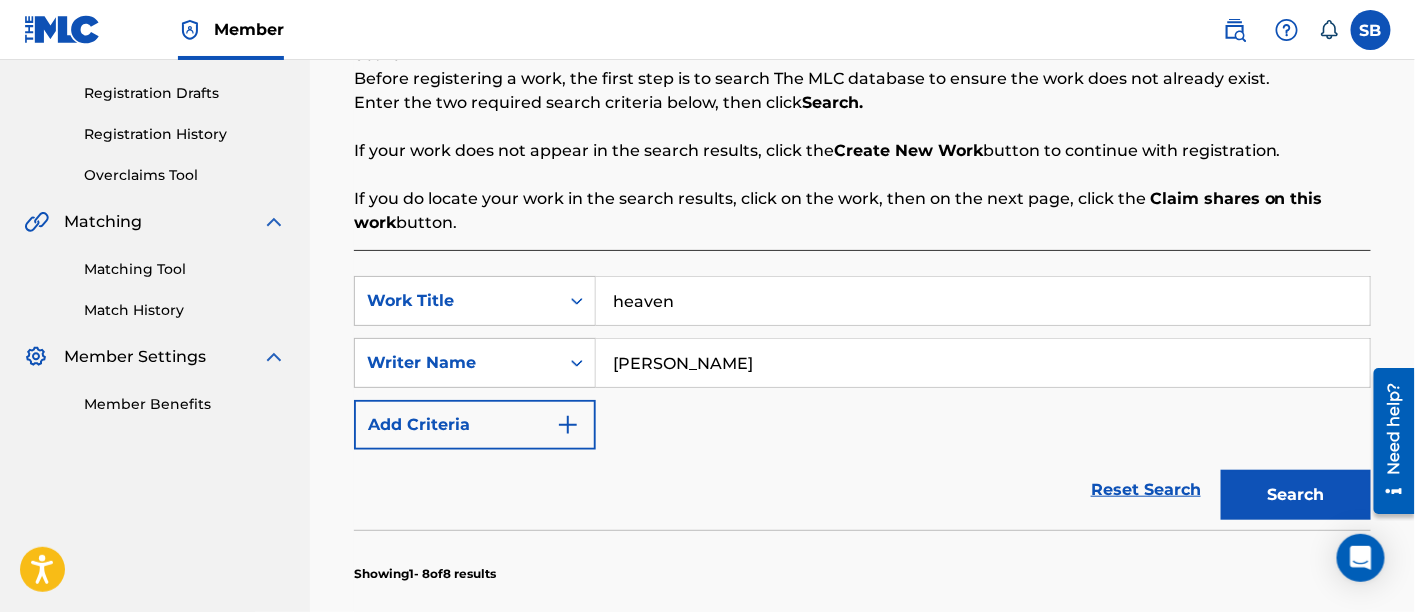 click on "heaven" at bounding box center (983, 301) 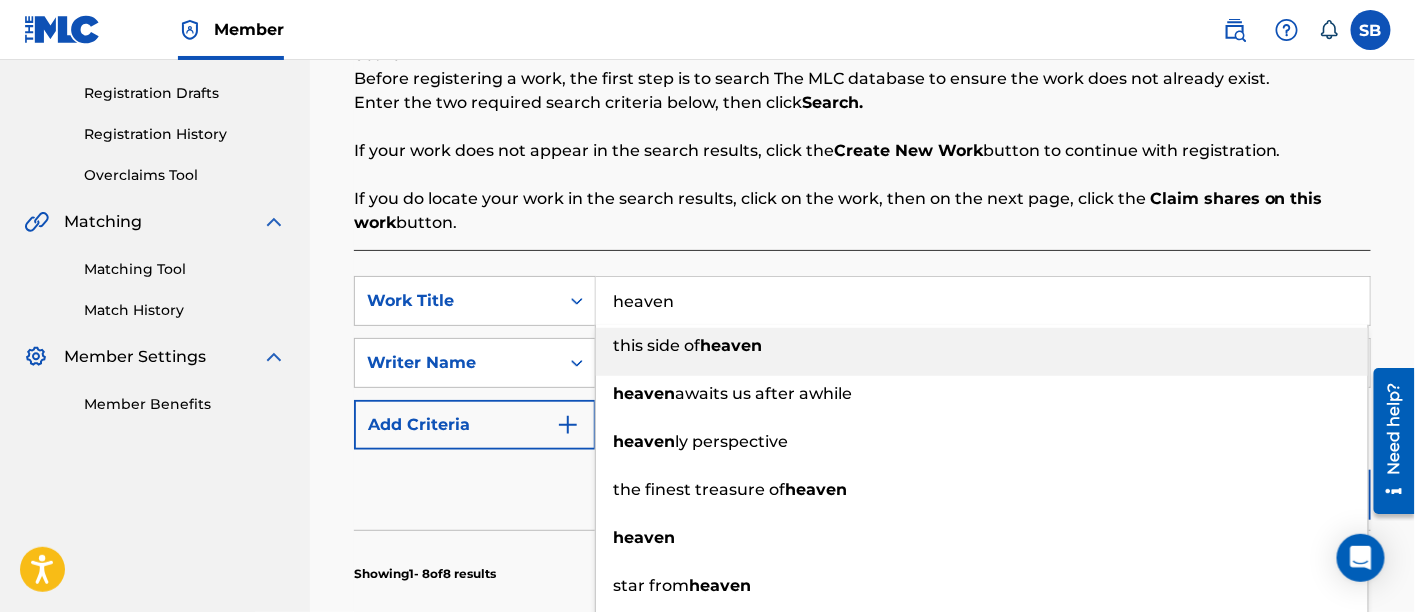 paste on "Let's Build A Bridge" 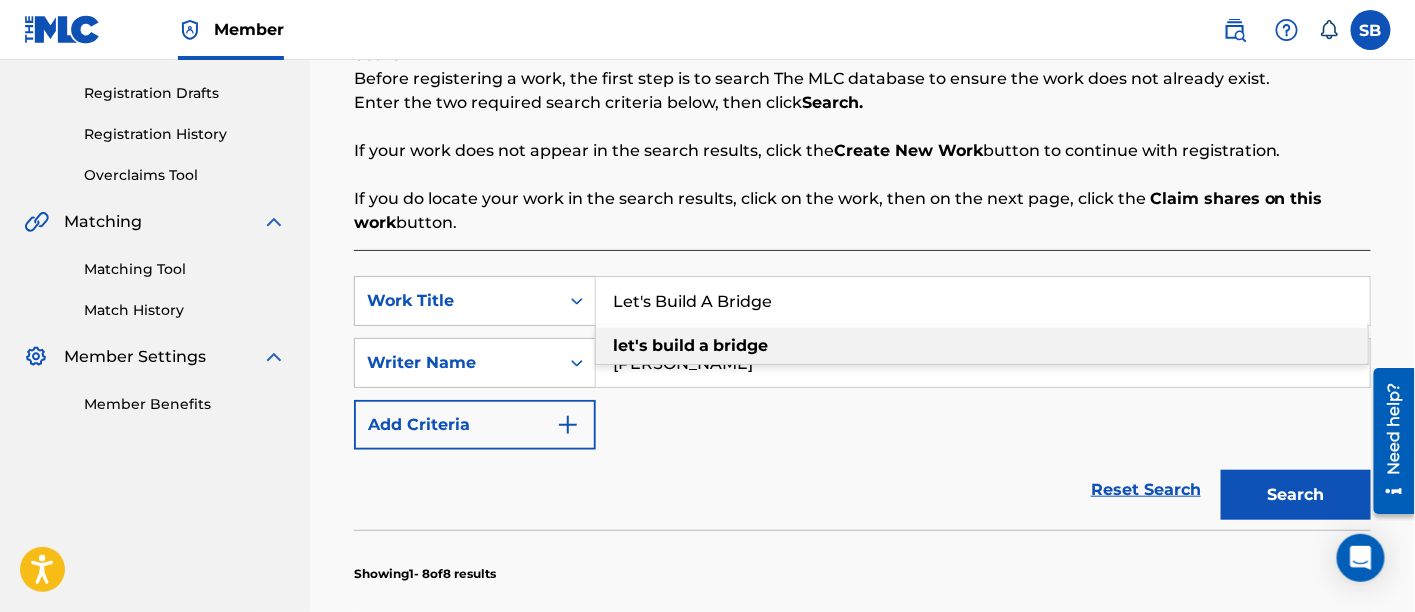 click on "let's   build   a   bridge" at bounding box center (982, 346) 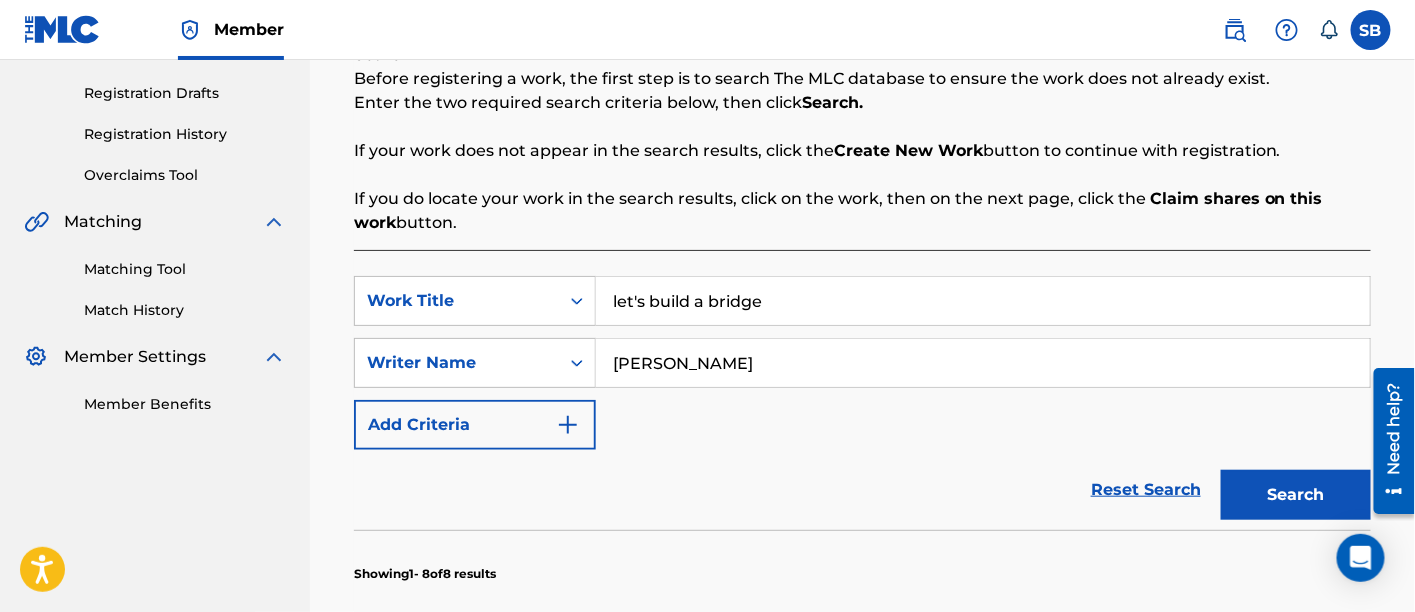click on "Michael English" at bounding box center [983, 363] 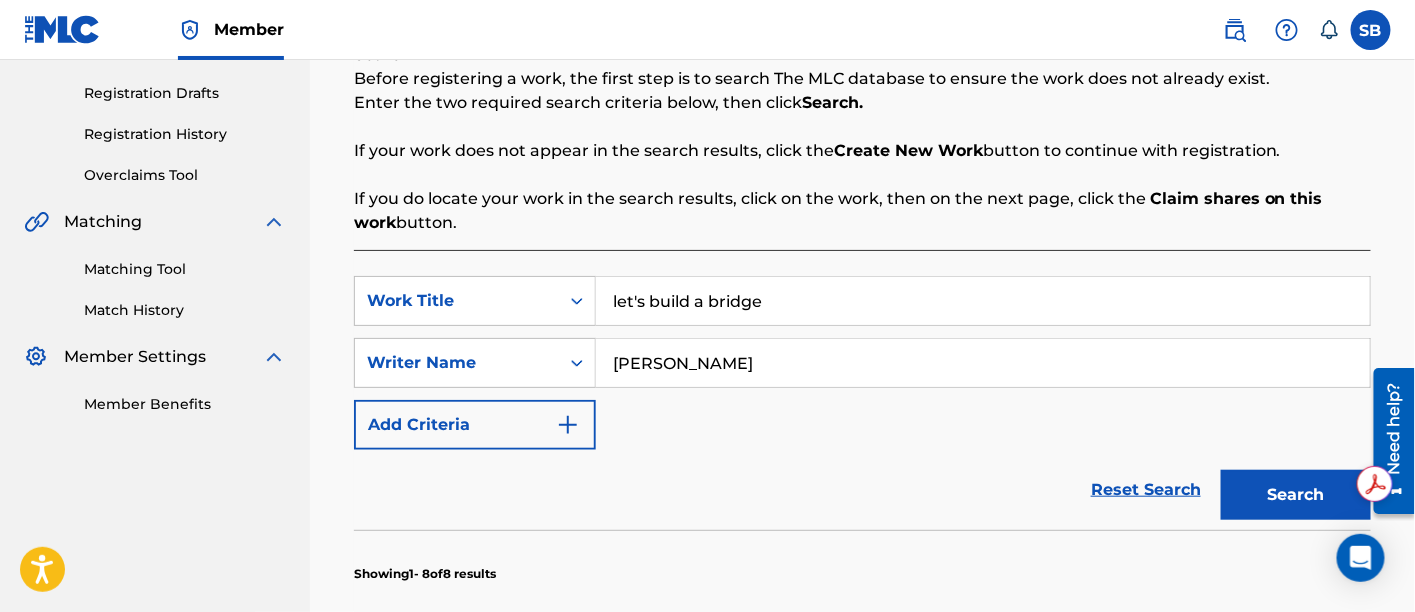 click on "Michael English" at bounding box center (983, 363) 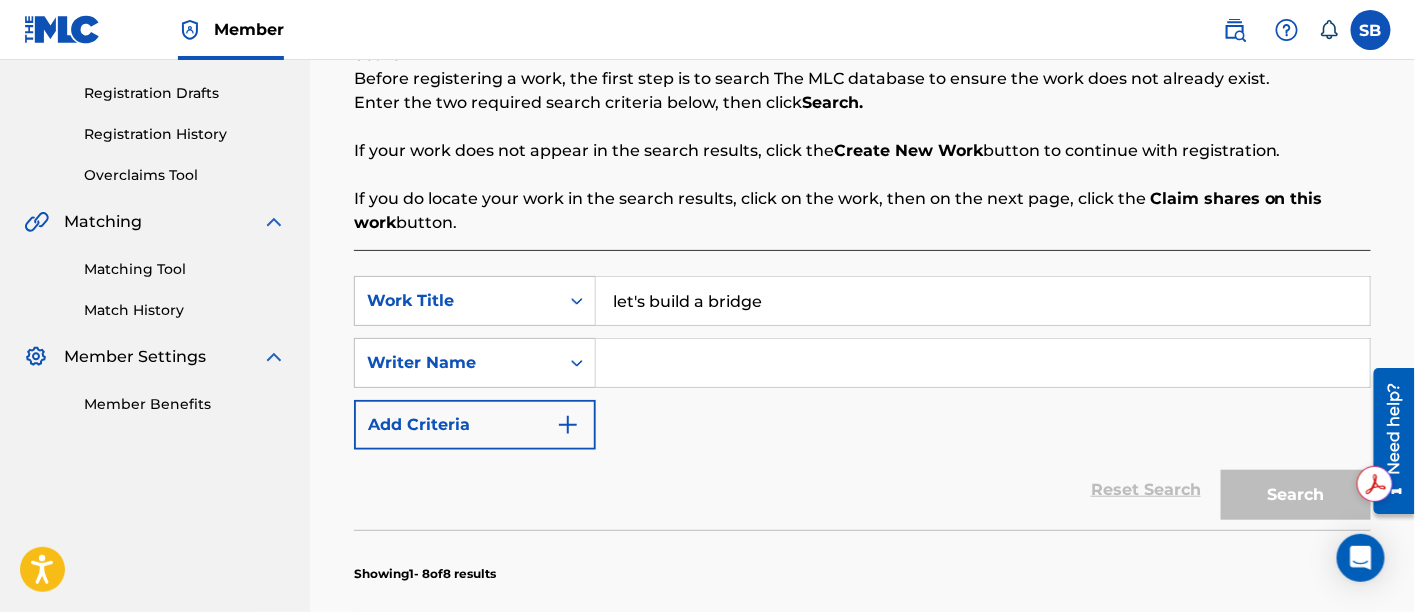 type 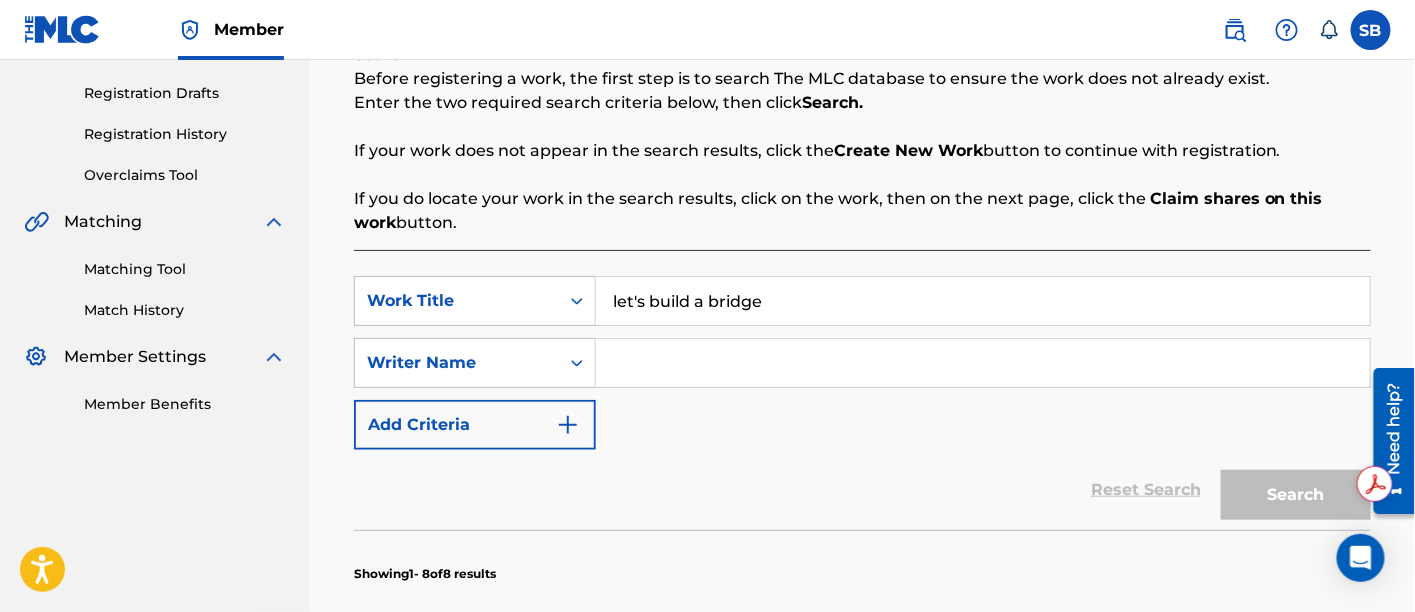 click on "let's build a bridge" at bounding box center (983, 301) 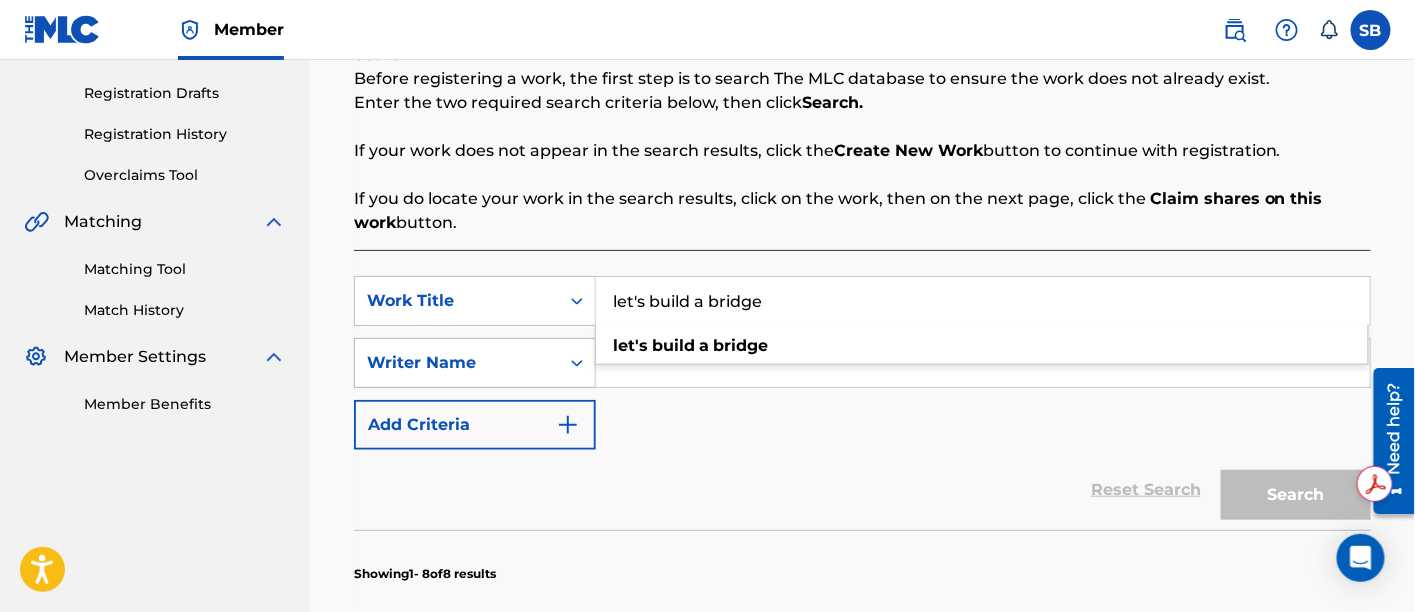 click on "Writer Name" at bounding box center (457, 363) 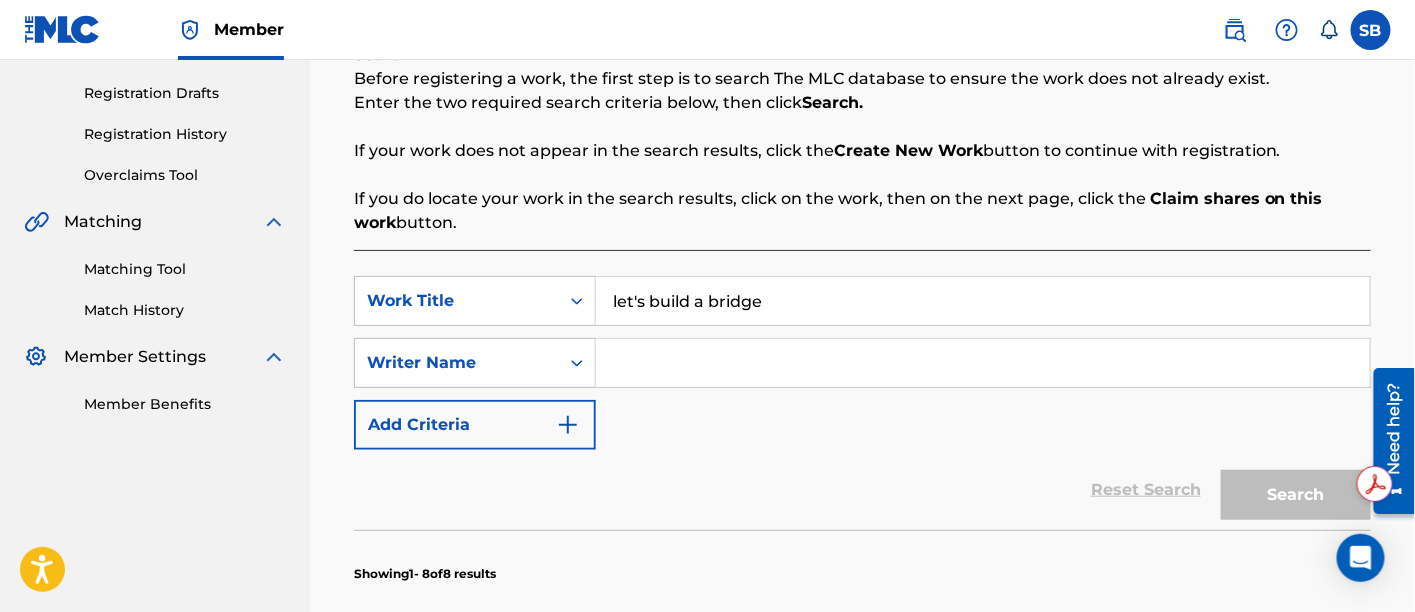click on "Writer Name" at bounding box center (457, 363) 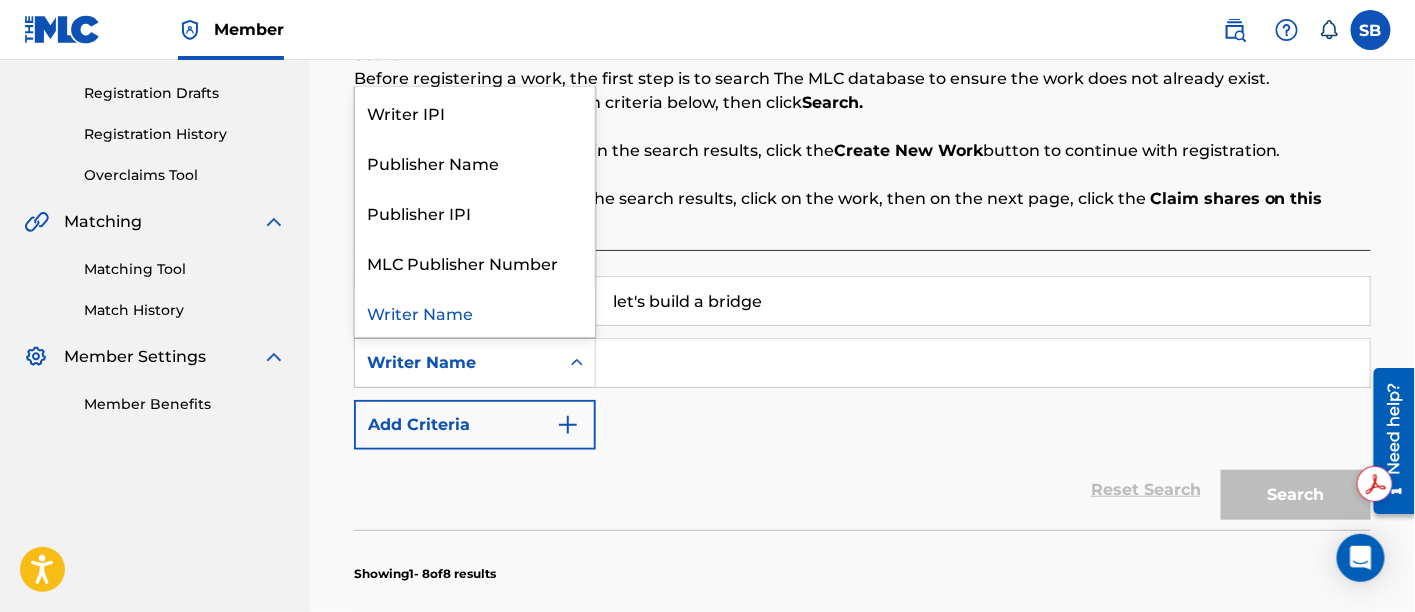 click on "Writer Name" at bounding box center (457, 363) 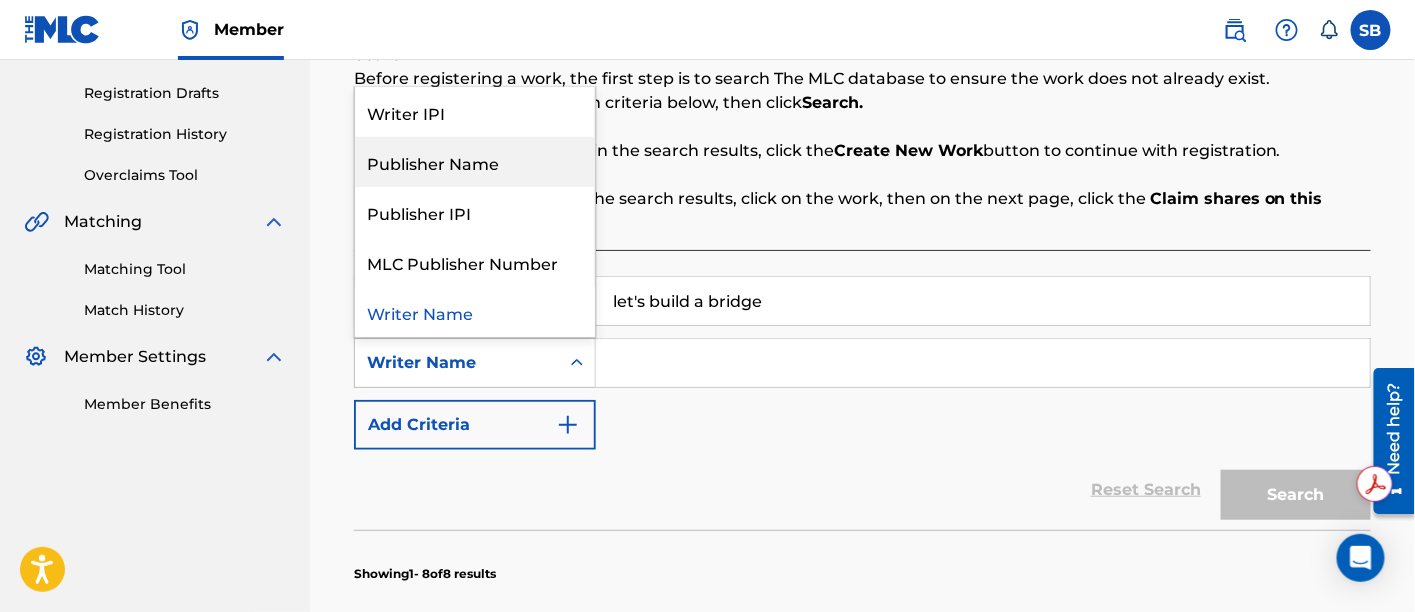click on "Publisher Name" at bounding box center [475, 162] 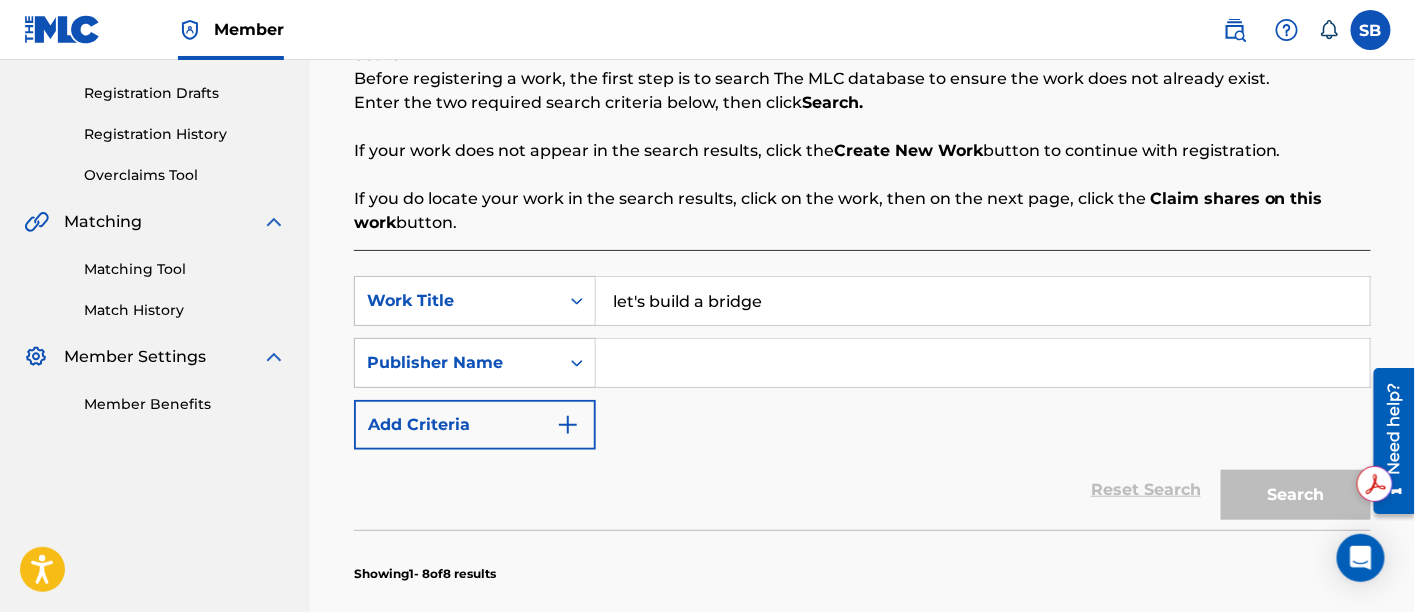 click at bounding box center [983, 363] 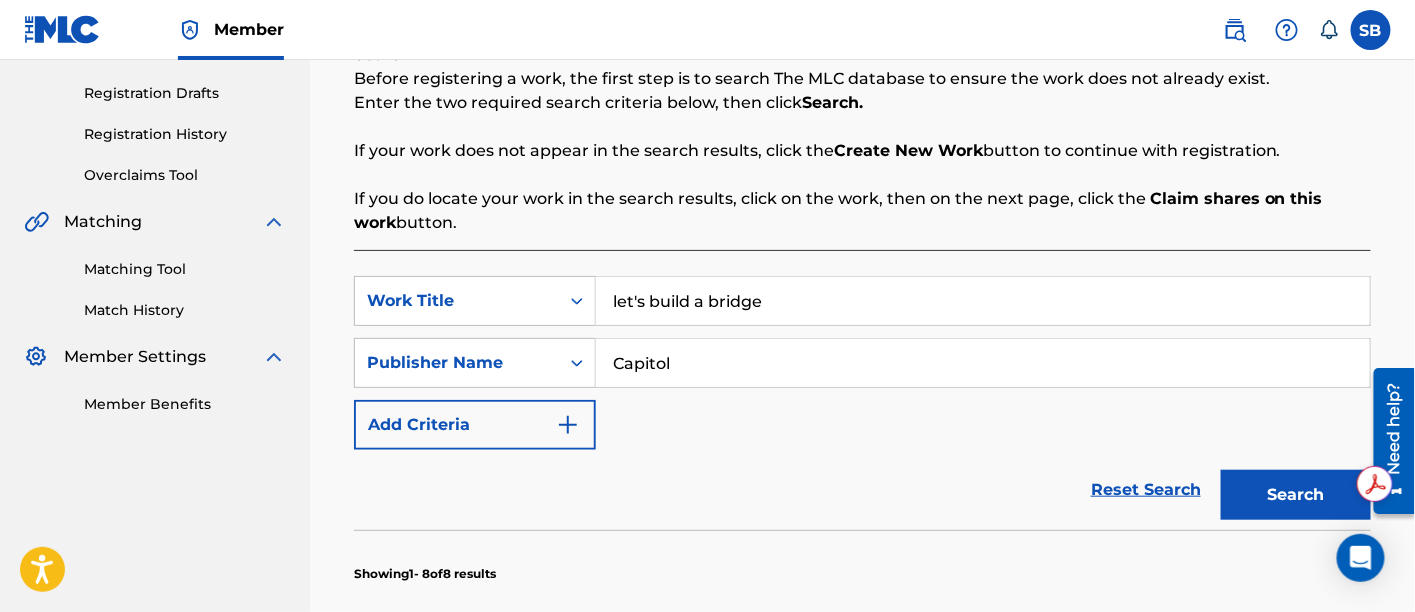 type on "Capitol" 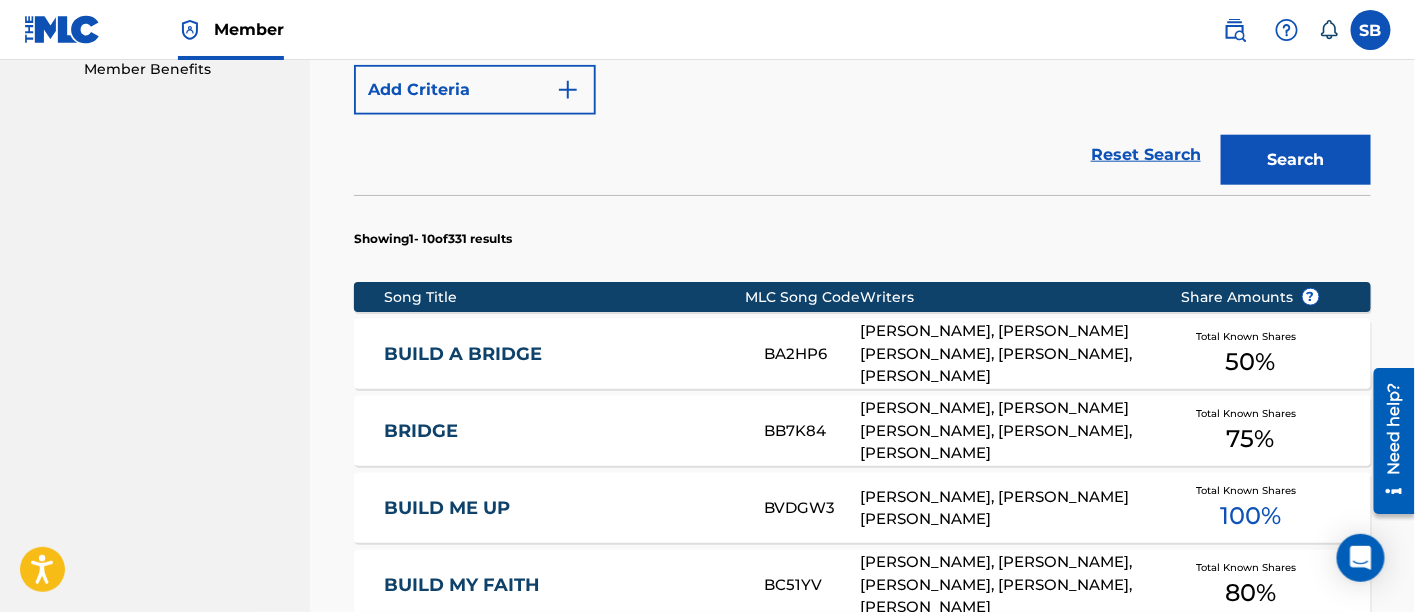 scroll, scrollTop: 714, scrollLeft: 0, axis: vertical 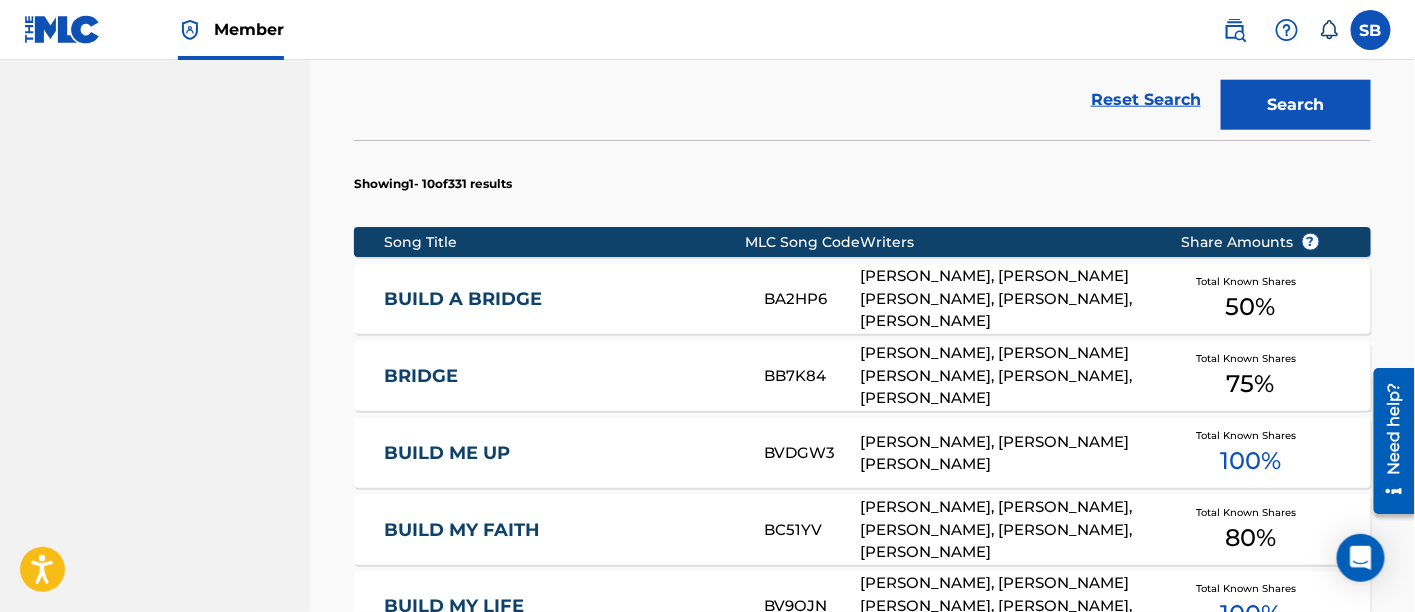 click on "BUILD A BRIDGE" at bounding box center [561, 299] 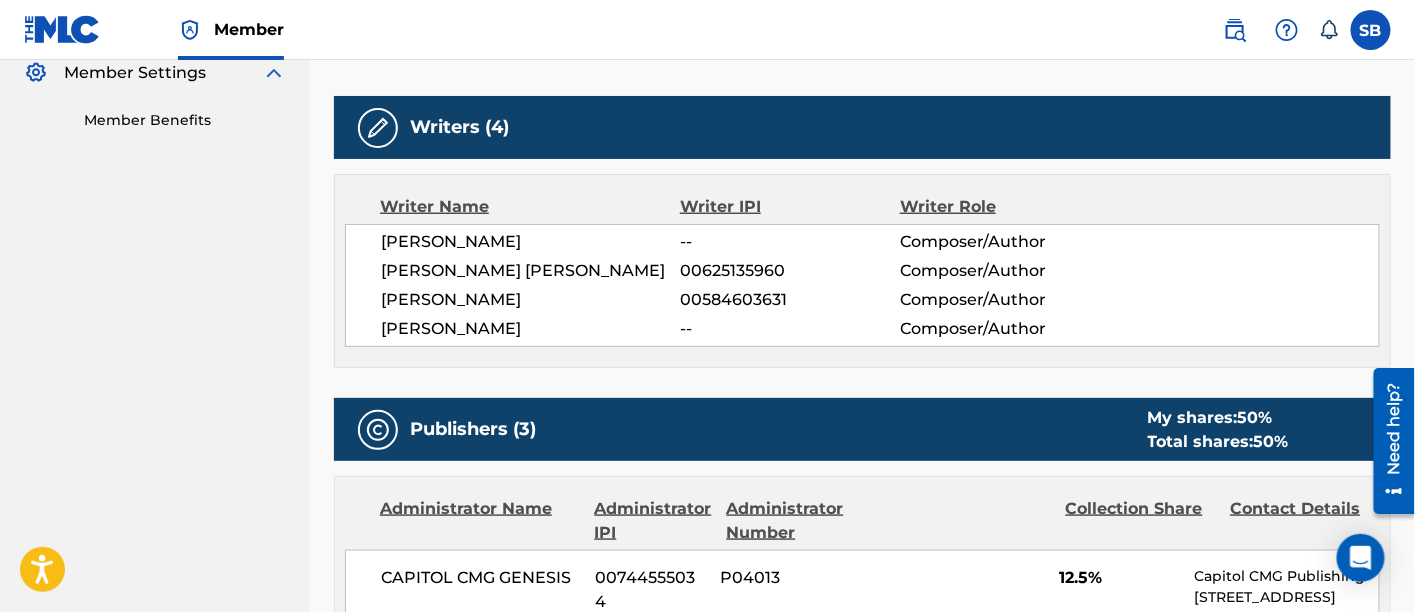 scroll, scrollTop: 611, scrollLeft: 0, axis: vertical 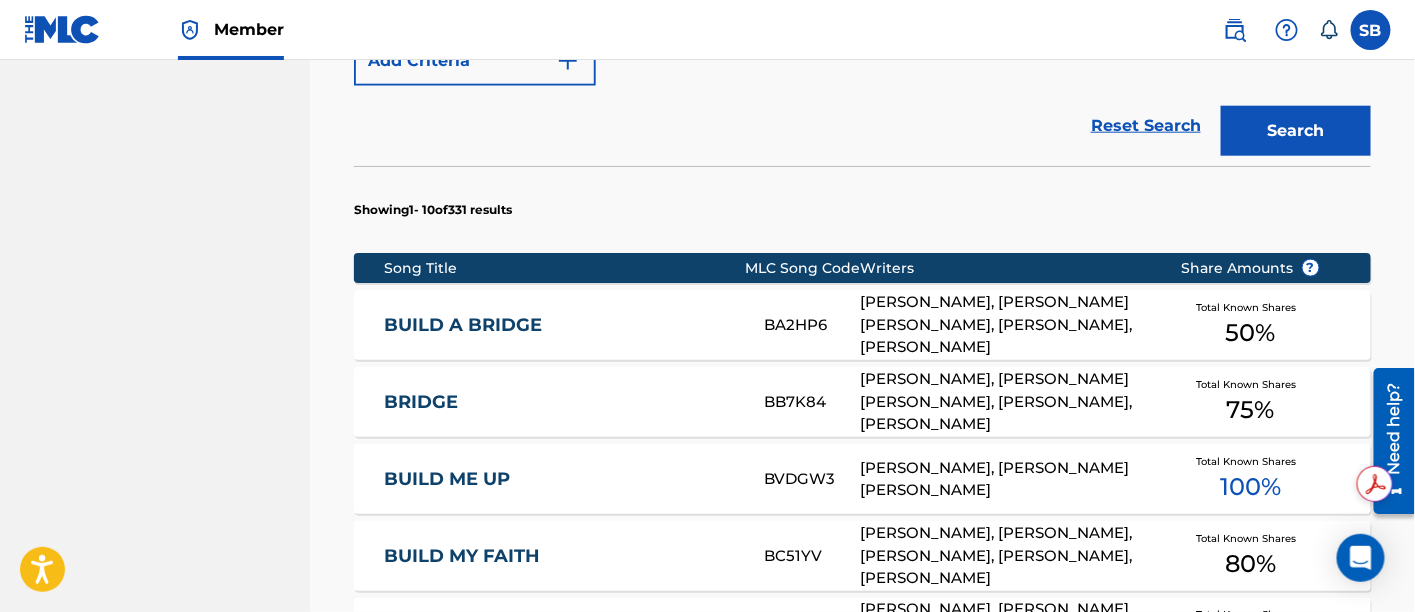 click on "BRIDGE" at bounding box center (561, 402) 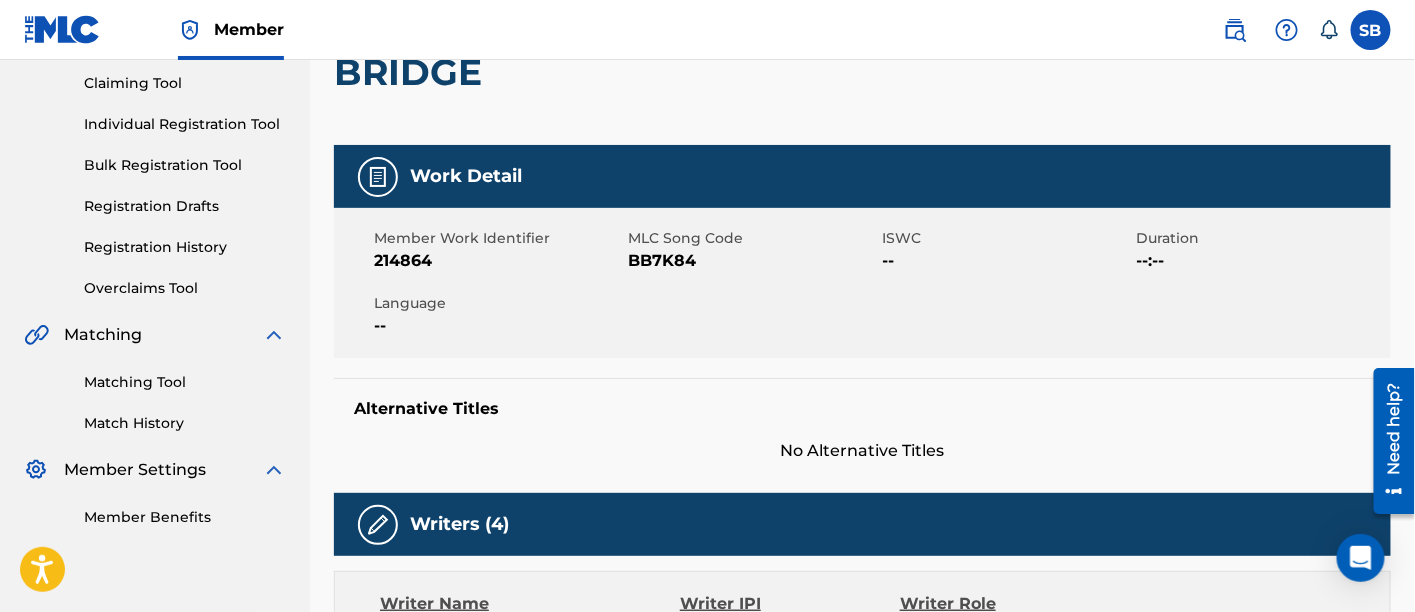 scroll, scrollTop: 571, scrollLeft: 0, axis: vertical 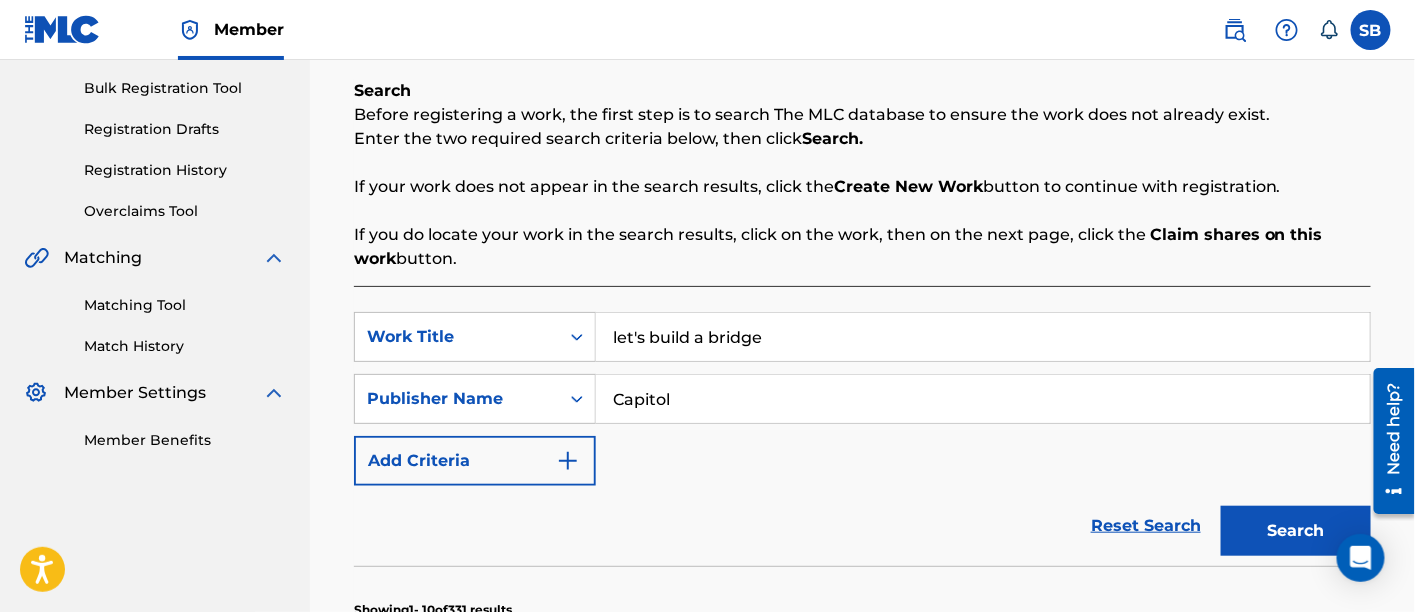 click on "let's build a bridge" at bounding box center [983, 337] 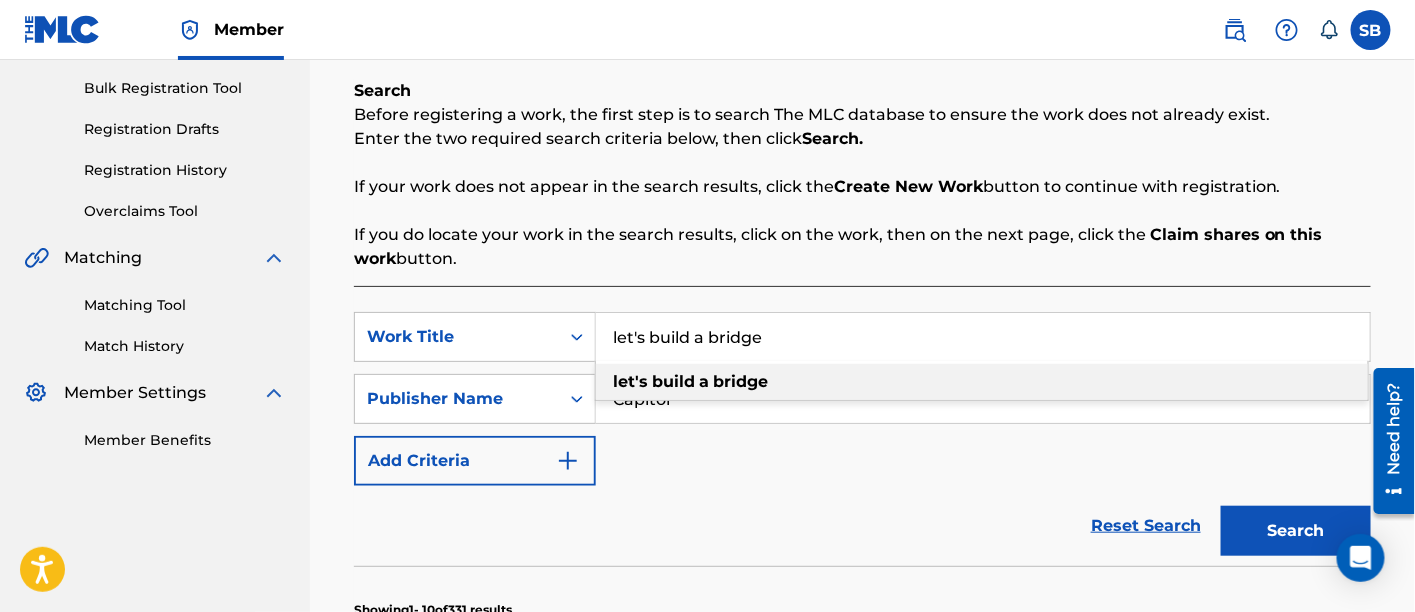 paste on "This Flam" 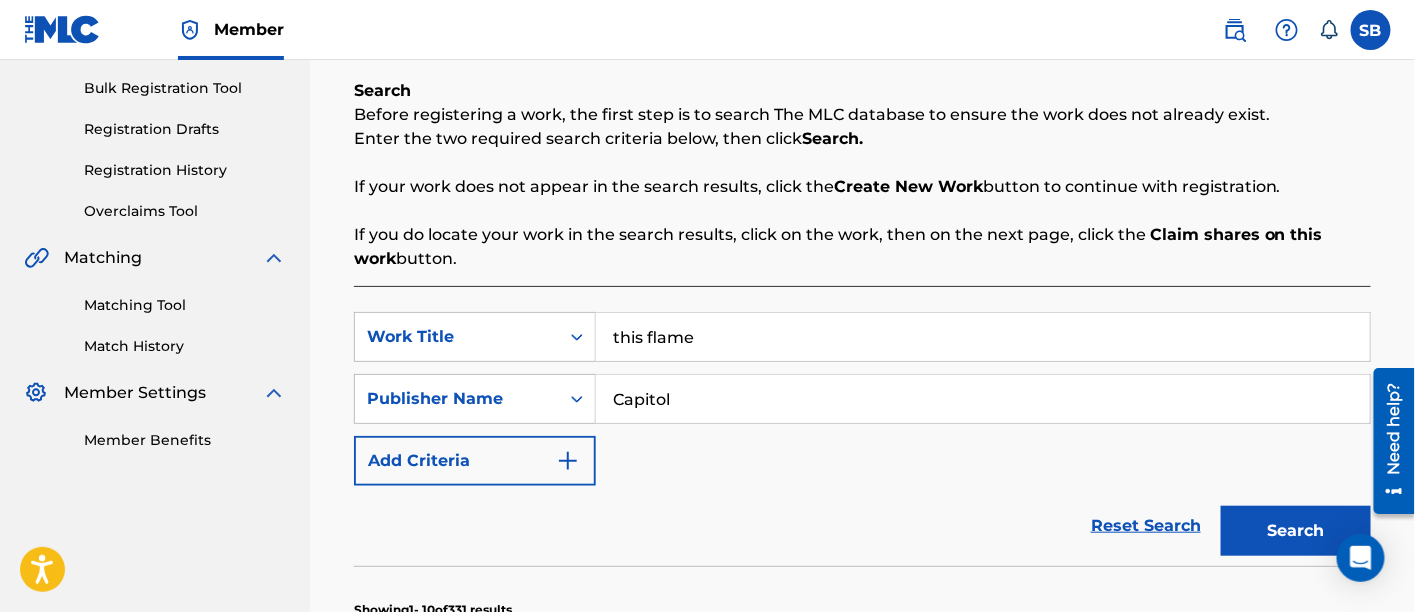 type on "this flame" 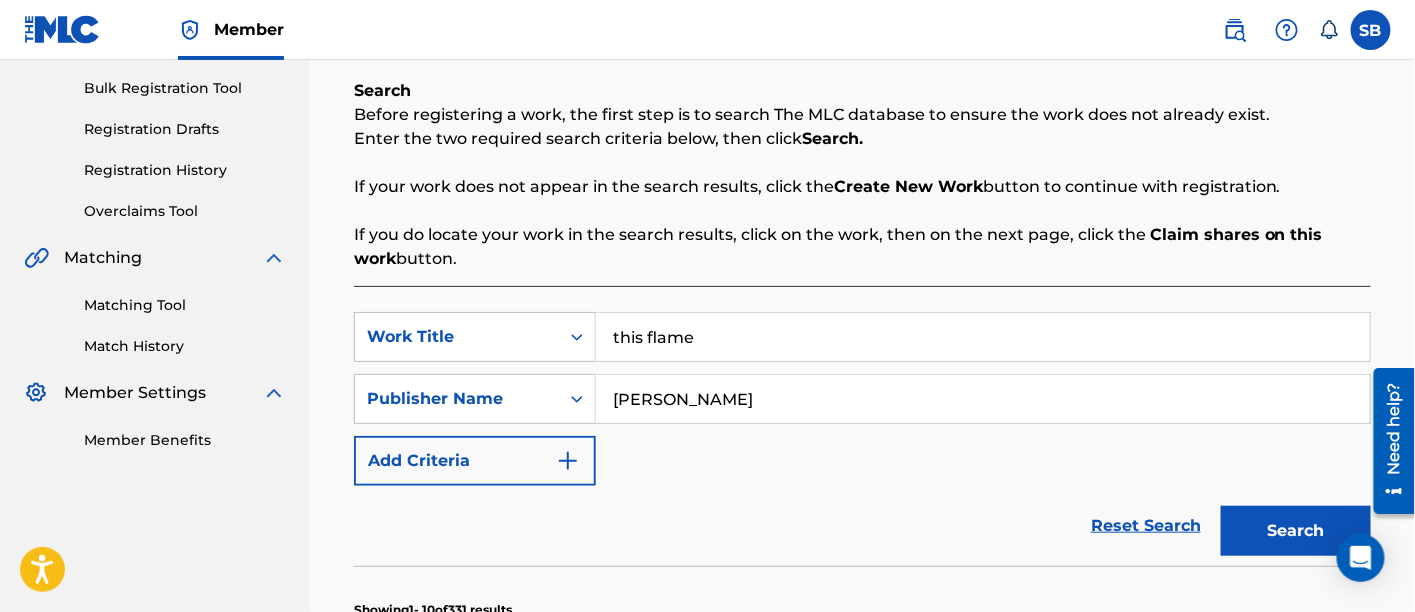 click on "Search" at bounding box center (1296, 531) 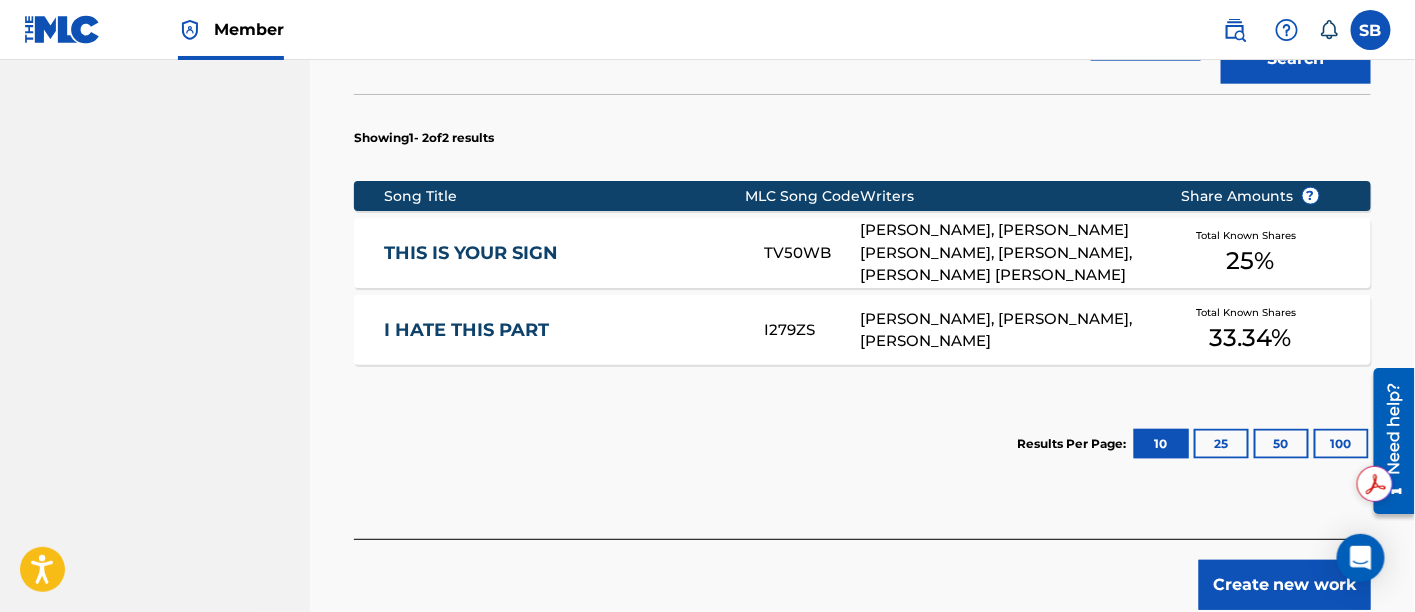 scroll, scrollTop: 748, scrollLeft: 0, axis: vertical 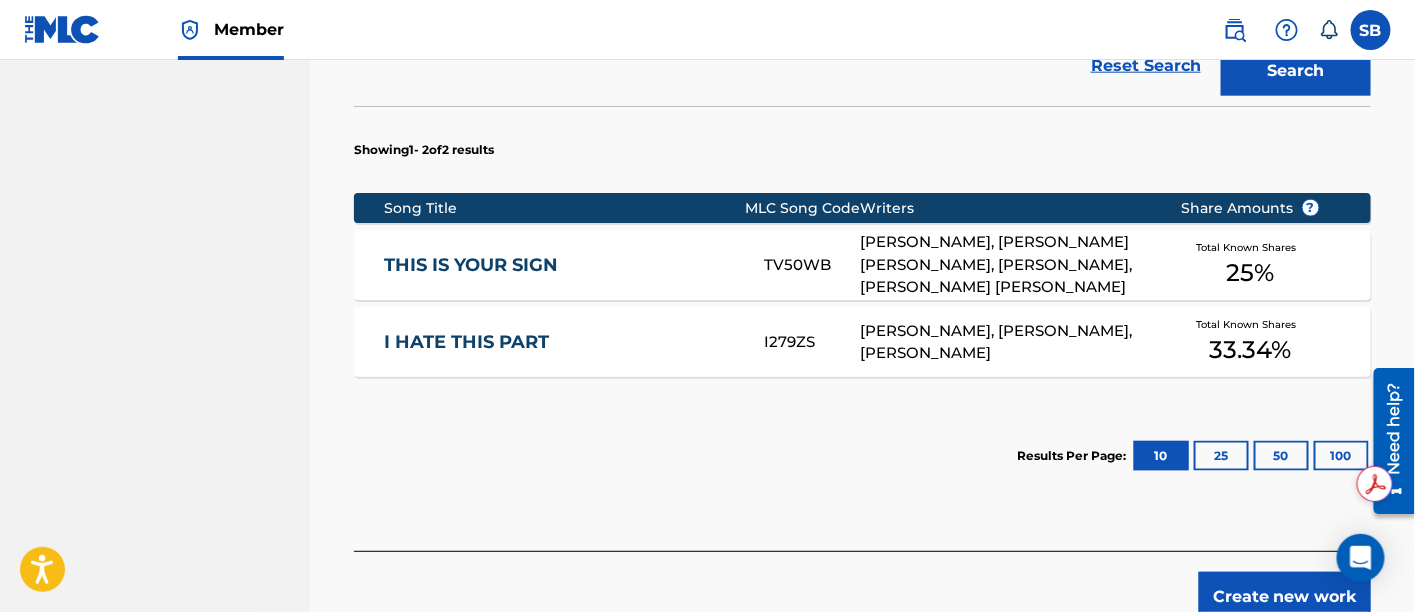 click on "Search" at bounding box center (1296, 71) 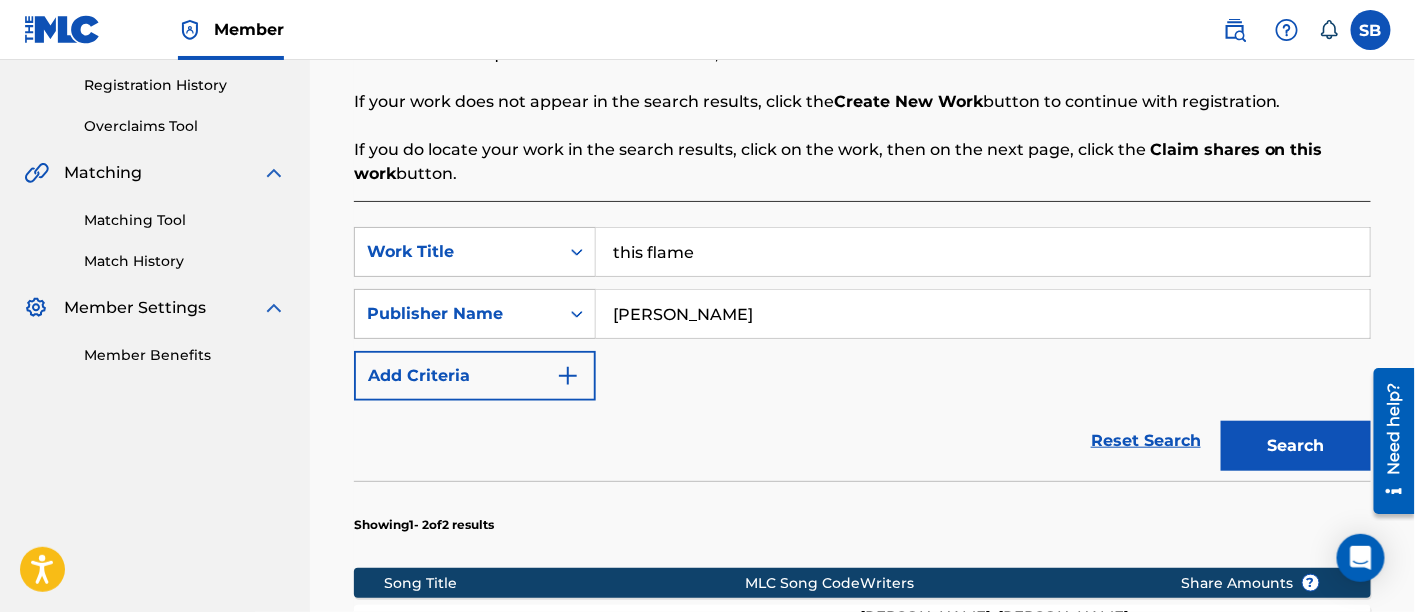 scroll, scrollTop: 515, scrollLeft: 0, axis: vertical 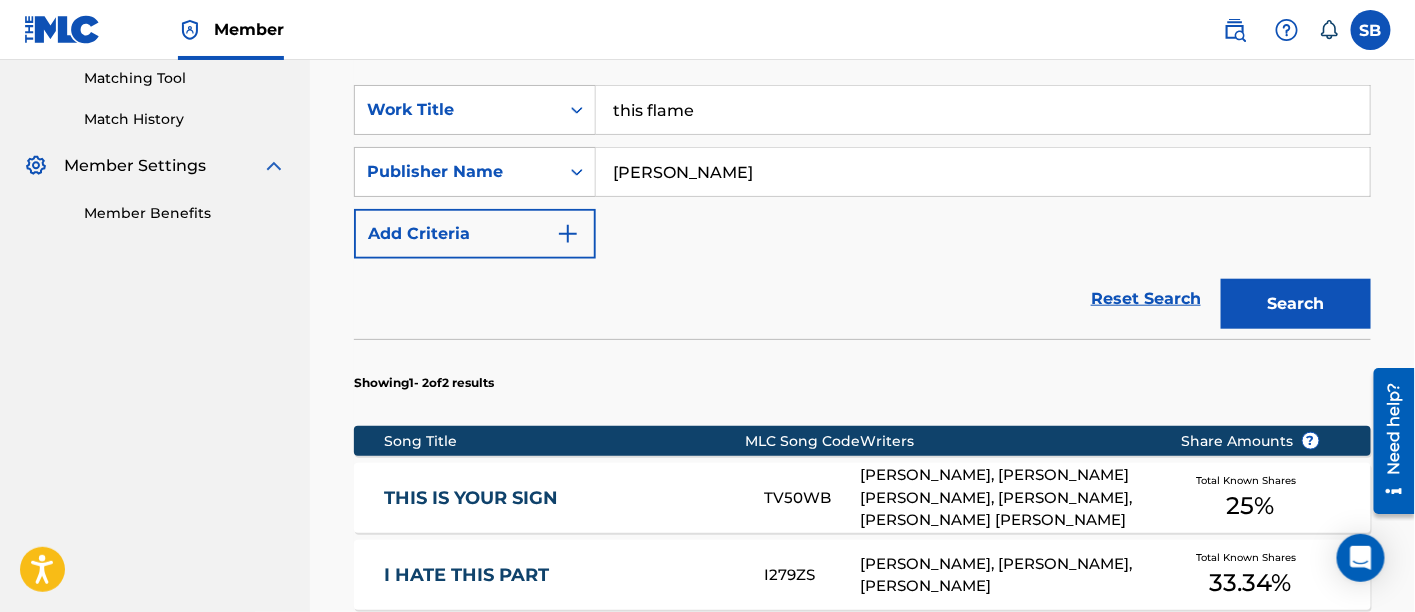 click on "becker" at bounding box center [983, 172] 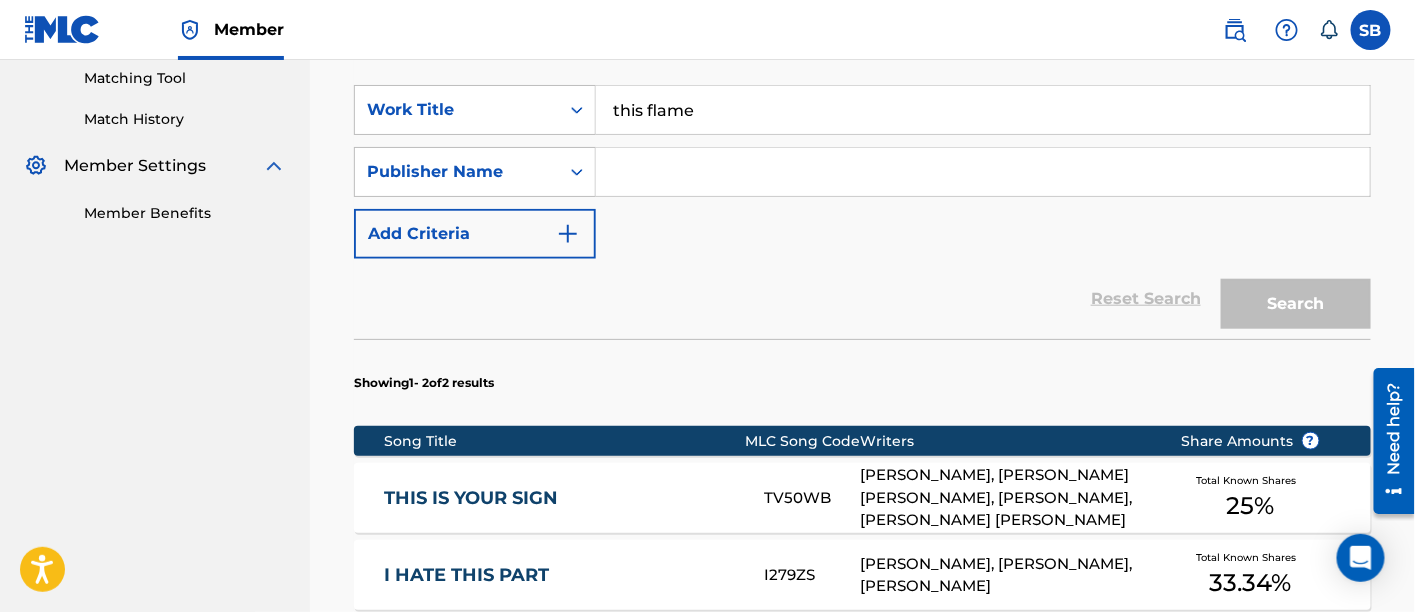 paste on "Rick Elias" 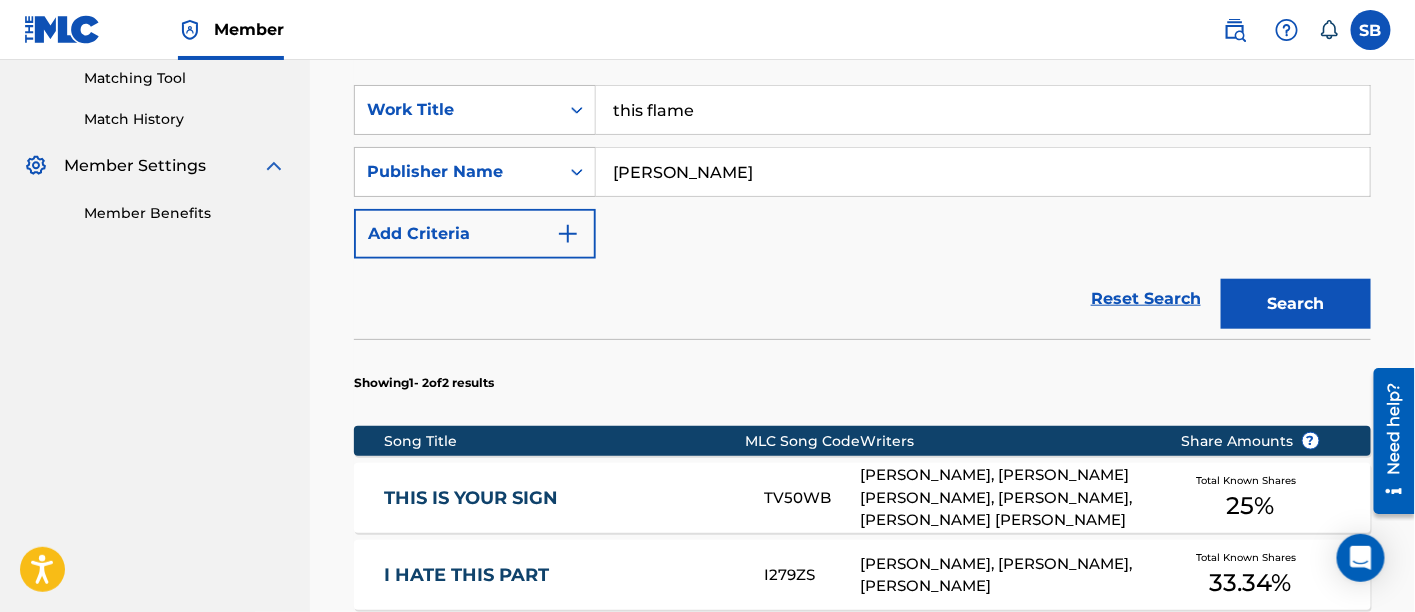 type on "Rick Elias" 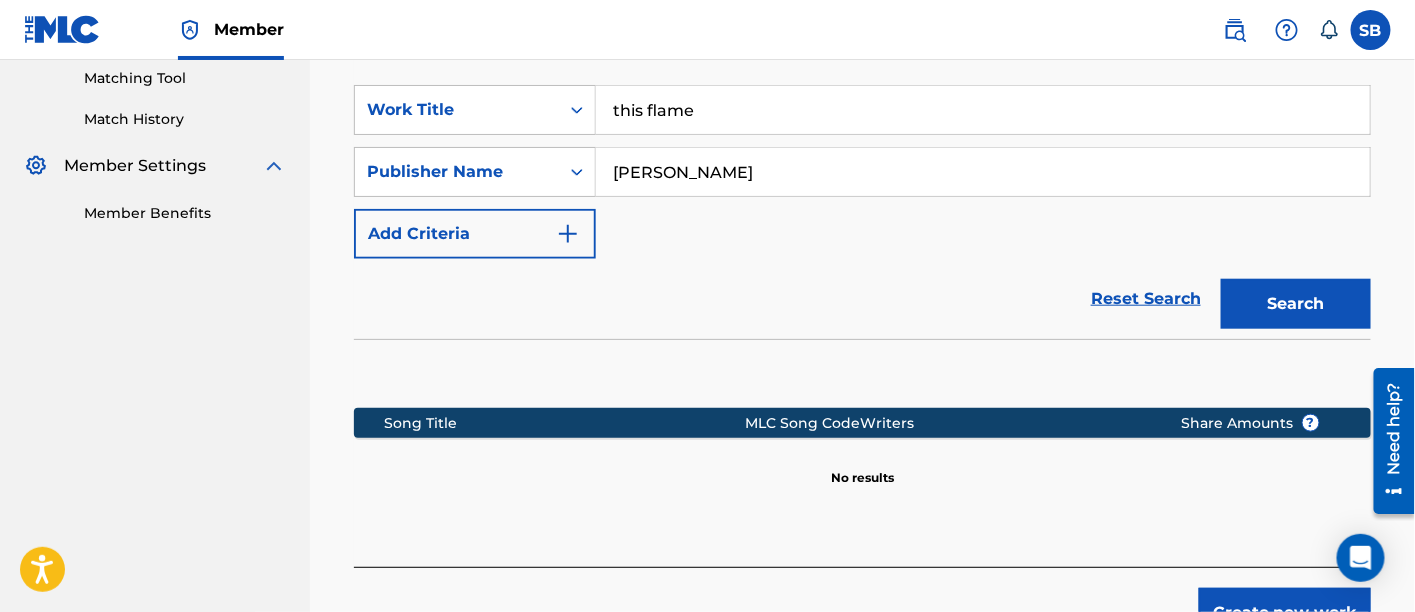 click on "this flame" at bounding box center [983, 110] 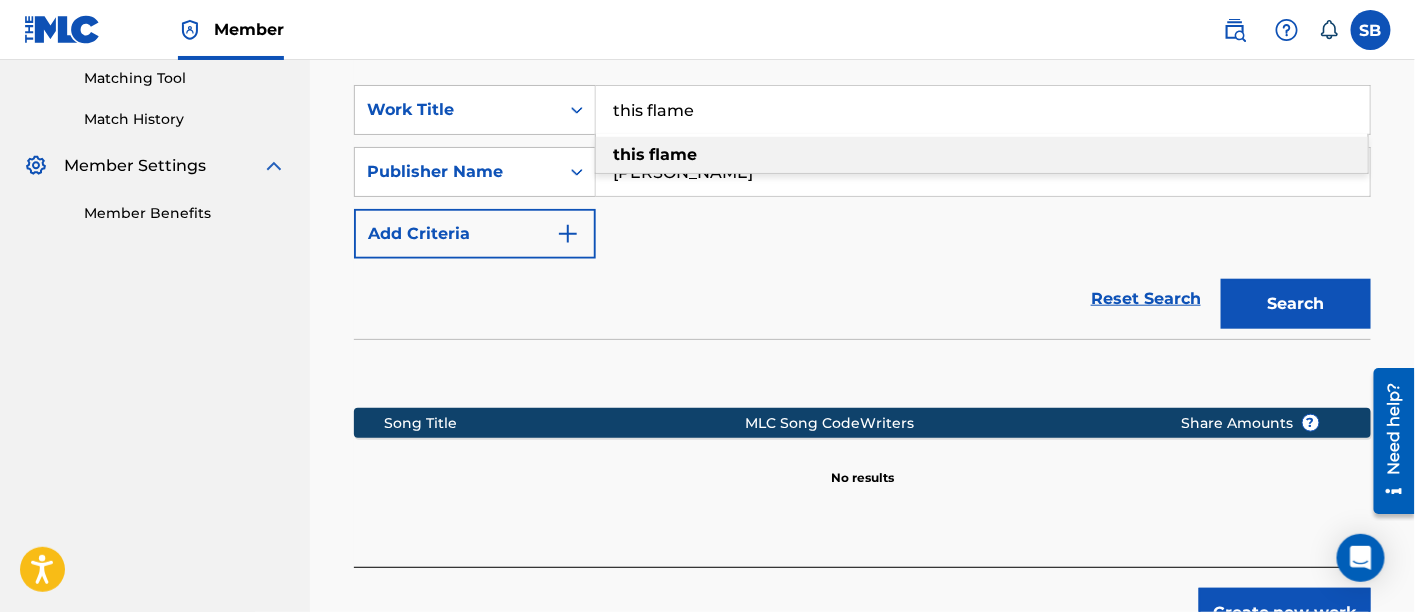 click on "this flame" at bounding box center (983, 110) 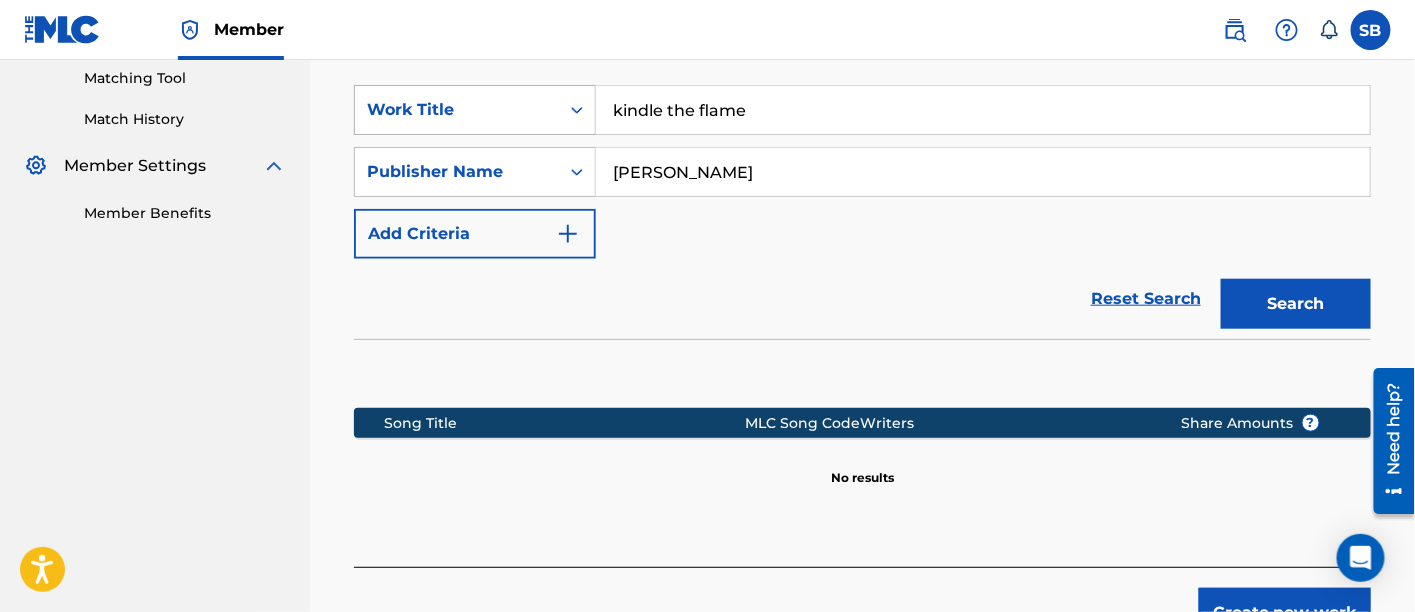 drag, startPoint x: 693, startPoint y: 107, endPoint x: 507, endPoint y: 116, distance: 186.21762 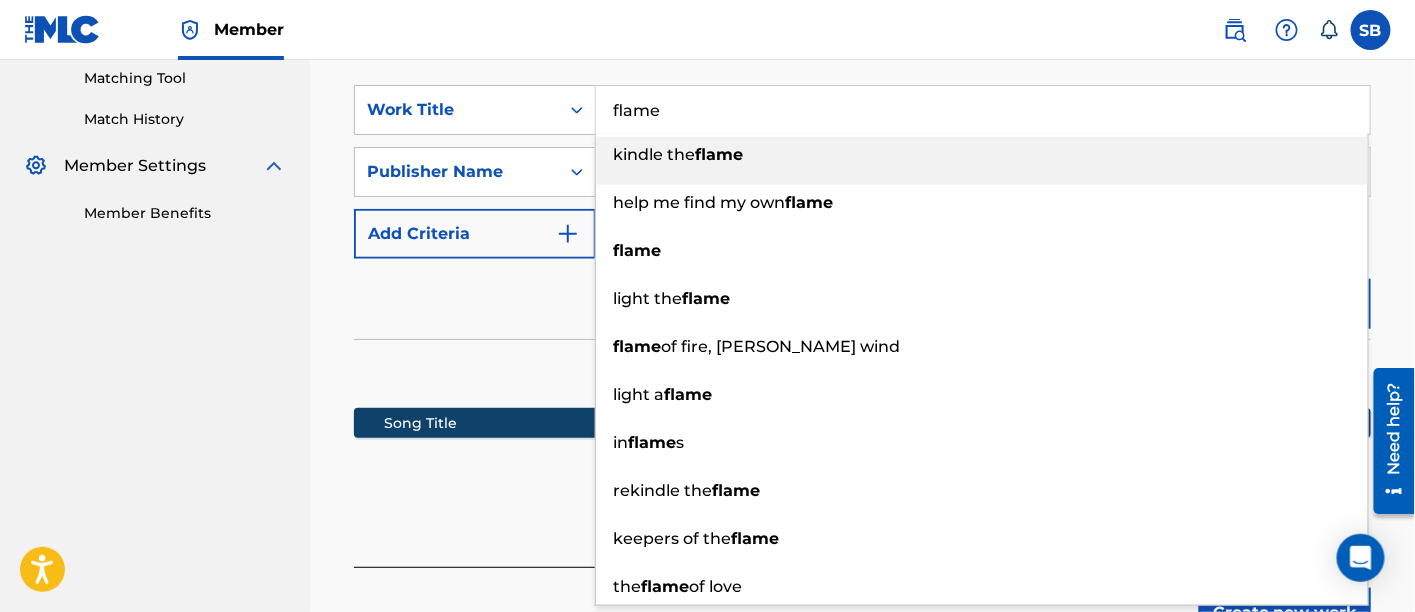 type on "flame" 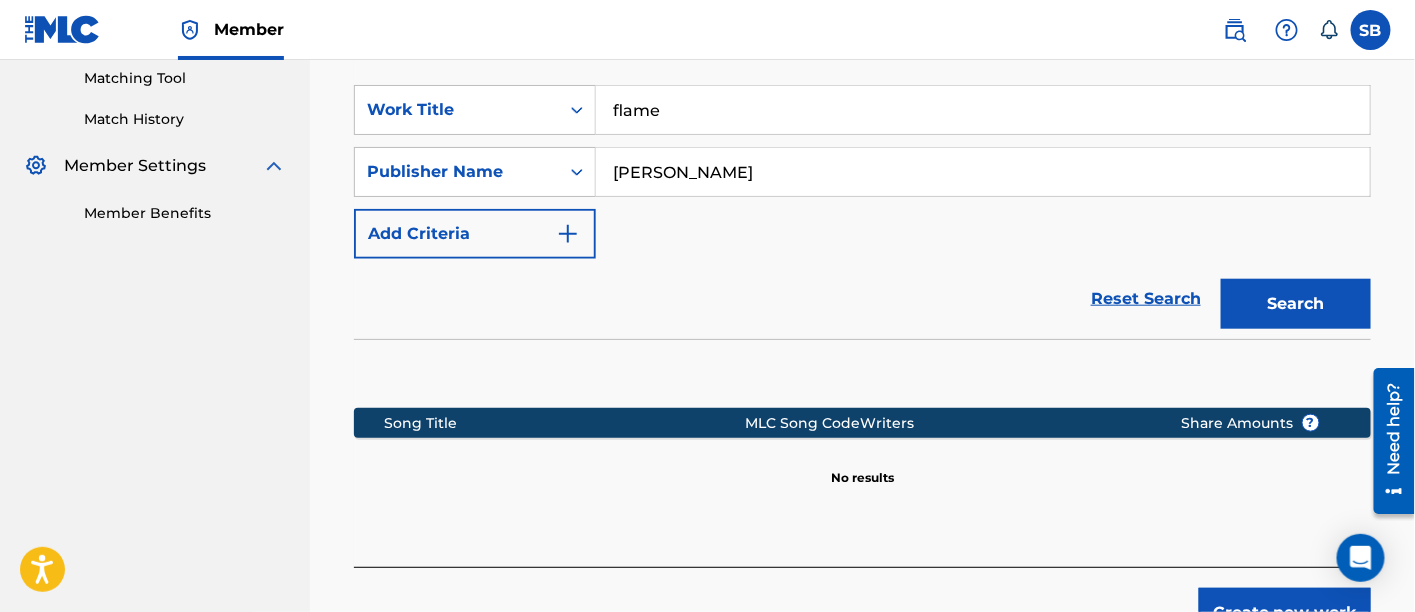click on "Rick Elias" at bounding box center [983, 172] 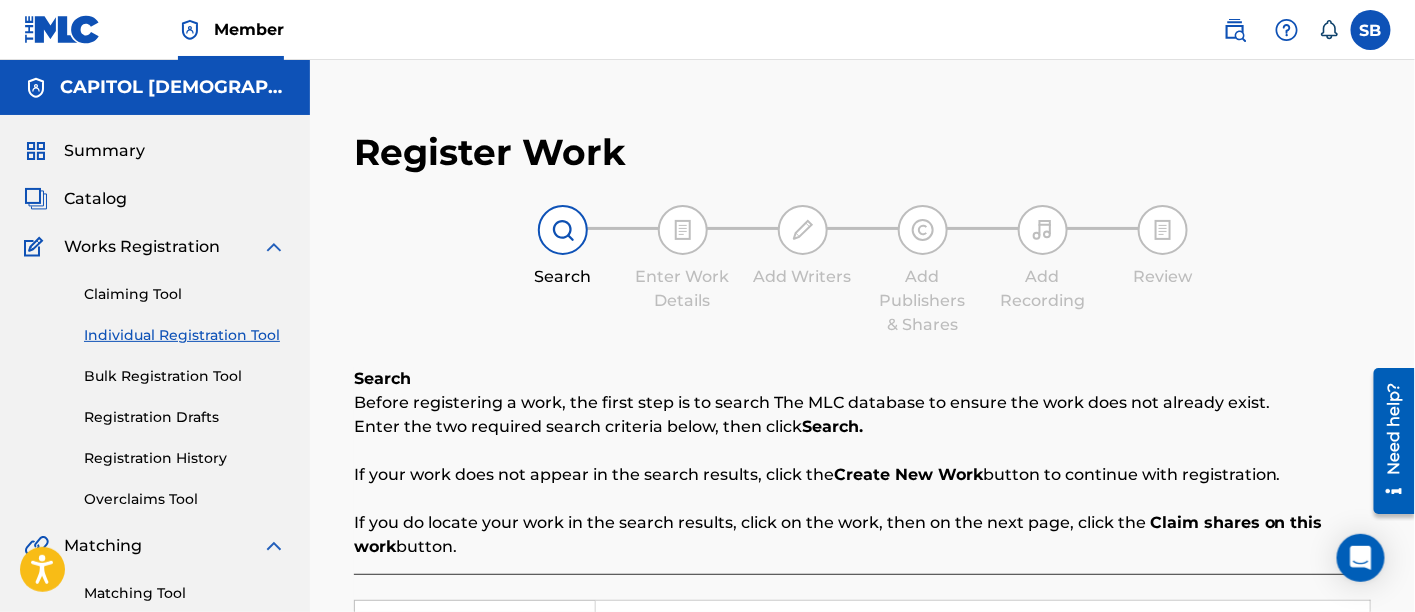 scroll, scrollTop: 344, scrollLeft: 0, axis: vertical 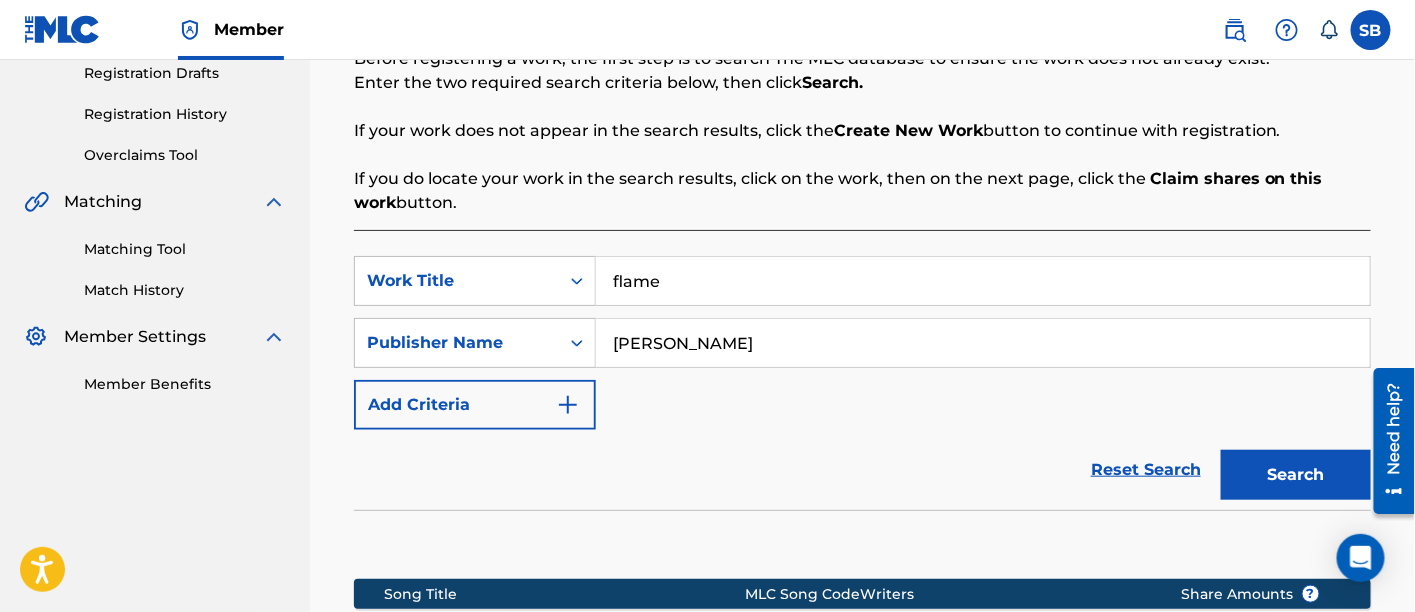 click on "Rick Elias" at bounding box center [983, 343] 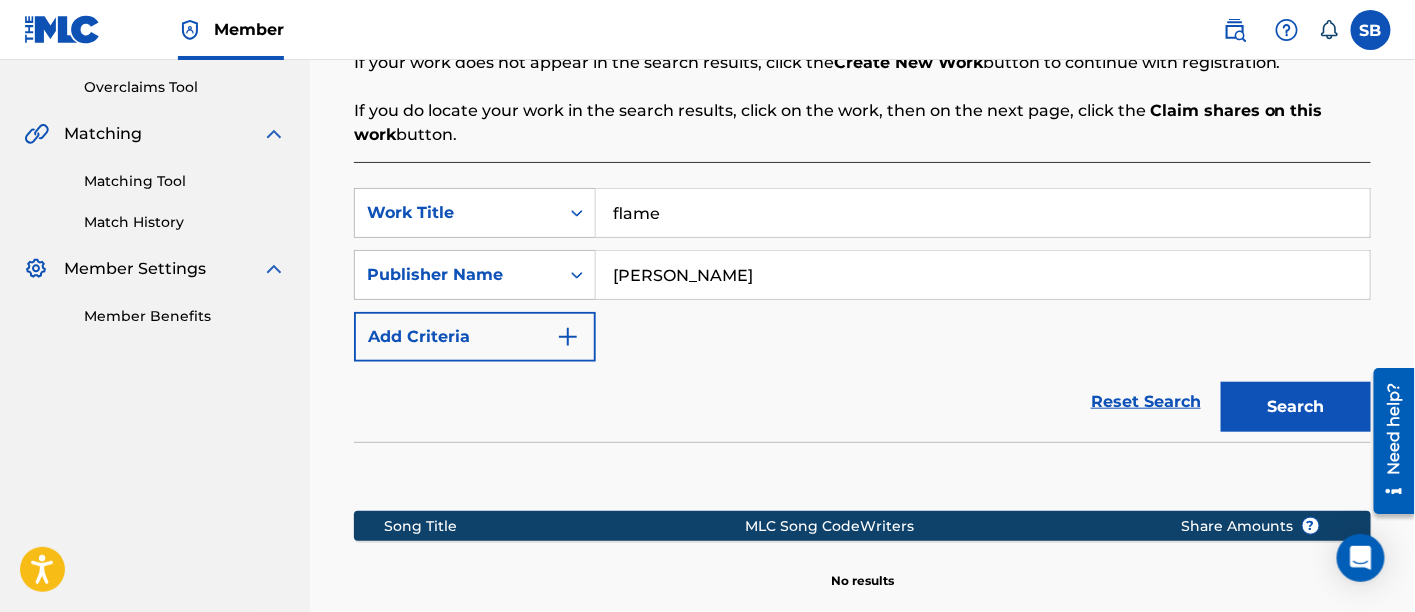 scroll, scrollTop: 403, scrollLeft: 0, axis: vertical 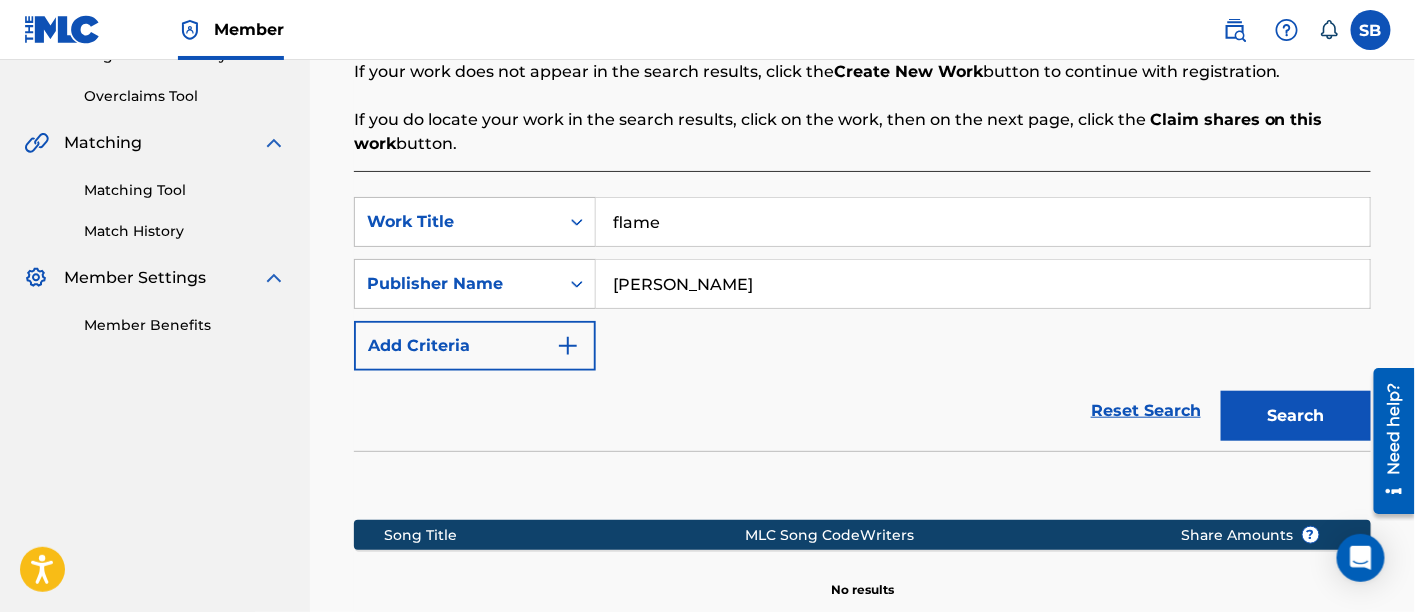 click on "flame" at bounding box center (983, 222) 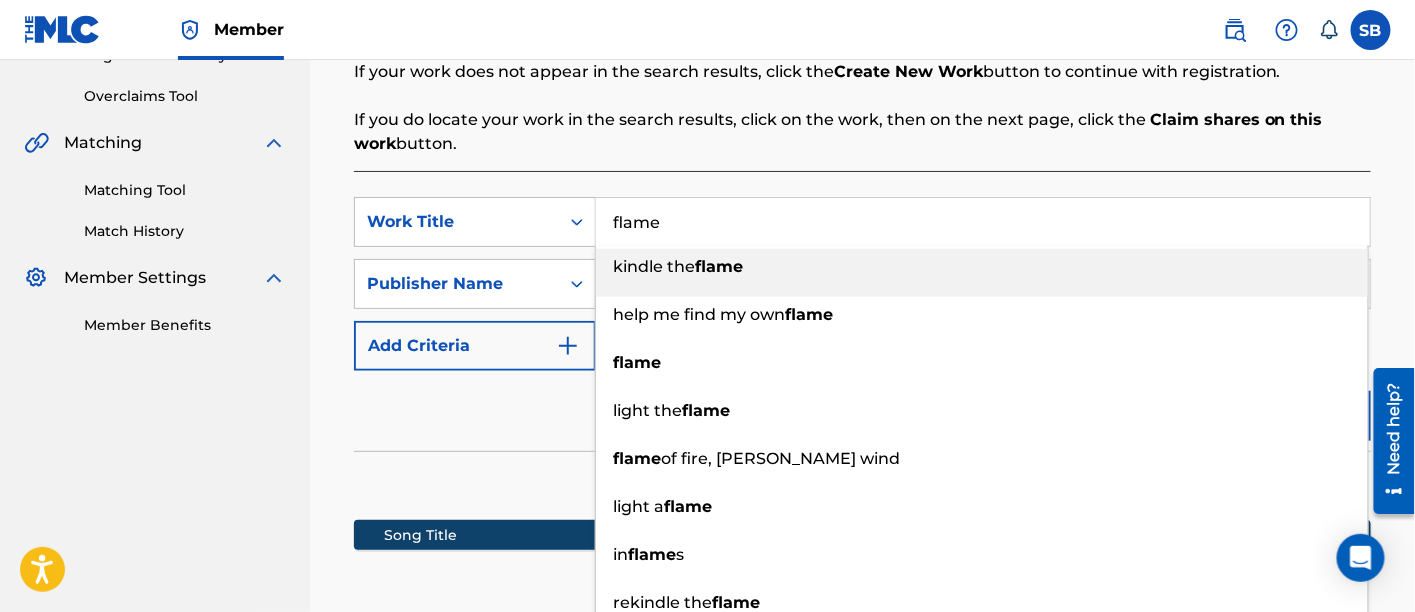 click on "flame" at bounding box center [983, 222] 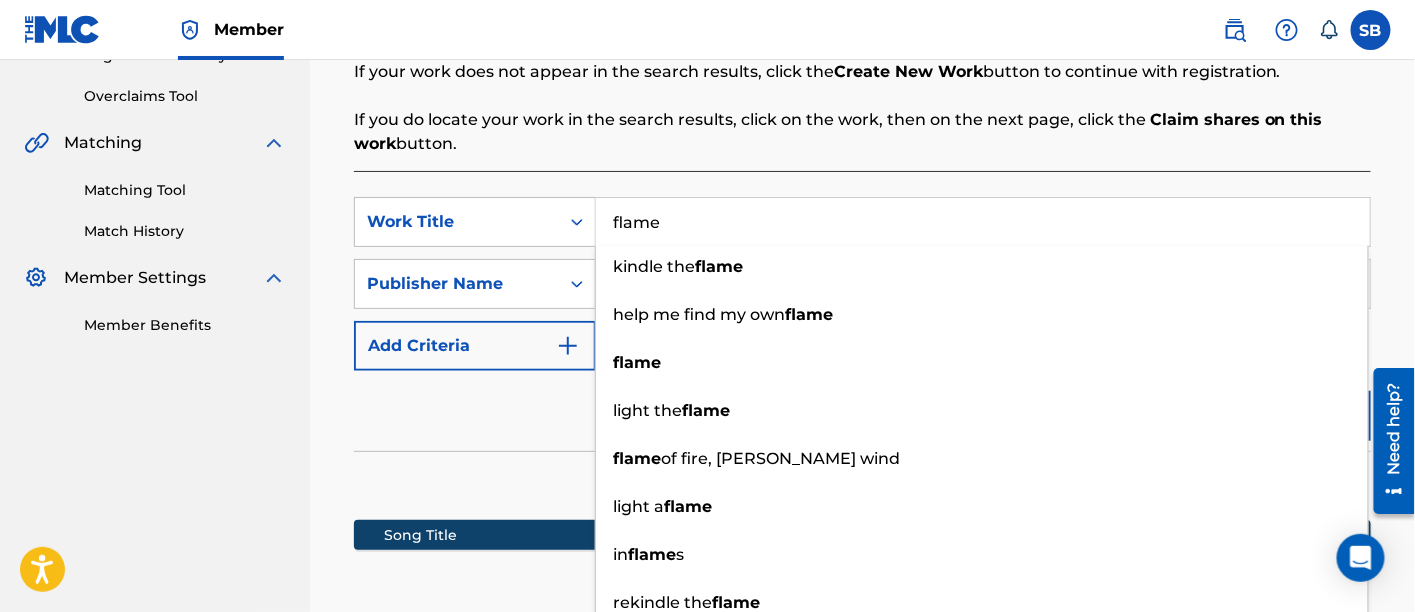 click on "Reset Search Search" at bounding box center [862, 411] 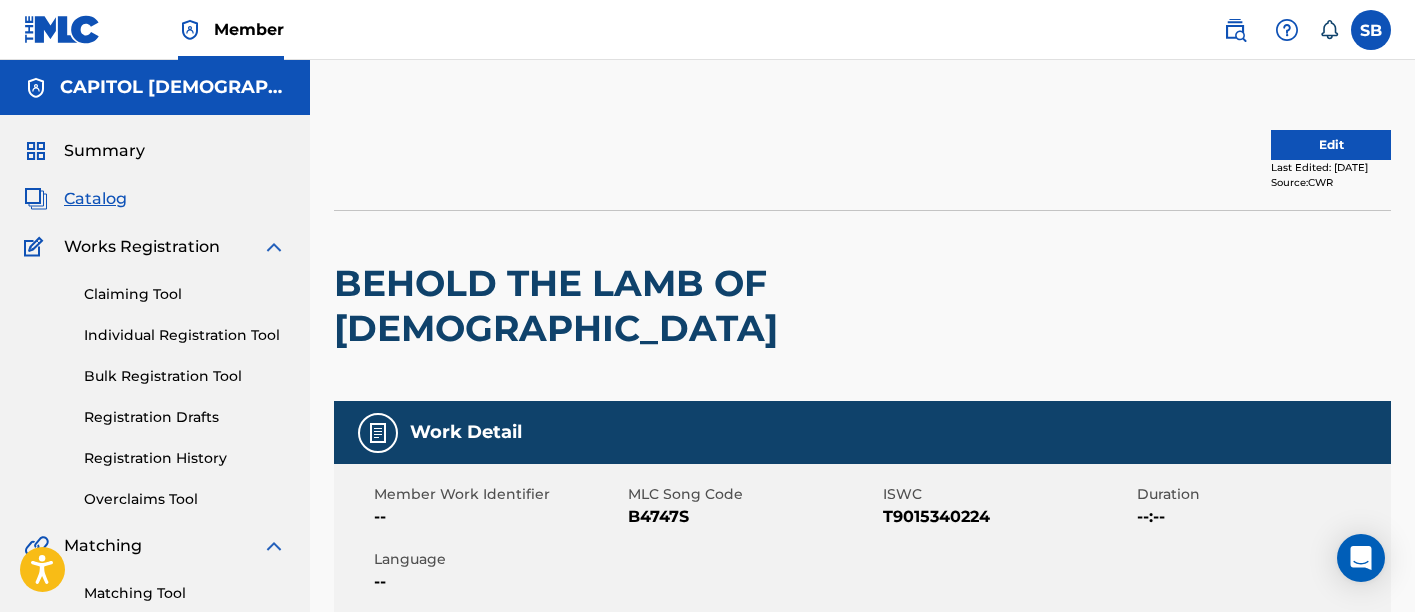 scroll, scrollTop: 0, scrollLeft: 0, axis: both 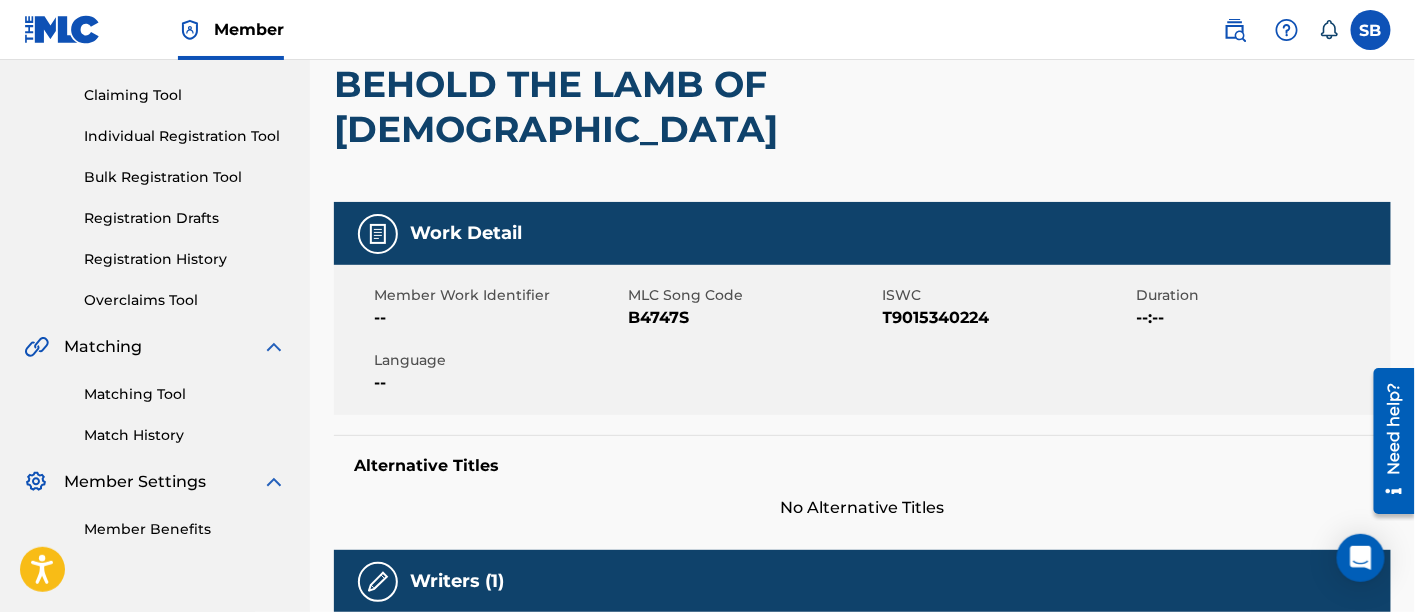 click on "T9015340224" at bounding box center (1007, 318) 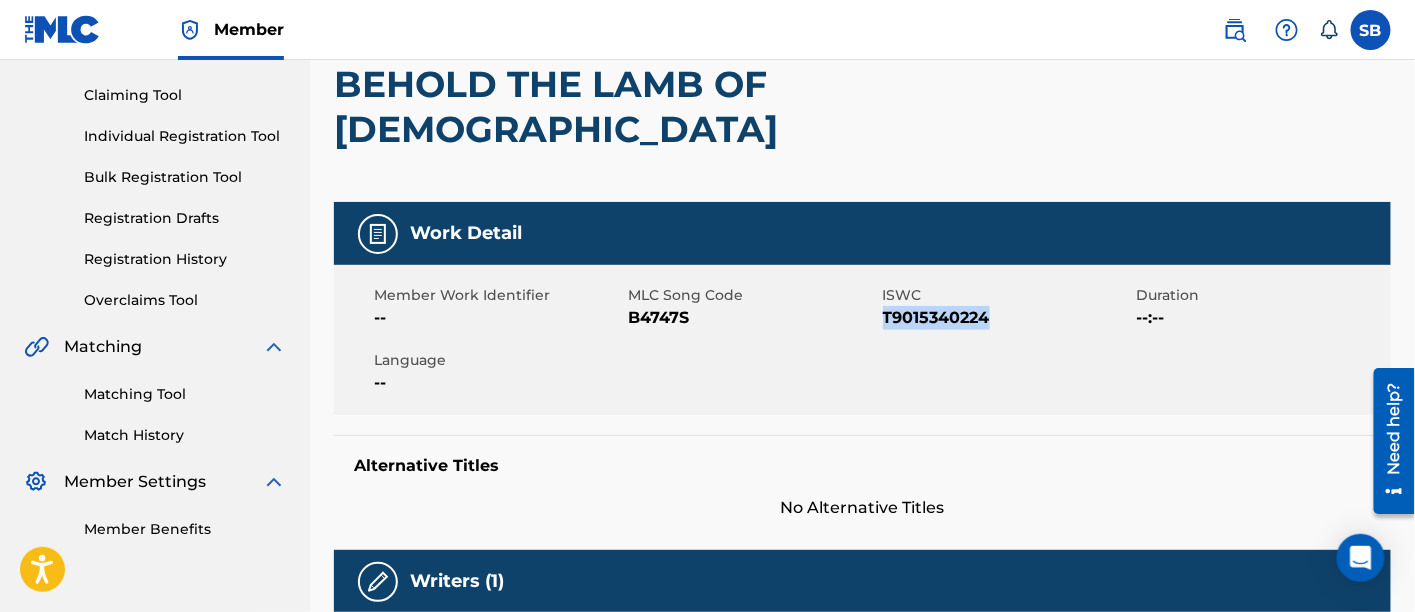 click on "T9015340224" at bounding box center [1007, 318] 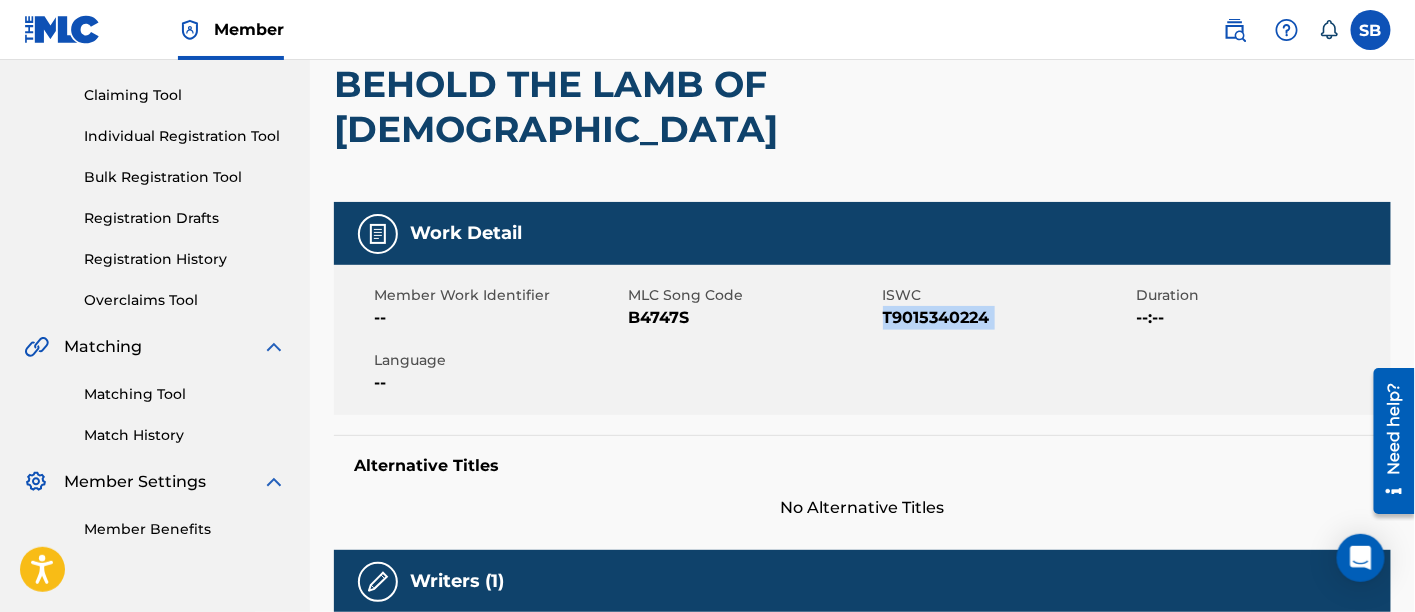 click on "T9015340224" at bounding box center [1007, 318] 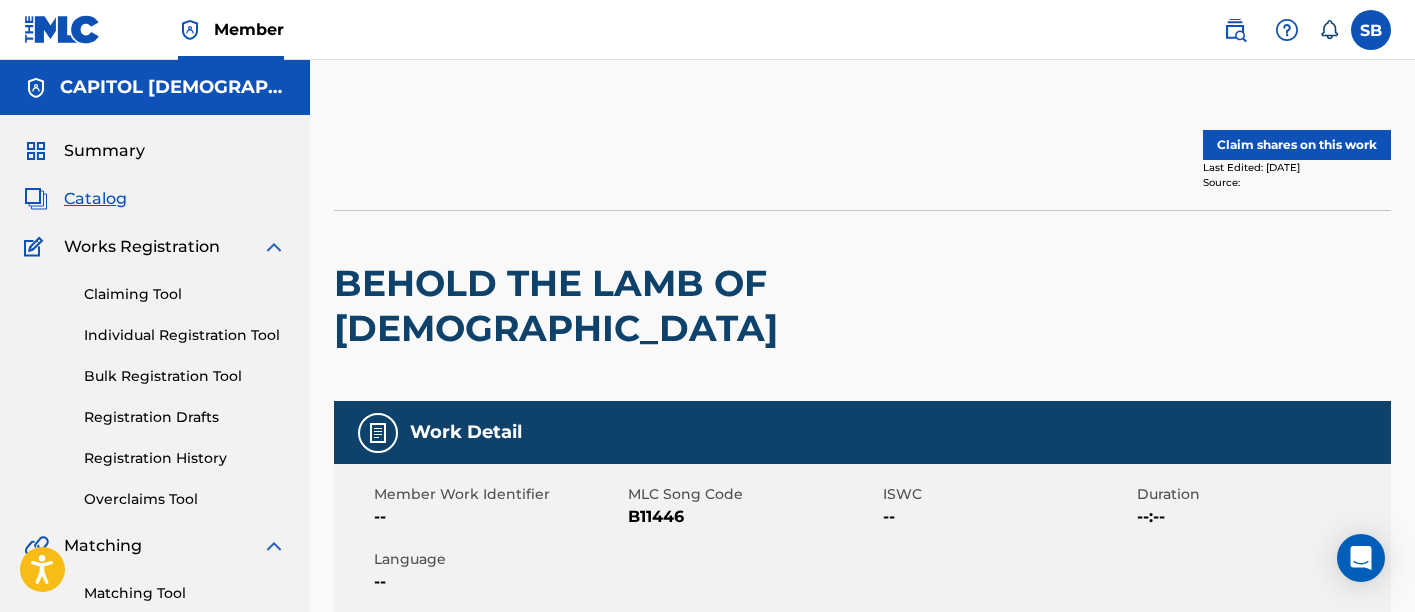 scroll, scrollTop: 0, scrollLeft: 0, axis: both 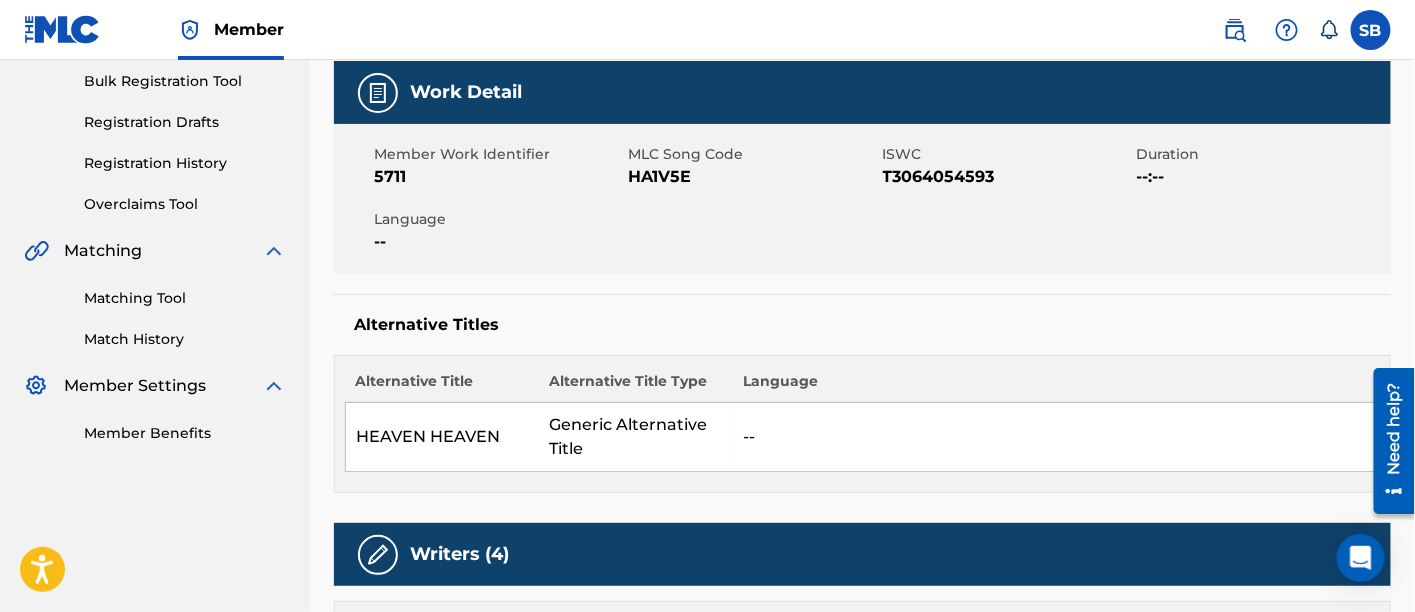 click on "T3064054593" at bounding box center [1007, 177] 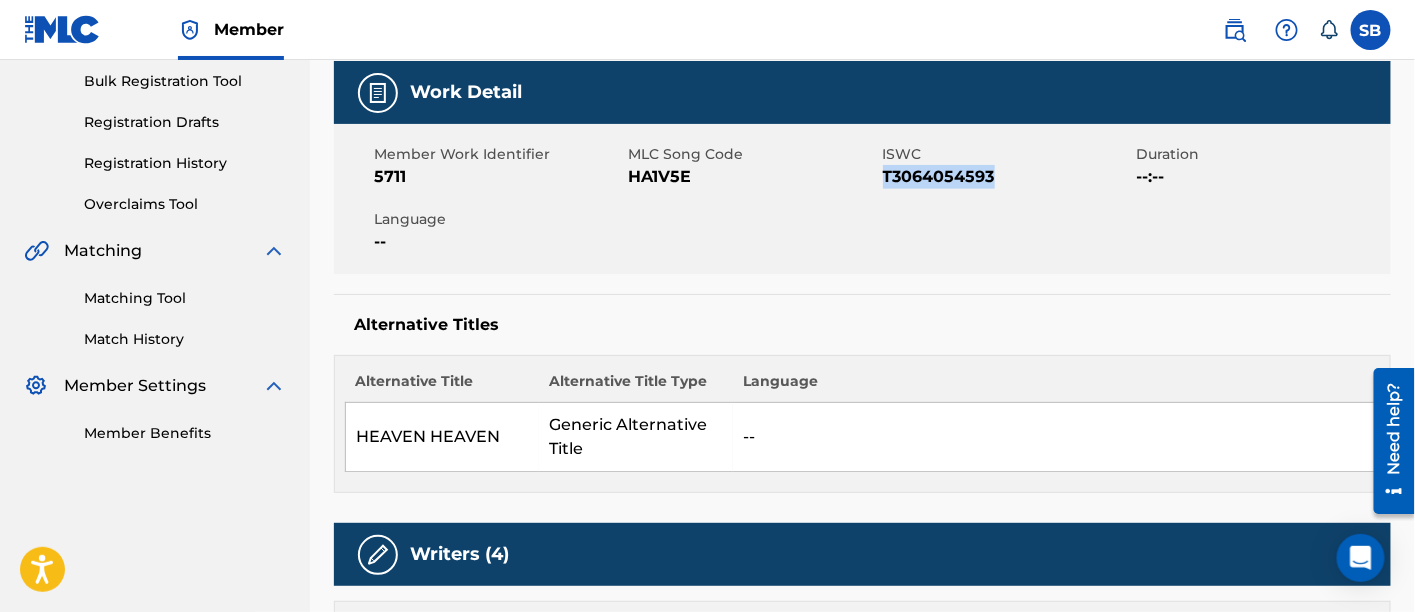 click on "T3064054593" at bounding box center (1007, 177) 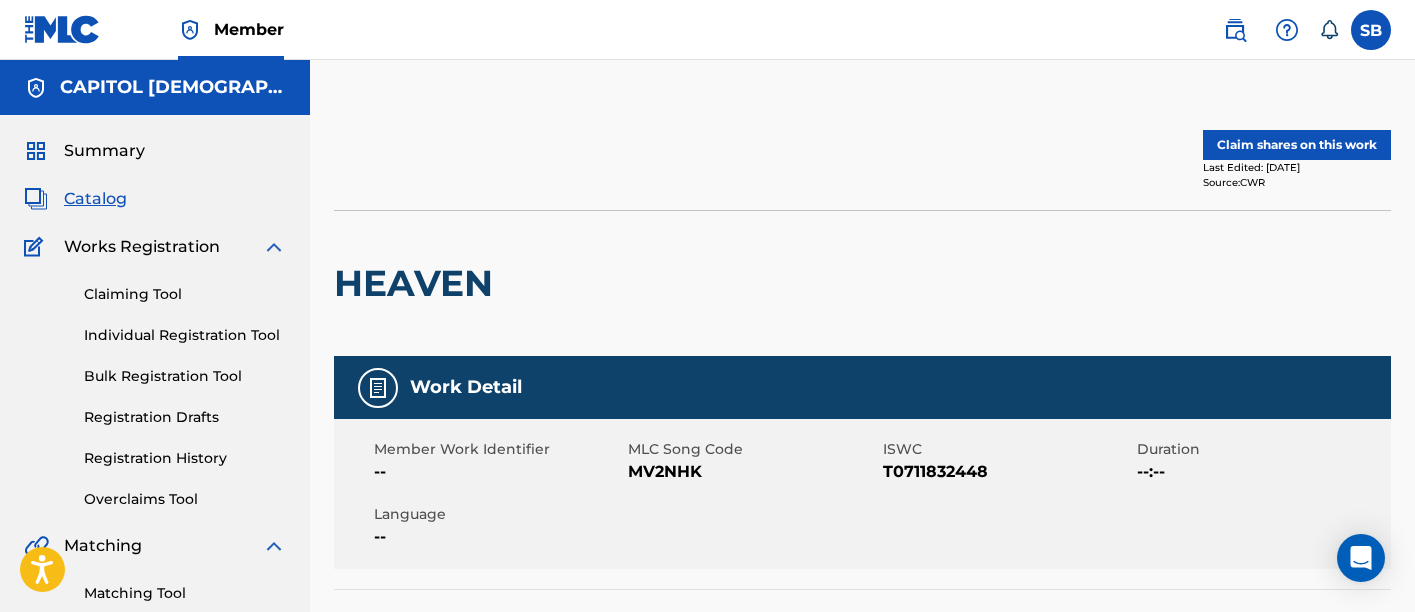 scroll, scrollTop: 0, scrollLeft: 0, axis: both 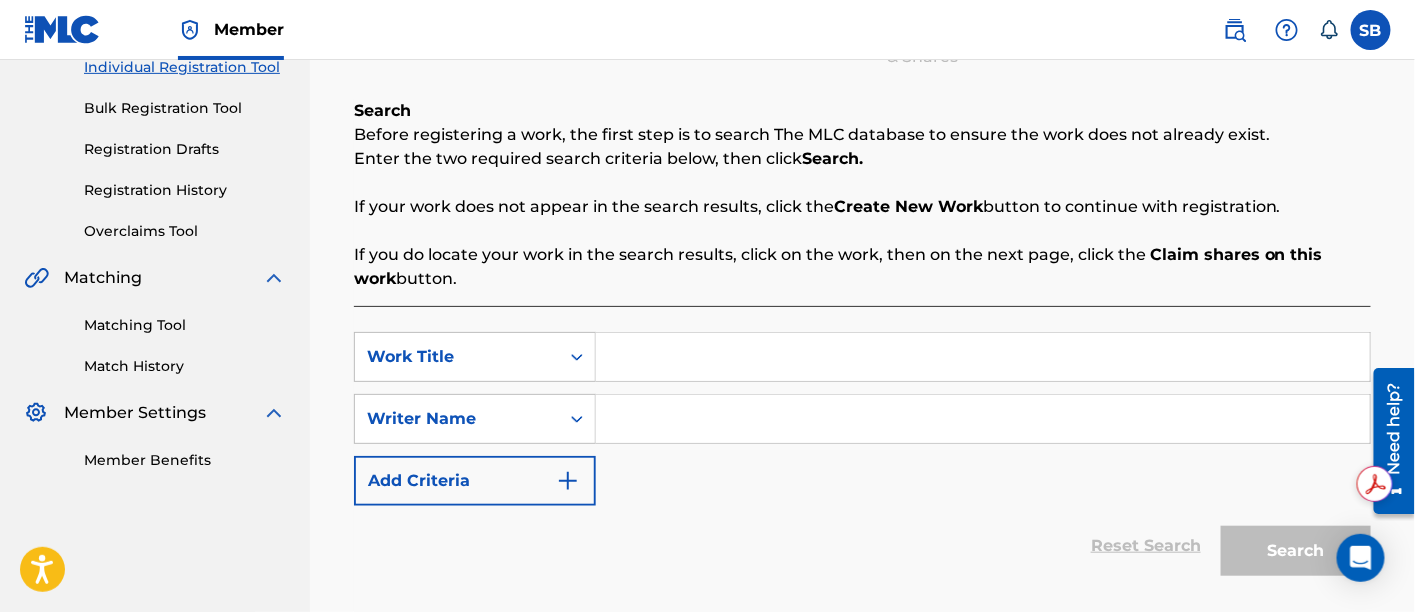 click at bounding box center [983, 419] 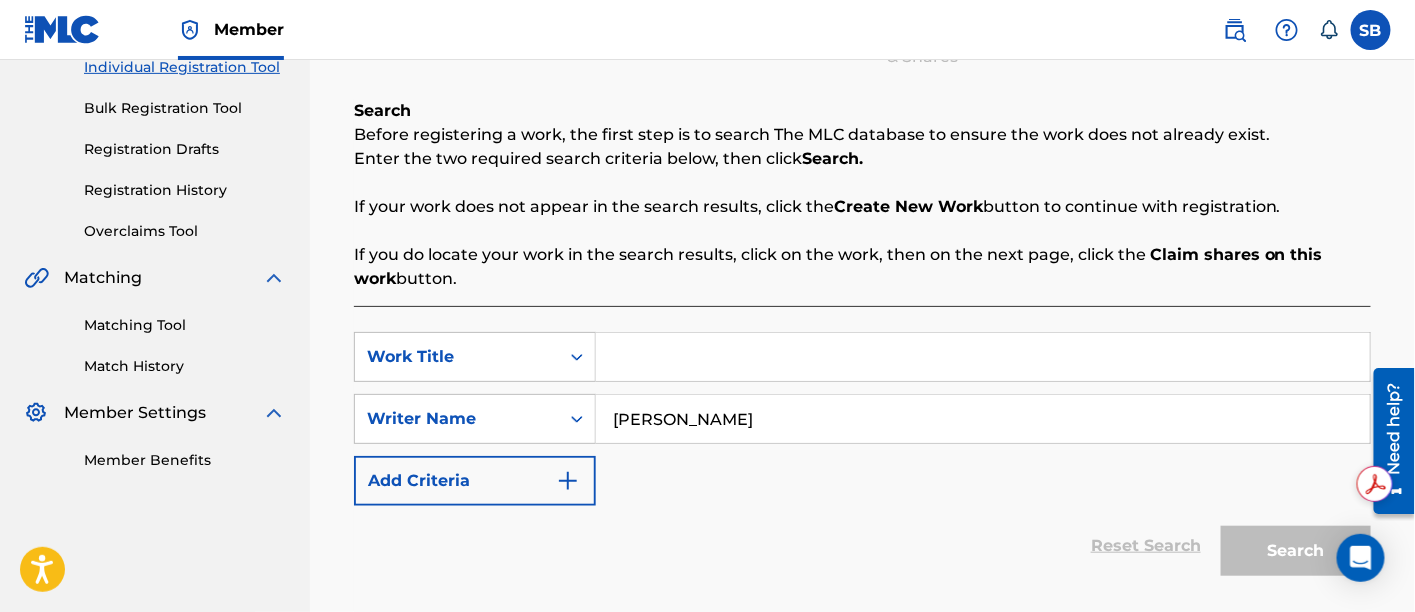 type on "[PERSON_NAME]" 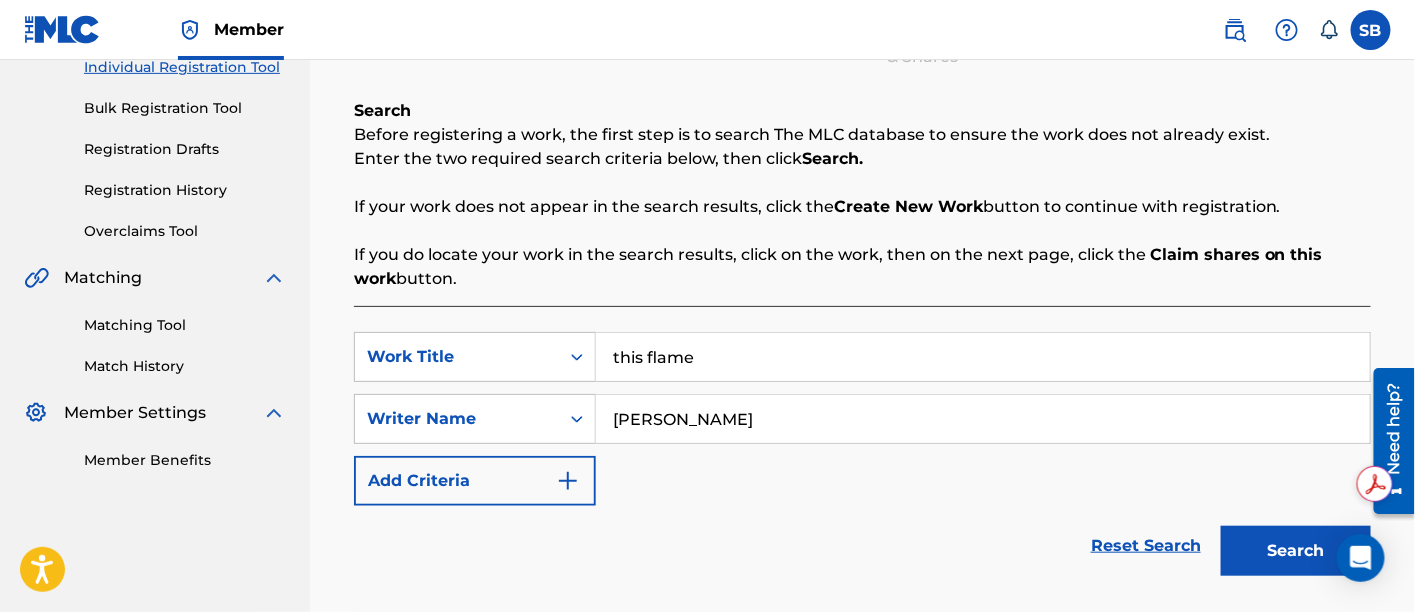 type on "this flame" 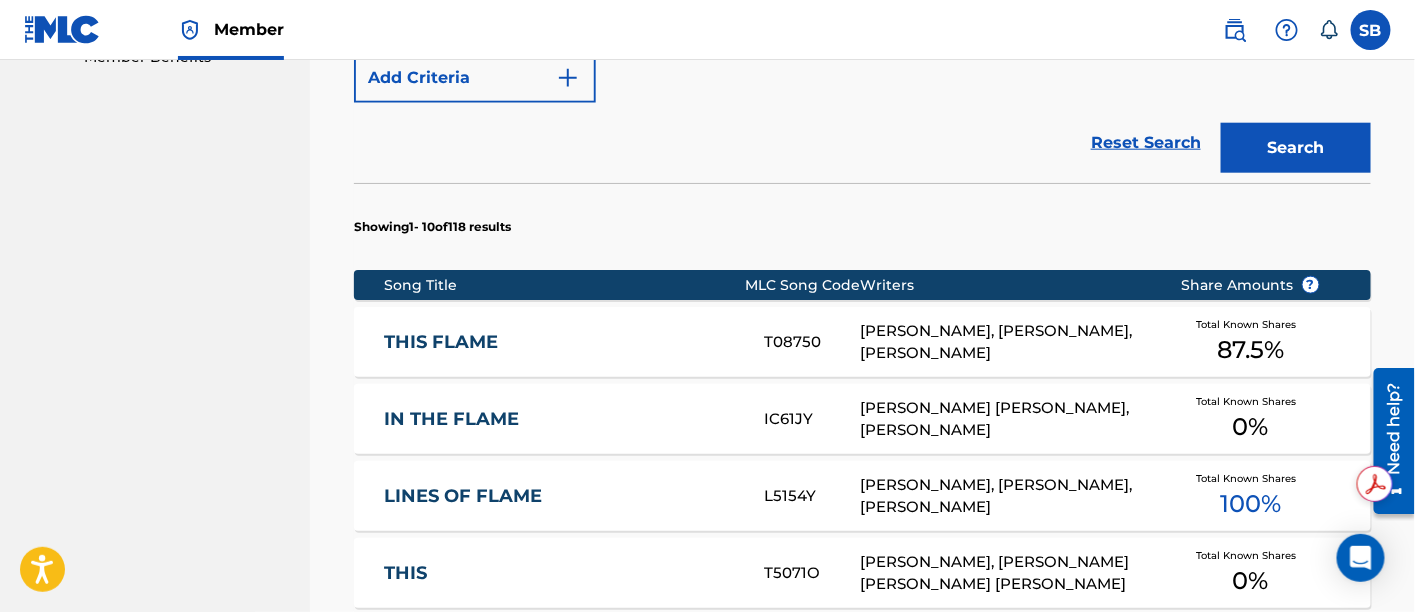 scroll, scrollTop: 675, scrollLeft: 0, axis: vertical 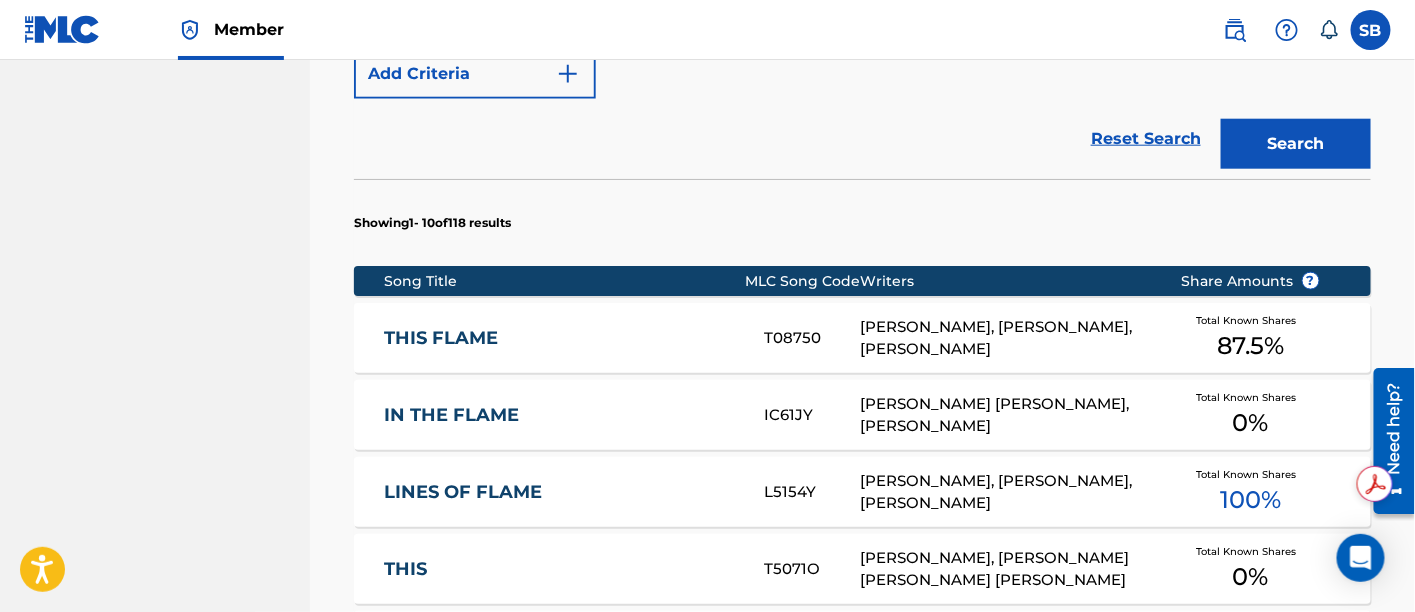 click on "THIS FLAME" at bounding box center (561, 338) 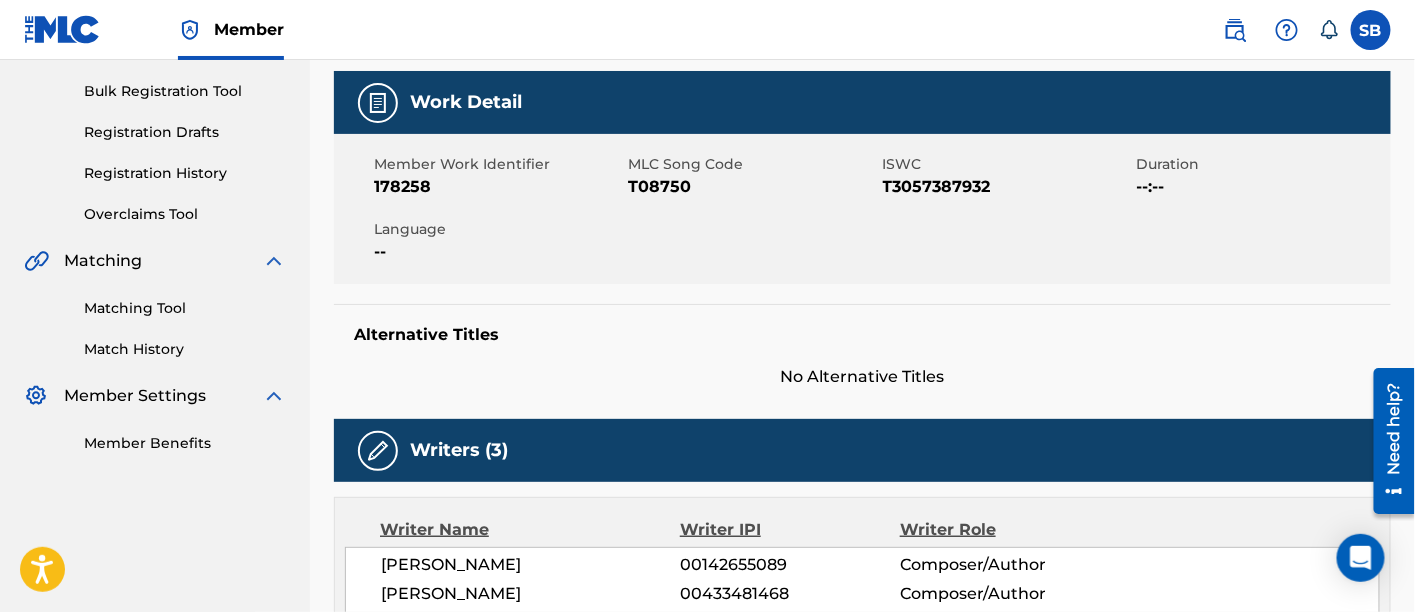 scroll, scrollTop: 286, scrollLeft: 0, axis: vertical 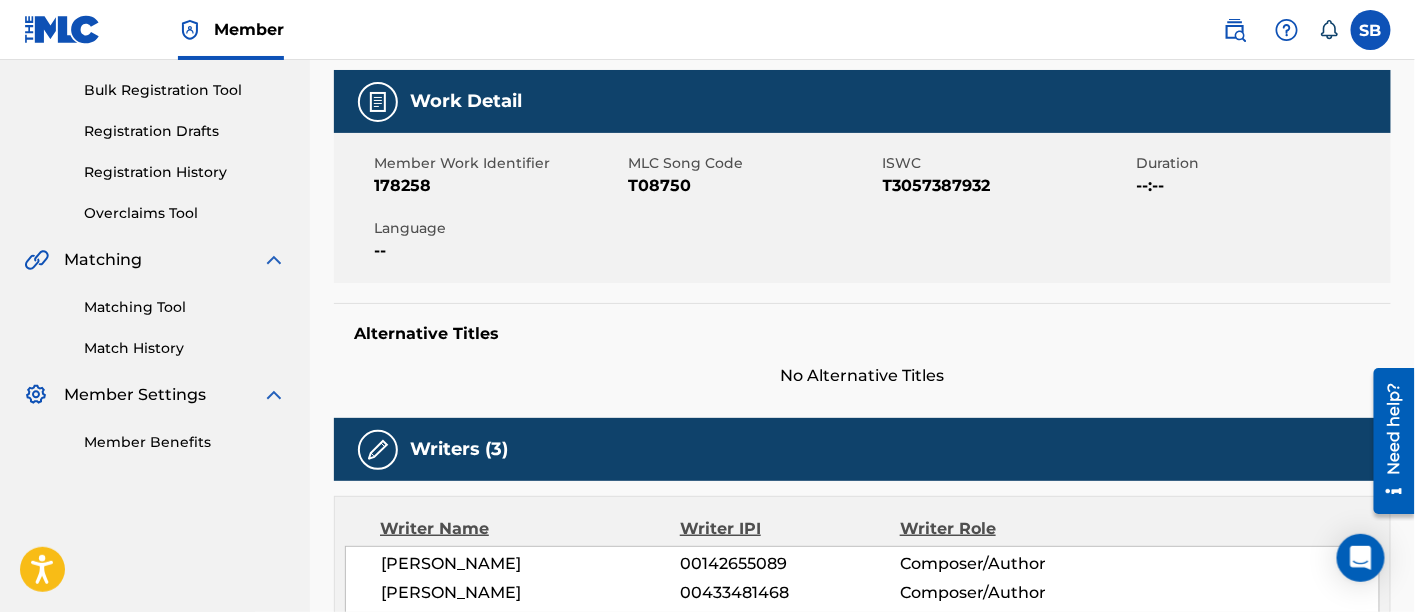 click on "T3057387932" at bounding box center [1007, 186] 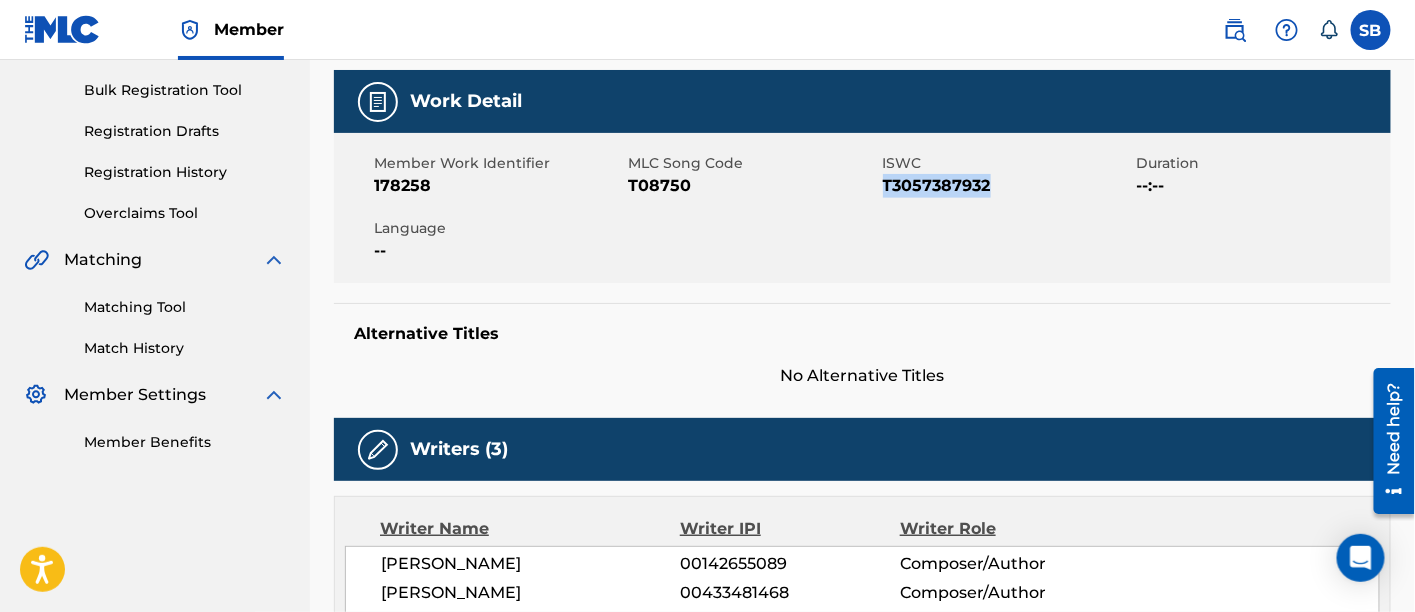 click on "T3057387932" at bounding box center [1007, 186] 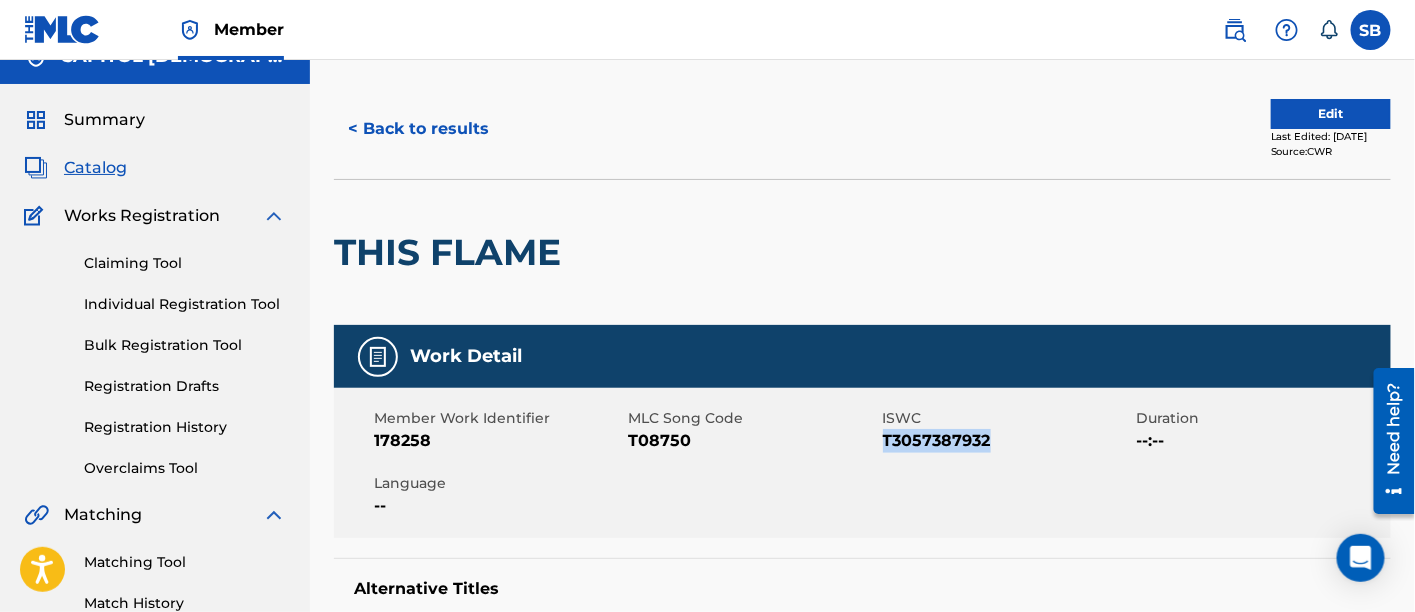 click on "< Back to results" at bounding box center (418, 129) 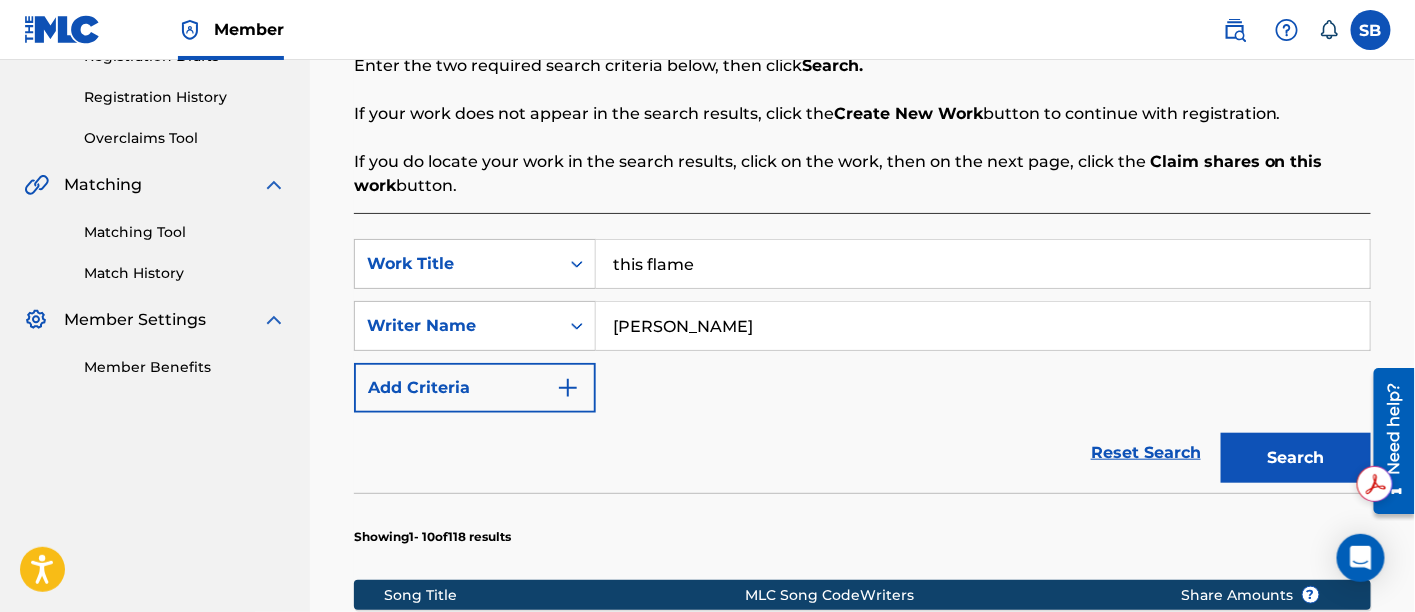 click on "this flame" at bounding box center [983, 264] 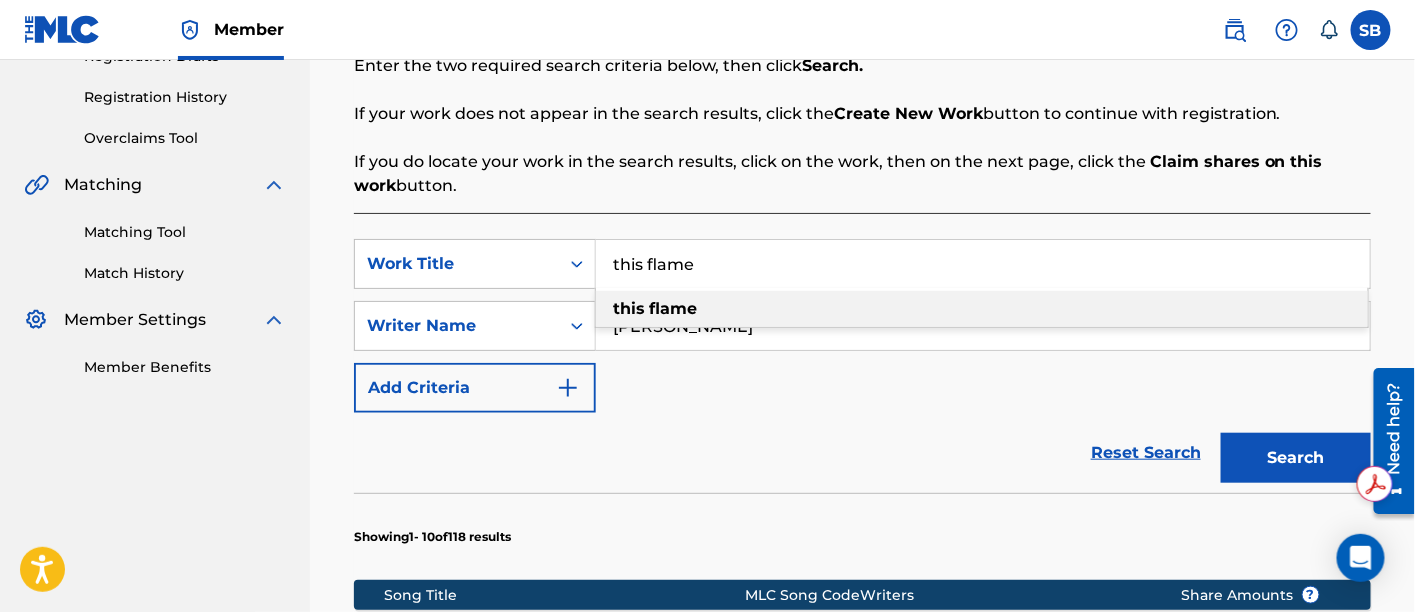 click on "this flame" at bounding box center (983, 264) 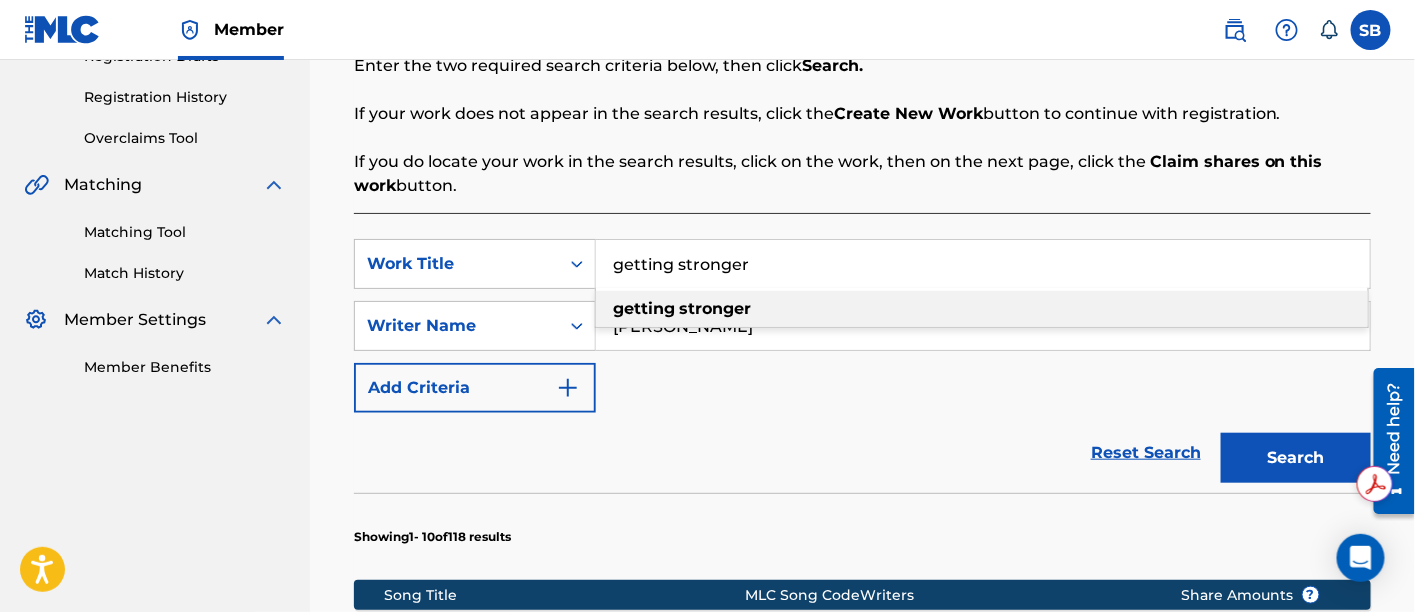 type on "getting stronger" 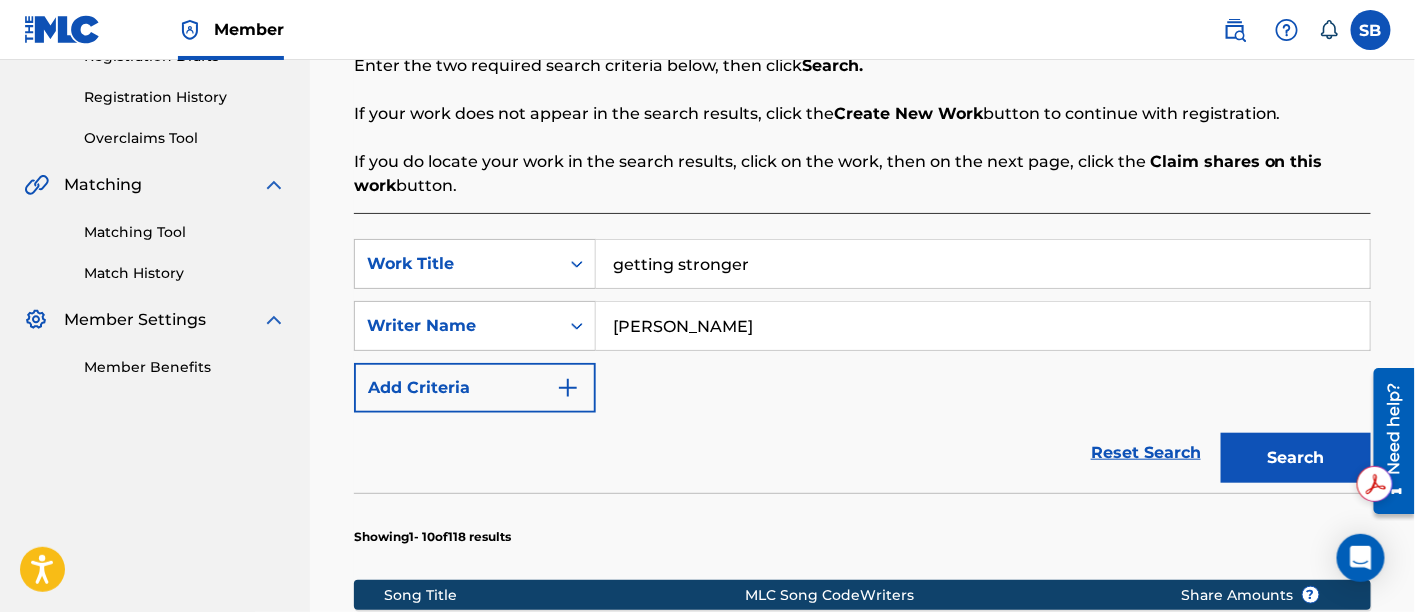 click on "becker" at bounding box center (983, 326) 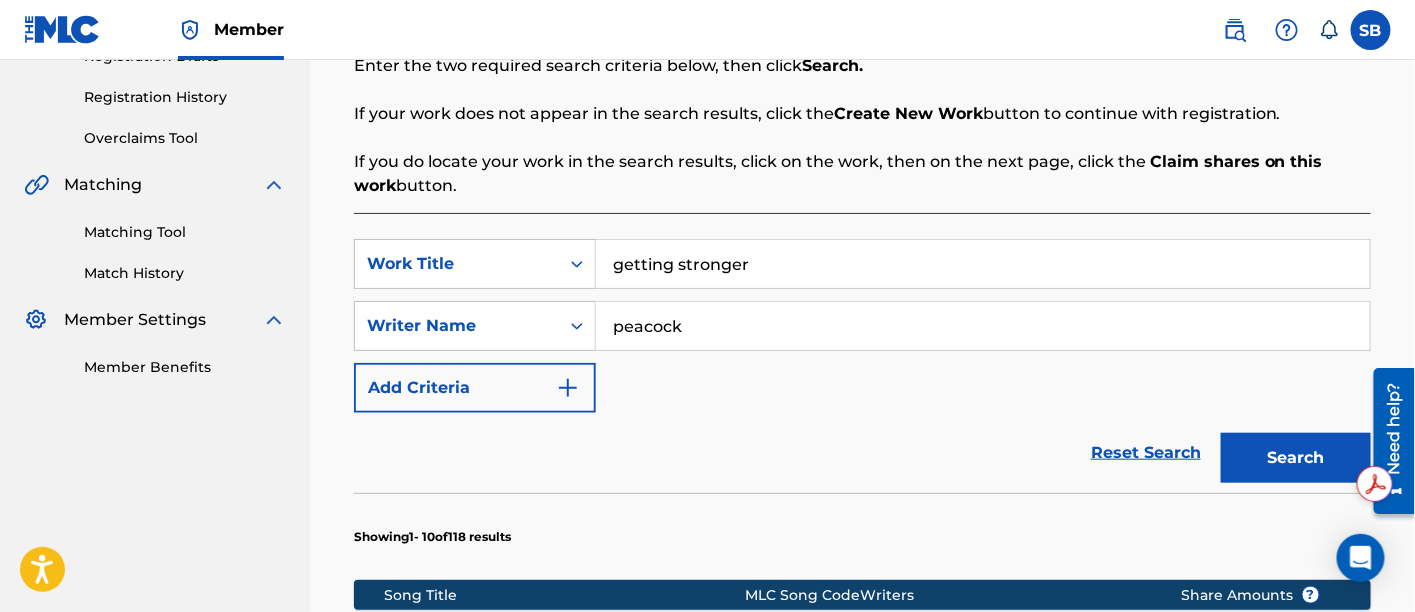 type on "peacock" 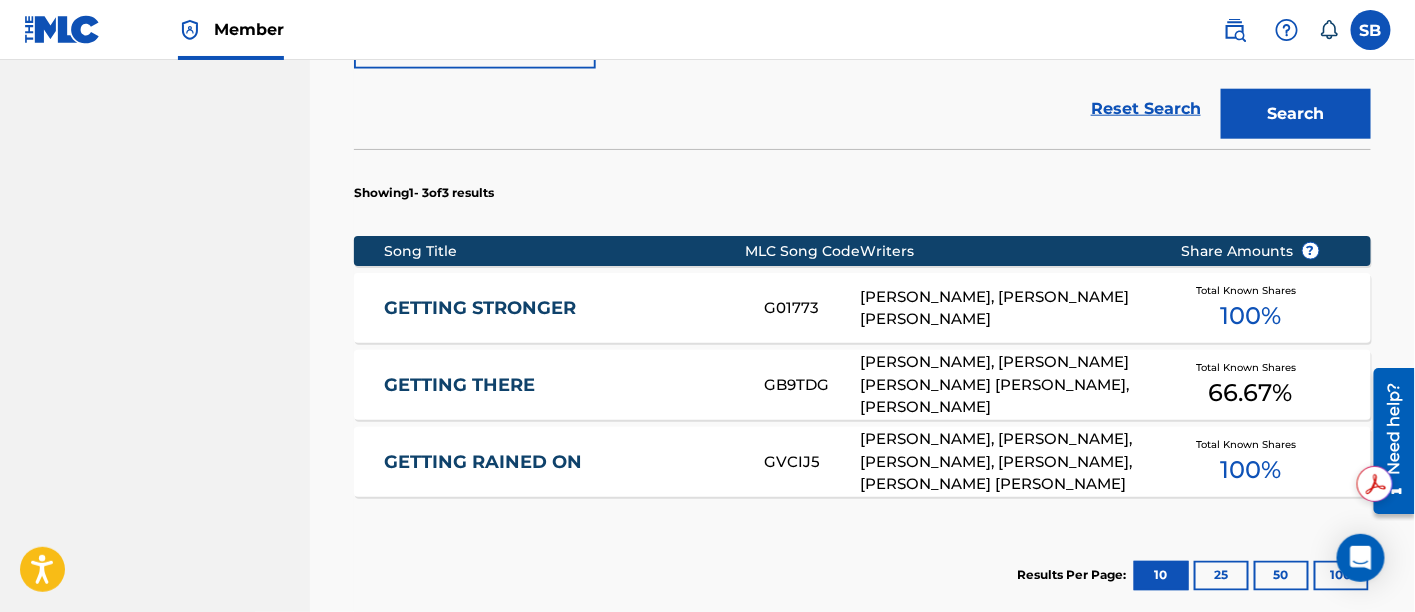 scroll, scrollTop: 711, scrollLeft: 0, axis: vertical 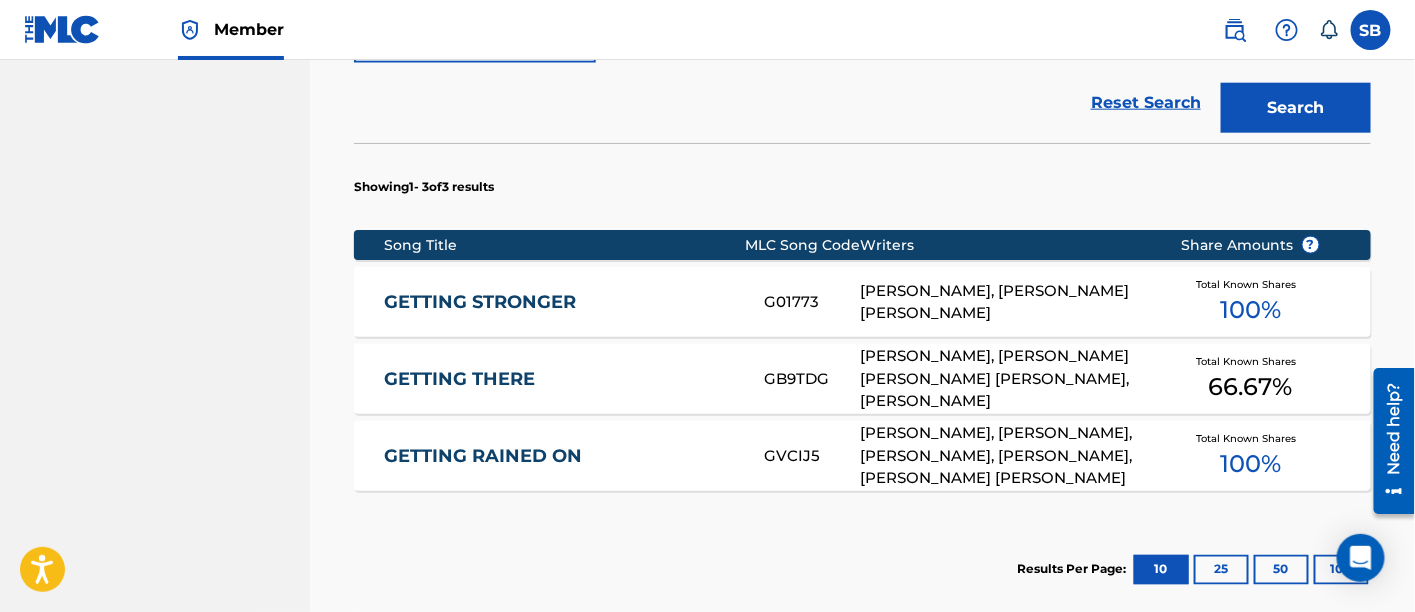 click on "GETTING STRONGER G01773 CHARLIE PEACOCK, ROBERT MASON CARLISLE Total Known Shares 100 %" at bounding box center (862, 302) 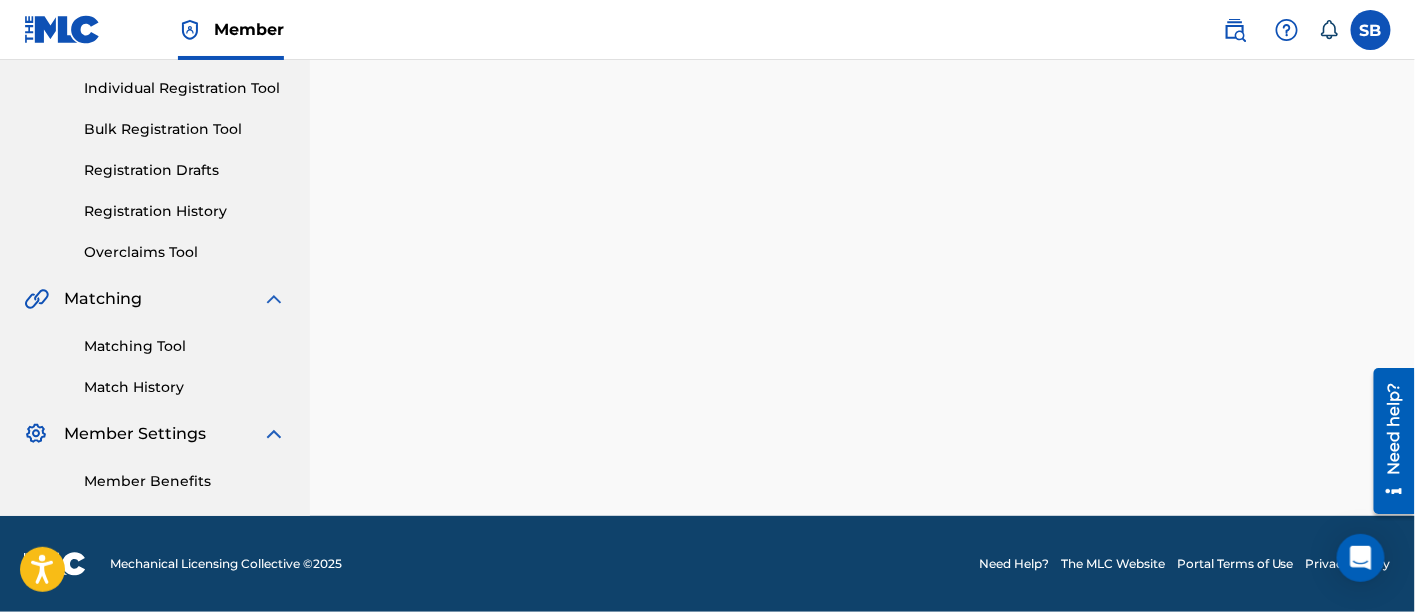 scroll, scrollTop: 0, scrollLeft: 0, axis: both 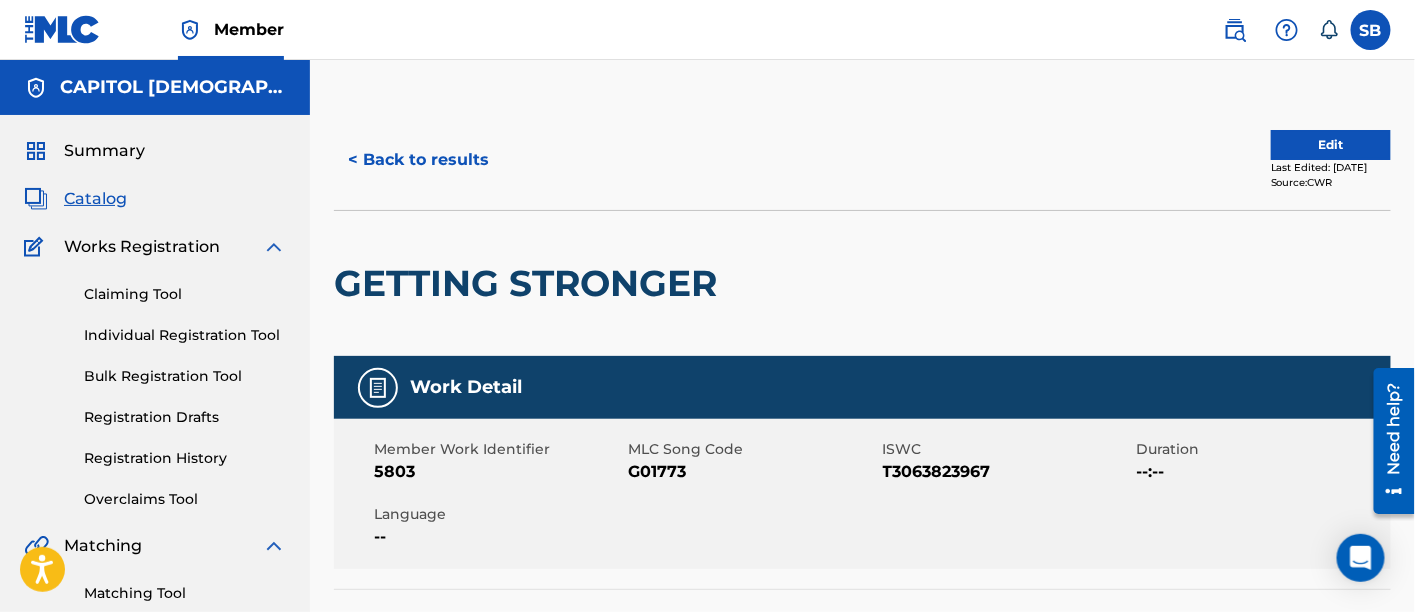 click on "T3063823967" at bounding box center [1007, 472] 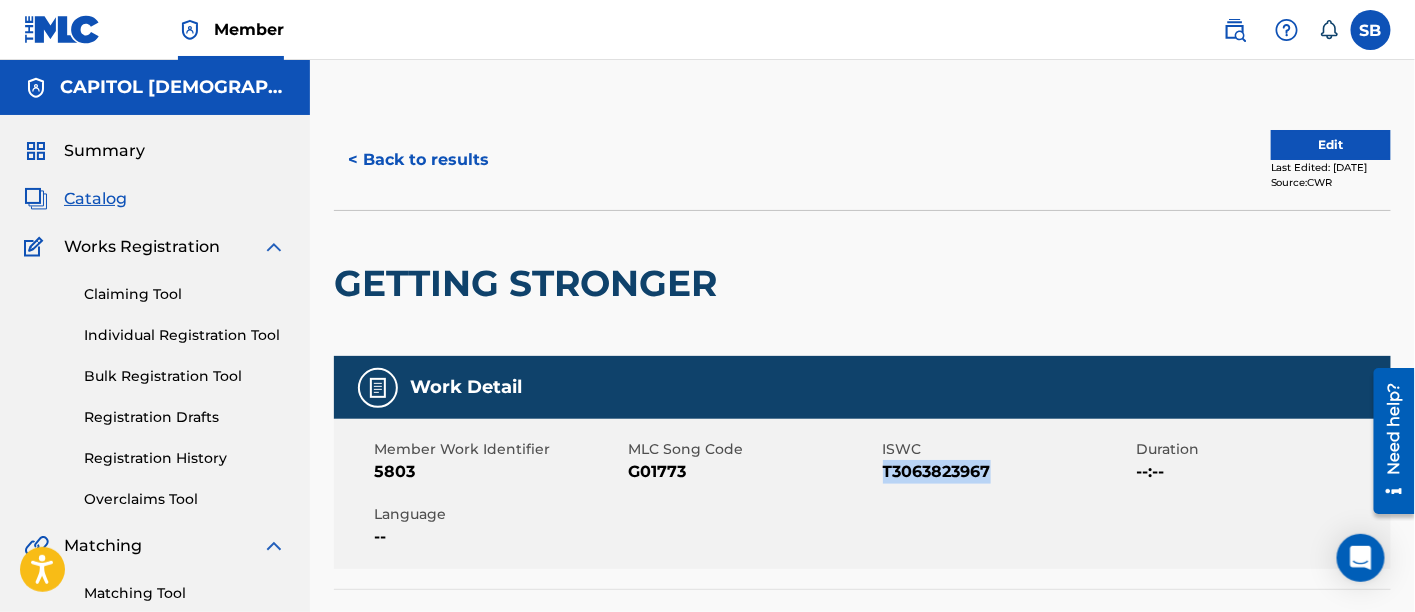click on "T3063823967" at bounding box center [1007, 472] 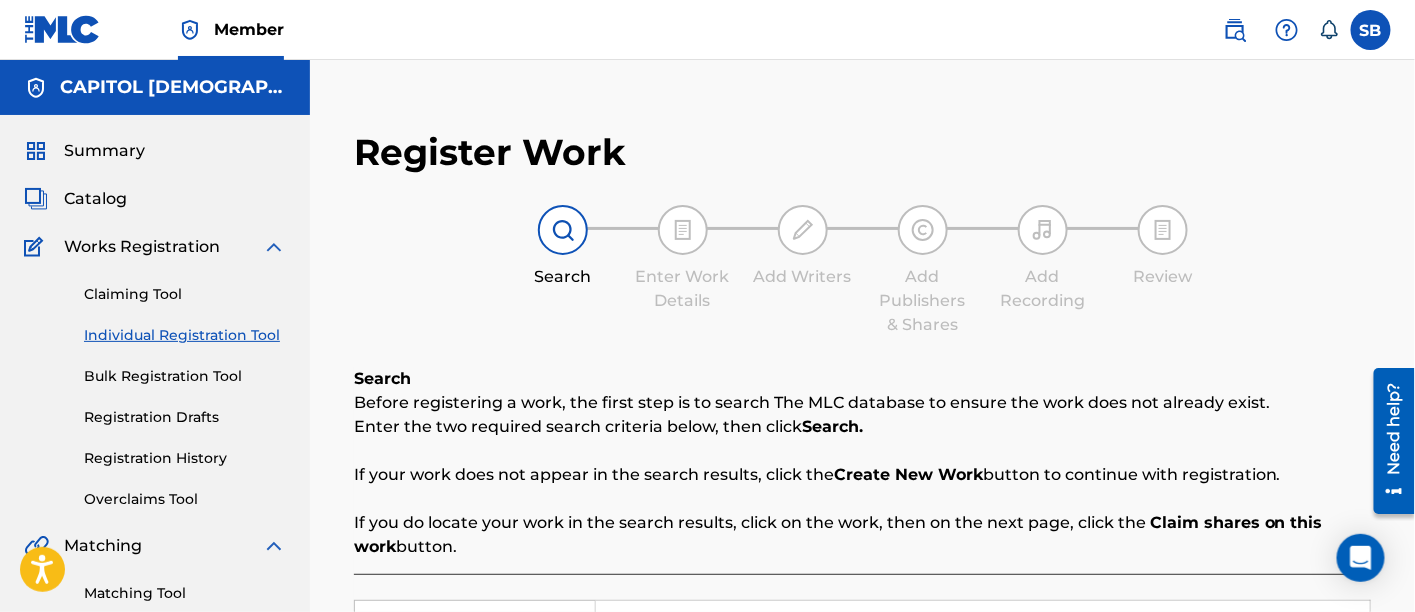 scroll, scrollTop: 361, scrollLeft: 0, axis: vertical 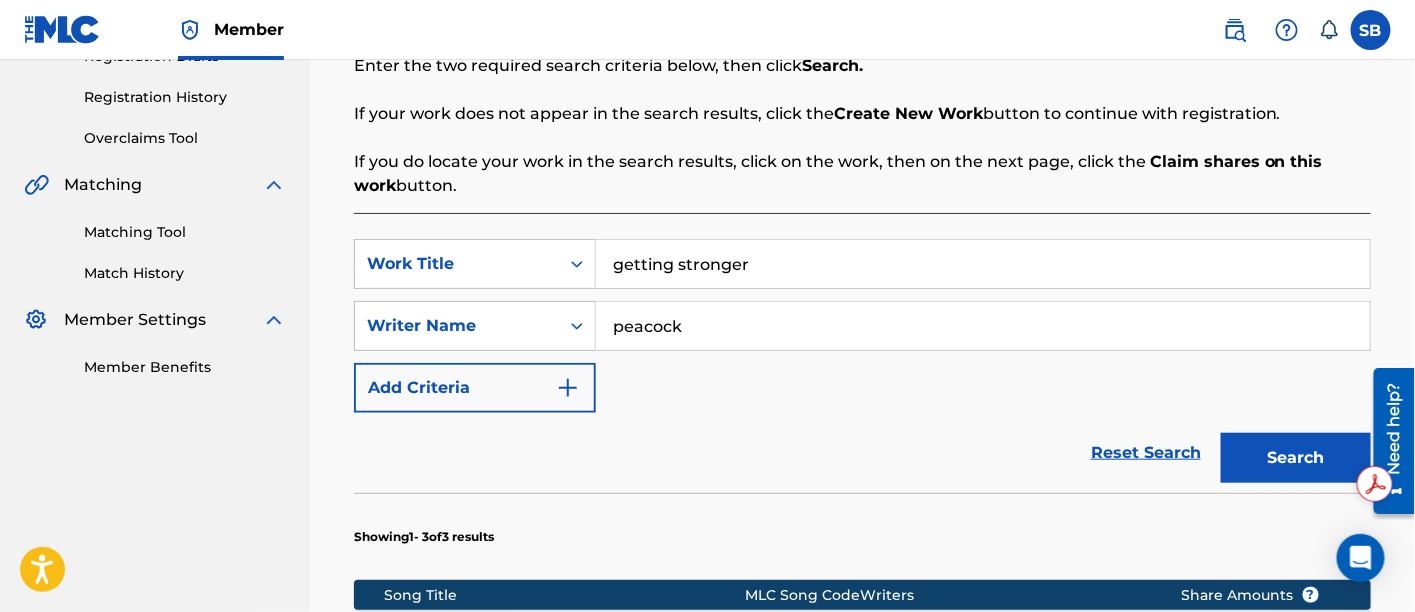 click on "getting stronger" at bounding box center (983, 264) 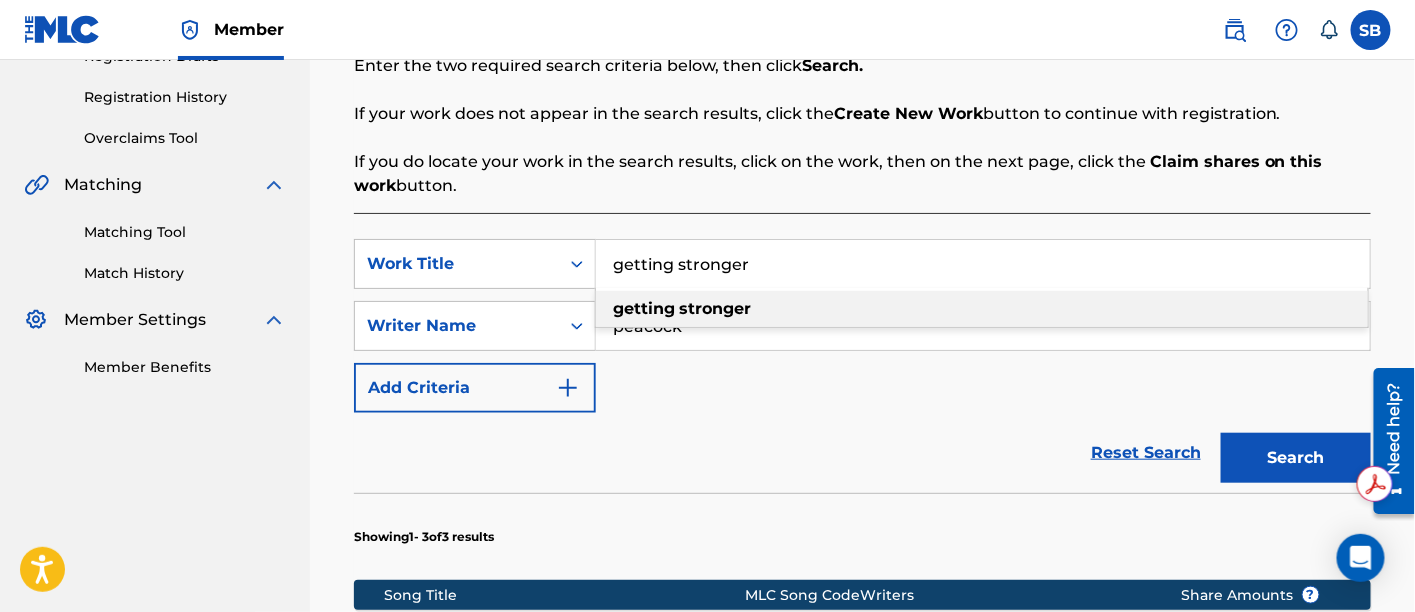 click on "getting stronger" at bounding box center [983, 264] 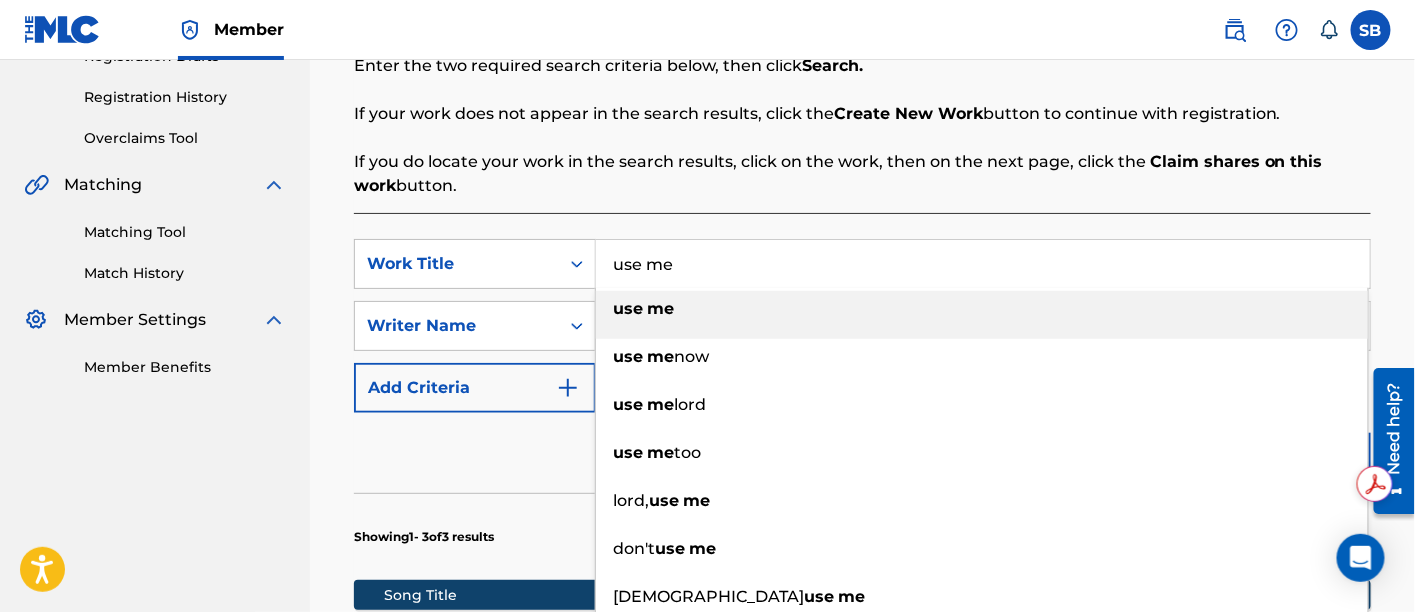 type on "use me" 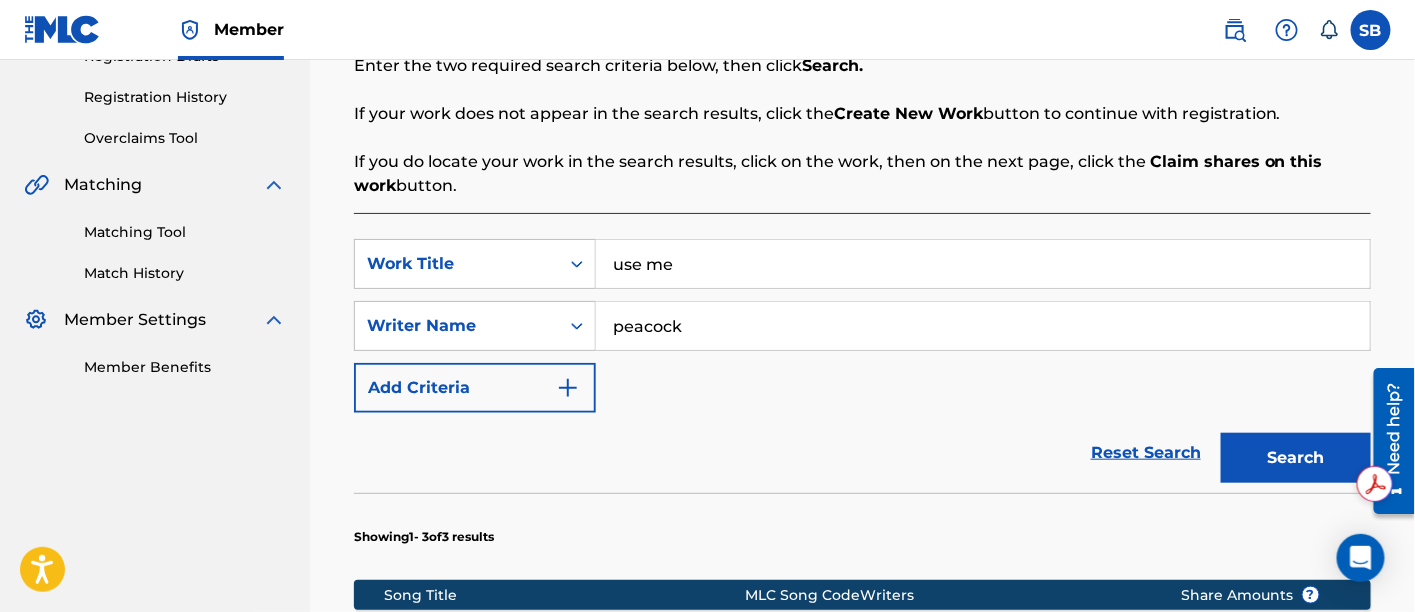 click on "peacock" at bounding box center (983, 326) 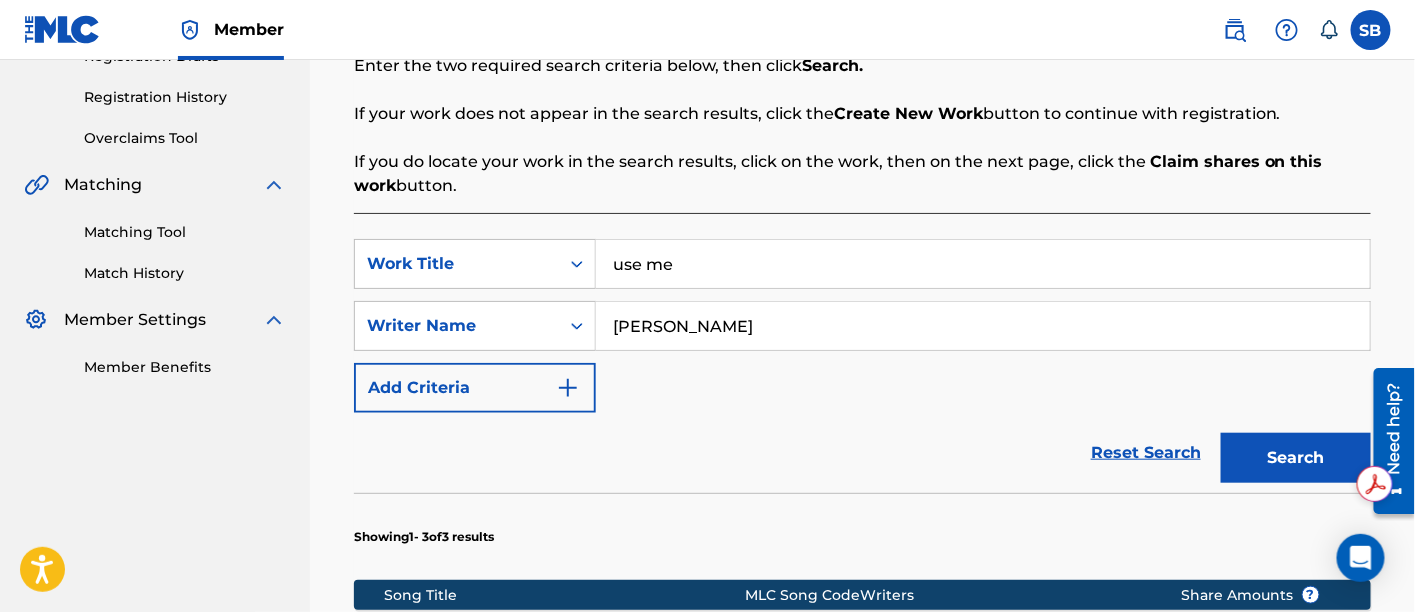 type on "Bob Carlisle" 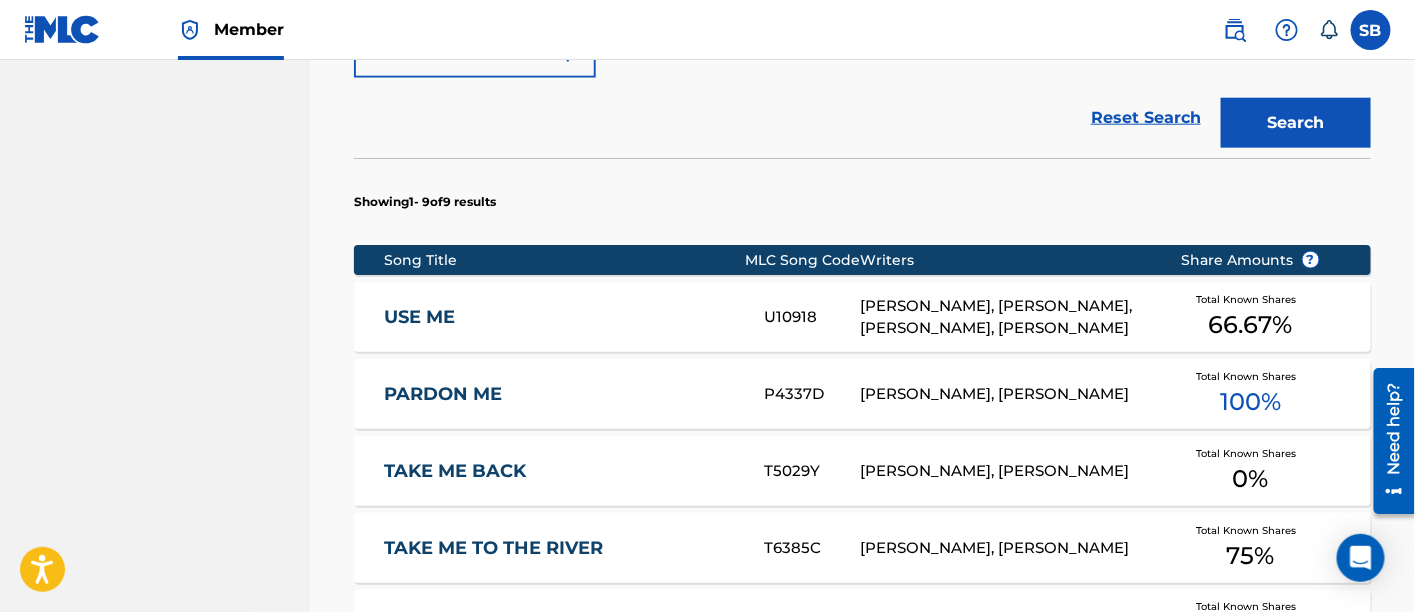 scroll, scrollTop: 714, scrollLeft: 0, axis: vertical 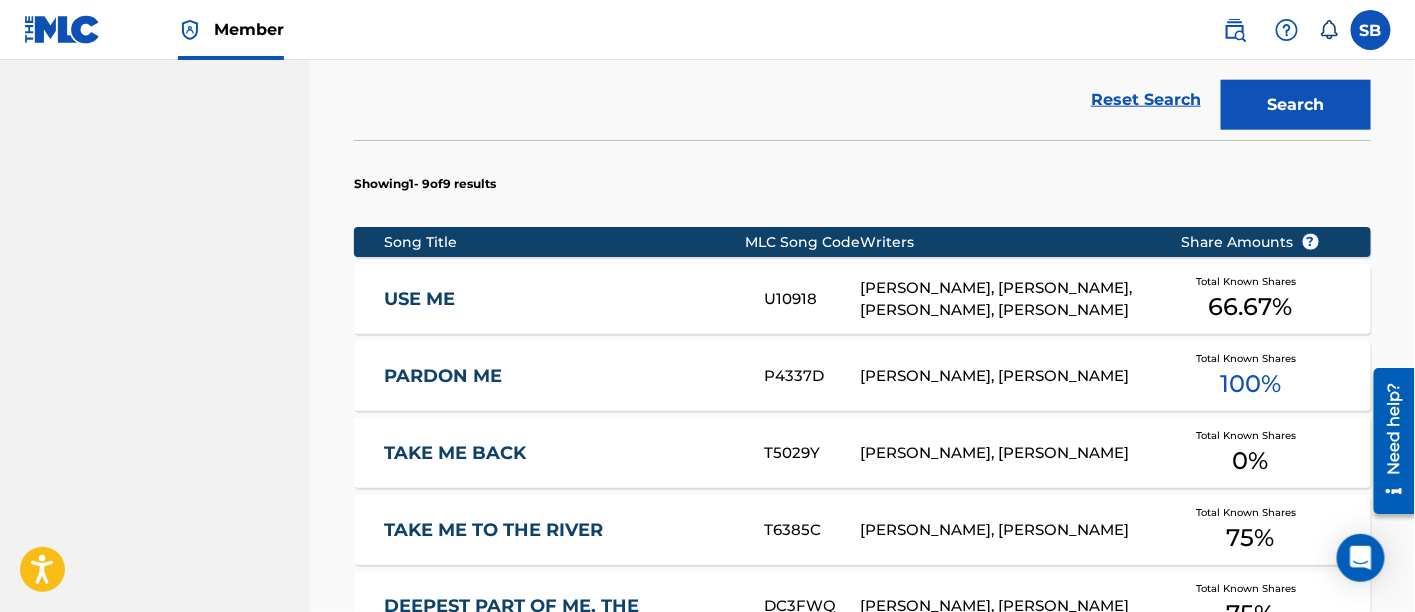 click on "USE ME" at bounding box center [561, 299] 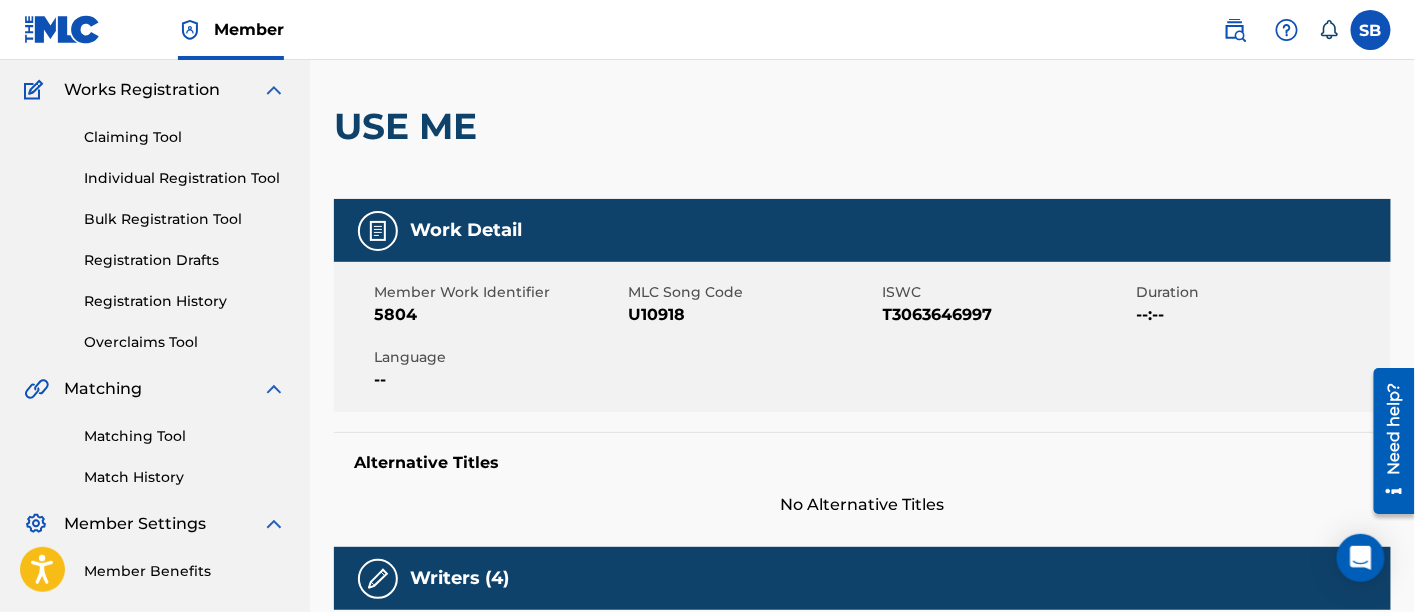 scroll, scrollTop: 150, scrollLeft: 0, axis: vertical 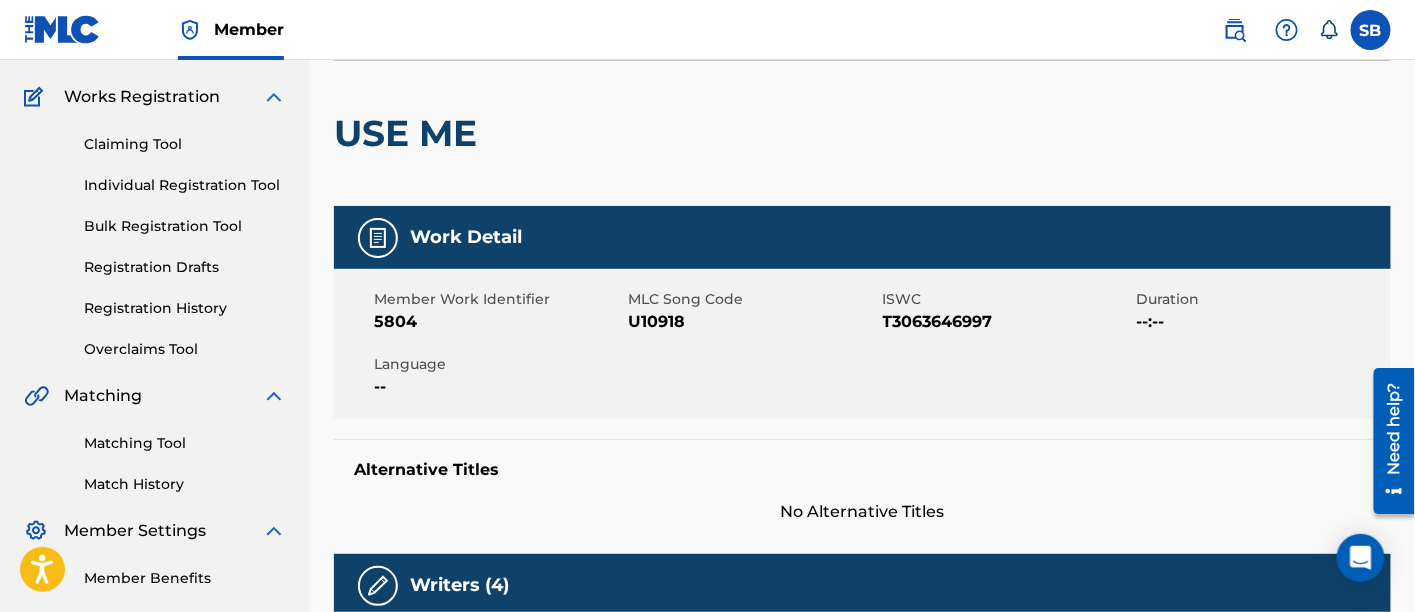 click on "T3063646997" at bounding box center [1007, 322] 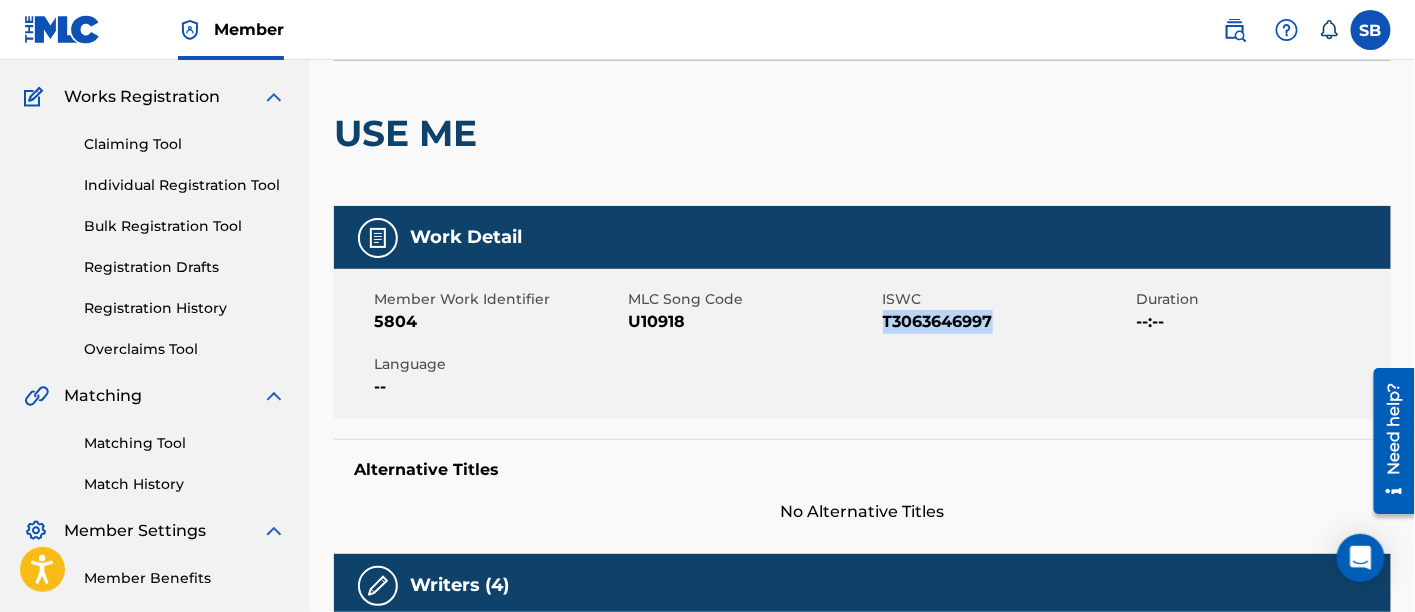 click on "T3063646997" at bounding box center (1007, 322) 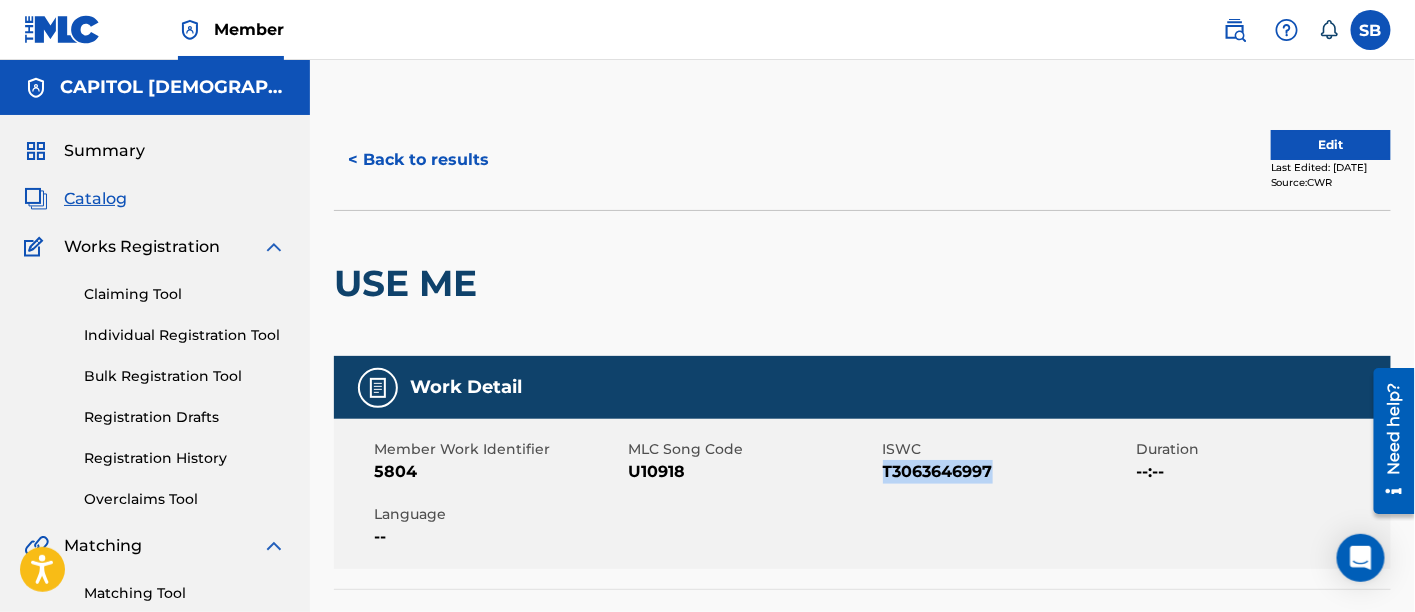 click on "< Back to results" at bounding box center [418, 160] 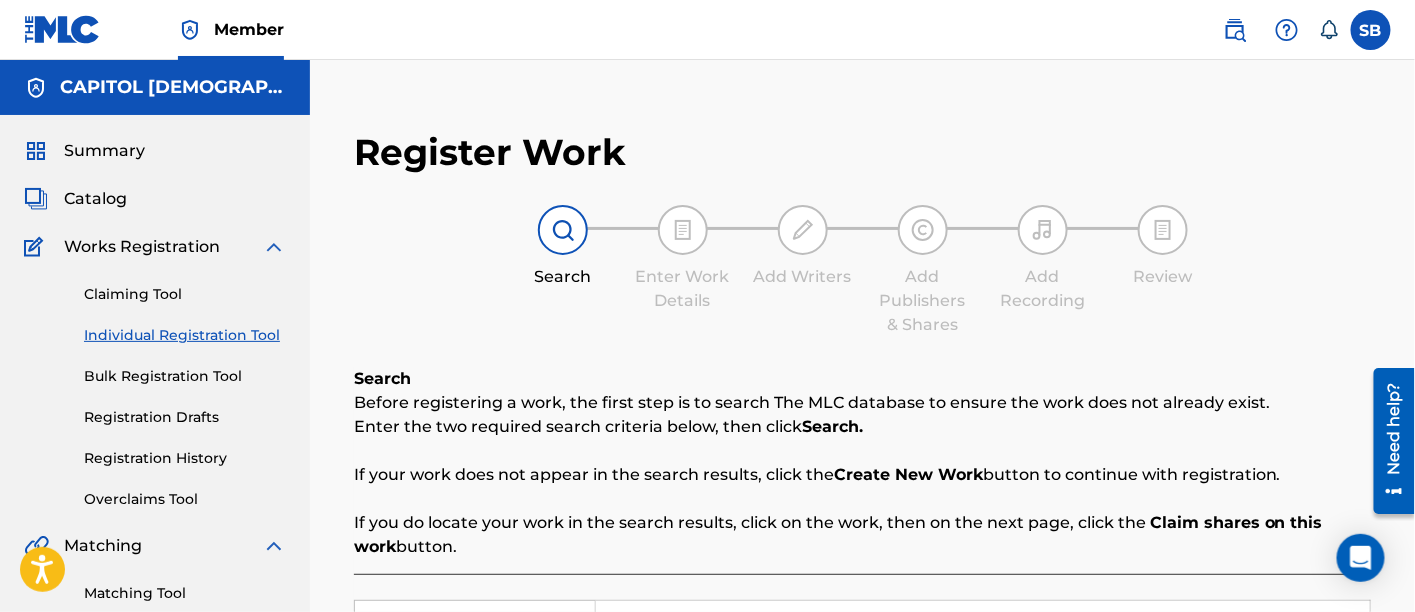 scroll, scrollTop: 361, scrollLeft: 0, axis: vertical 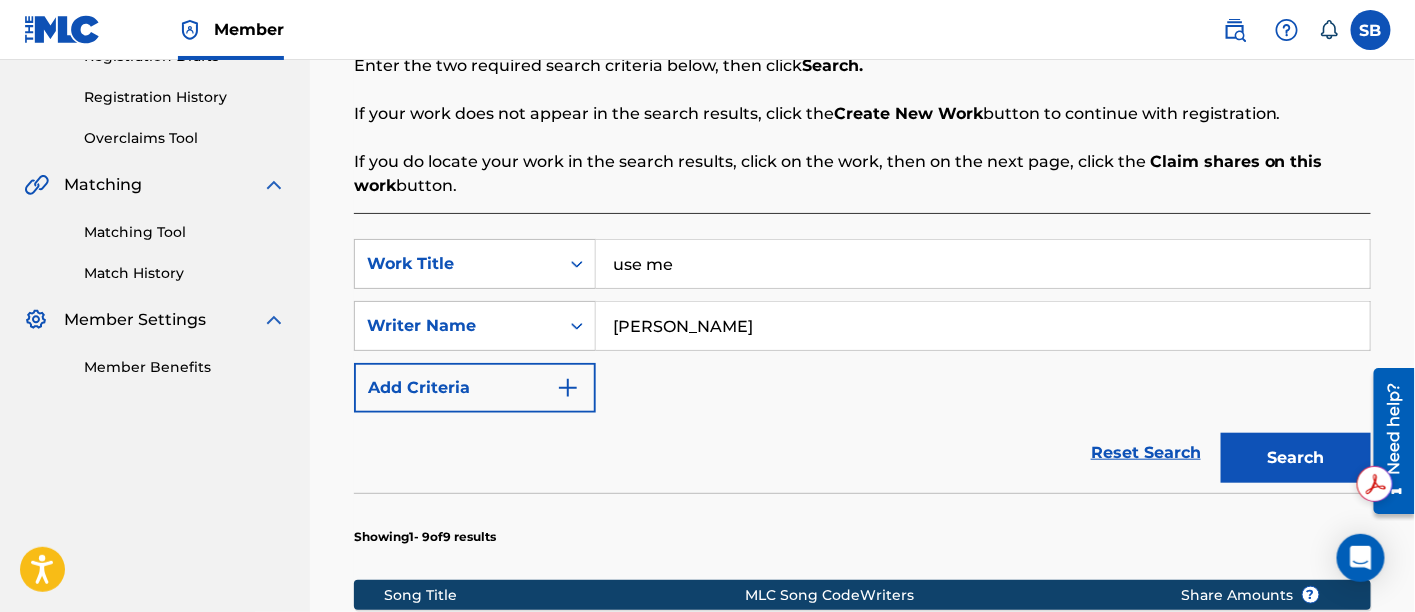 click on "use me" at bounding box center [983, 264] 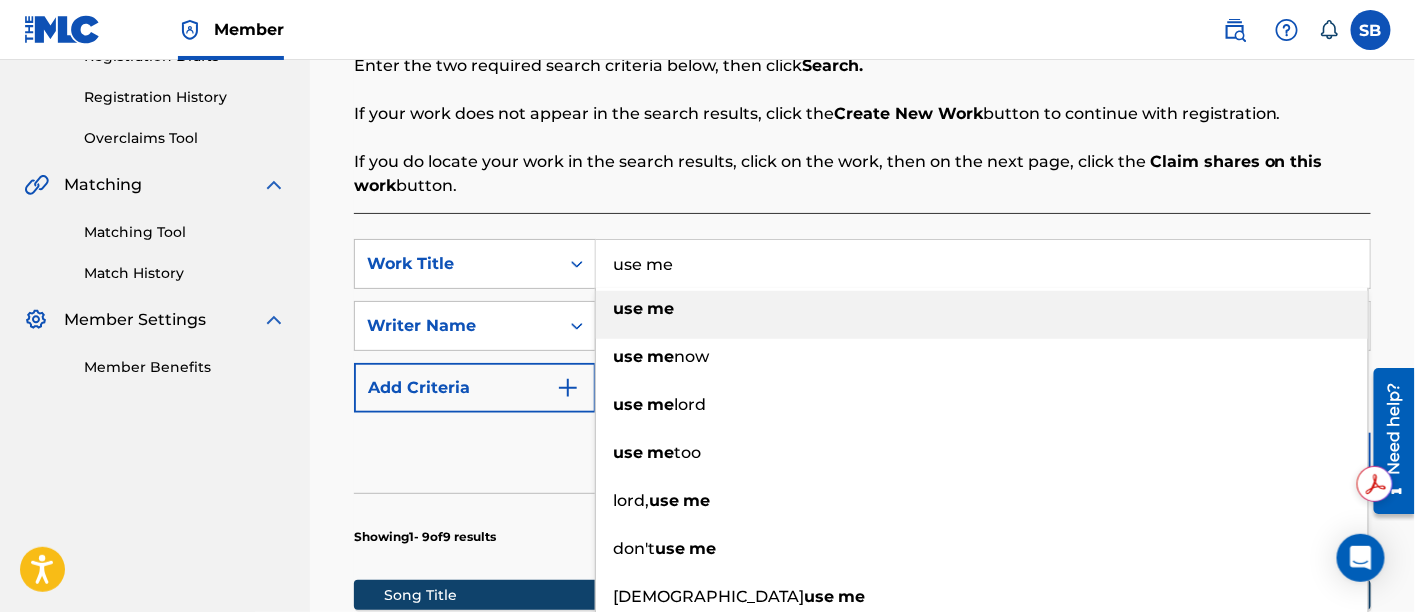 click on "use me" at bounding box center [983, 264] 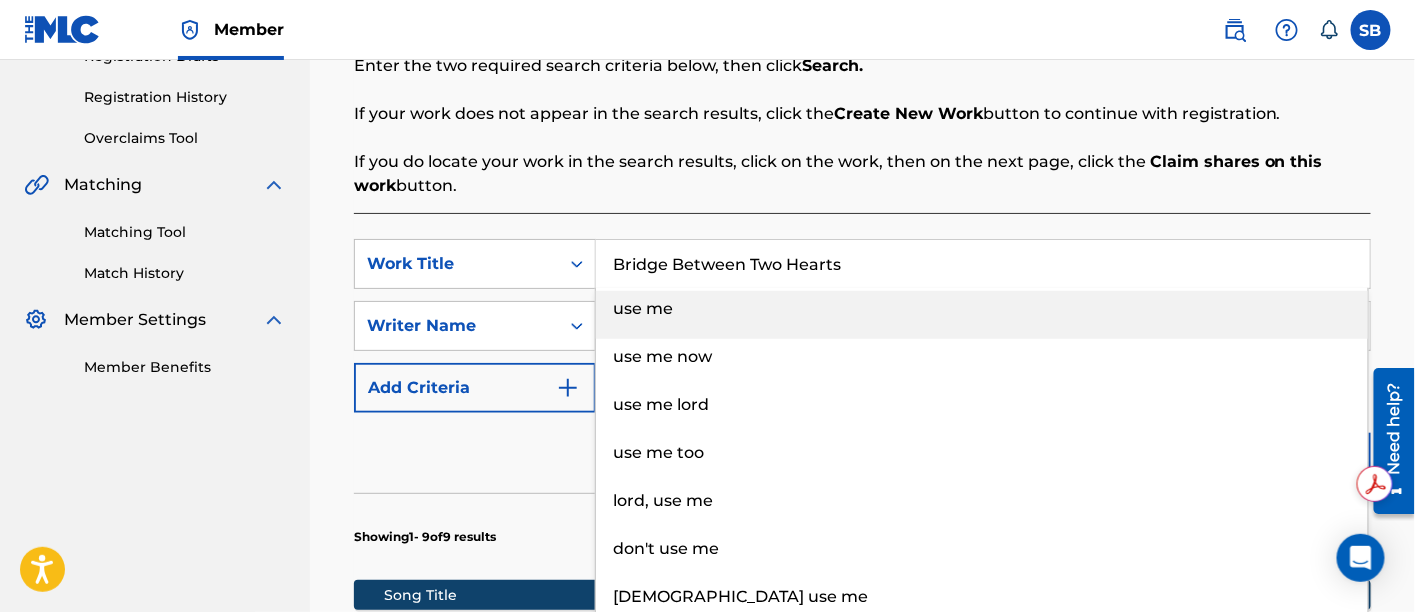 click on "Bridge Between Two Hearts" at bounding box center [983, 264] 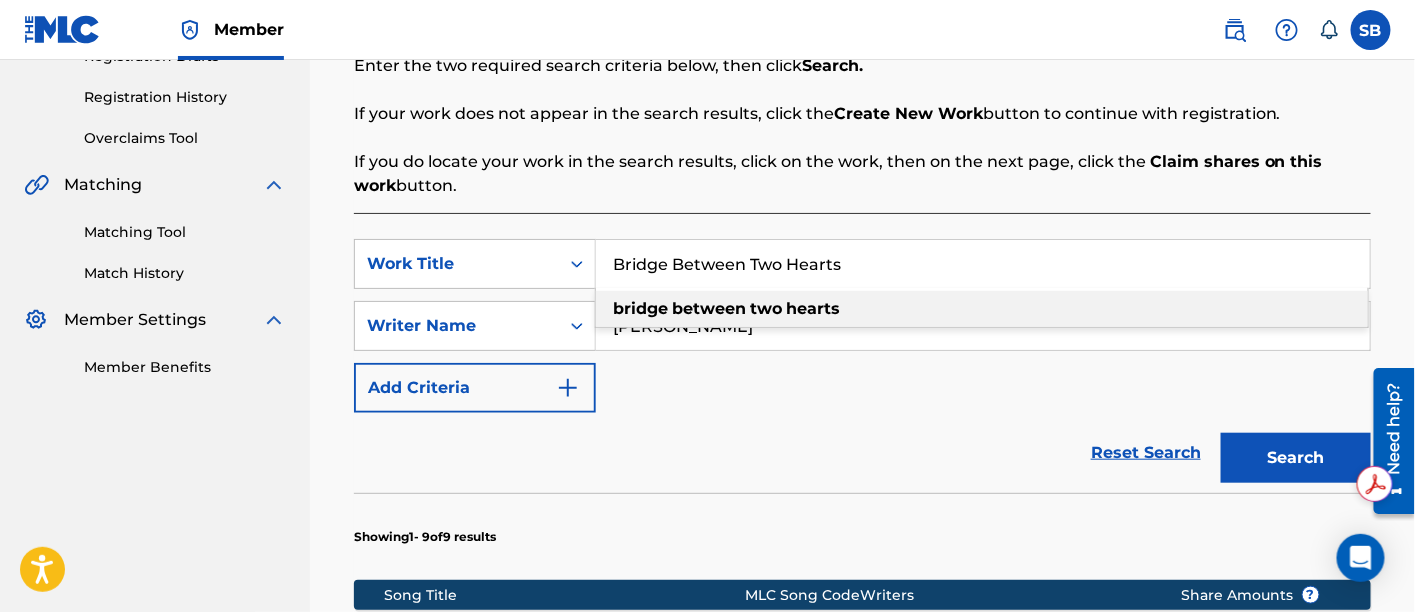 click on "bridge" at bounding box center [640, 308] 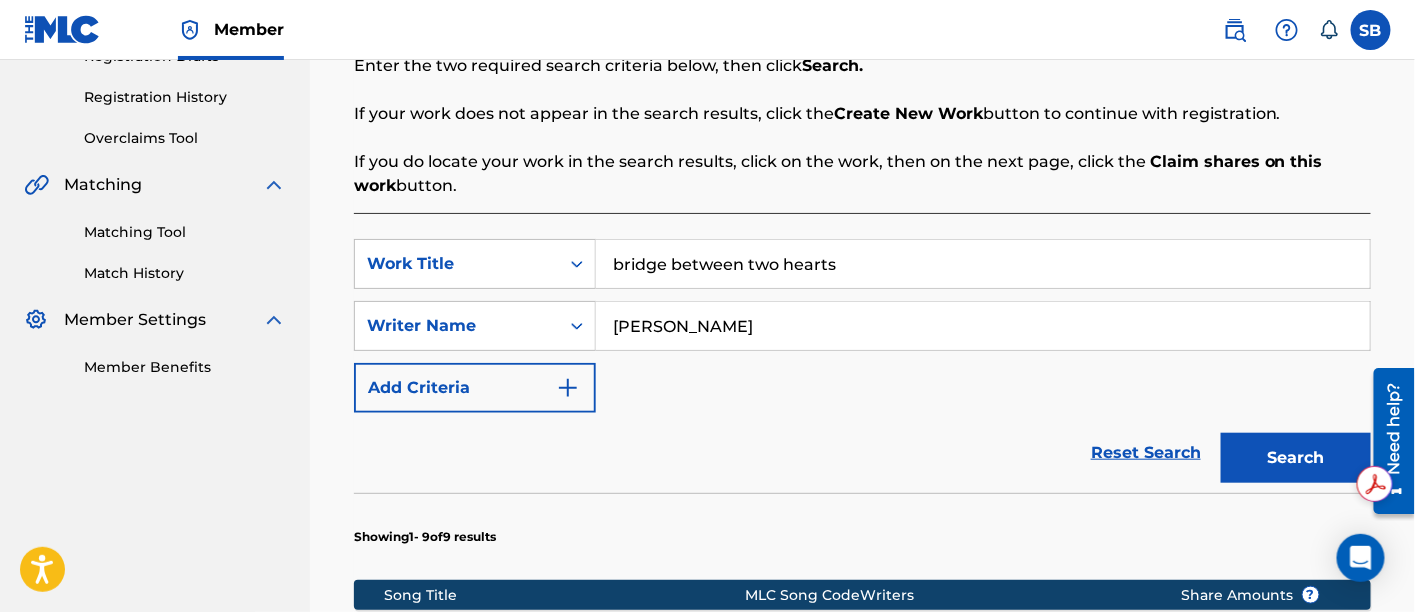 click on "Bob Carlisle" at bounding box center (983, 326) 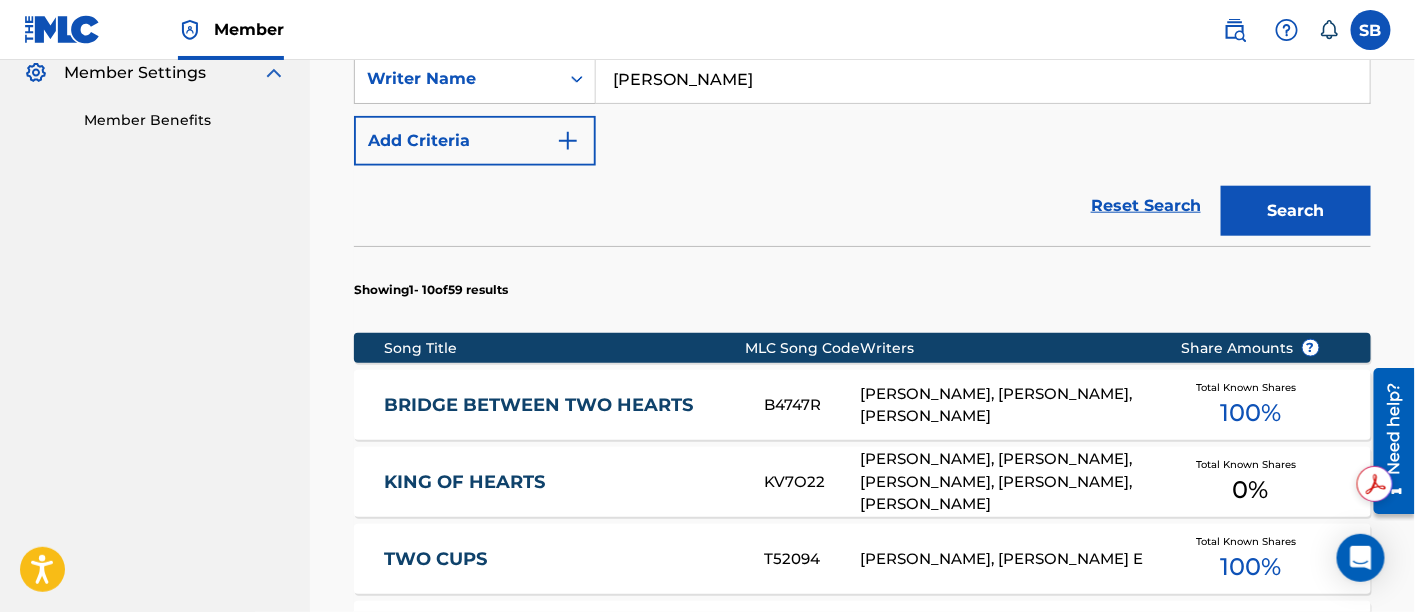 scroll, scrollTop: 631, scrollLeft: 0, axis: vertical 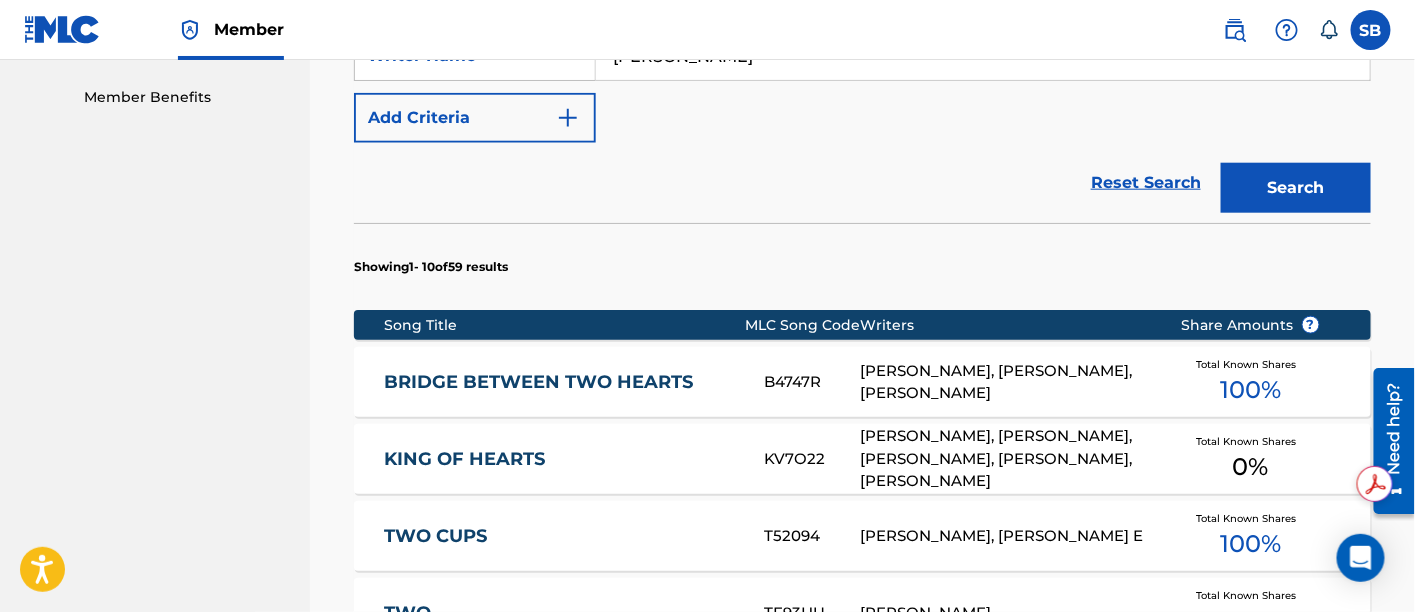 click on "BRIDGE BETWEEN TWO HEARTS" at bounding box center [561, 382] 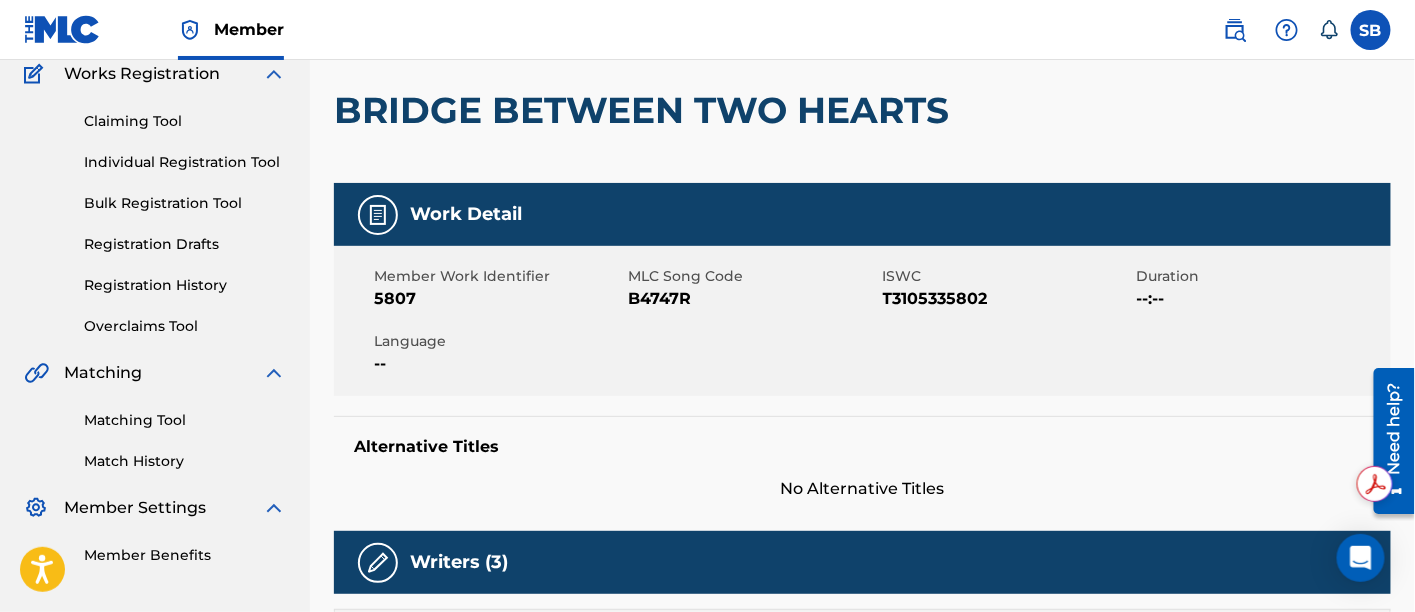 scroll, scrollTop: 177, scrollLeft: 0, axis: vertical 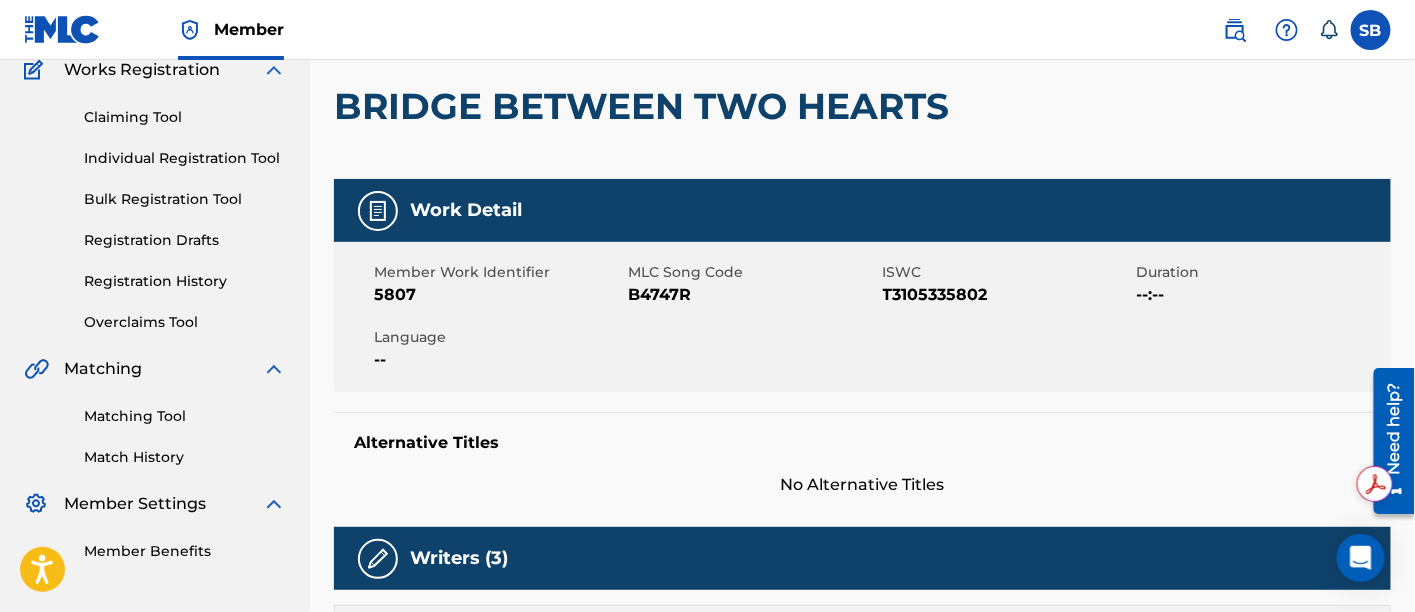 click on "Member Work Identifier 5807 MLC Song Code B4747R ISWC T3105335802 Duration --:-- Language --" at bounding box center [862, 317] 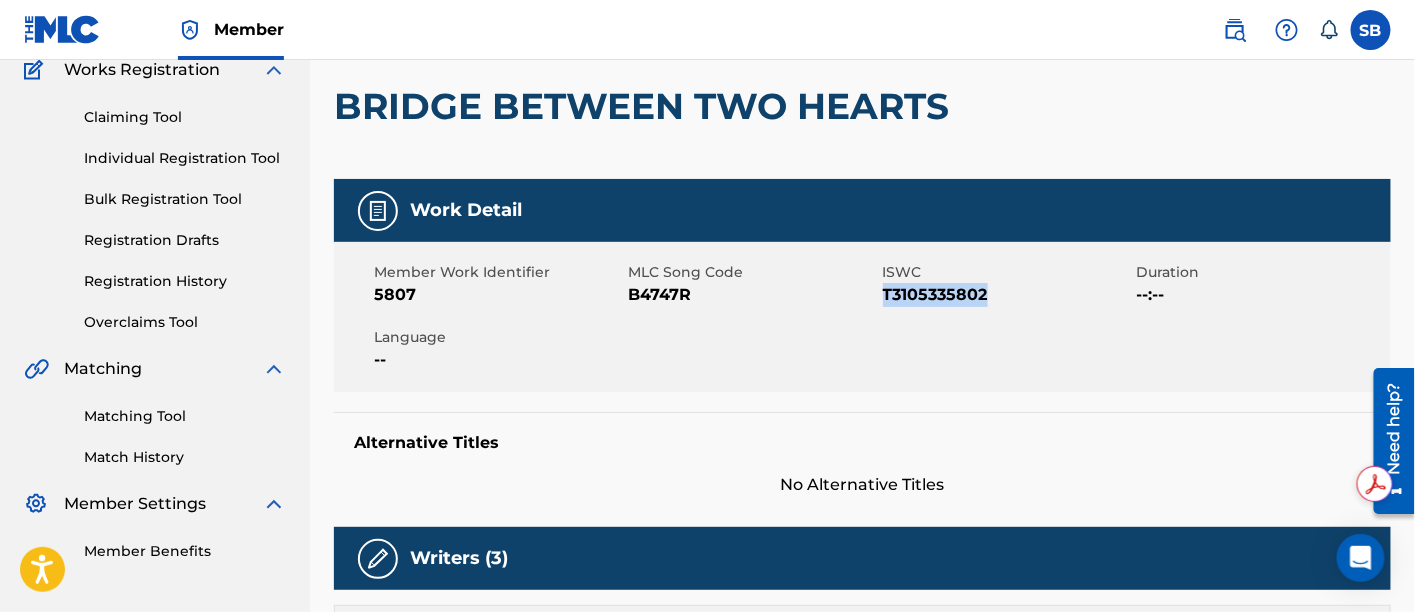 click on "T3105335802" at bounding box center [1007, 295] 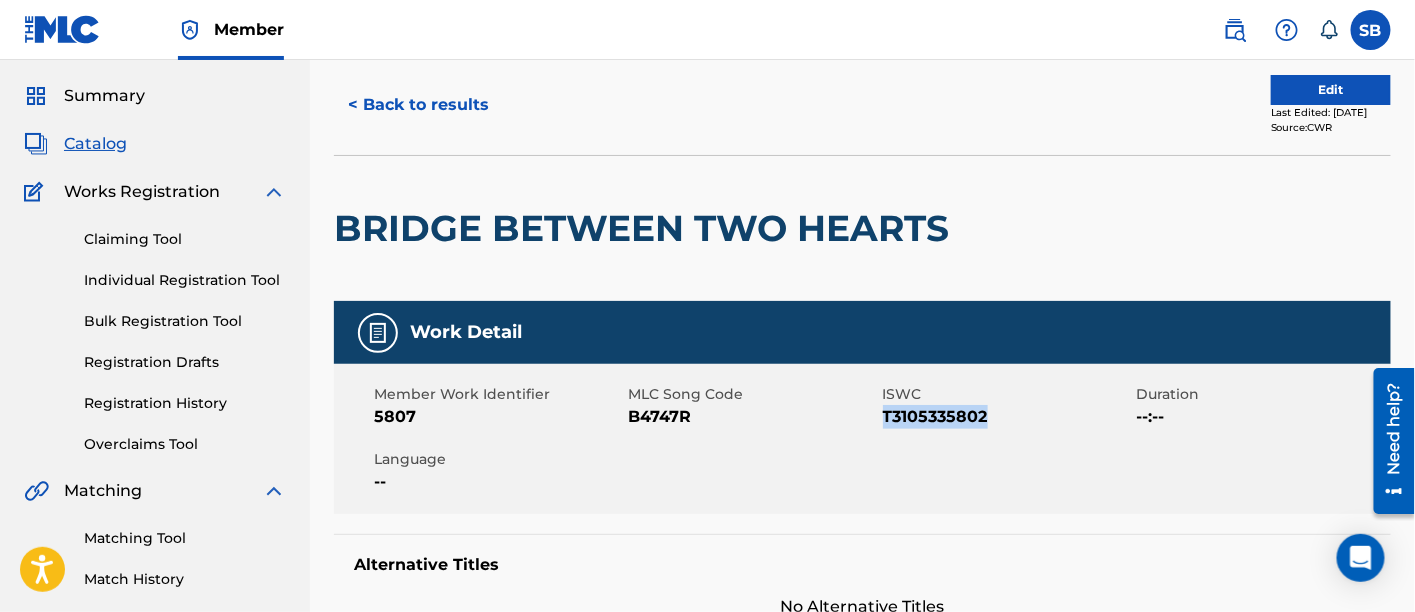 click on "< Back to results" at bounding box center [418, 105] 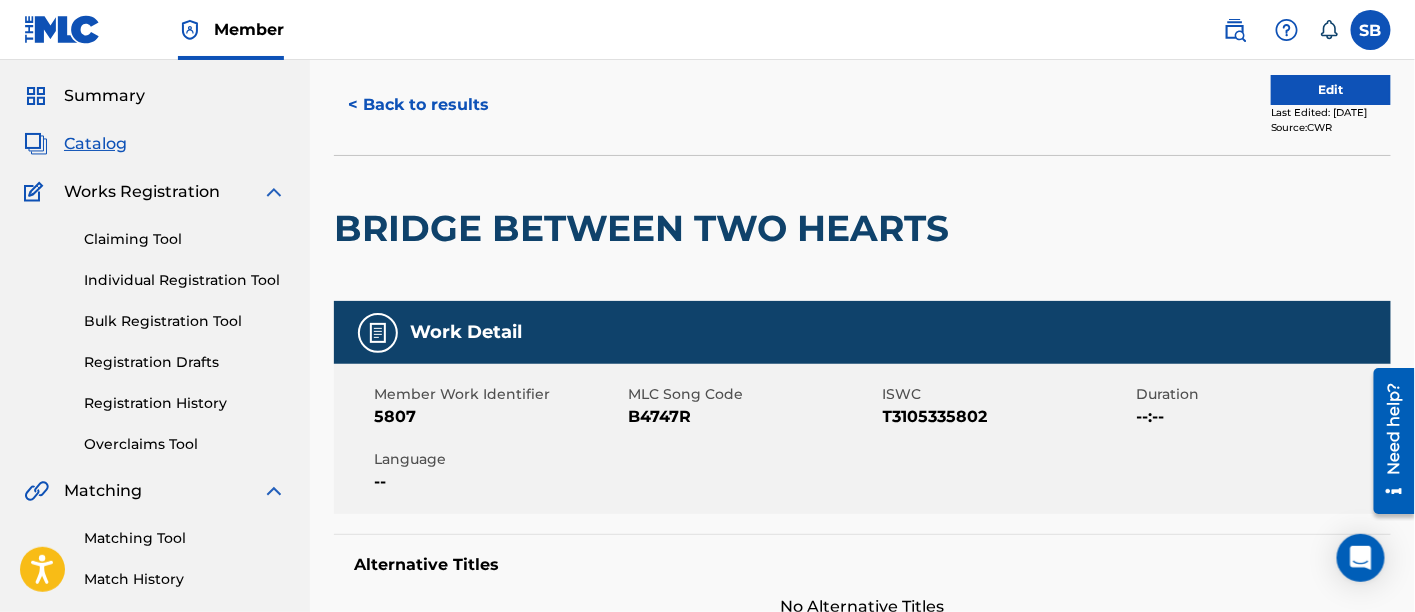 scroll, scrollTop: 361, scrollLeft: 0, axis: vertical 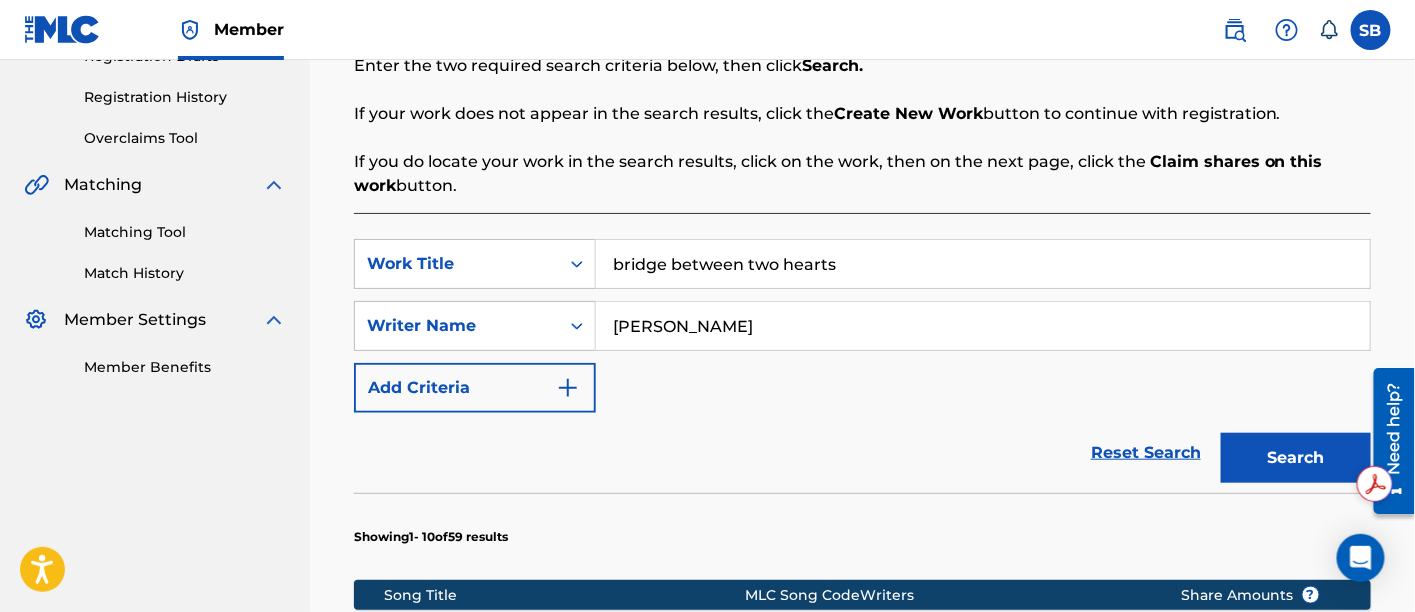 click on "bridge between two hearts" at bounding box center (983, 264) 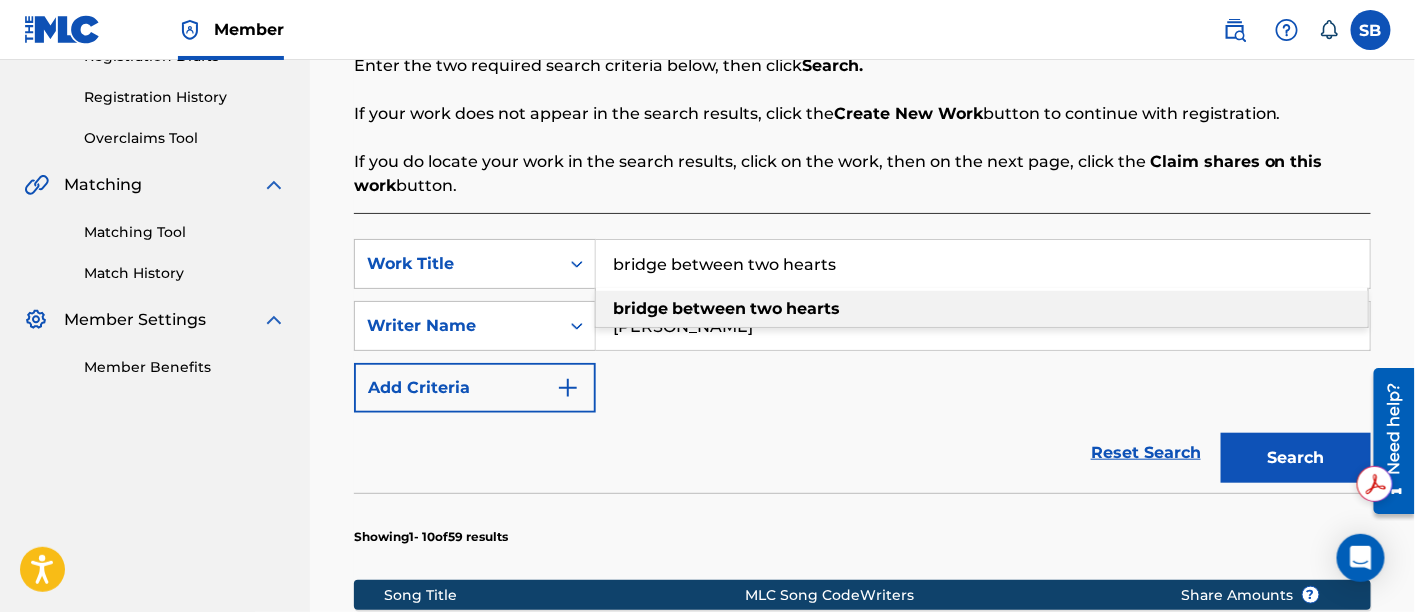 click on "bridge between two hearts" at bounding box center (983, 264) 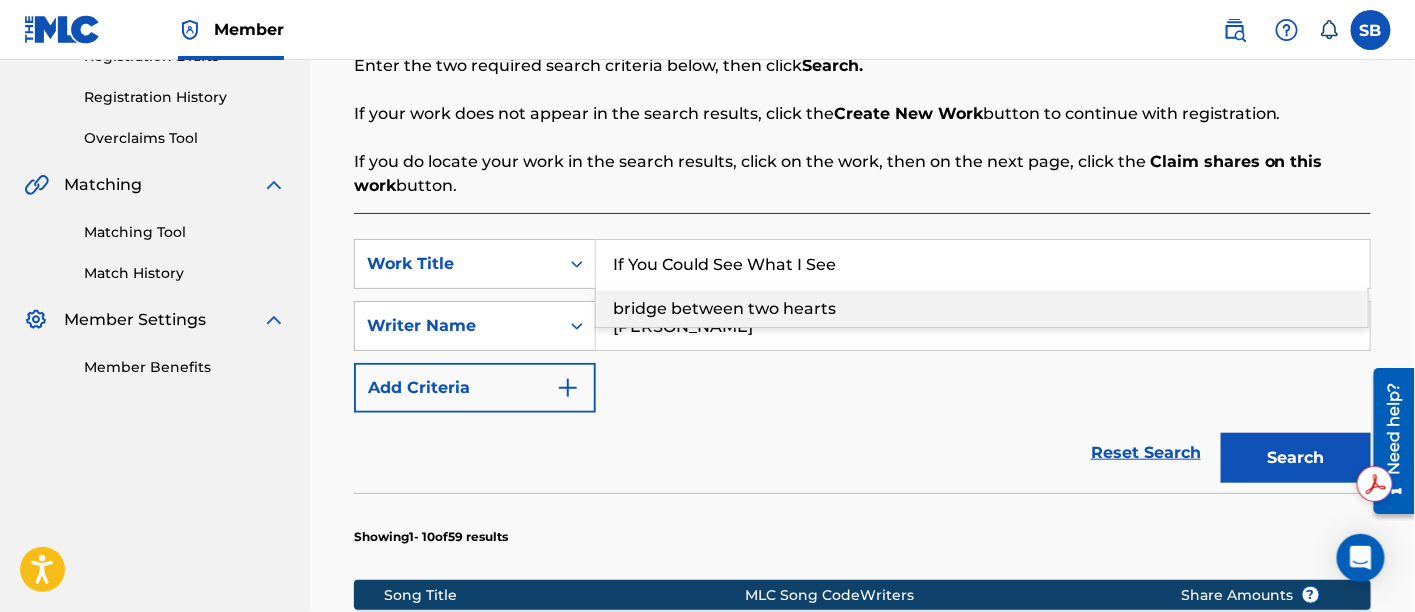 click on "If You Could See What I See" at bounding box center (983, 264) 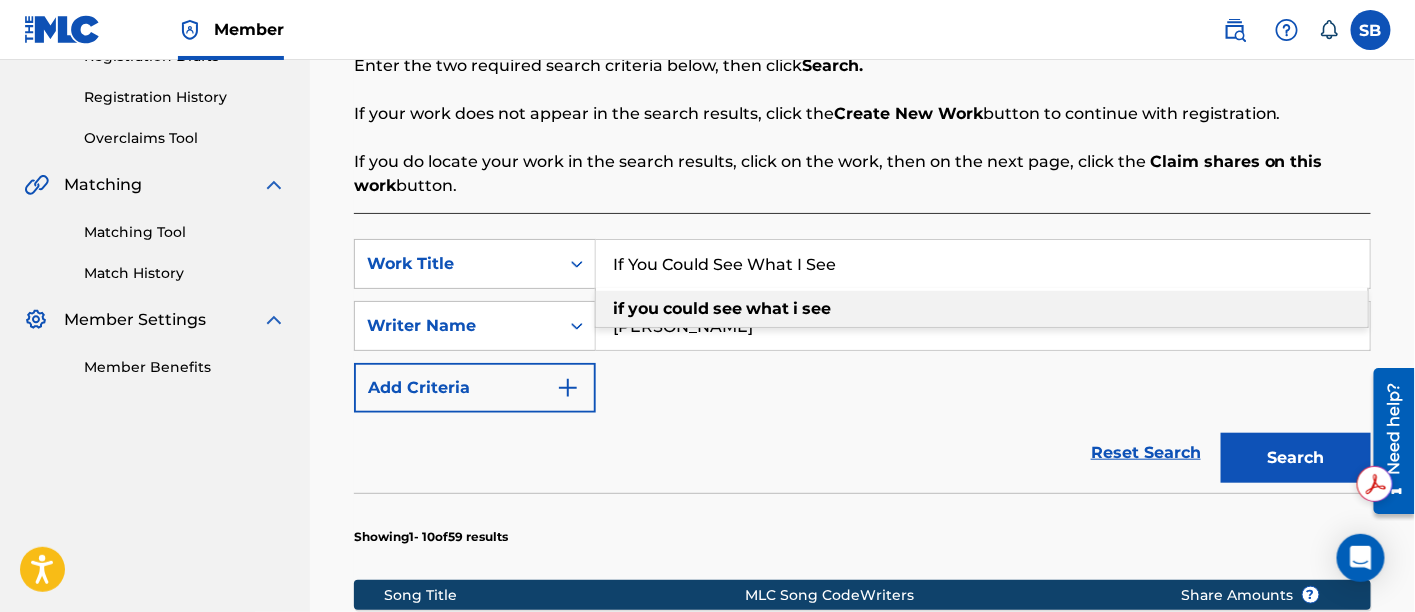 click on "could" at bounding box center [686, 308] 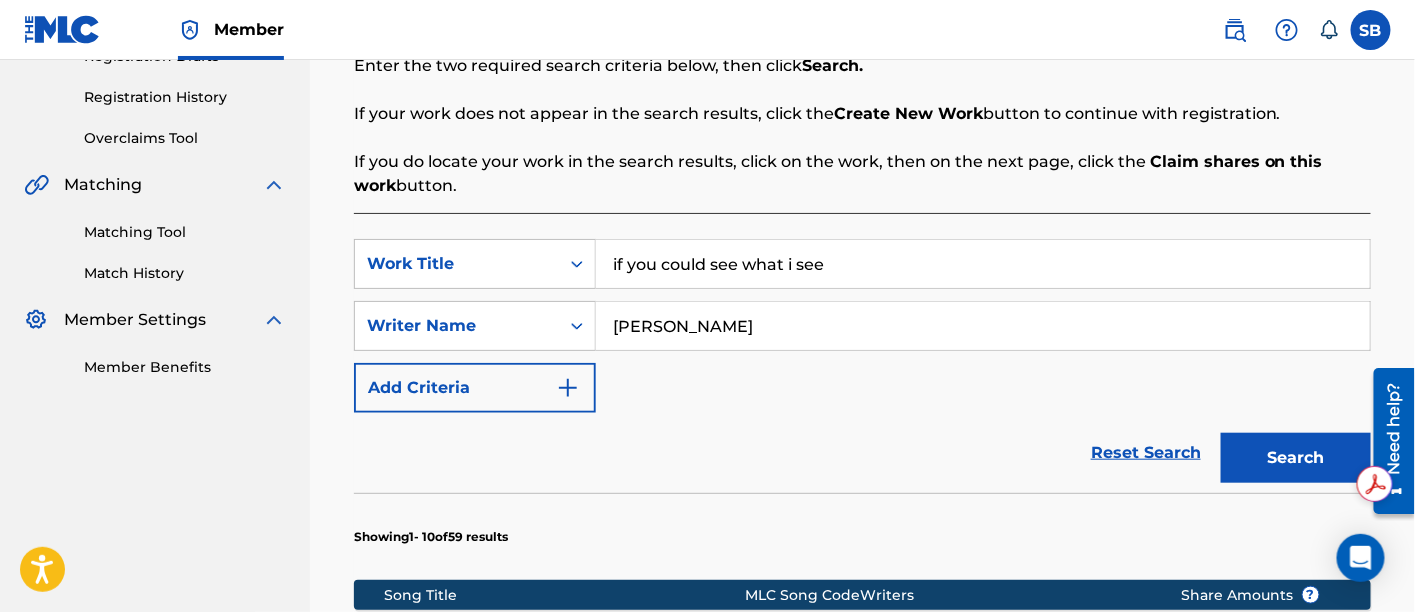 click on "becker" at bounding box center (983, 326) 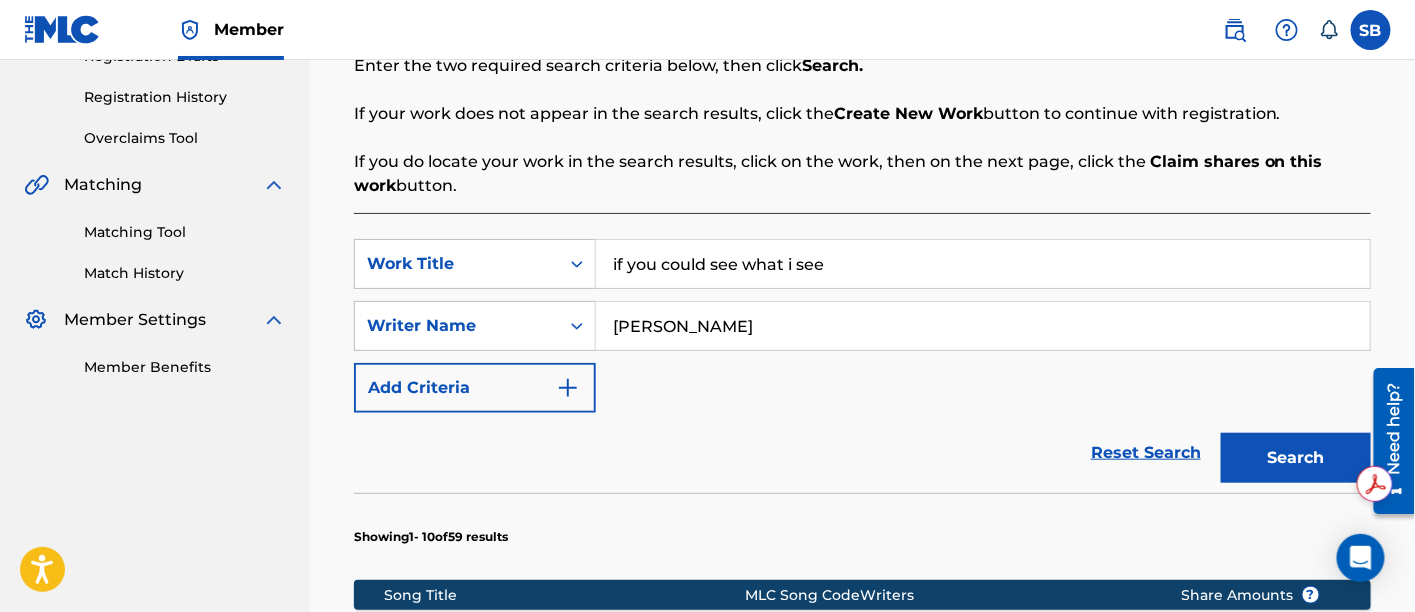 type on "moore" 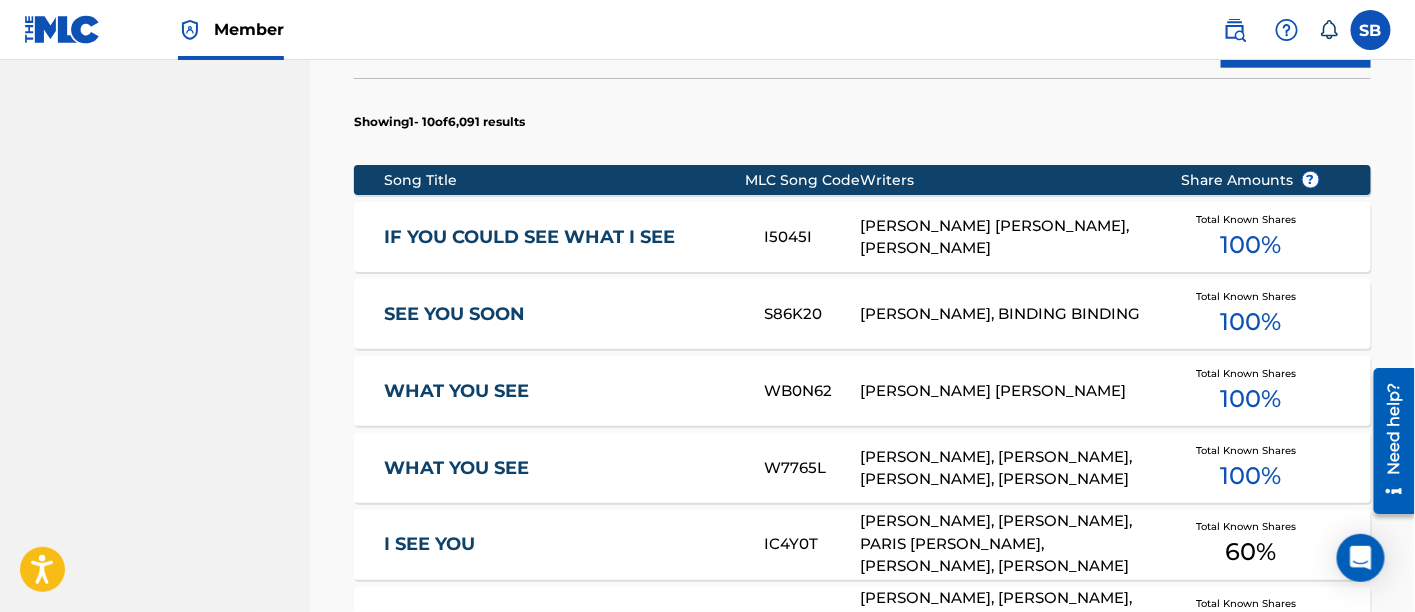 scroll, scrollTop: 774, scrollLeft: 0, axis: vertical 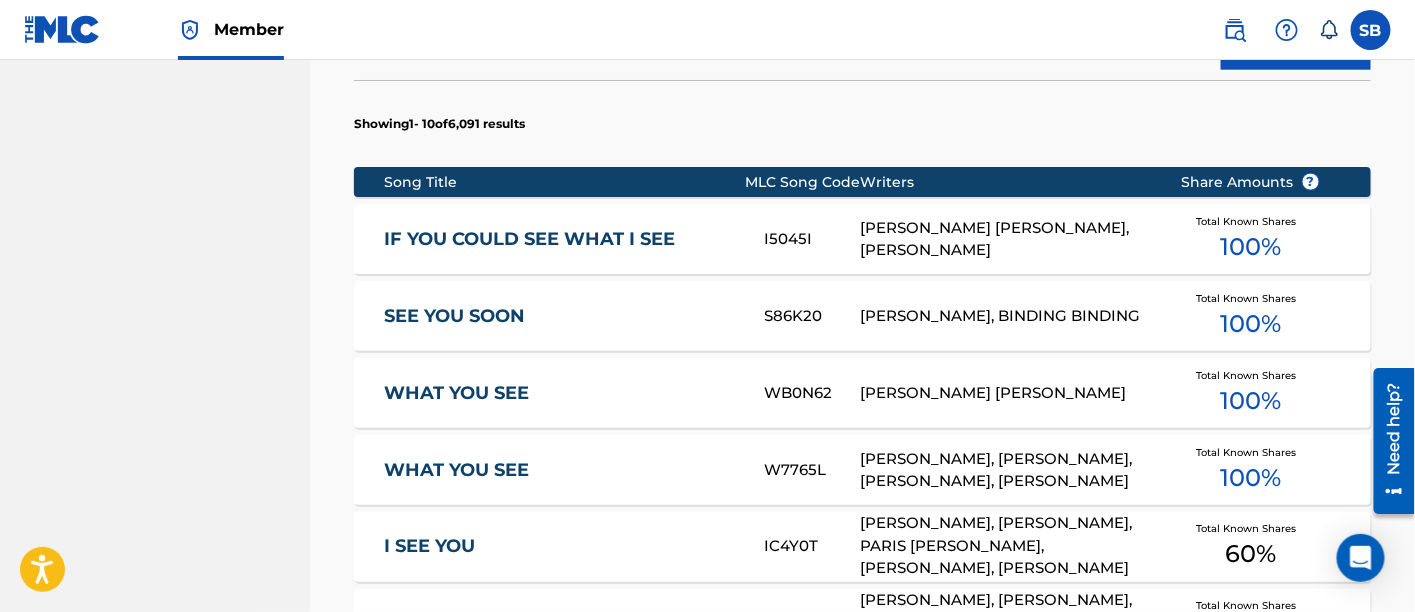 click on "IF YOU COULD SEE WHAT I SEE I5045I GEOFFREY PAUL MOORE, STEVEN CURTIS CHAPMAN Total Known Shares 100 %" at bounding box center (862, 239) 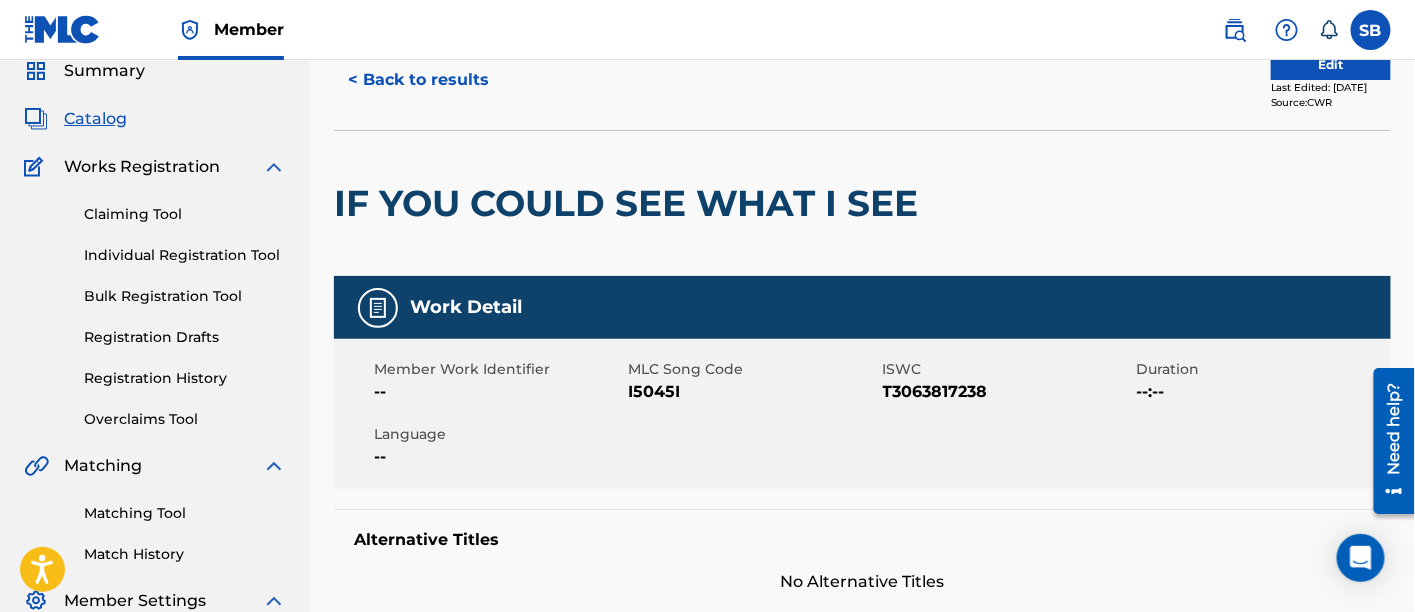 scroll, scrollTop: 81, scrollLeft: 0, axis: vertical 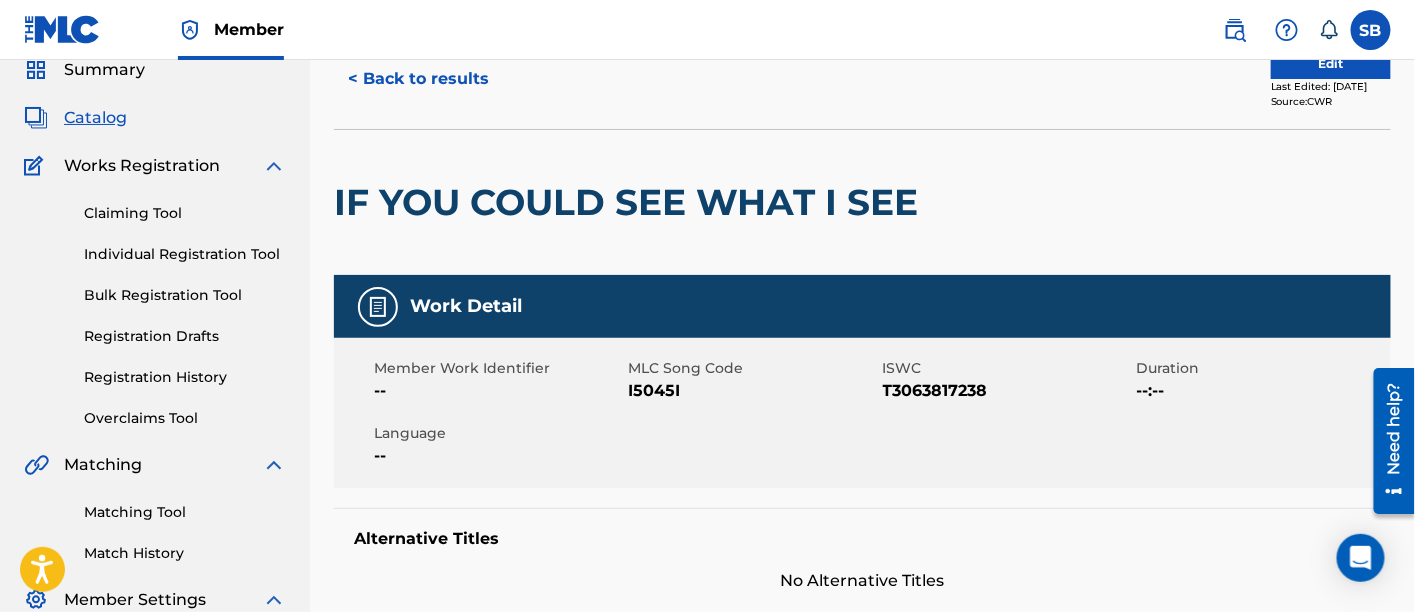 click on "T3063817238" at bounding box center (1007, 391) 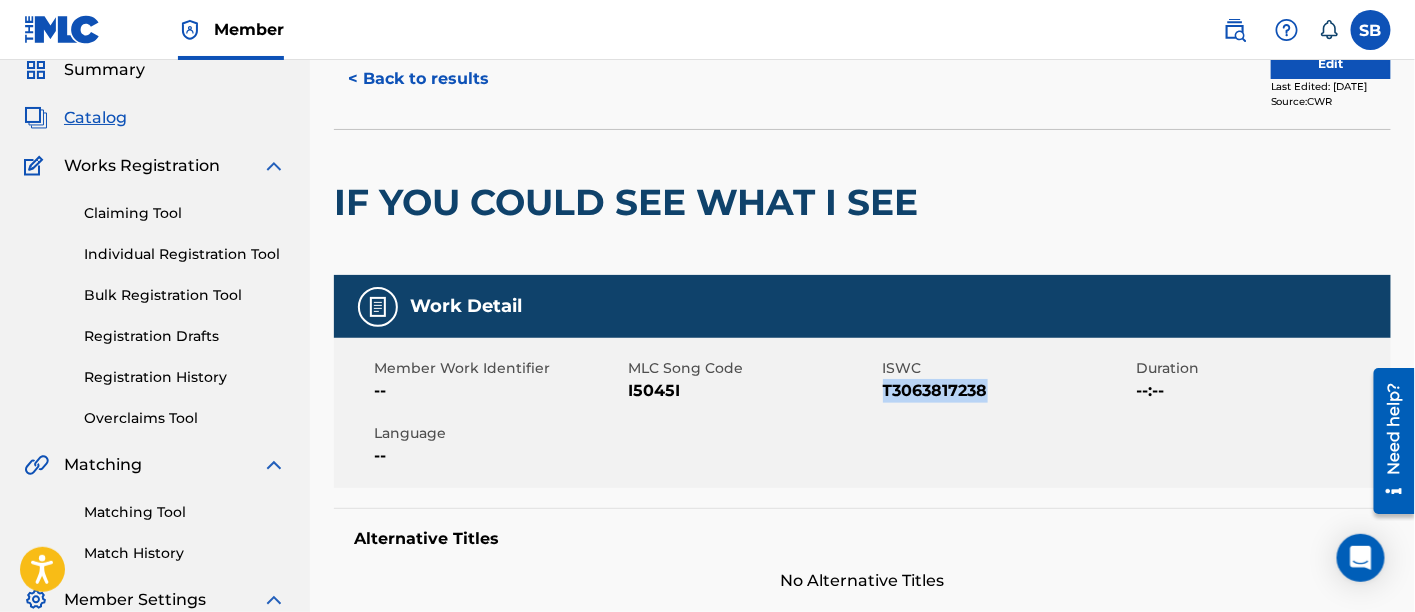 click on "T3063817238" at bounding box center [1007, 391] 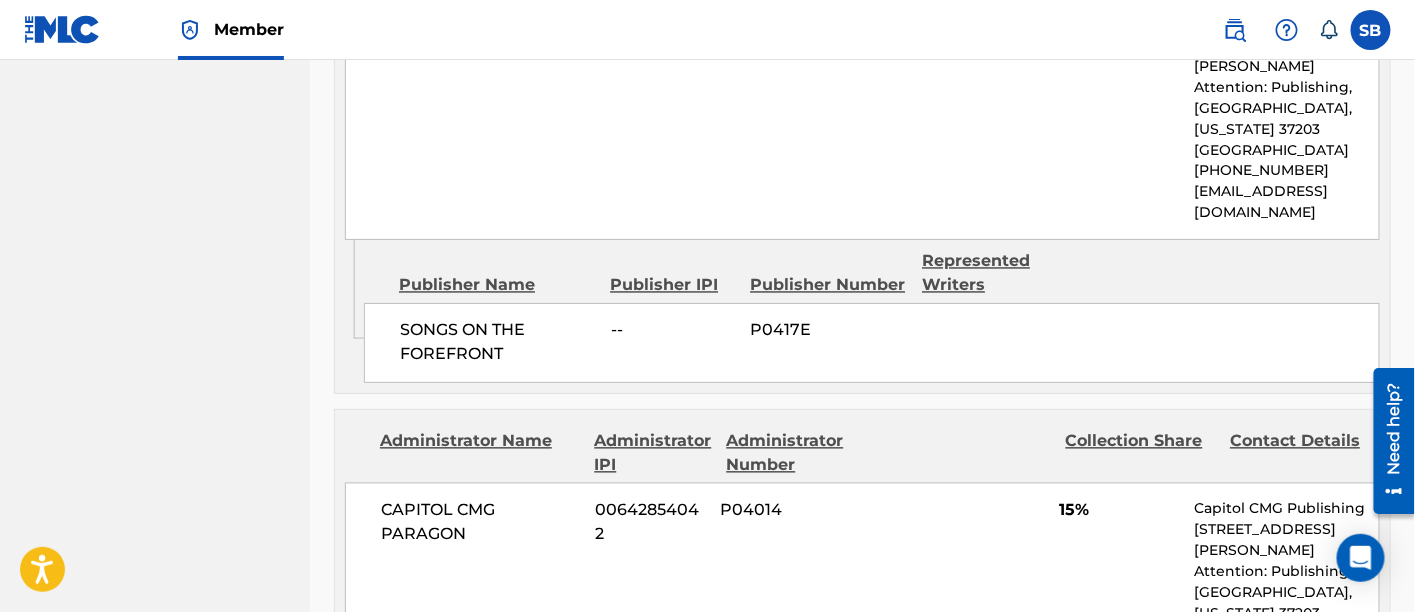 scroll, scrollTop: 1104, scrollLeft: 0, axis: vertical 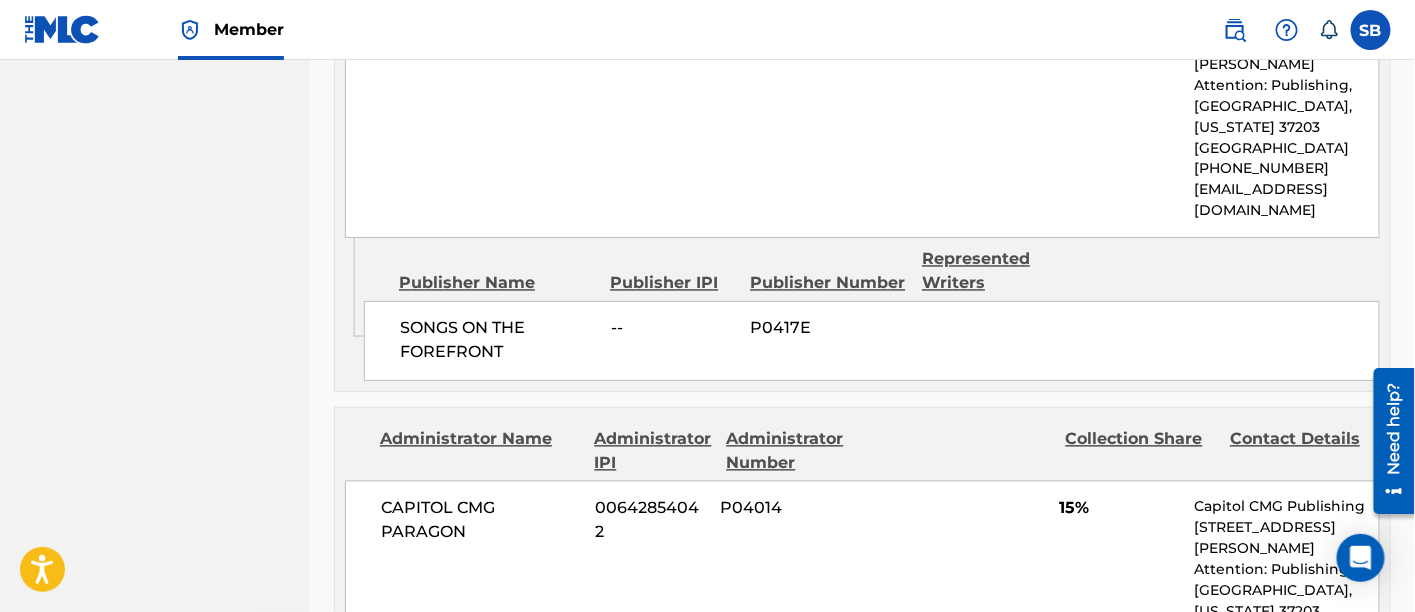 click on "Administrator IPI" at bounding box center (653, 452) 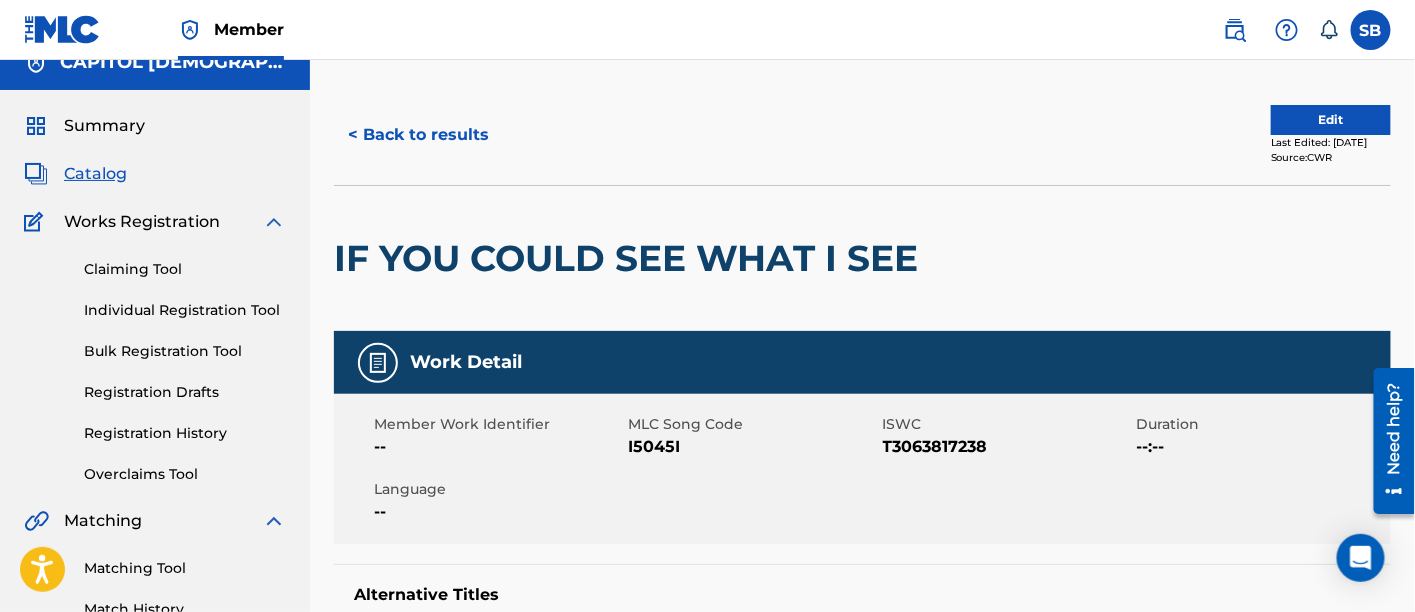 scroll, scrollTop: 0, scrollLeft: 0, axis: both 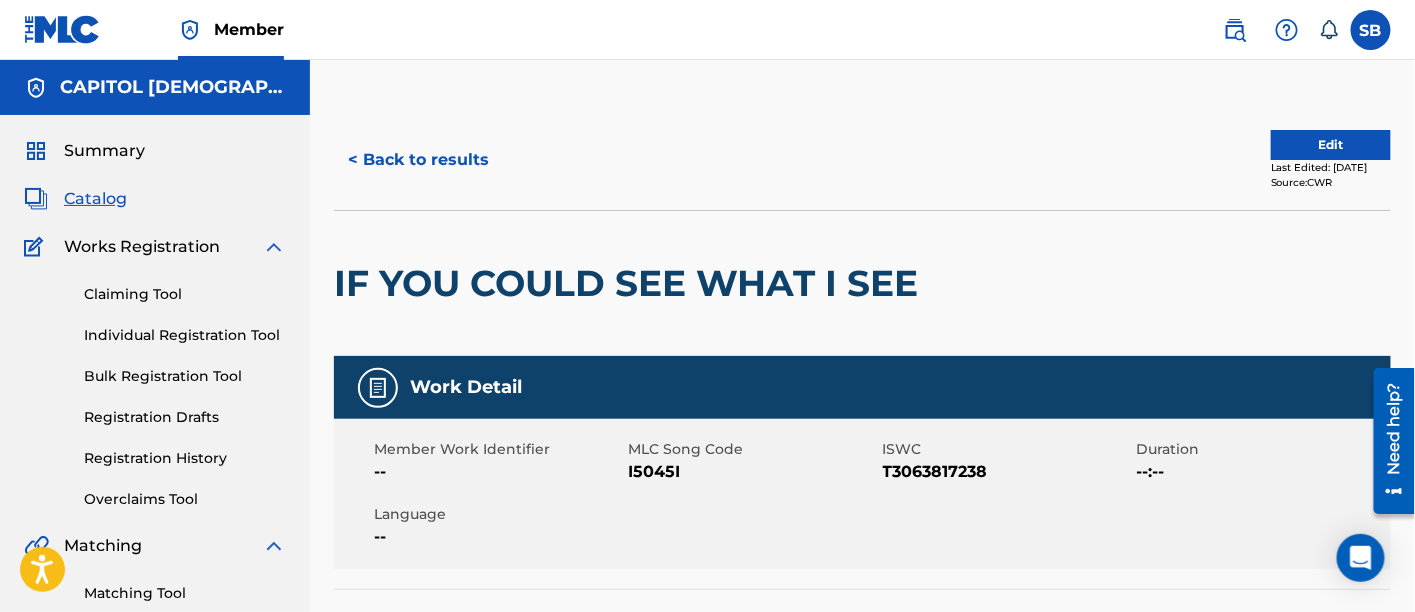 click on "< Back to results" at bounding box center [418, 160] 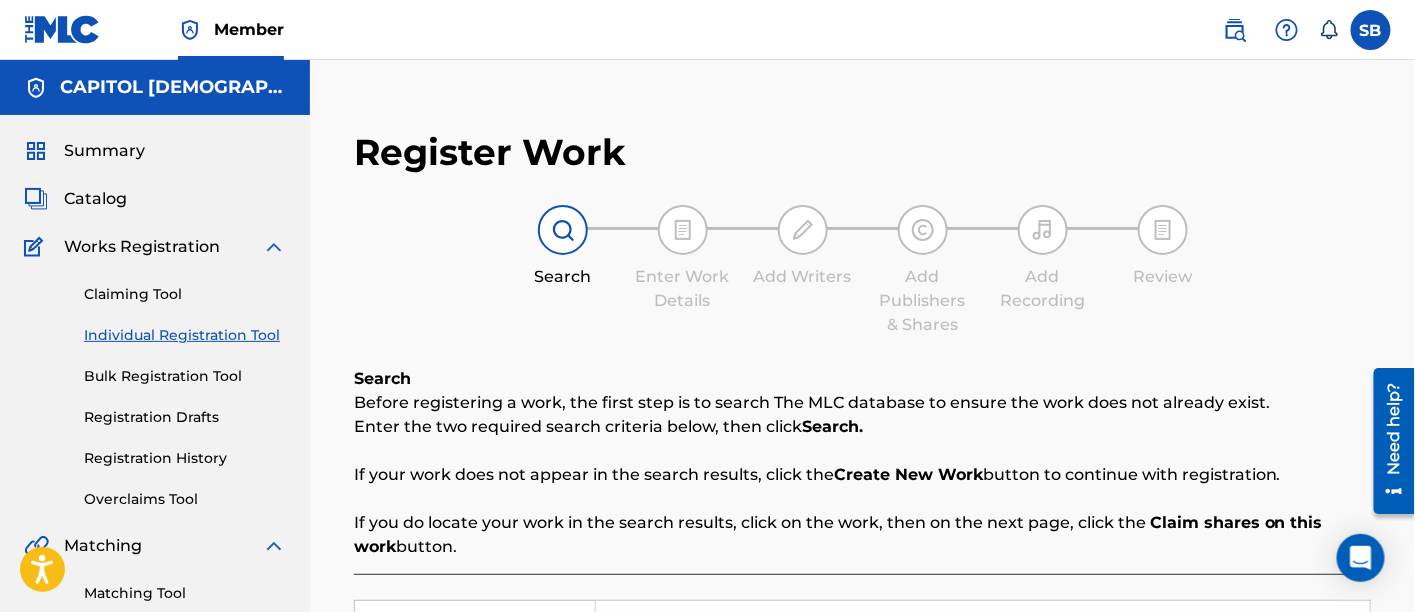 scroll, scrollTop: 361, scrollLeft: 0, axis: vertical 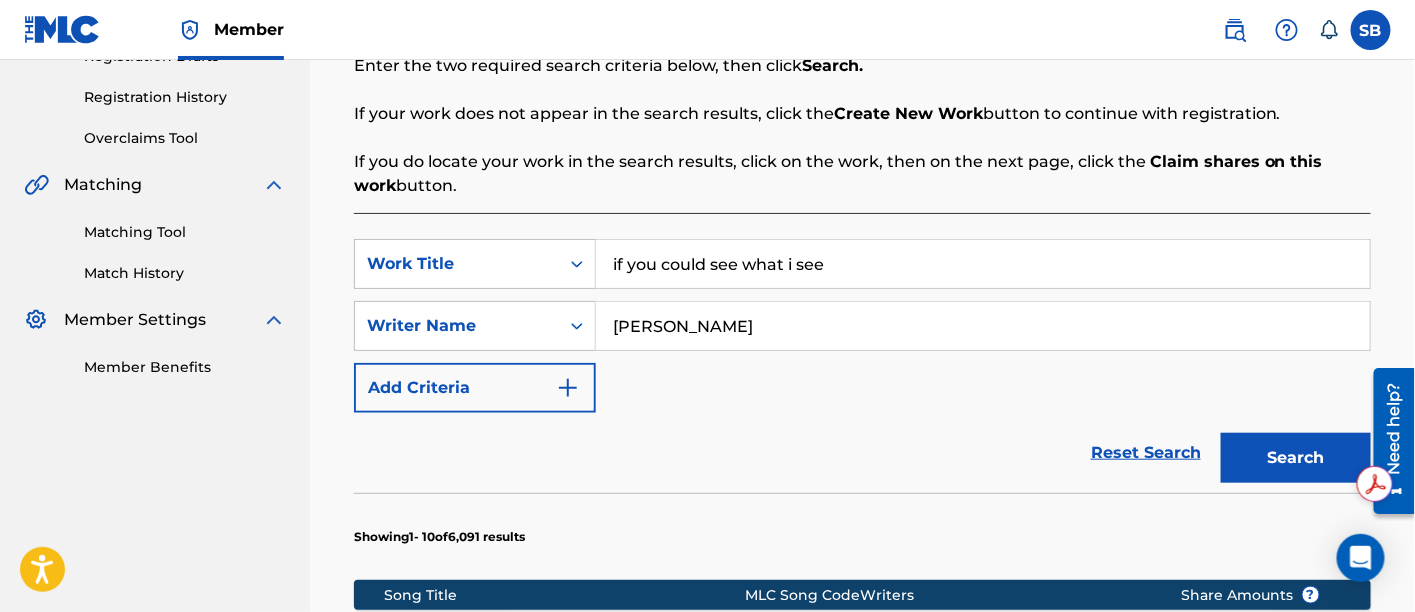 click on "if you could see what i see" at bounding box center (983, 264) 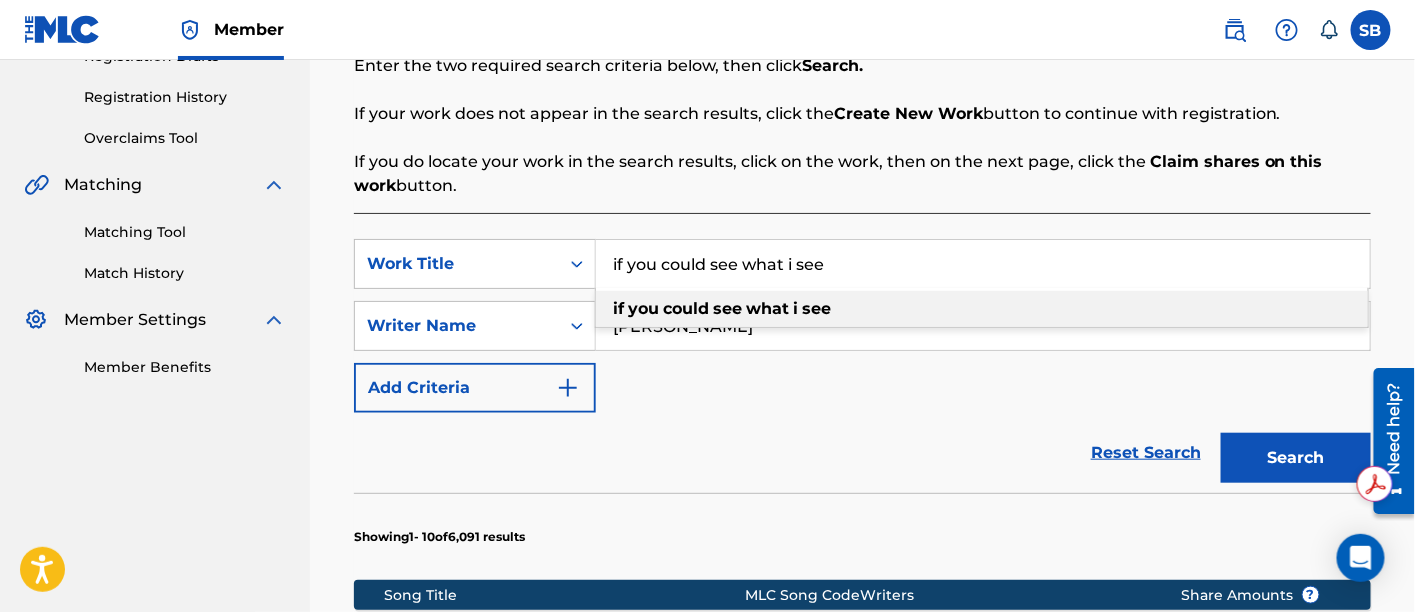click on "if you could see what i see" at bounding box center (983, 264) 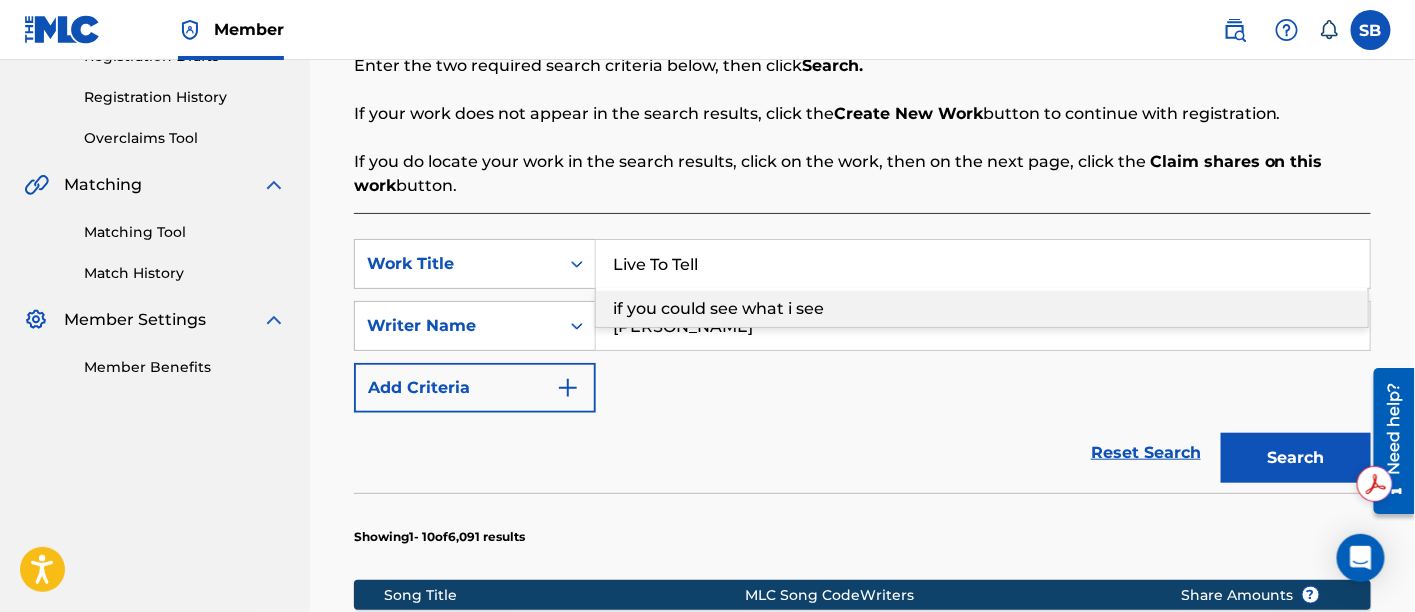 click on "Live To Tell" at bounding box center [983, 264] 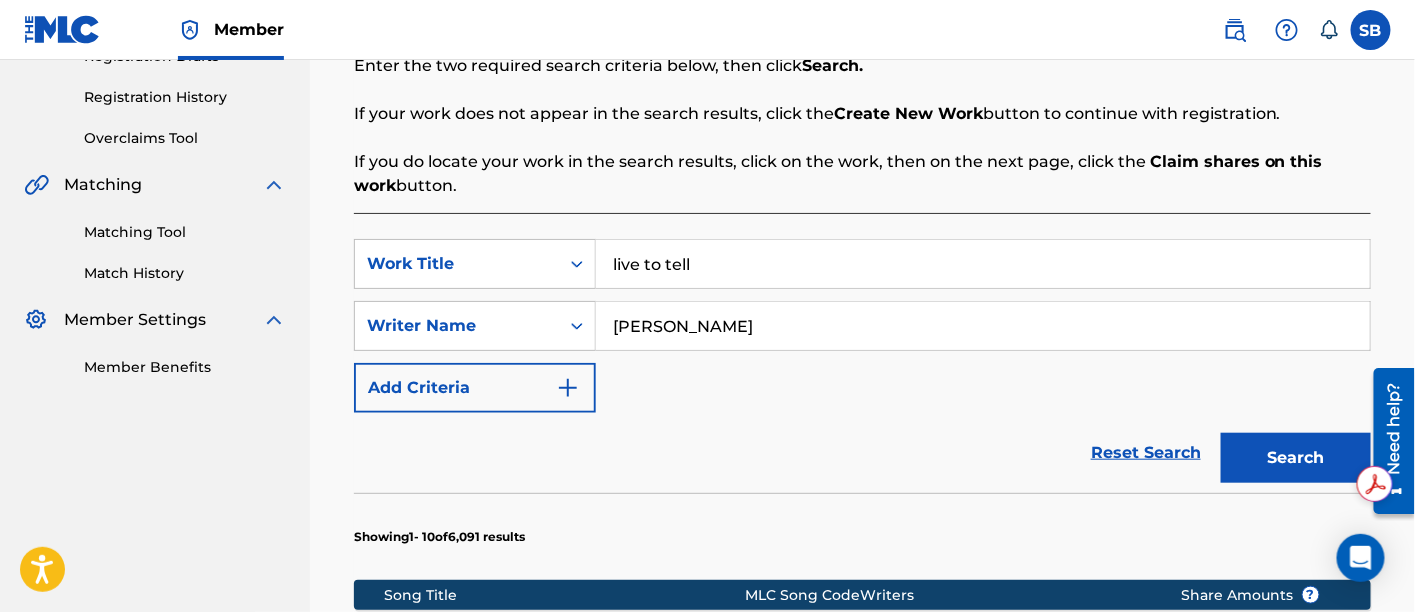 type on "live to tell" 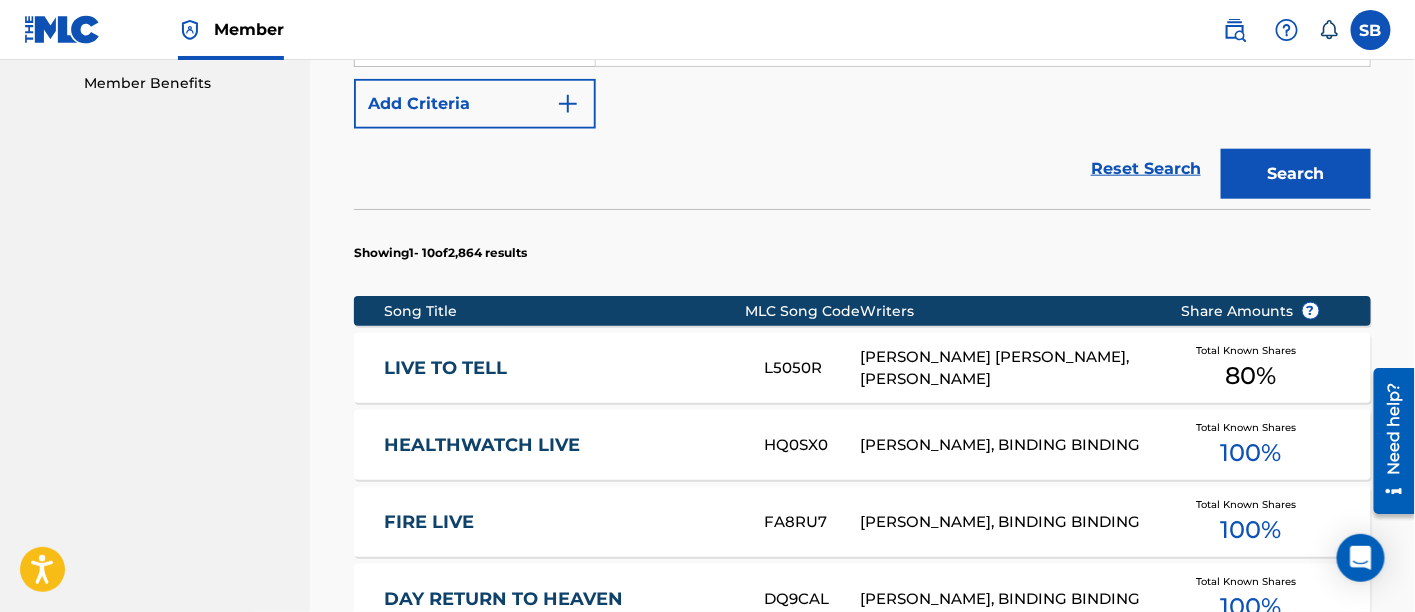 scroll, scrollTop: 659, scrollLeft: 0, axis: vertical 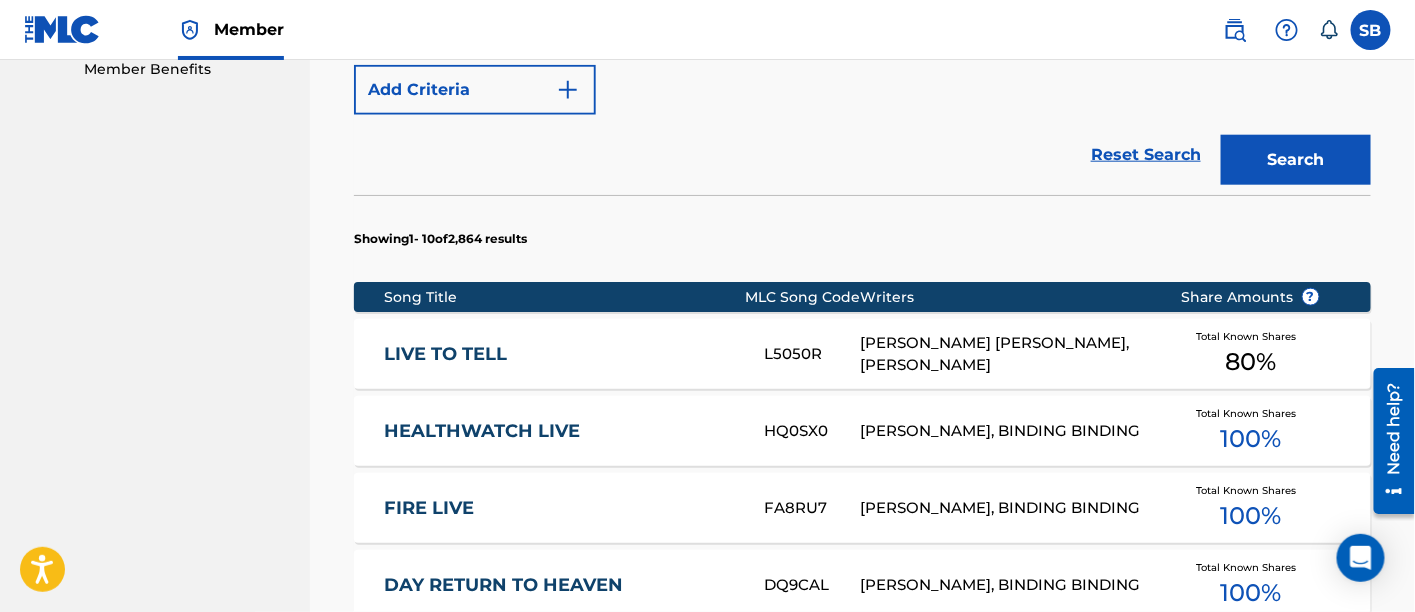 click on "LIVE TO TELL L5050R GEOFFREY PAUL MOORE, STEVEN CURTIS CHAPMAN Total Known Shares 80 %" at bounding box center (862, 354) 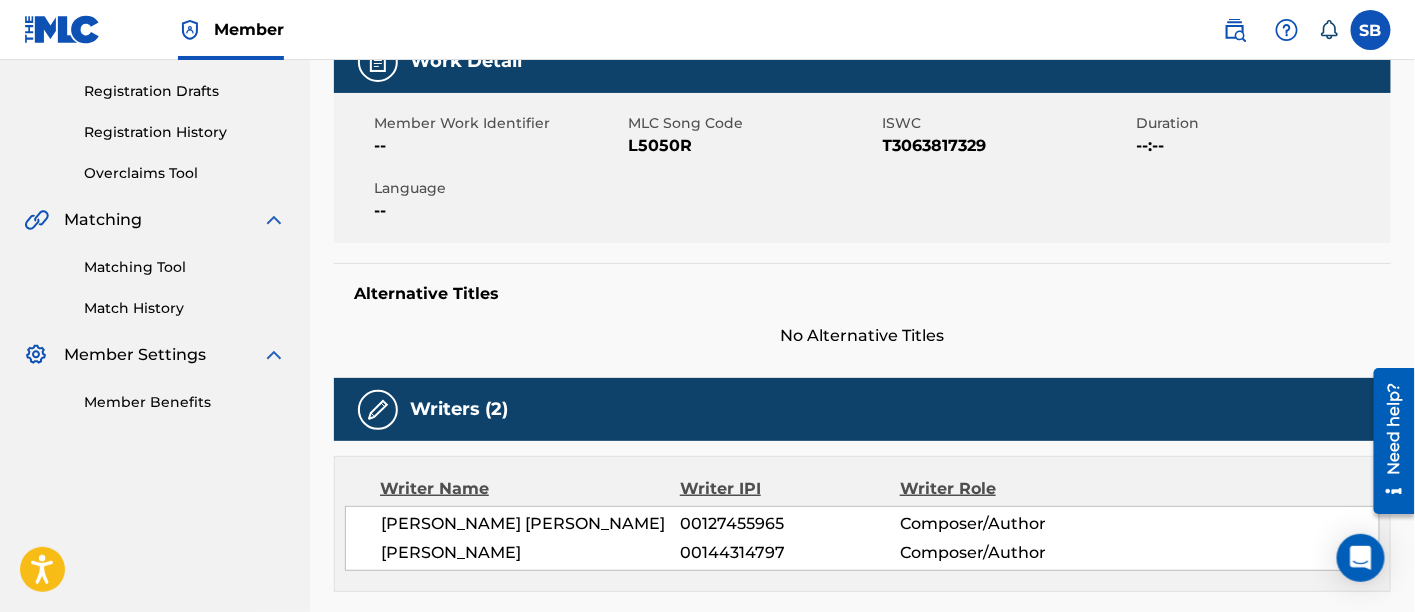 scroll, scrollTop: 330, scrollLeft: 0, axis: vertical 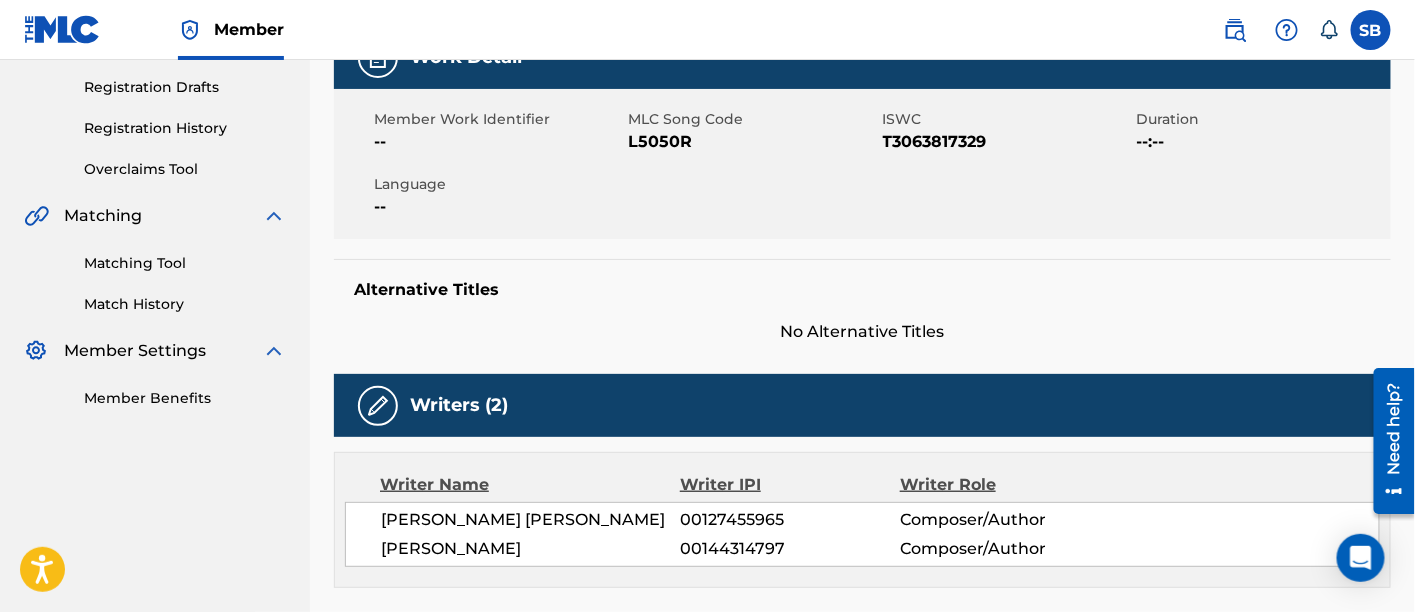 click on "T3063817329" at bounding box center [1007, 142] 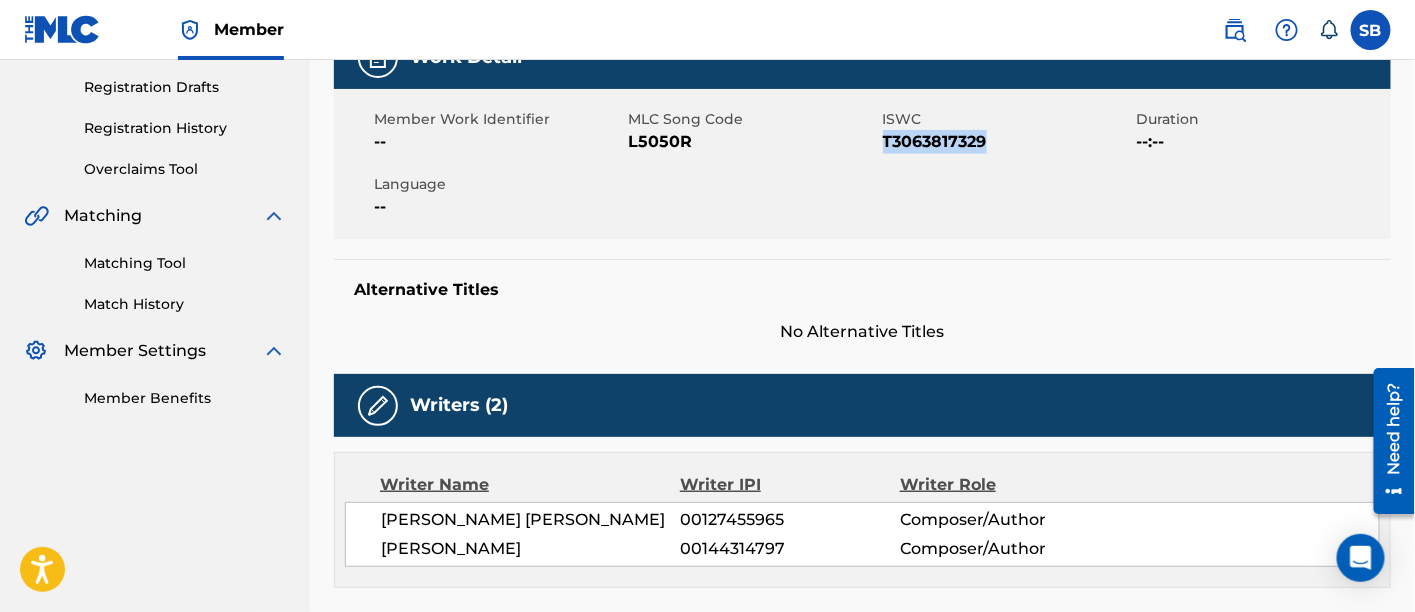 click on "T3063817329" at bounding box center (1007, 142) 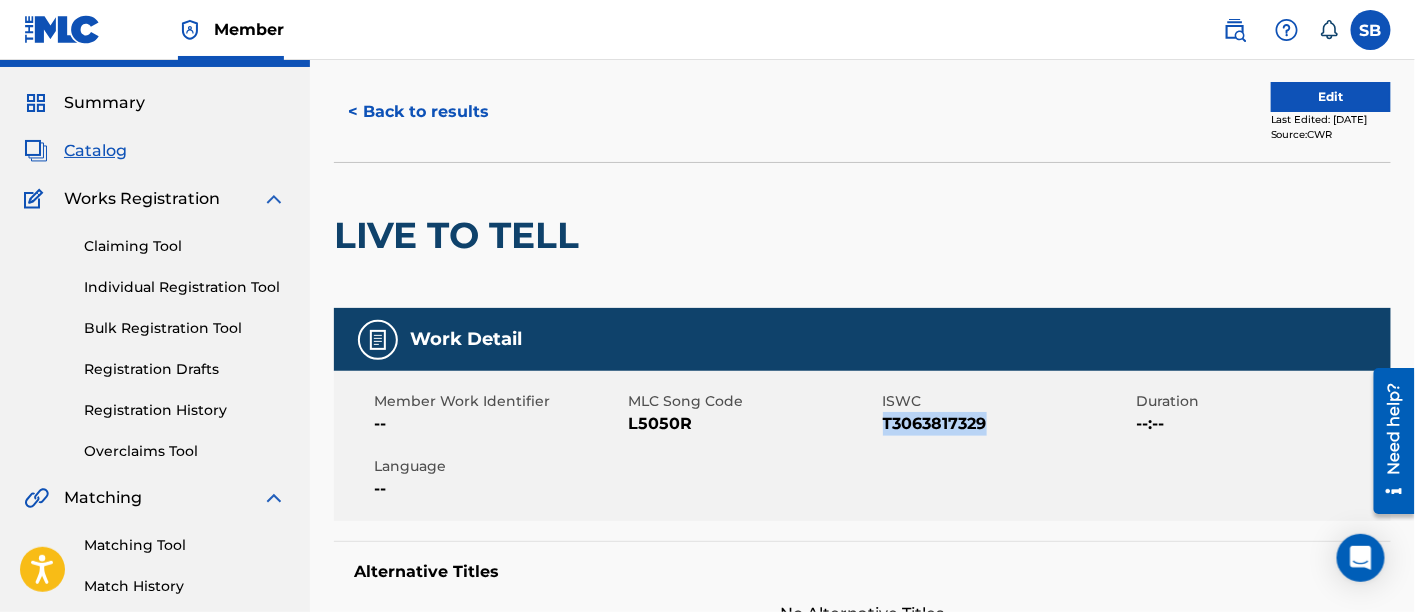 click on "< Back to results" at bounding box center (418, 112) 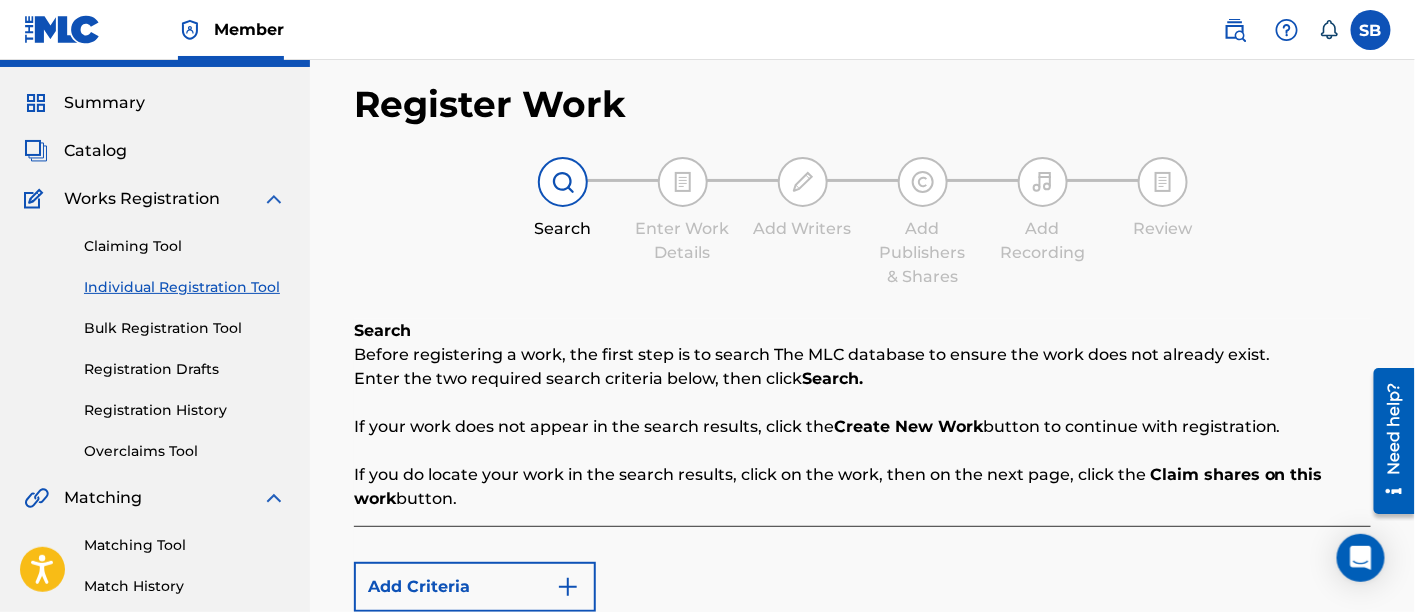 scroll, scrollTop: 361, scrollLeft: 0, axis: vertical 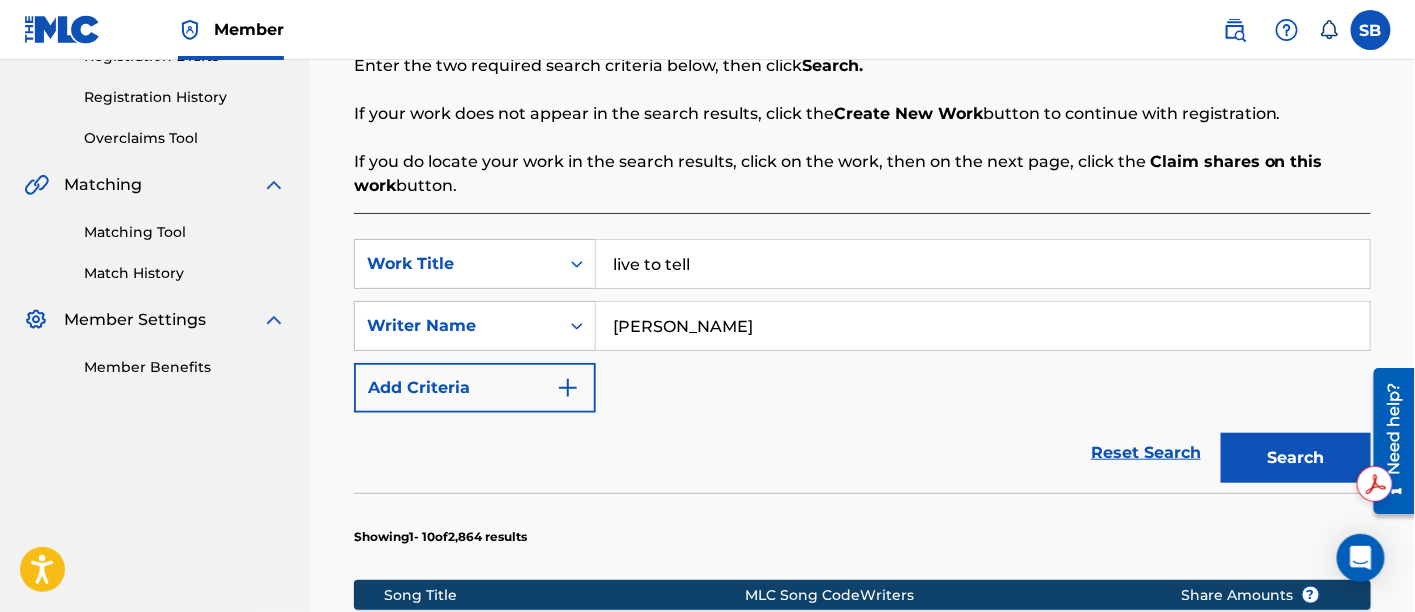 click on "live to tell" at bounding box center [983, 264] 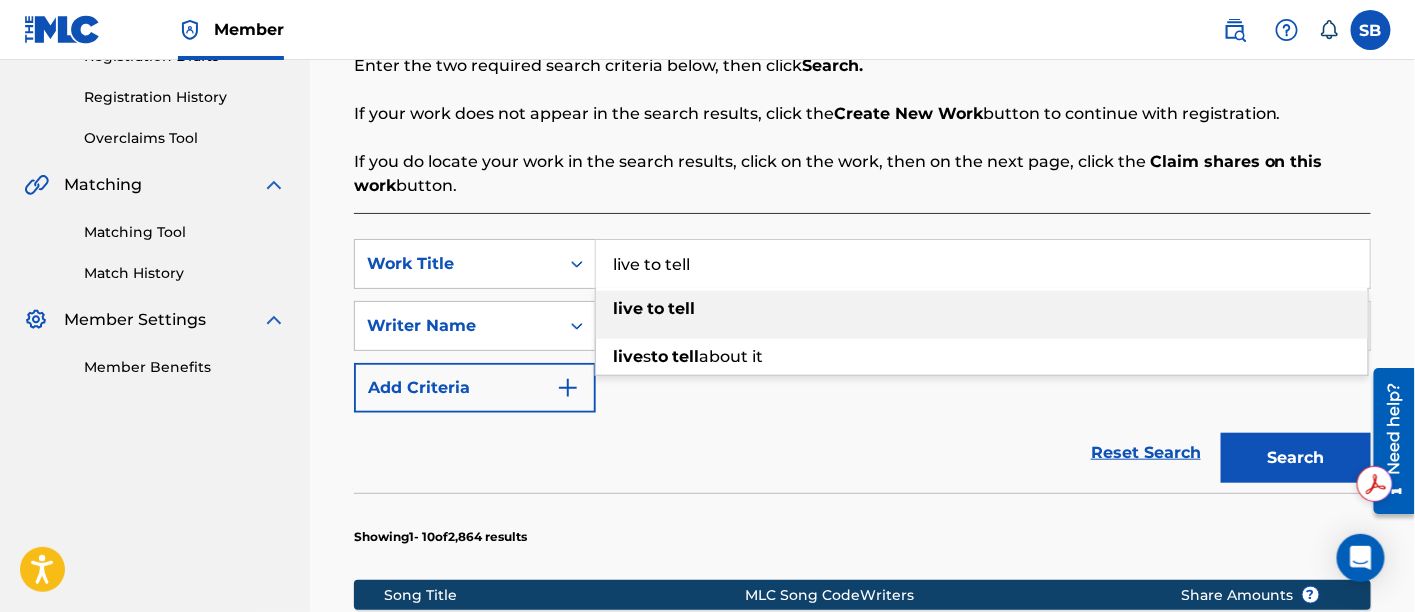click on "live to tell" at bounding box center [983, 264] 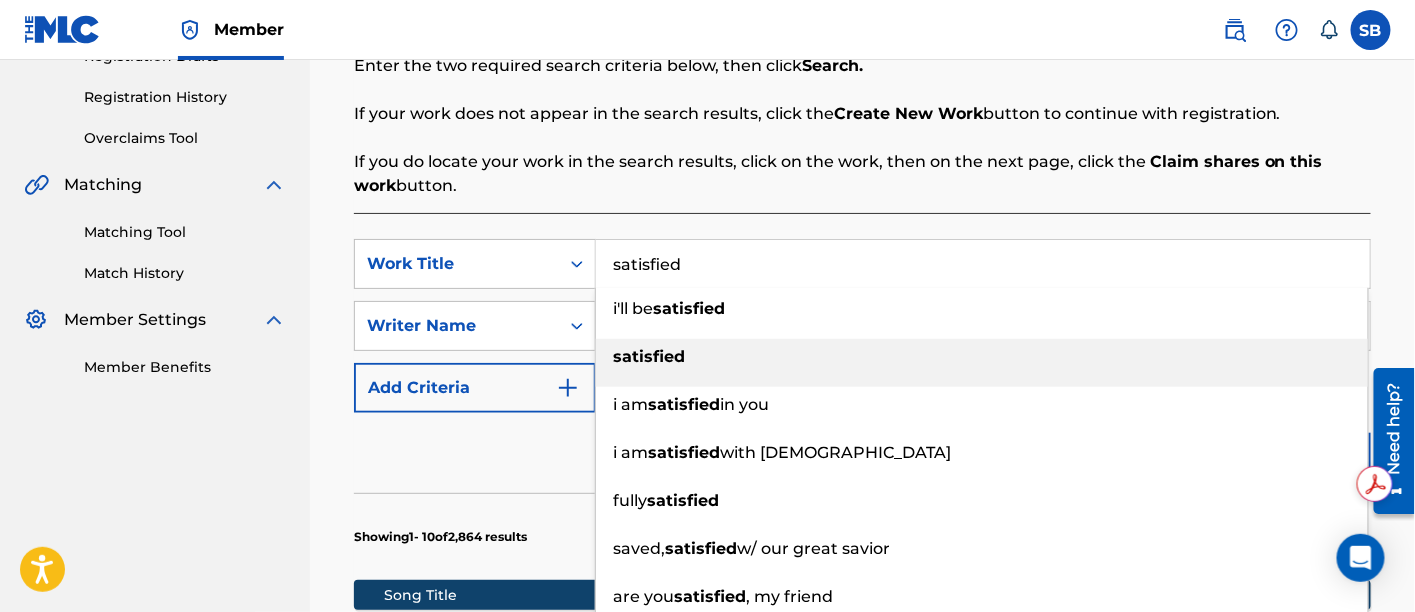 type on "satisfied" 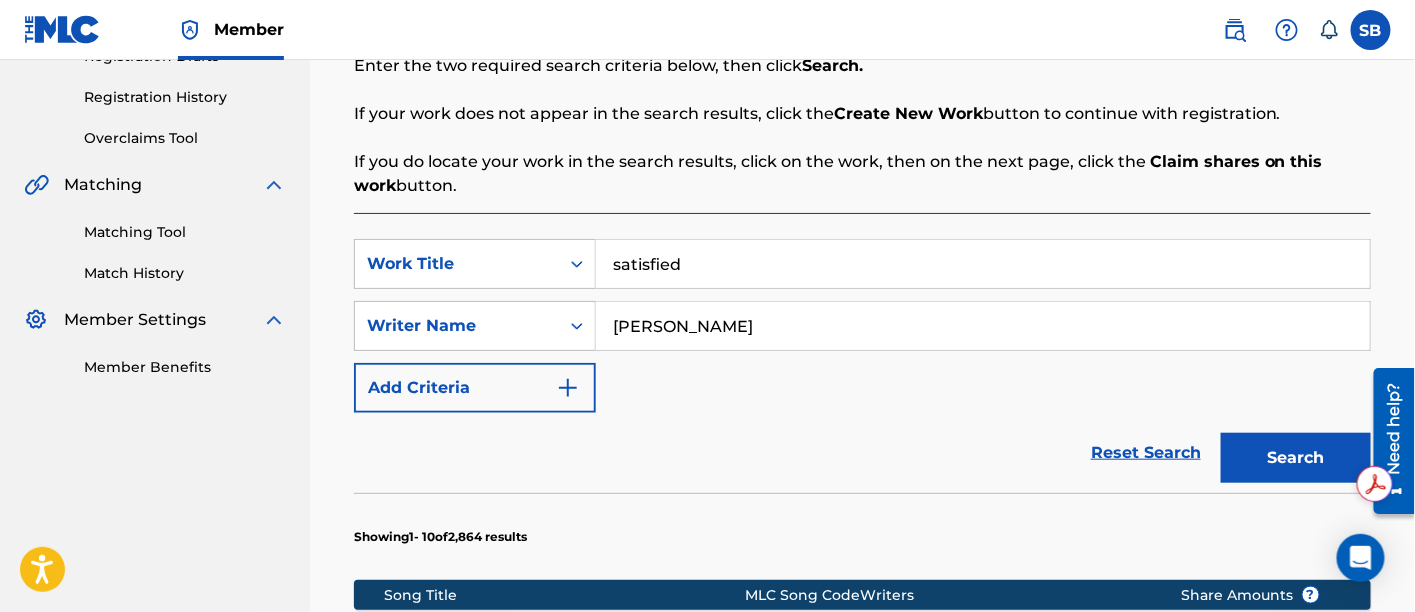 click on "moore" at bounding box center [983, 326] 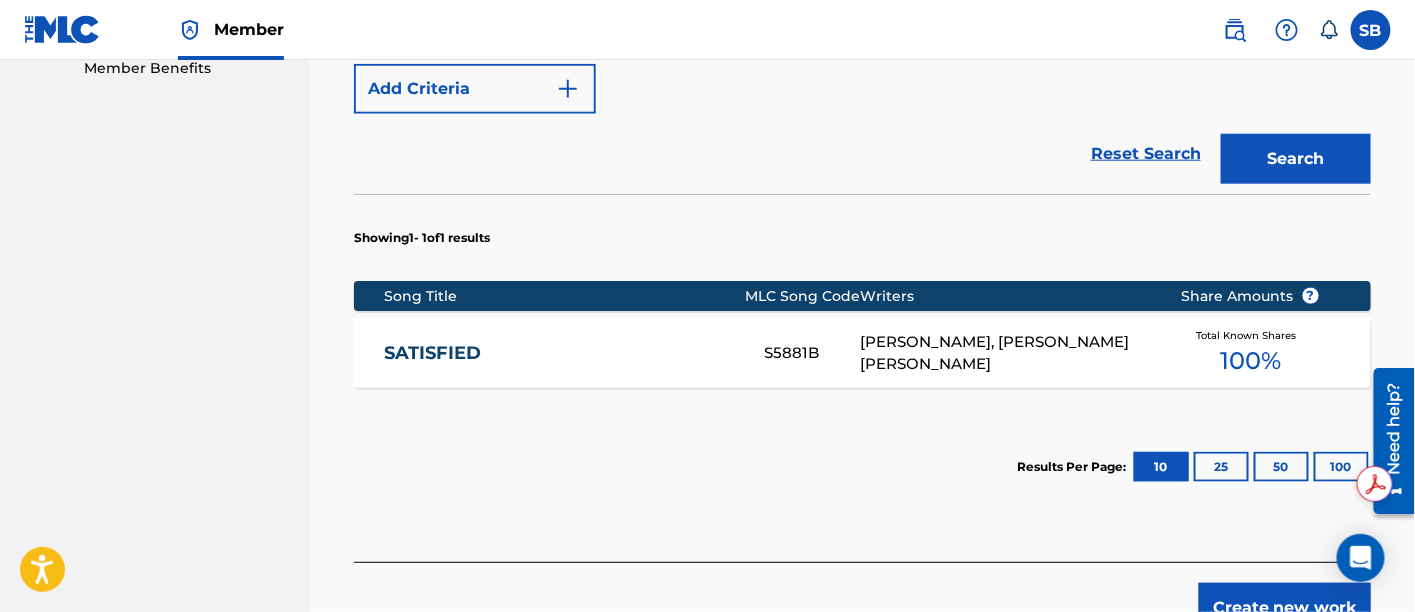 scroll, scrollTop: 663, scrollLeft: 0, axis: vertical 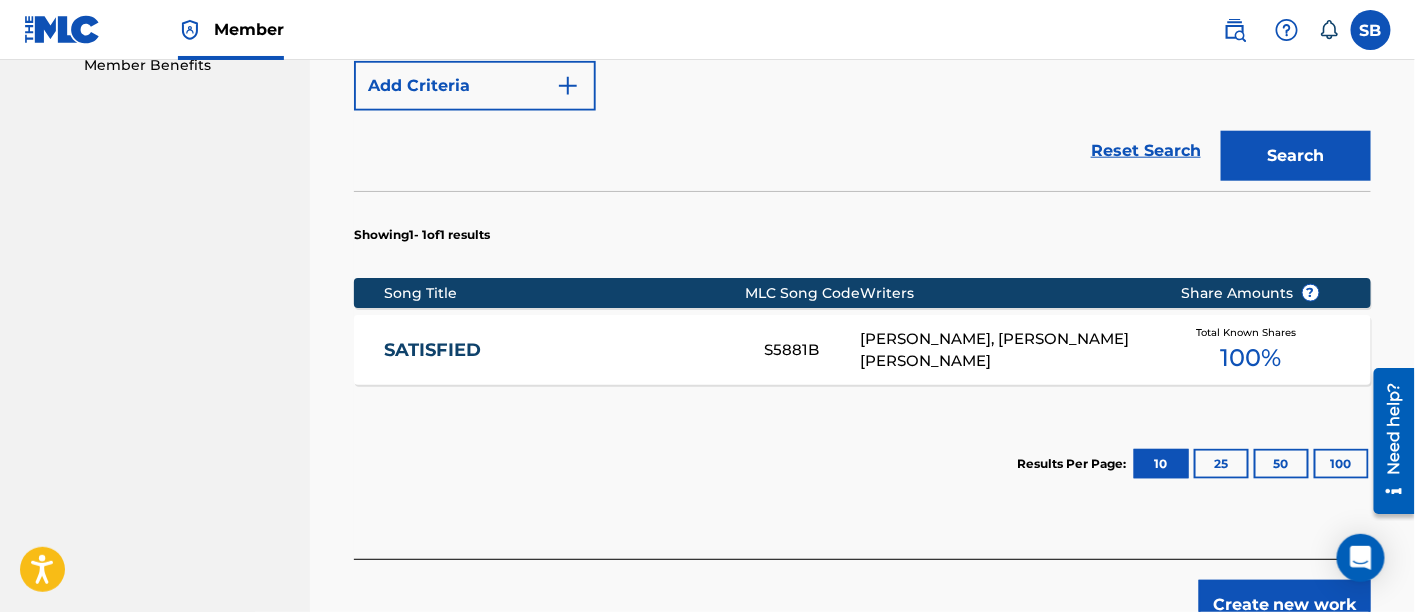 click on "SATISFIED" at bounding box center [561, 350] 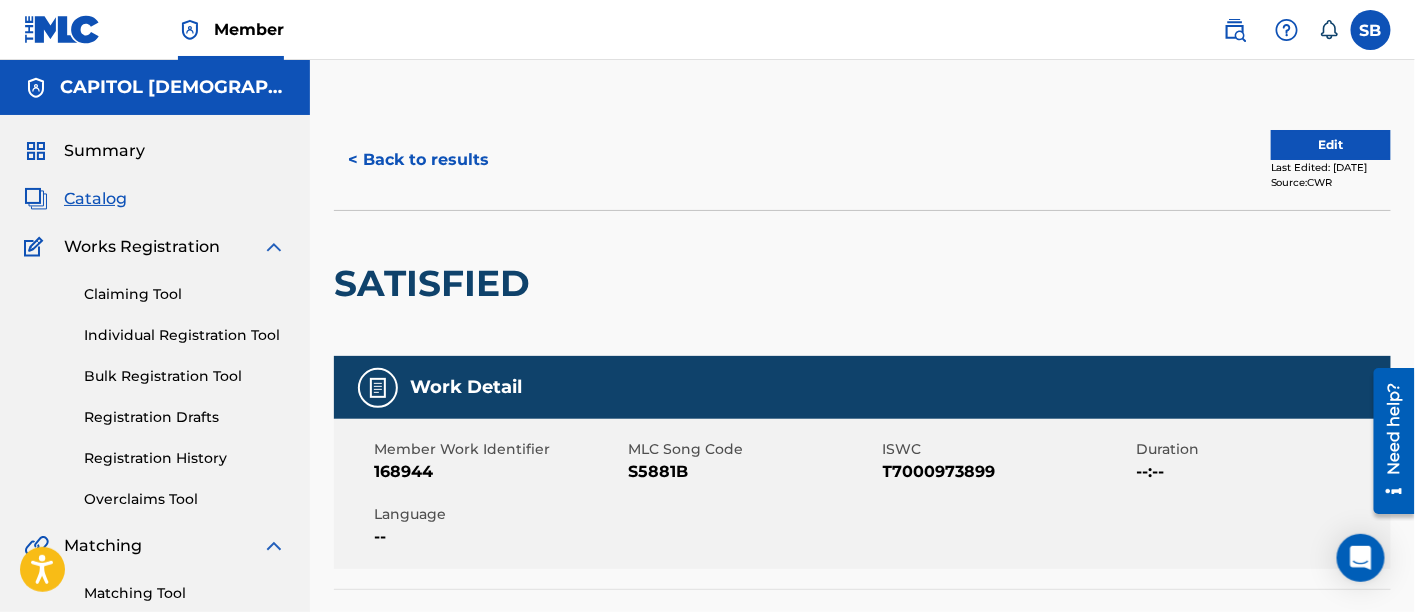 scroll, scrollTop: 153, scrollLeft: 0, axis: vertical 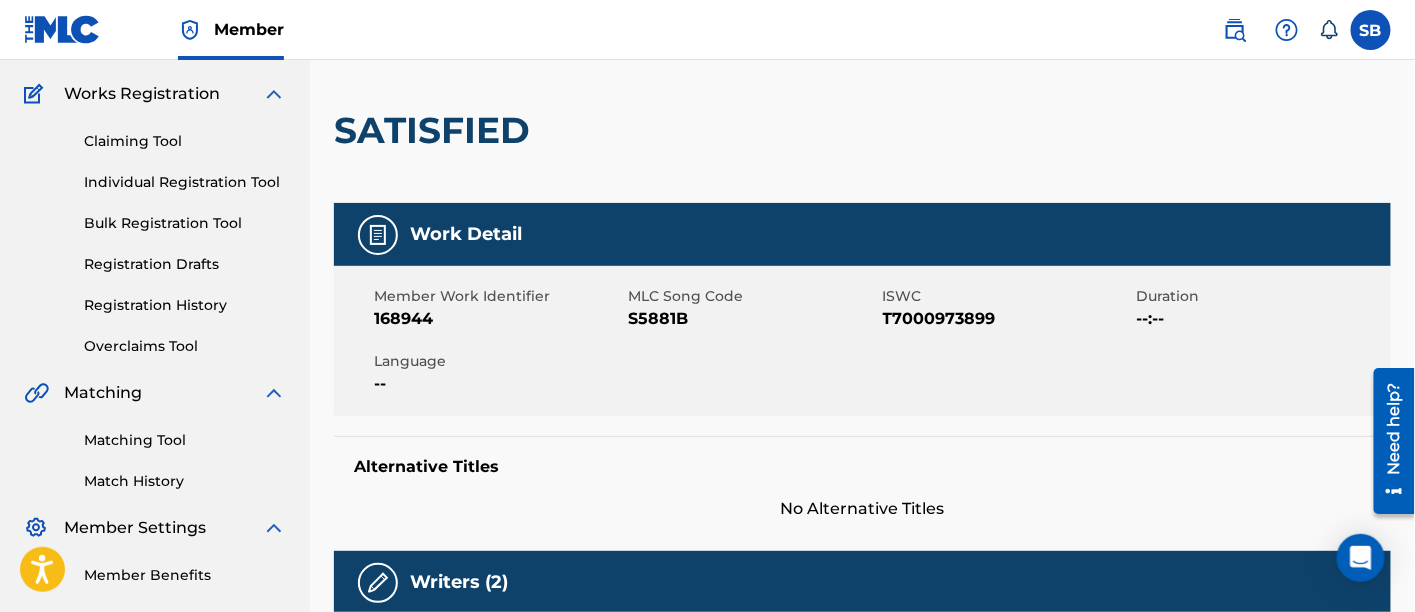 click on "T7000973899" at bounding box center [1007, 319] 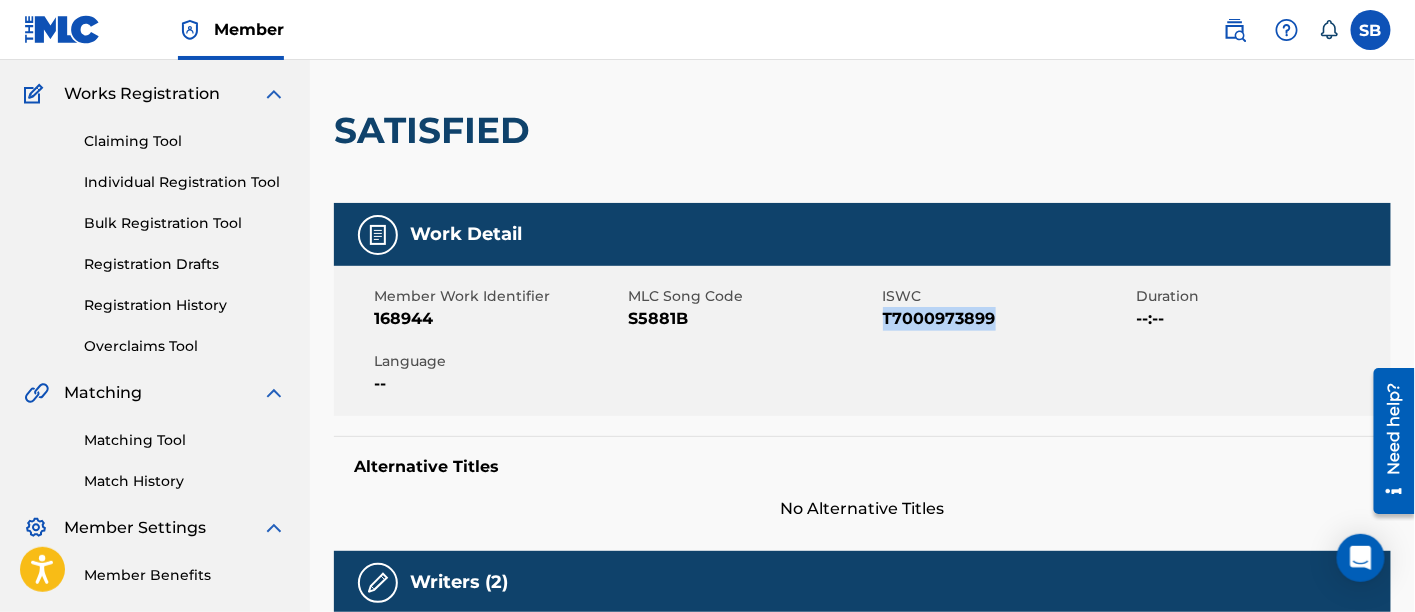 click on "T7000973899" at bounding box center (1007, 319) 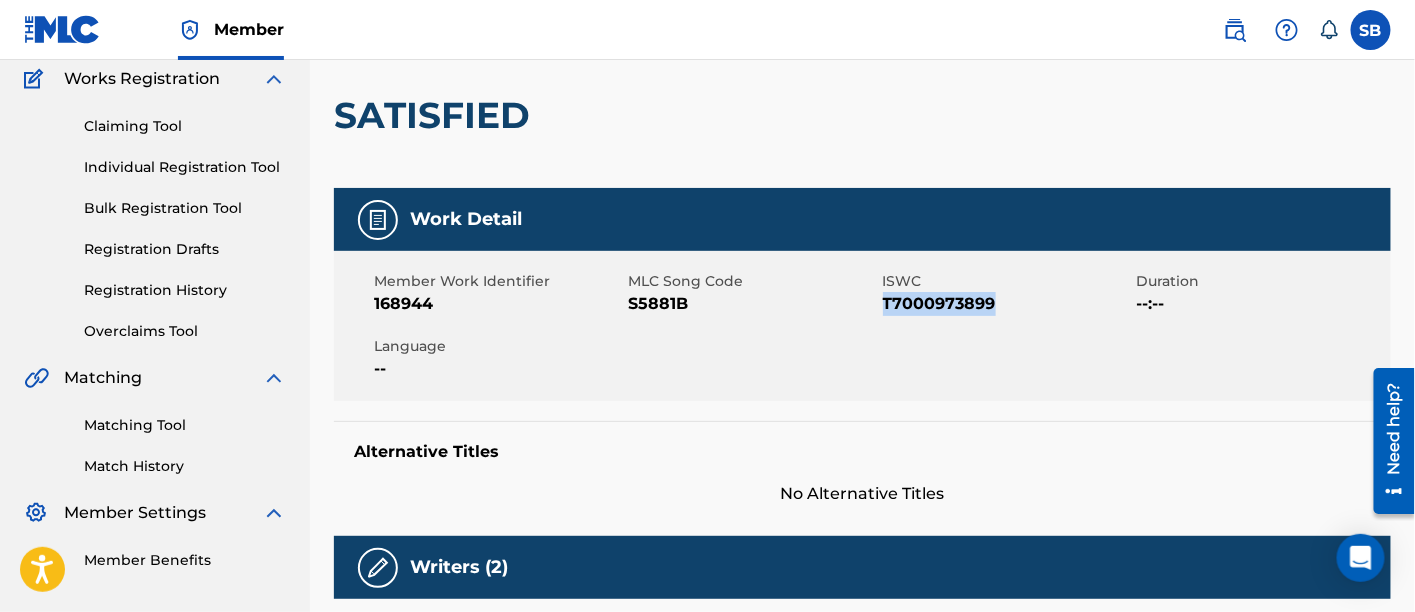 scroll, scrollTop: 0, scrollLeft: 0, axis: both 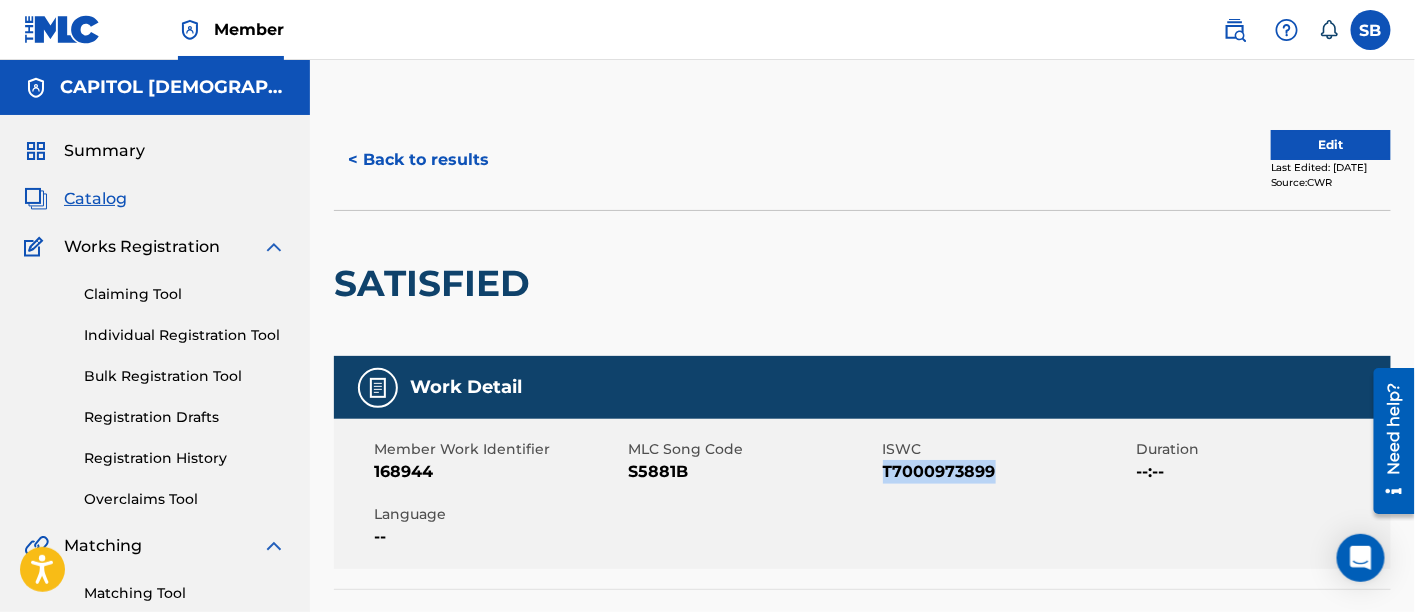 click on "< Back to results" at bounding box center (418, 160) 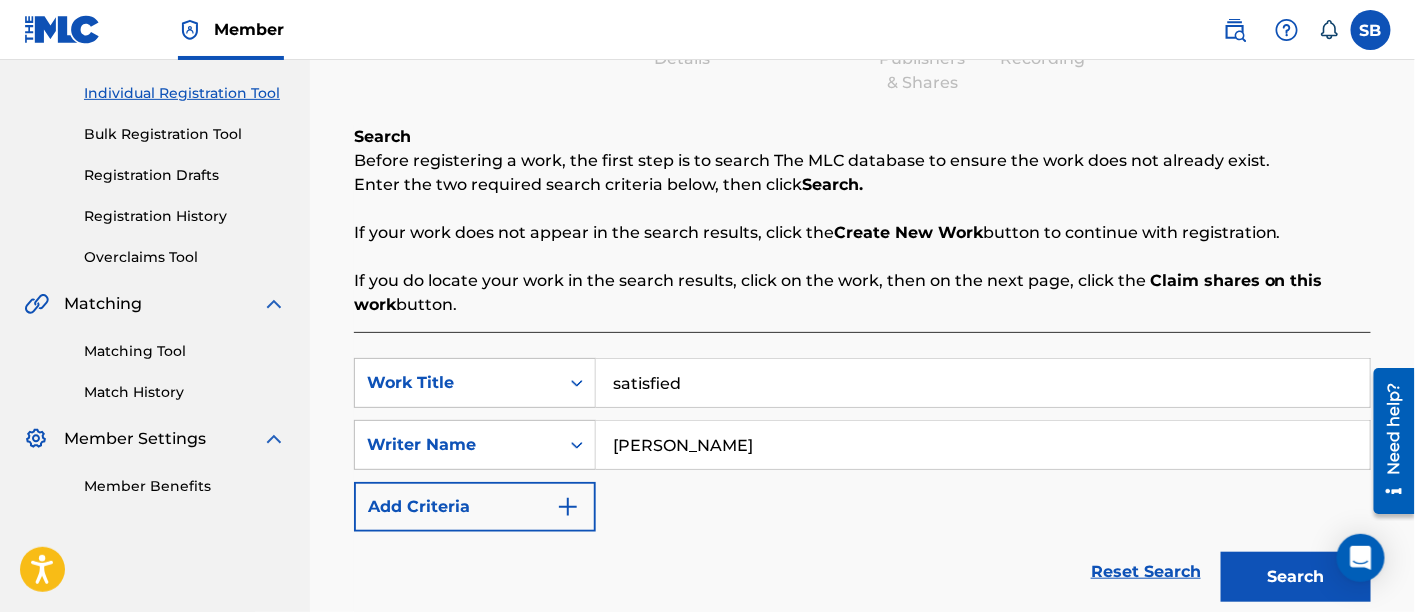 scroll, scrollTop: 194, scrollLeft: 0, axis: vertical 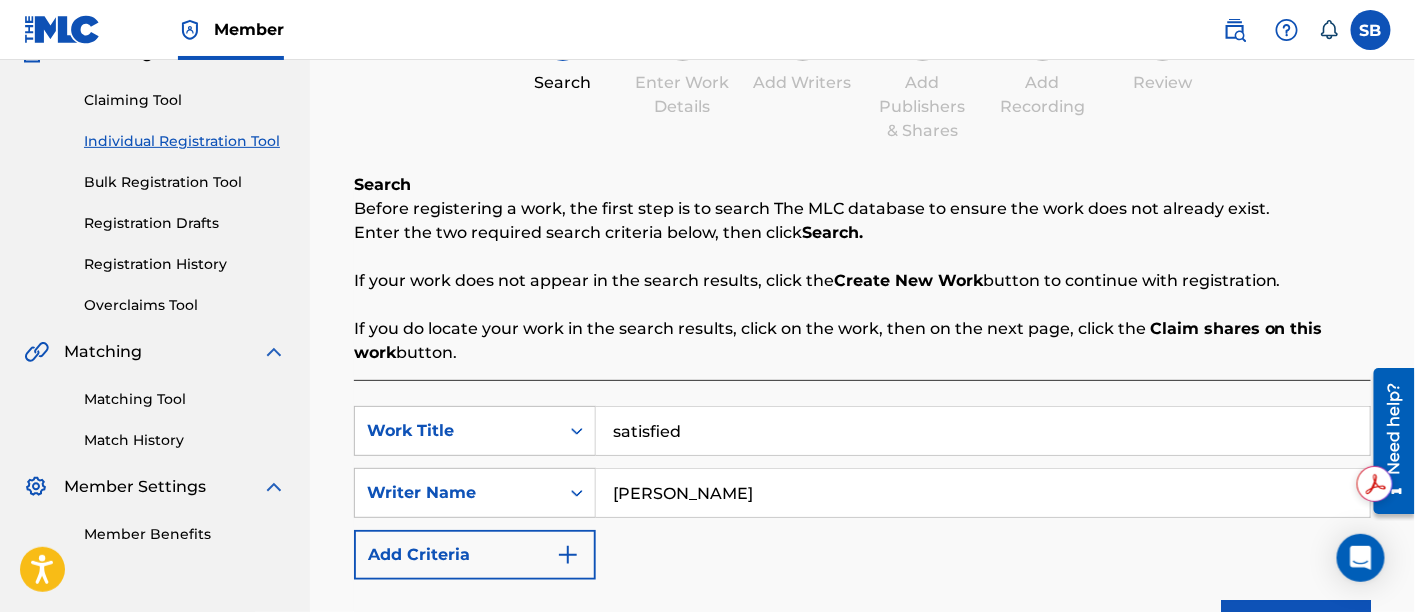 click on "satisfied" at bounding box center [983, 431] 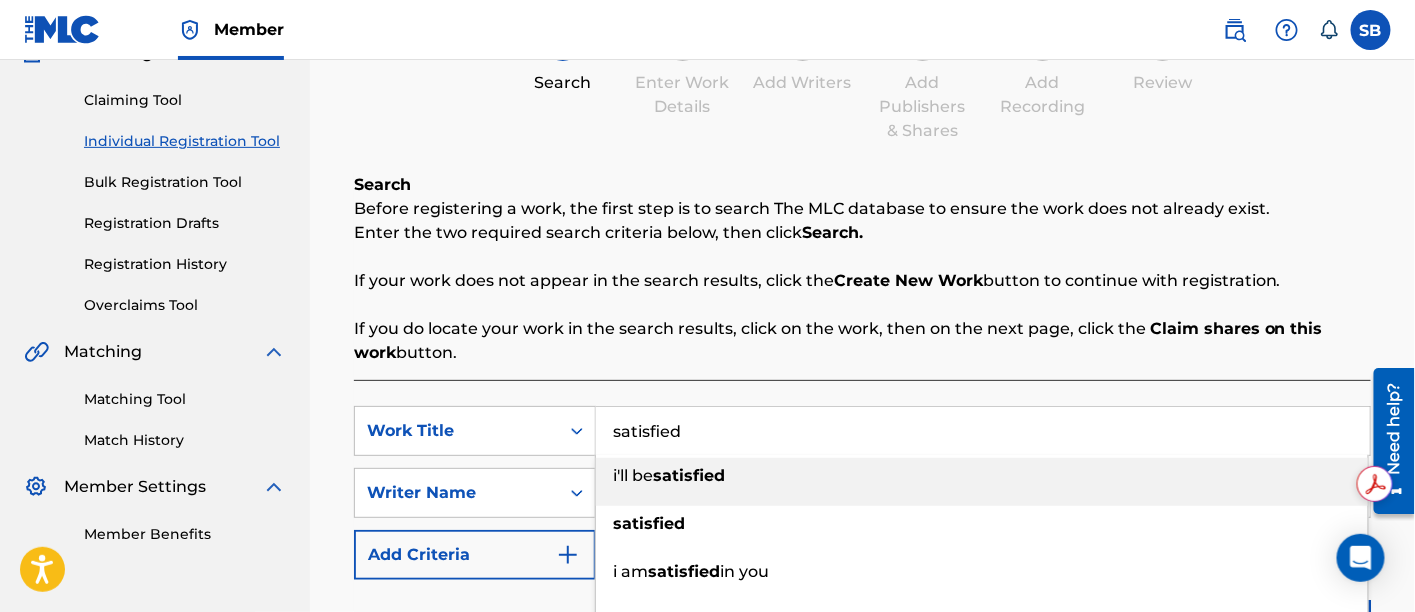 click on "satisfied" at bounding box center (983, 431) 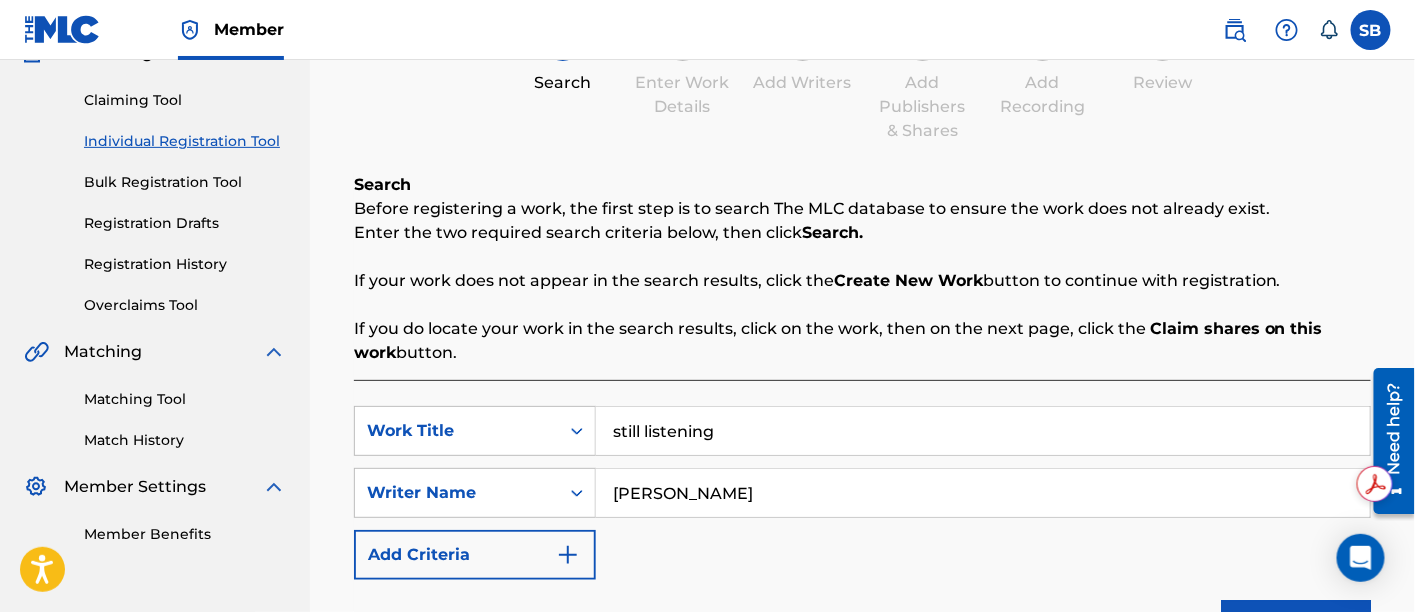 type on "still listening" 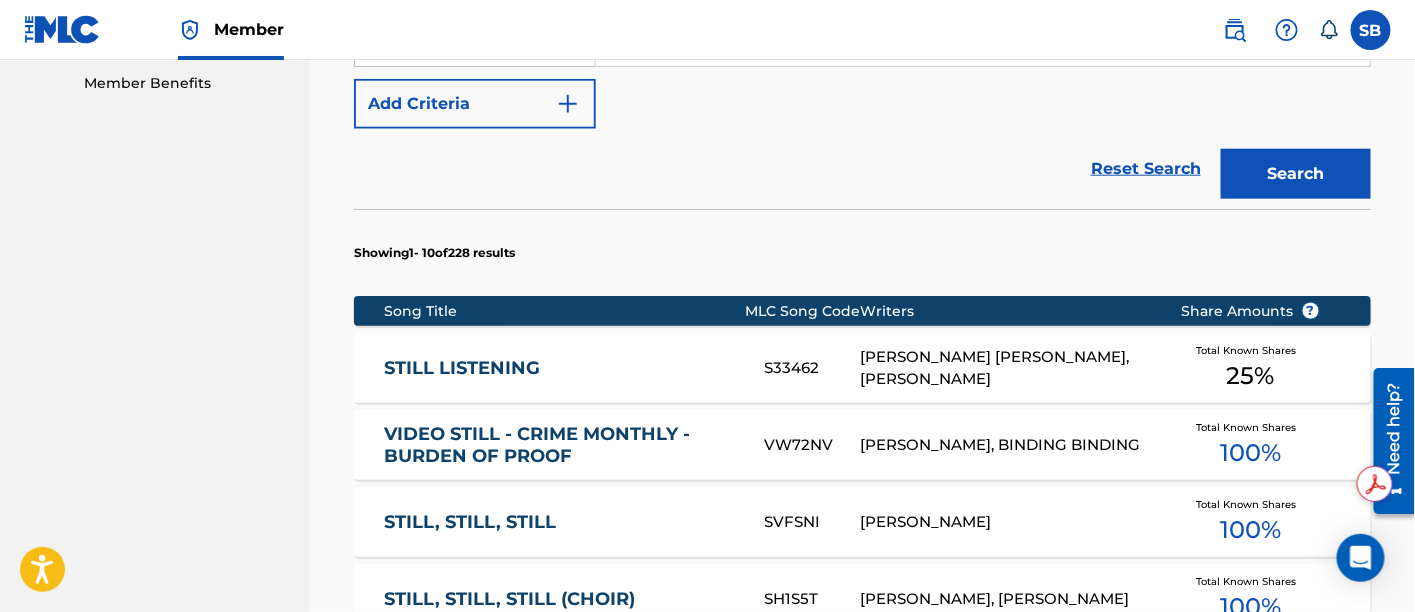 scroll, scrollTop: 640, scrollLeft: 0, axis: vertical 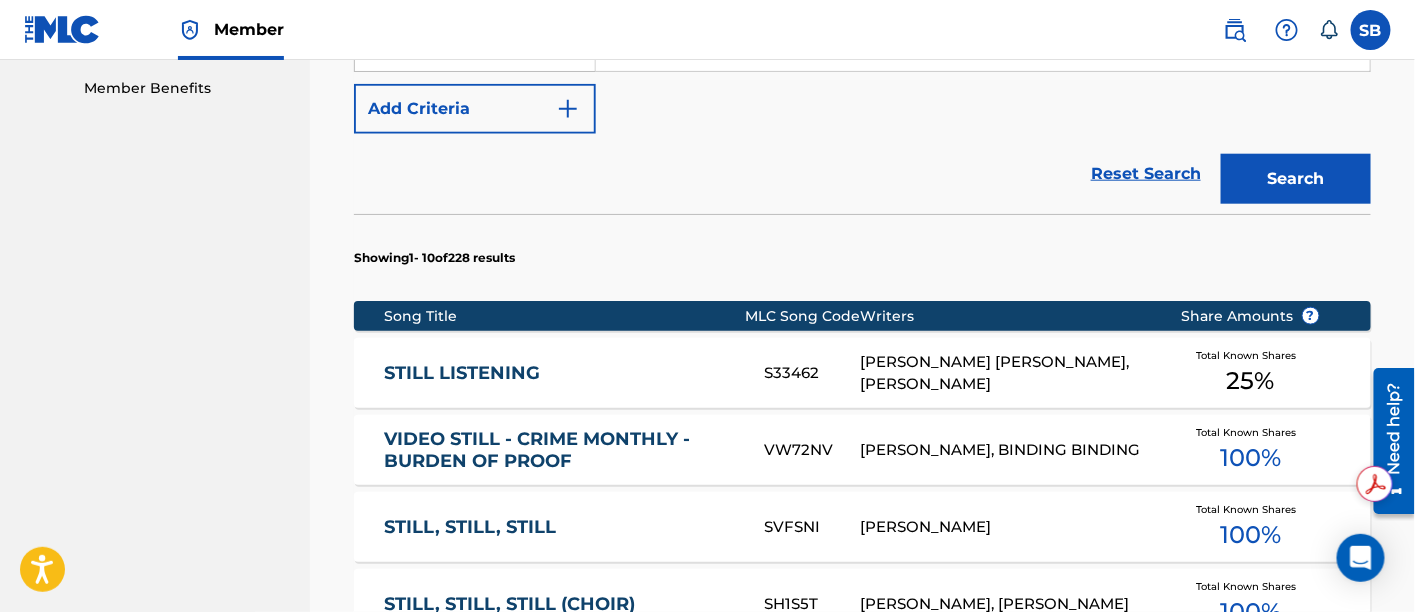 click on "STILL LISTENING" at bounding box center [561, 373] 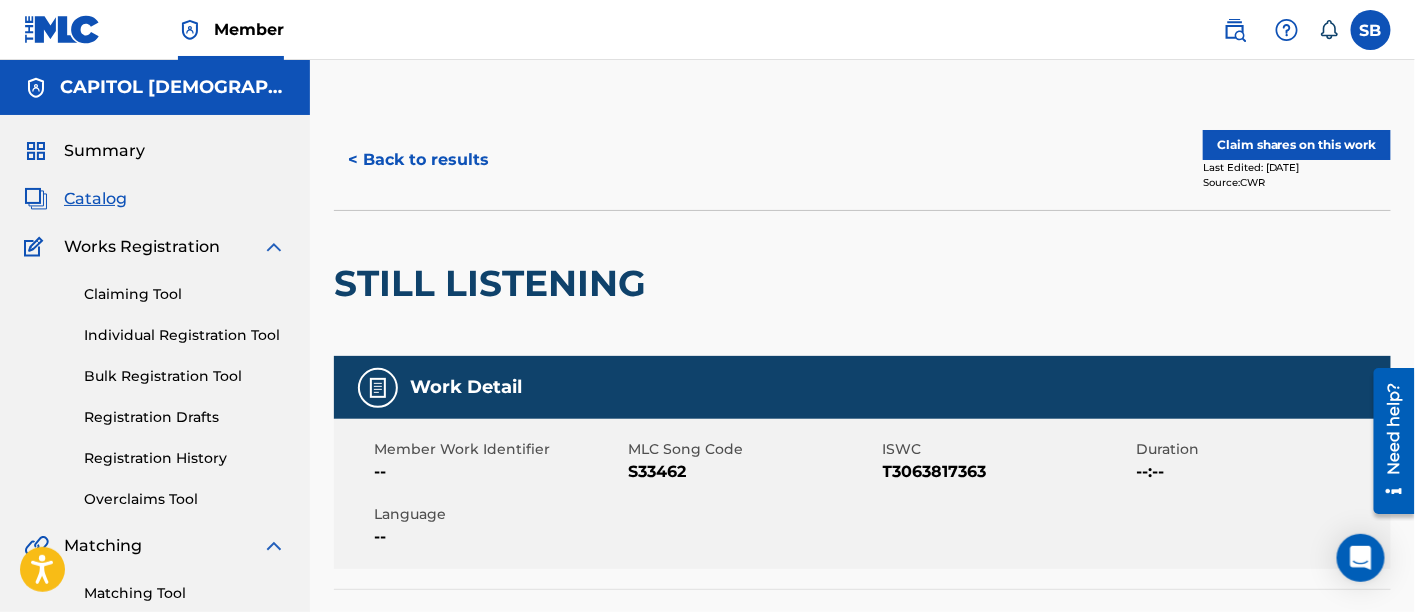scroll, scrollTop: 119, scrollLeft: 0, axis: vertical 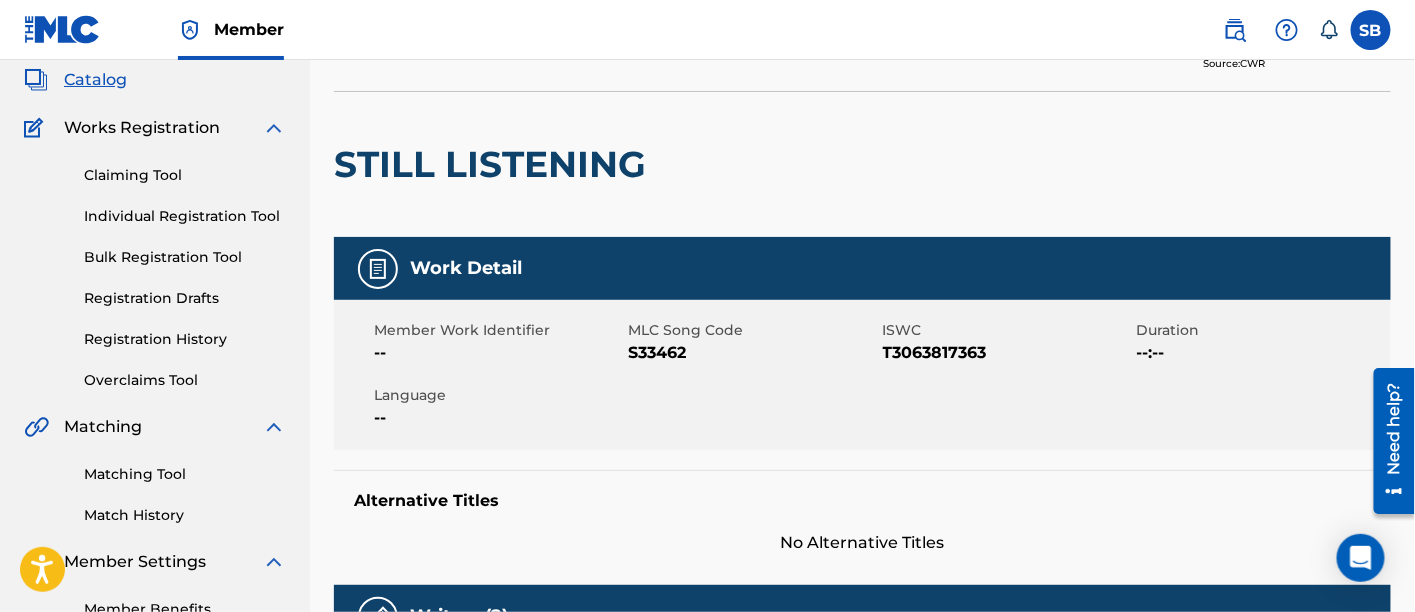 click on "T3063817363" at bounding box center (1007, 353) 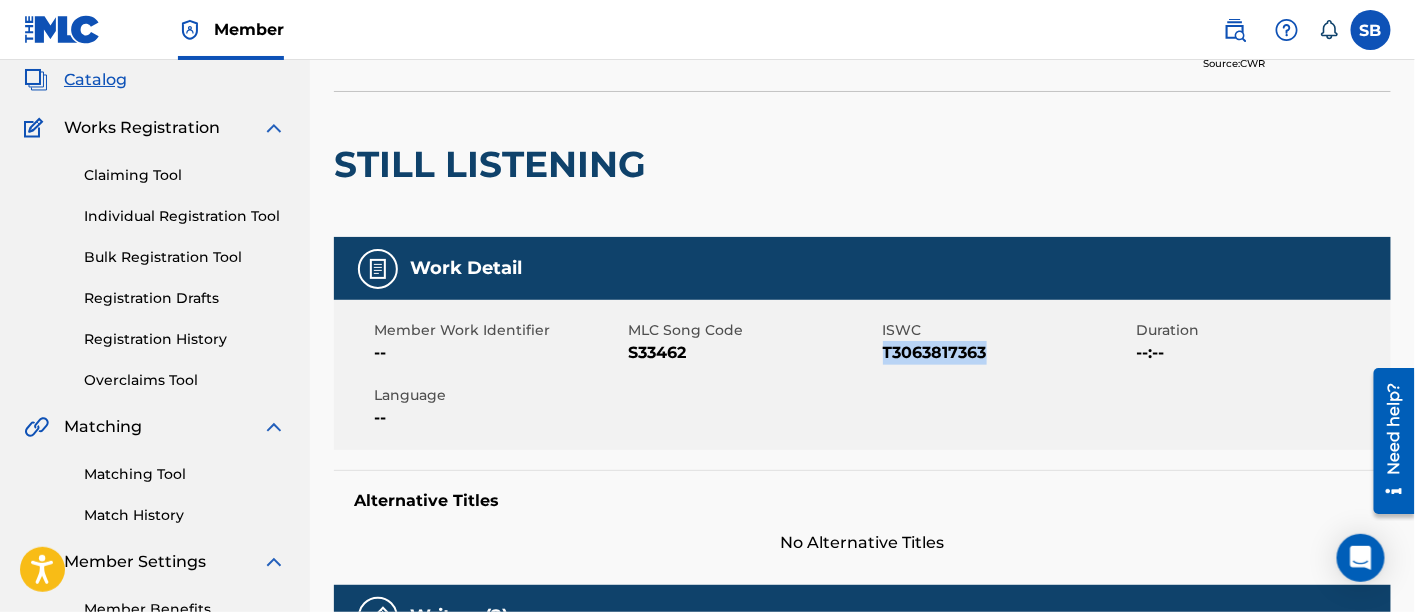 click on "T3063817363" at bounding box center [1007, 353] 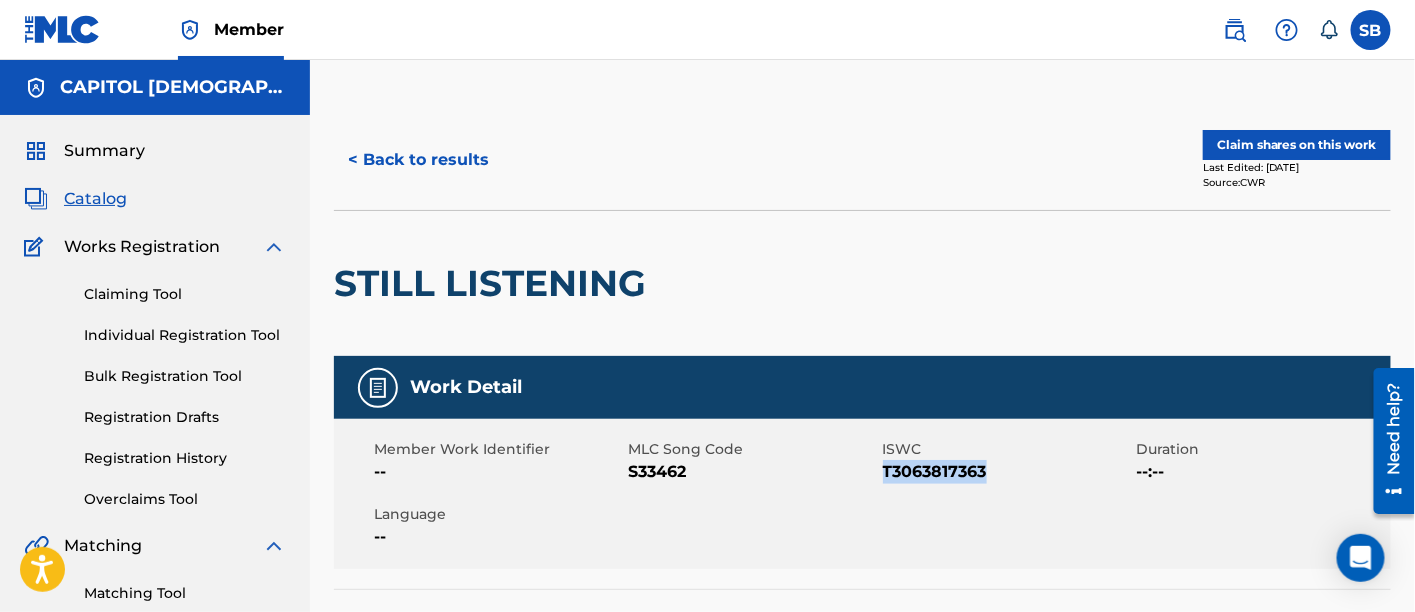 click on "< Back to results" at bounding box center (418, 160) 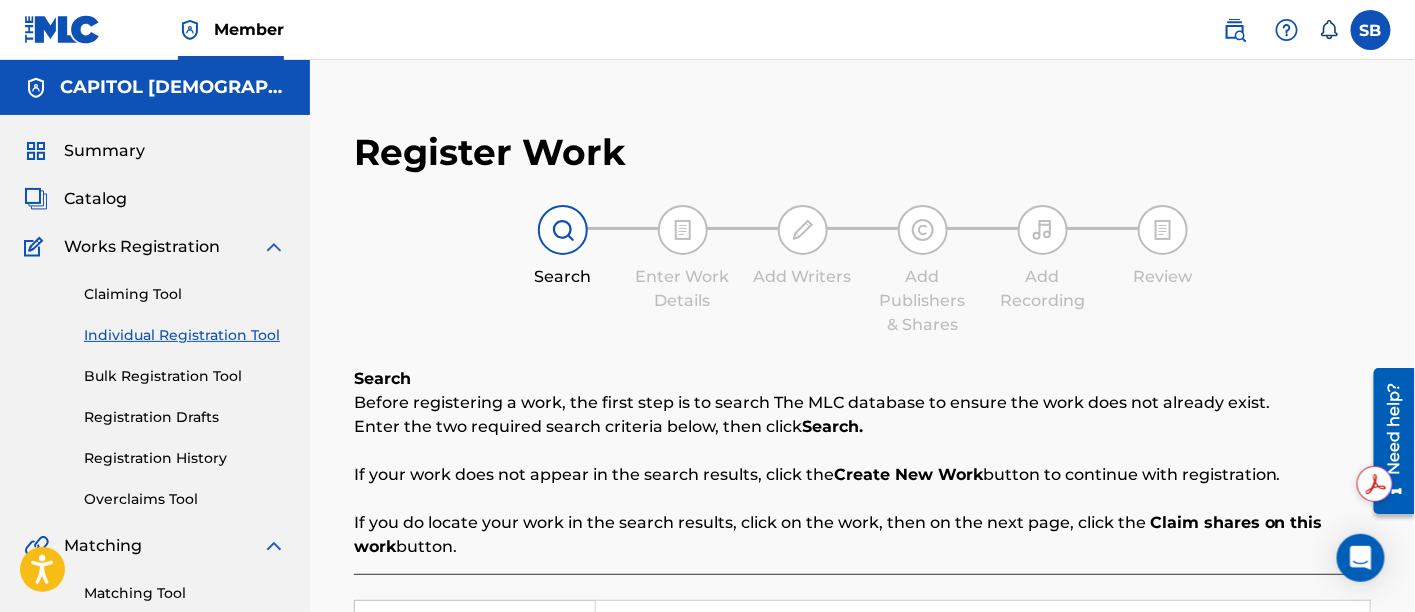 scroll, scrollTop: 361, scrollLeft: 0, axis: vertical 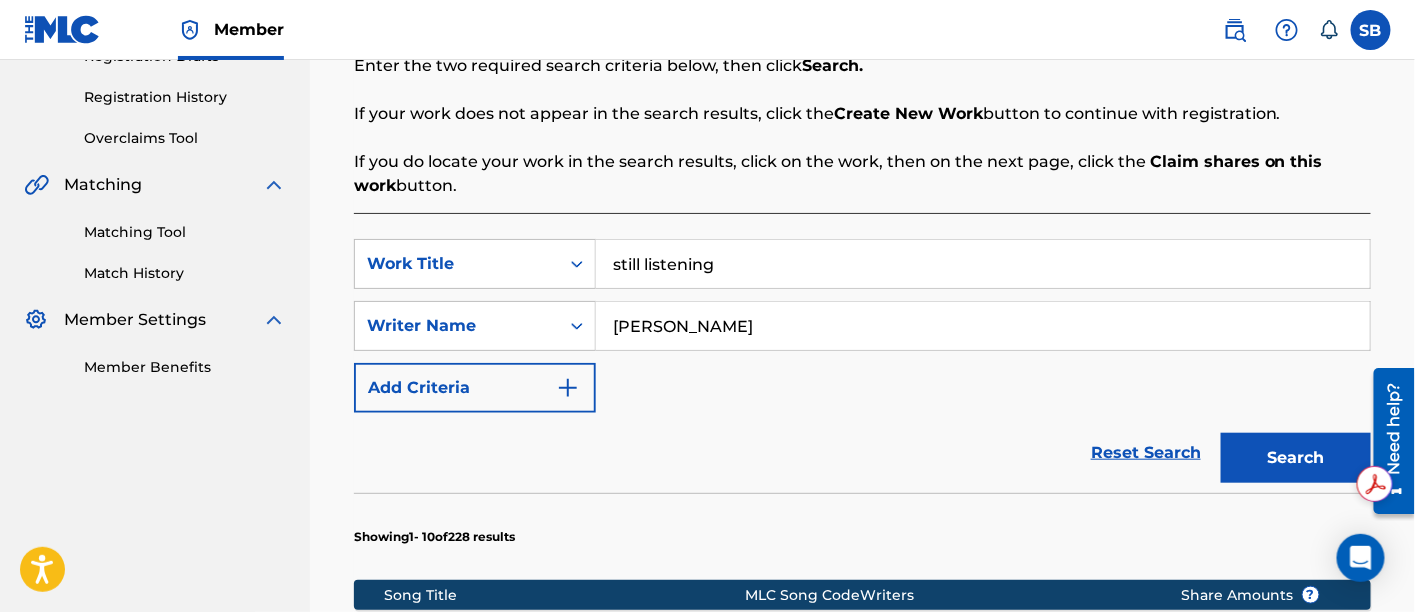 click on "still listening" at bounding box center (983, 264) 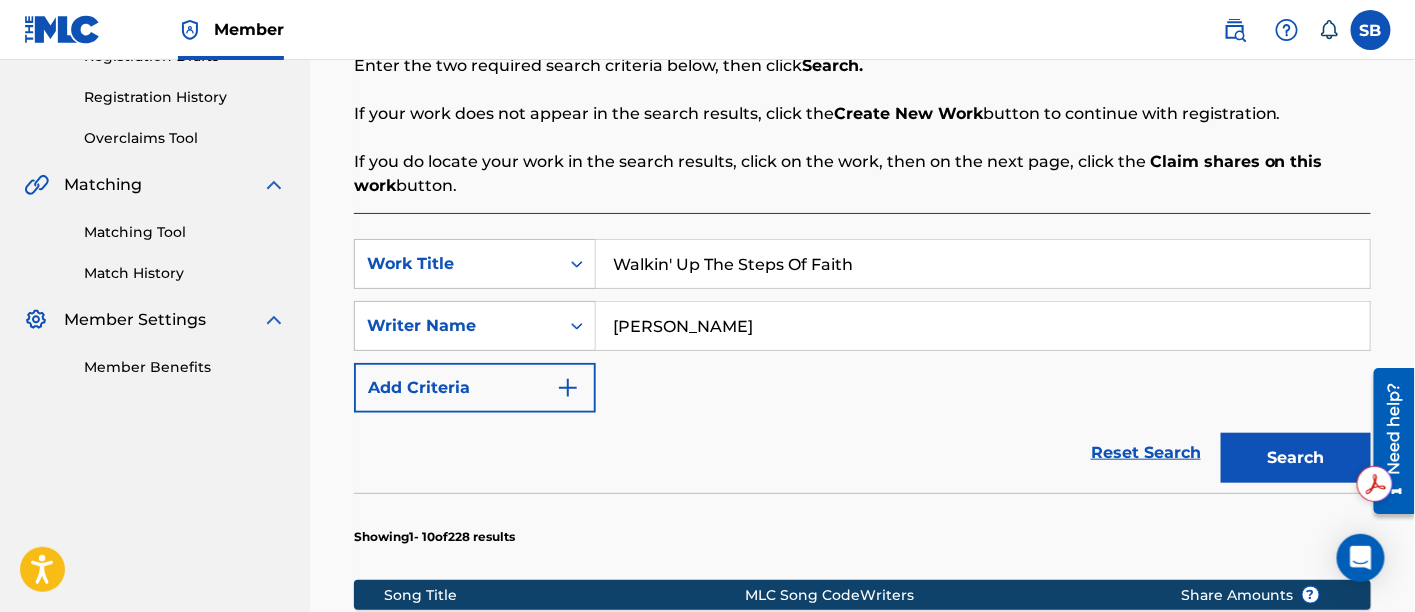 type on "Walkin' Up The Steps Of Faith" 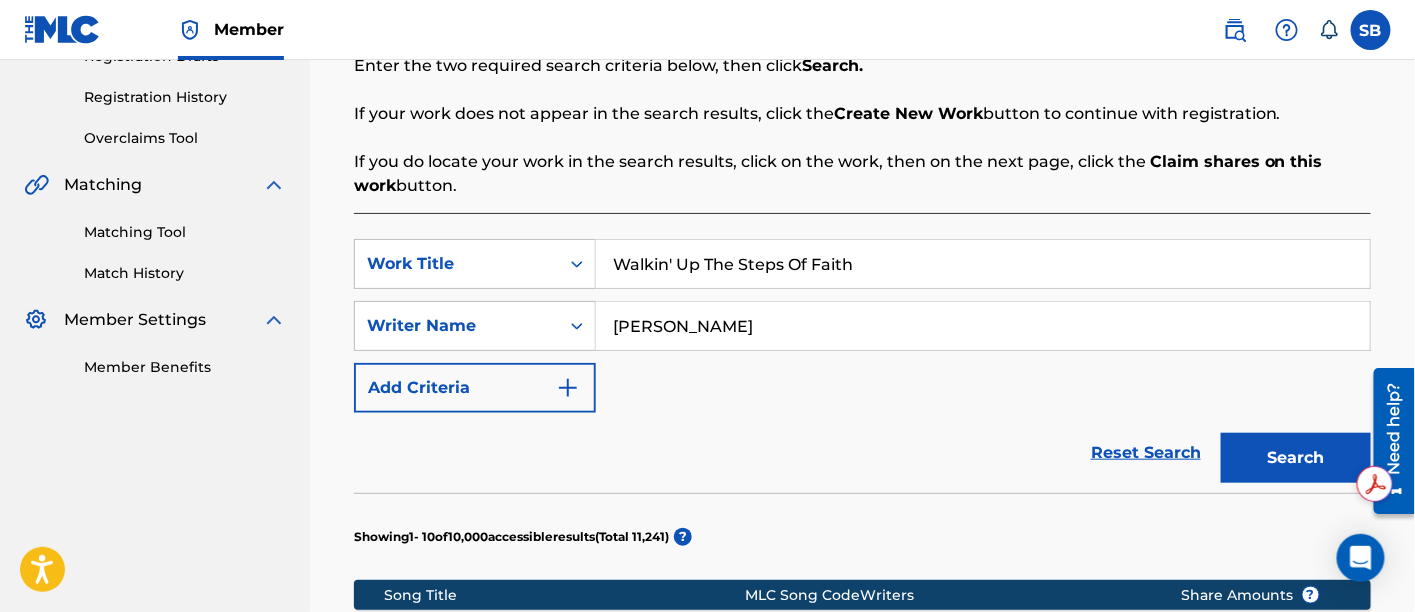 click on "moore" at bounding box center [983, 326] 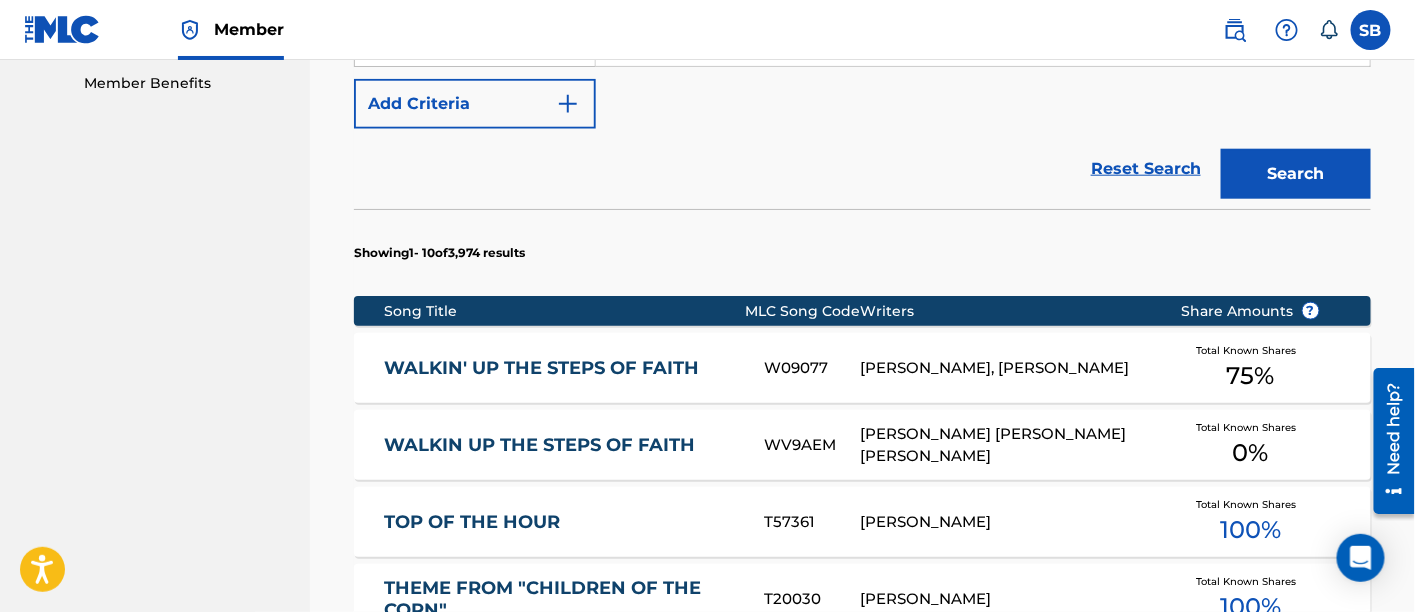 scroll, scrollTop: 647, scrollLeft: 0, axis: vertical 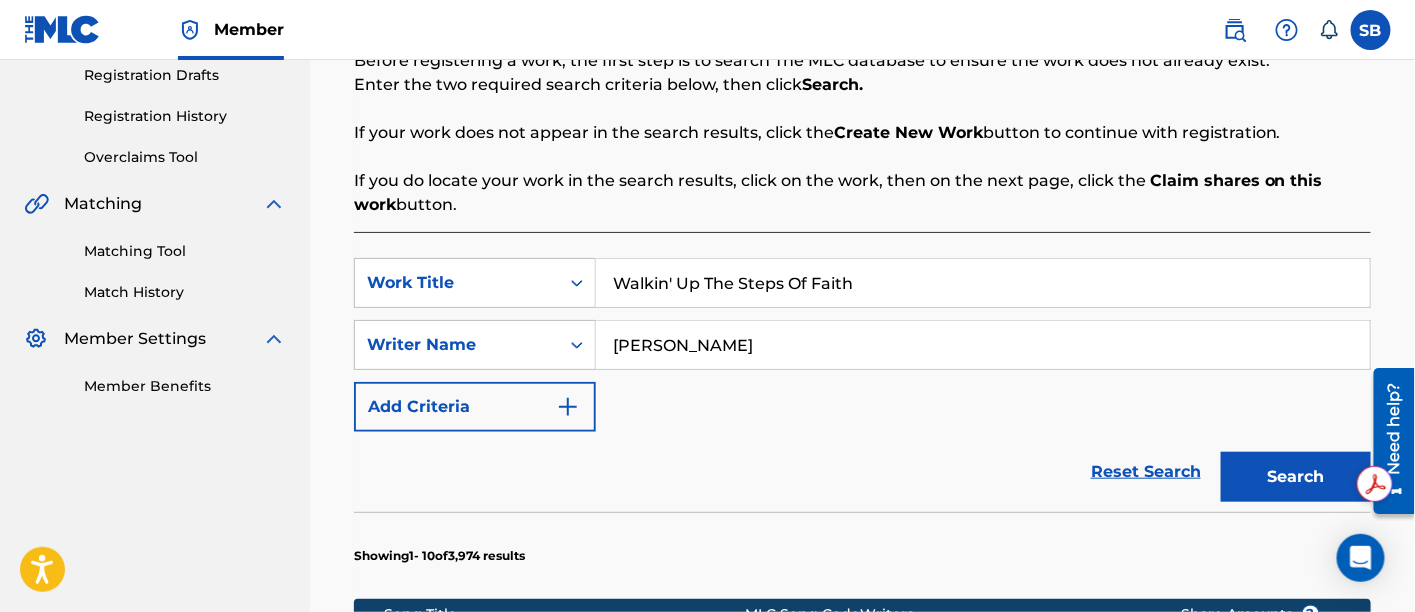 click on "Walkin' Up The Steps Of Faith" at bounding box center [983, 283] 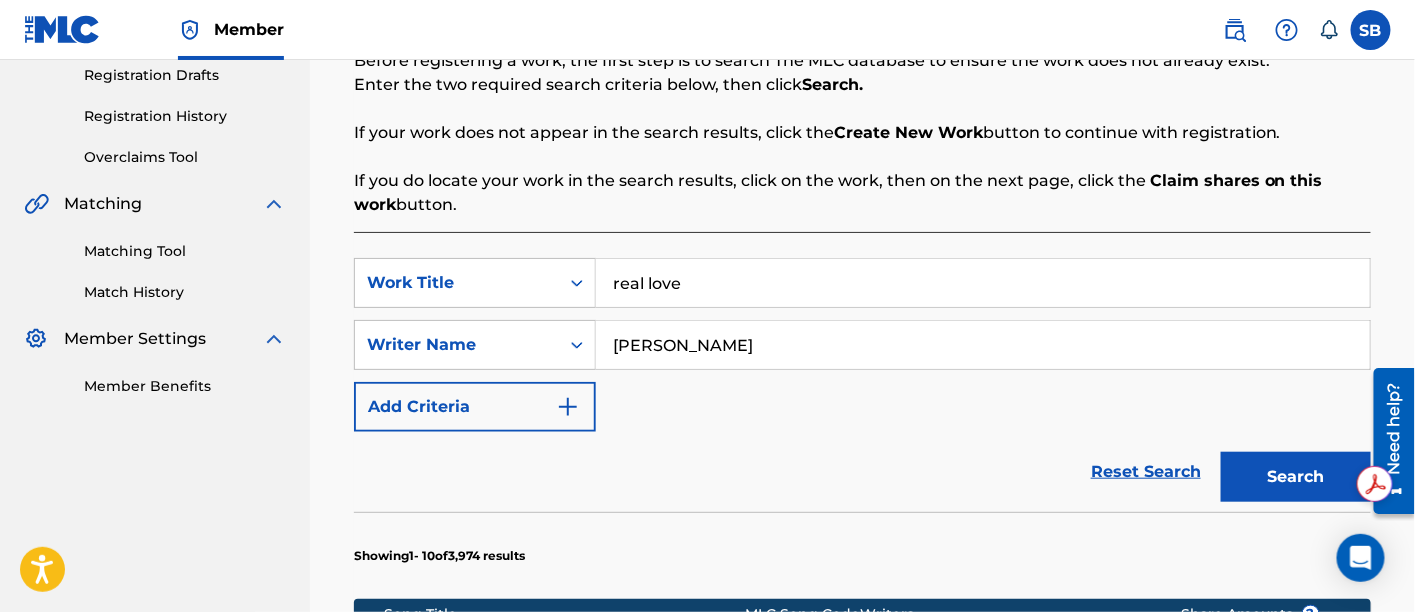 type on "real love" 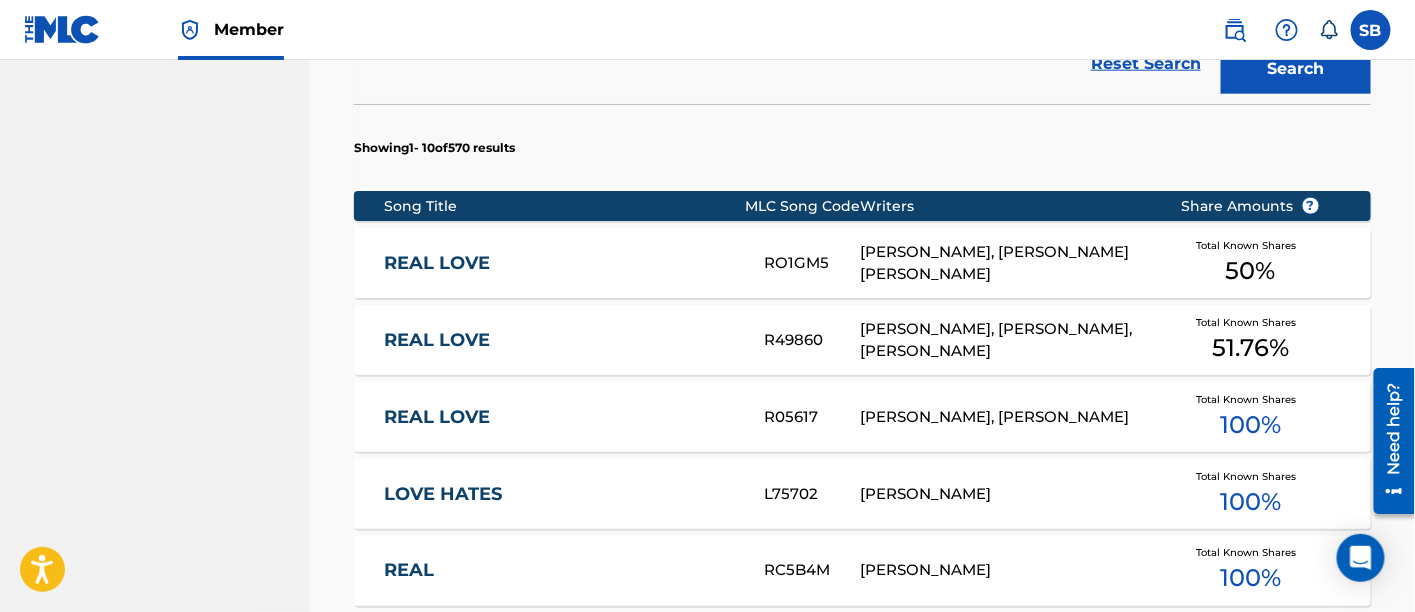 scroll, scrollTop: 751, scrollLeft: 0, axis: vertical 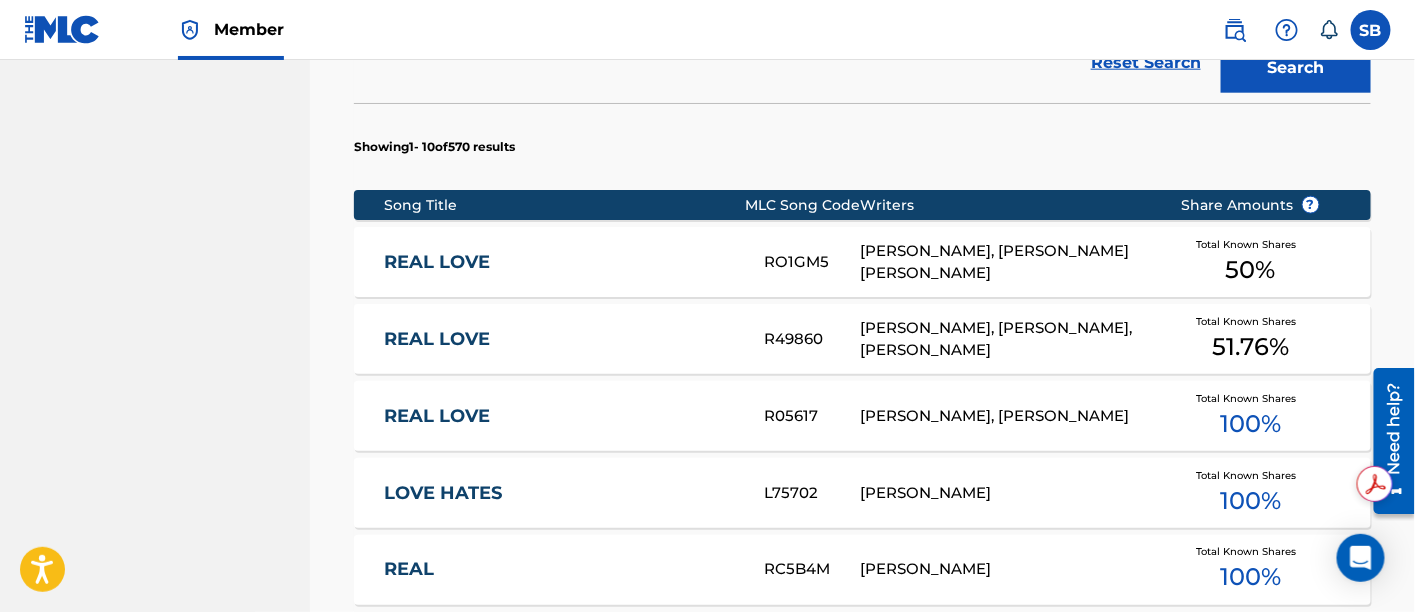click on "REAL LOVE" at bounding box center (561, 416) 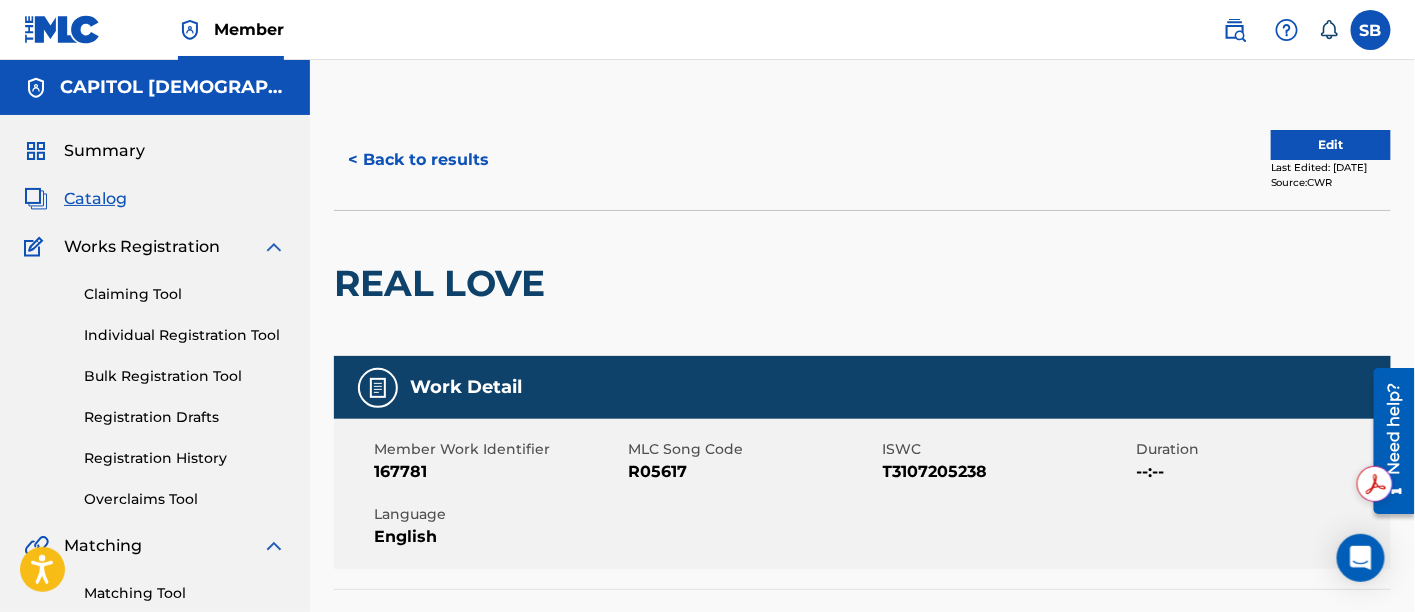 click on "T3107205238" at bounding box center [1007, 472] 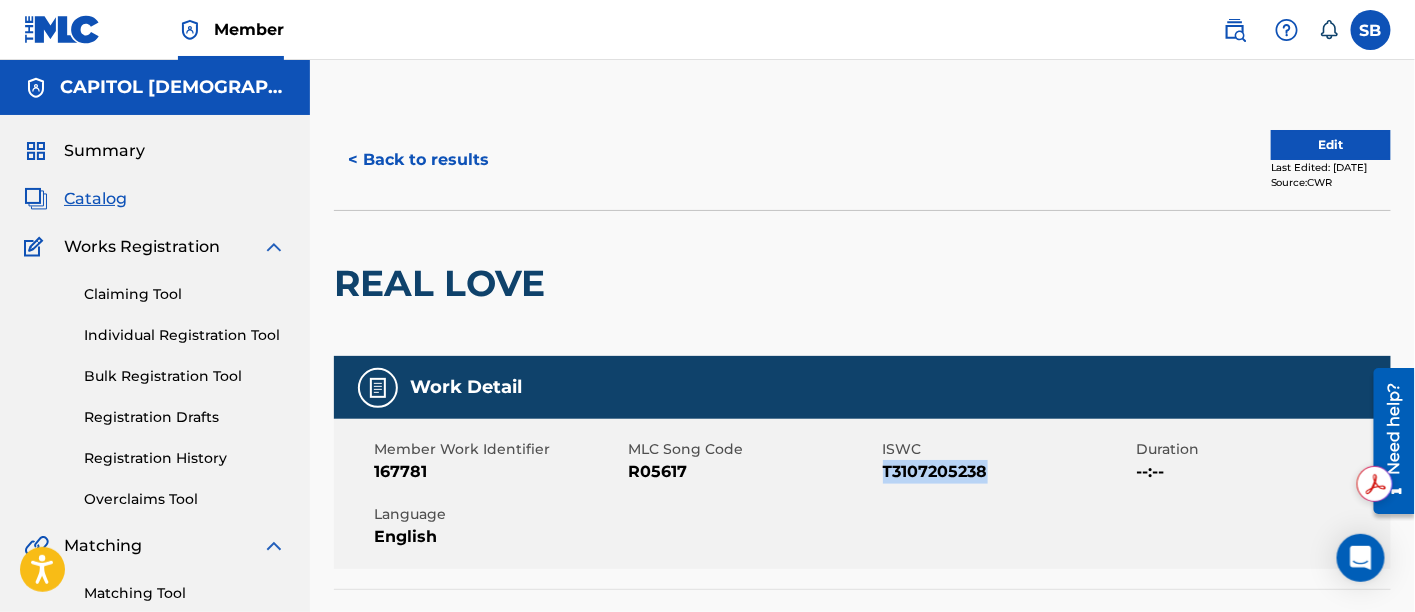 click on "T3107205238" at bounding box center [1007, 472] 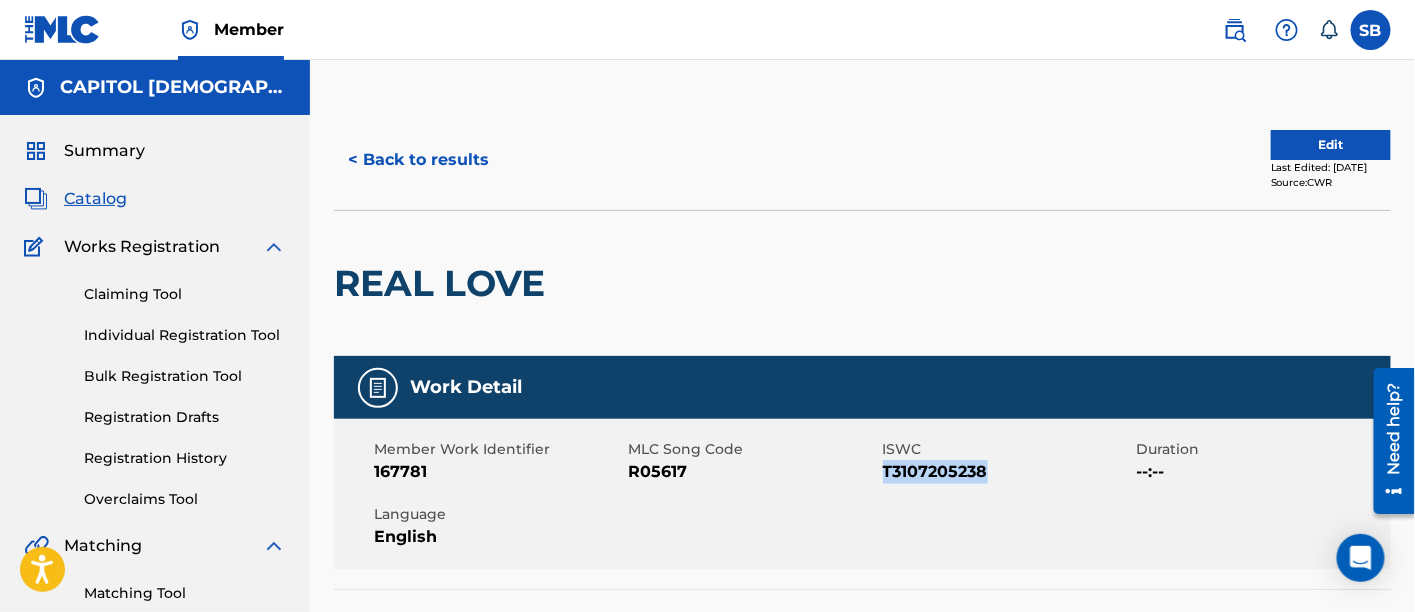 click on "< Back to results" at bounding box center [418, 160] 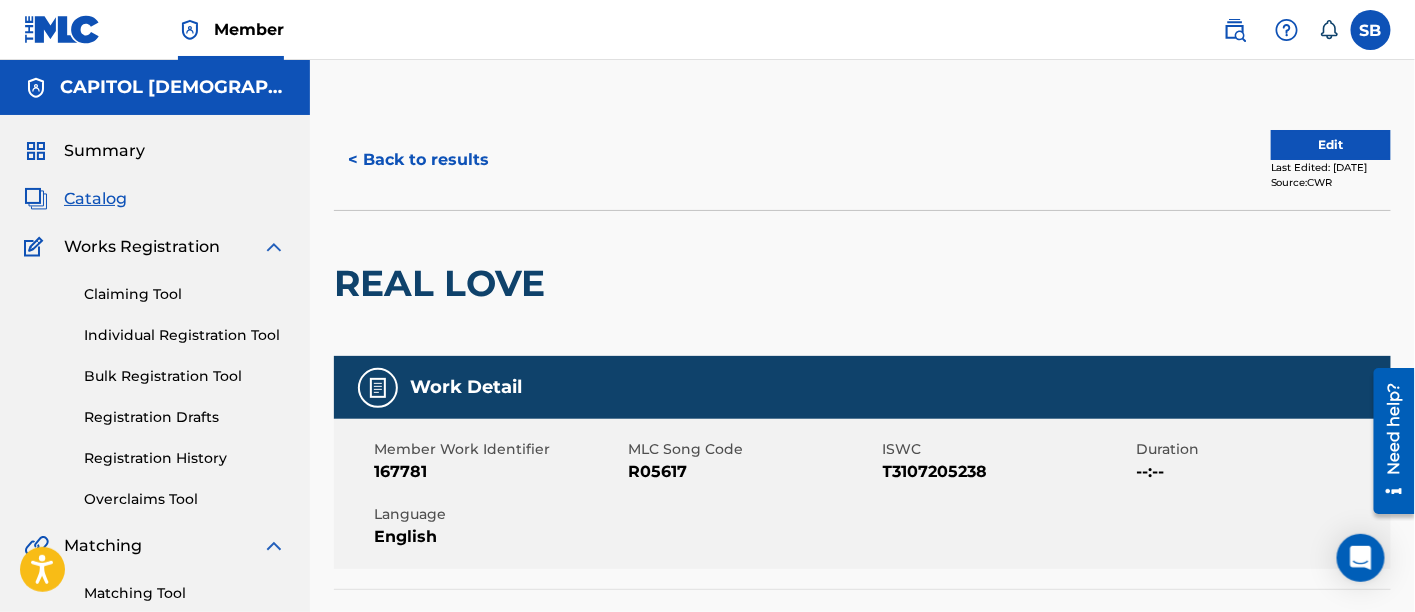 scroll, scrollTop: 361, scrollLeft: 0, axis: vertical 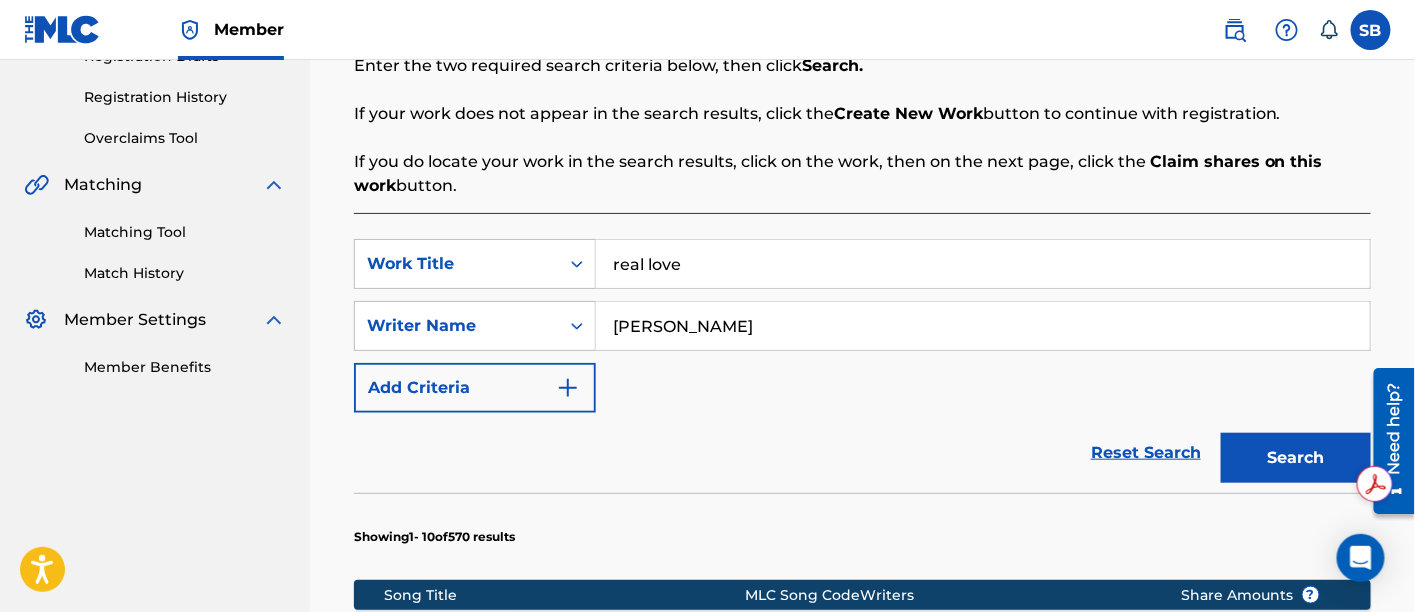 click on "SearchWithCriteria854bcd02-6dbe-46da-a701-db6151bc01df Work Title real love SearchWithCriteriafb97c0da-00e7-4ece-a790-88806e03181d Writer Name elias Add Criteria" at bounding box center (862, 326) 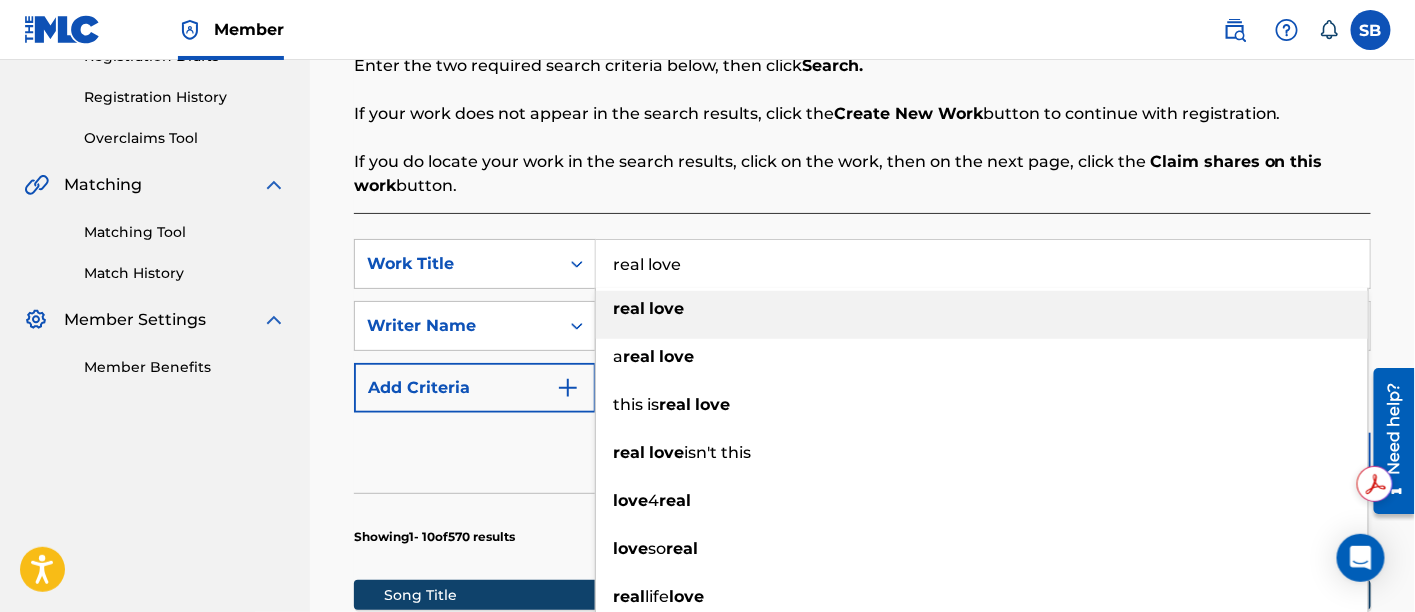 click on "real love" at bounding box center [983, 264] 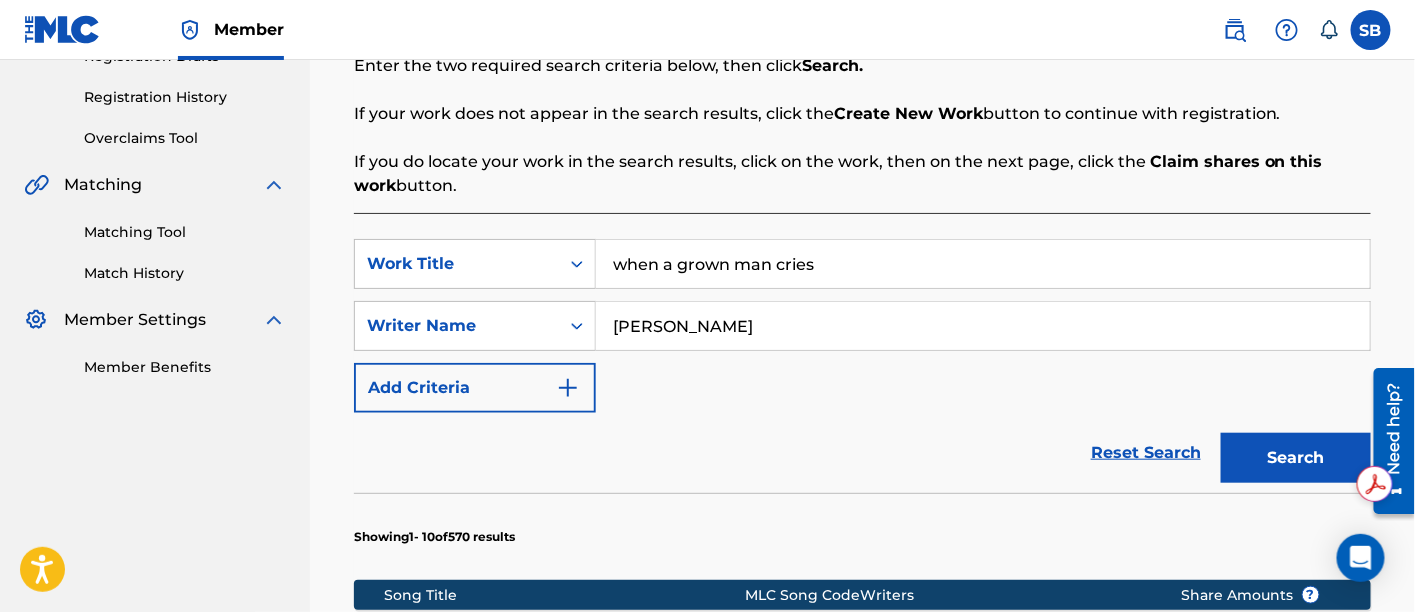 type on "when a grown man cries" 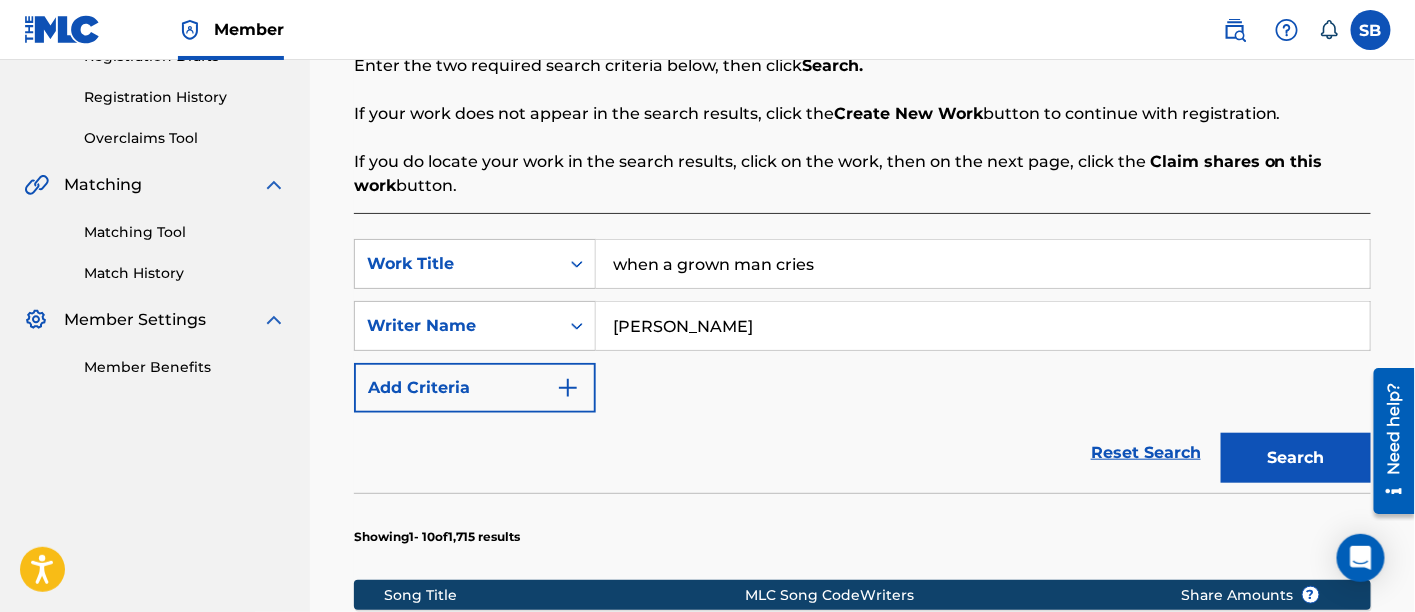 scroll, scrollTop: 728, scrollLeft: 0, axis: vertical 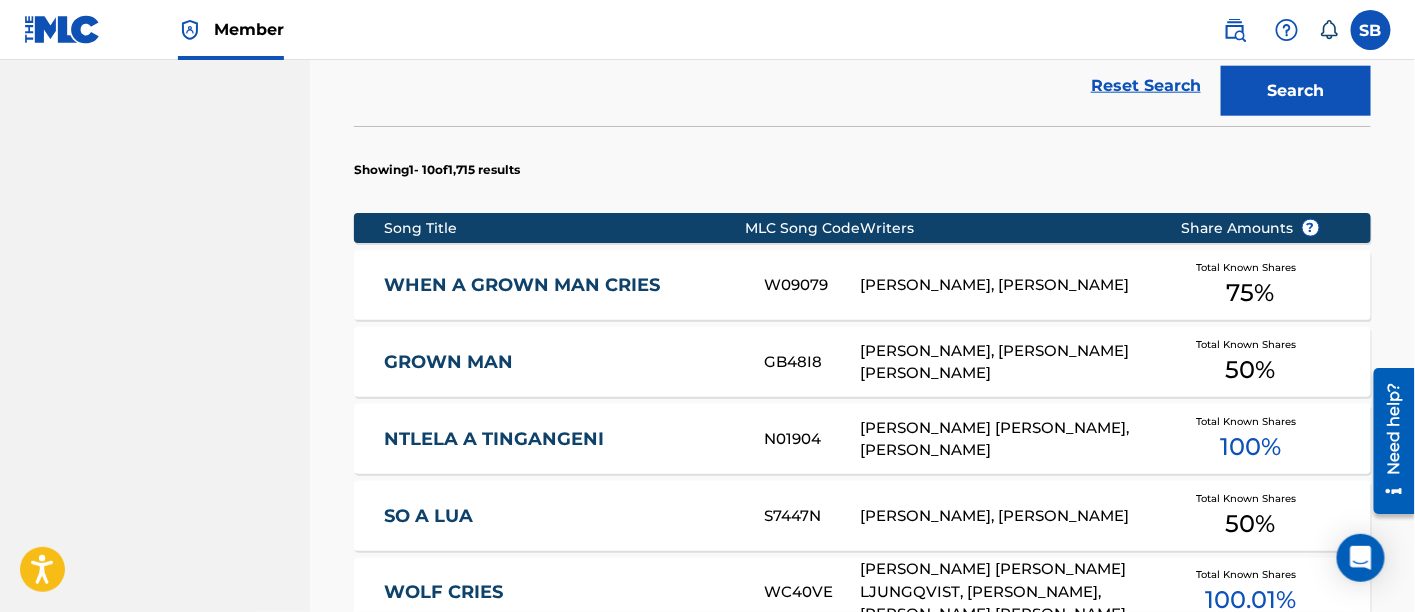 click on "WHEN A GROWN MAN CRIES" at bounding box center (561, 285) 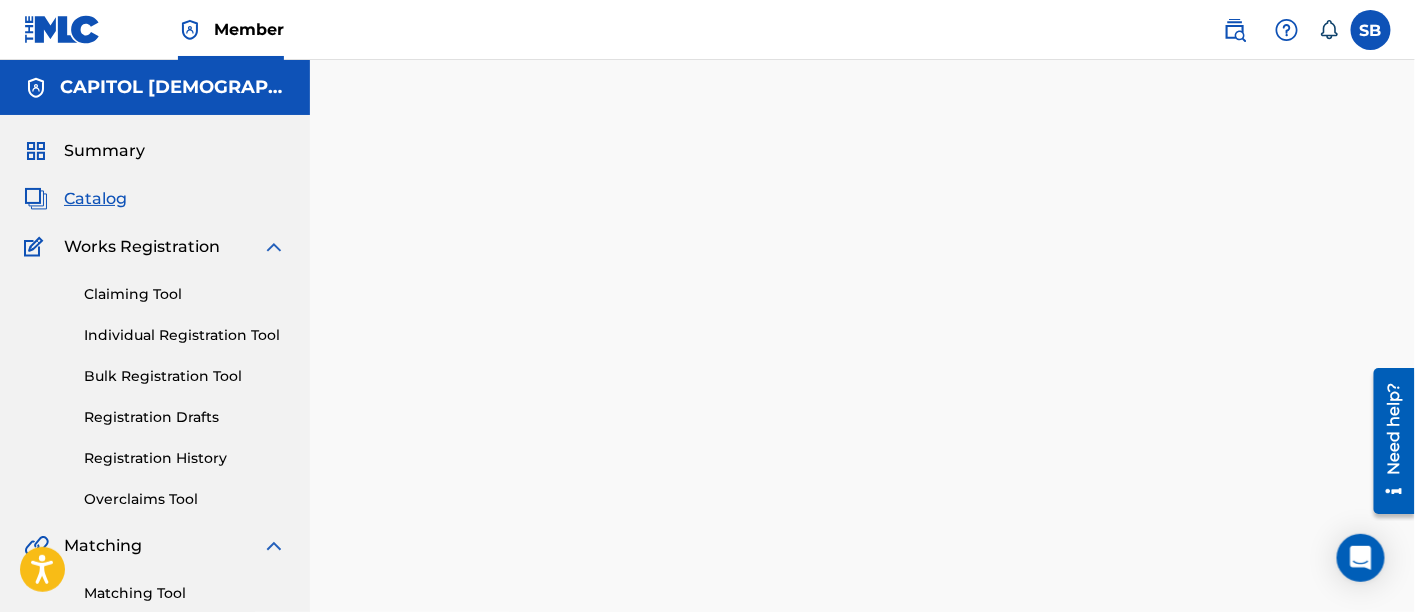 scroll, scrollTop: 262, scrollLeft: 0, axis: vertical 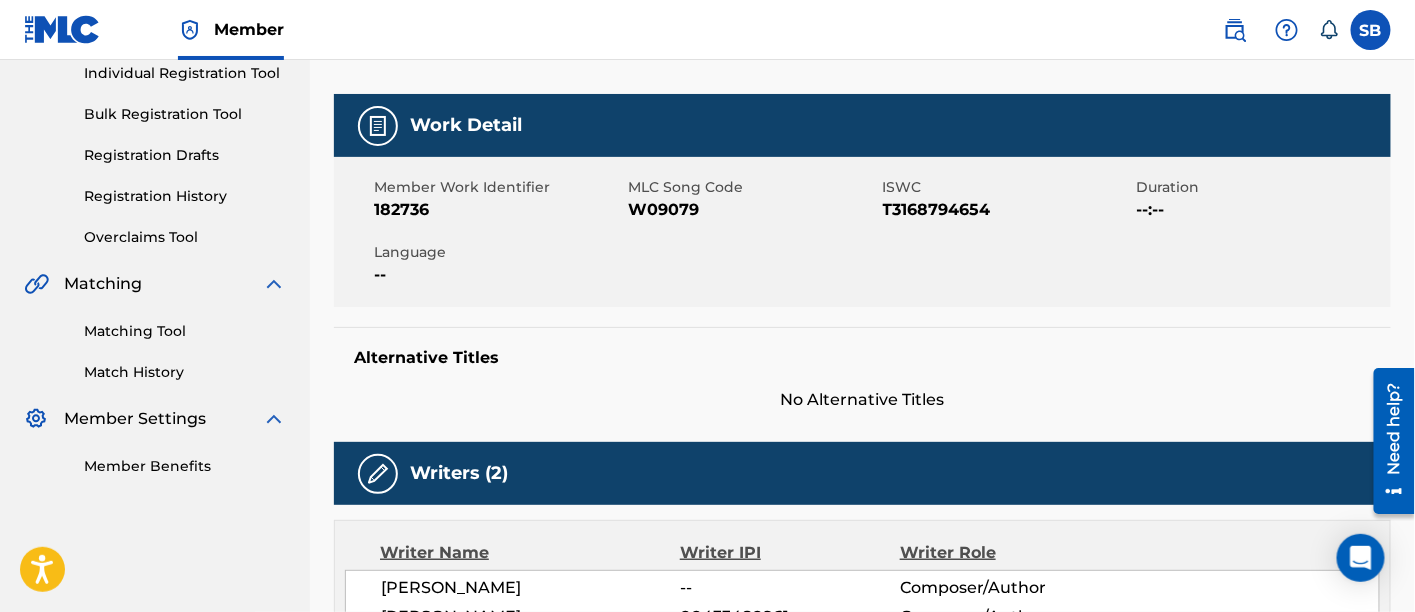 click on "T3168794654" at bounding box center [1007, 210] 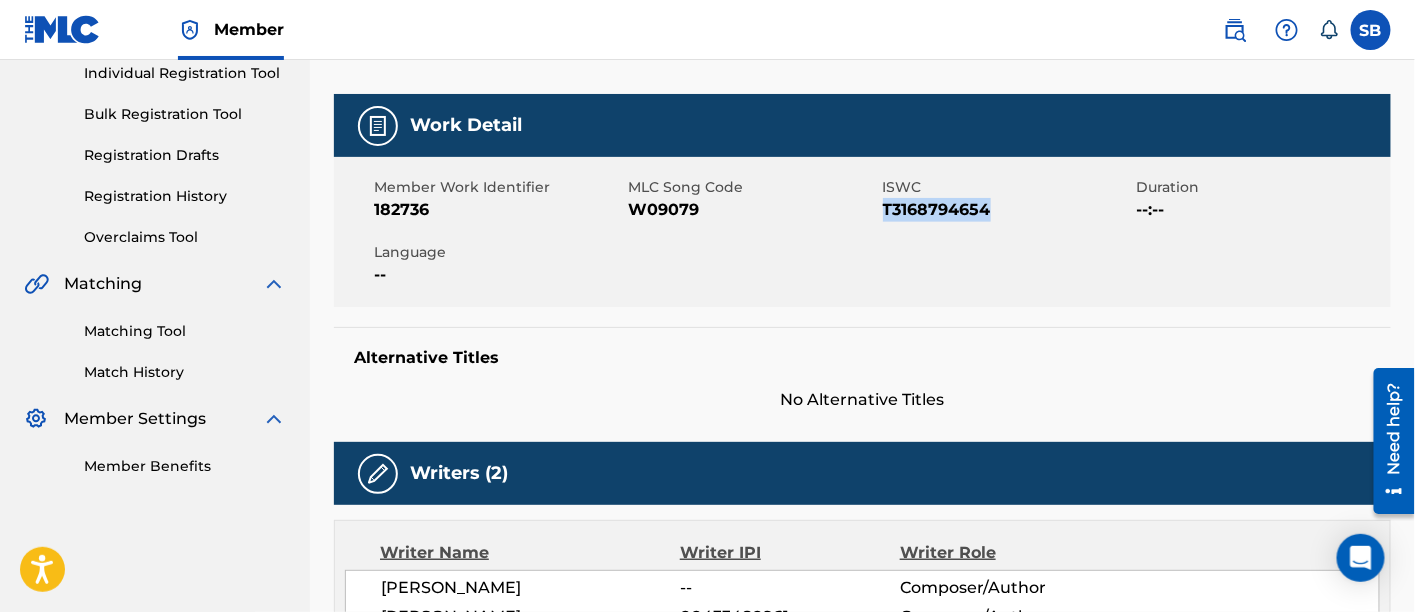 click on "T3168794654" at bounding box center [1007, 210] 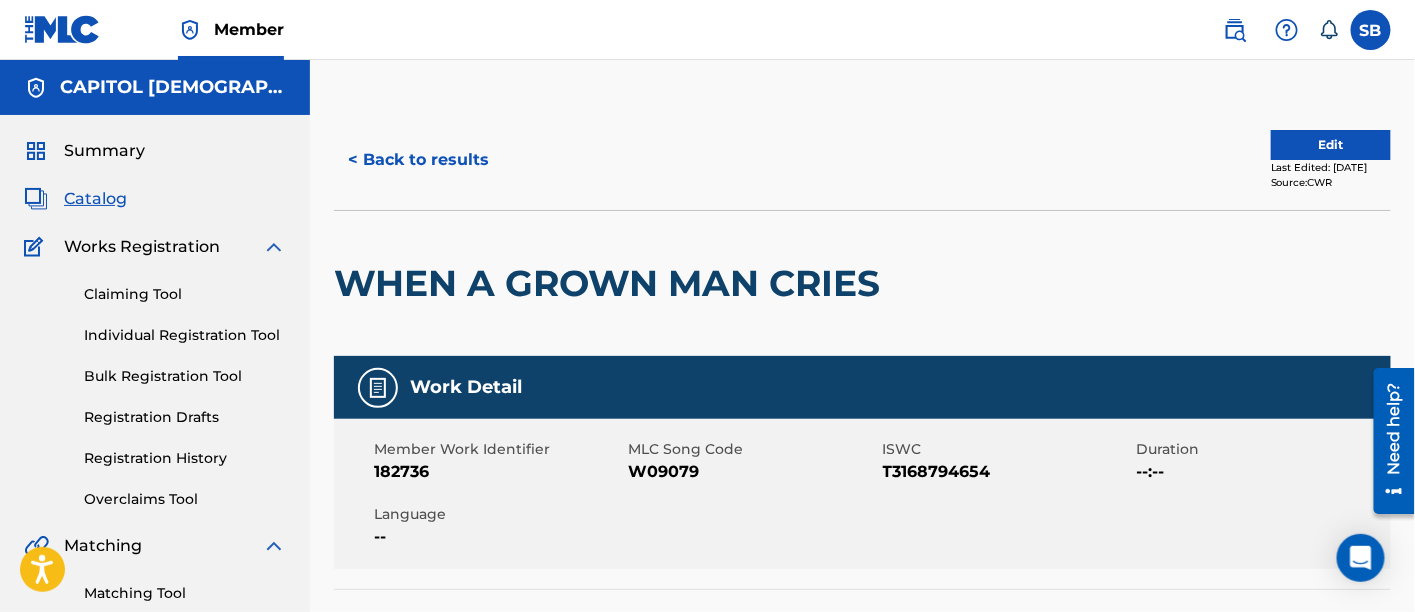 click on "< Back to results Edit Last Edited:   October 29, 2023 Source:  CWR" at bounding box center (862, 160) 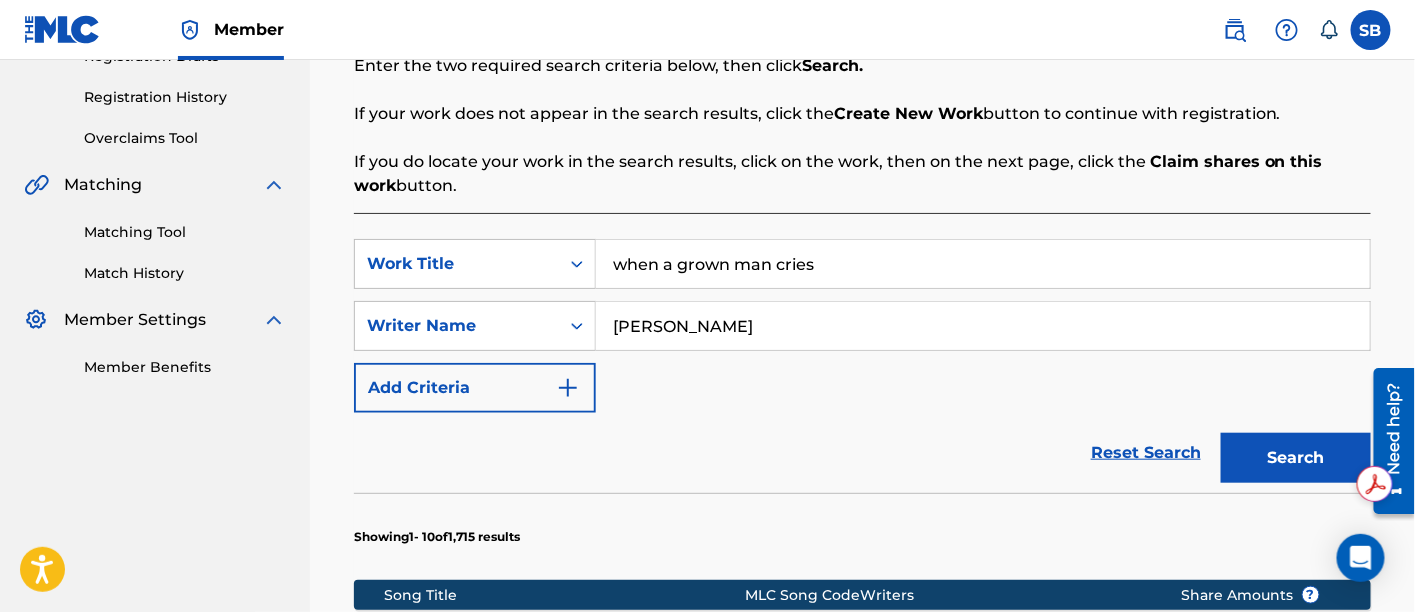 click on "when a grown man cries" at bounding box center [983, 264] 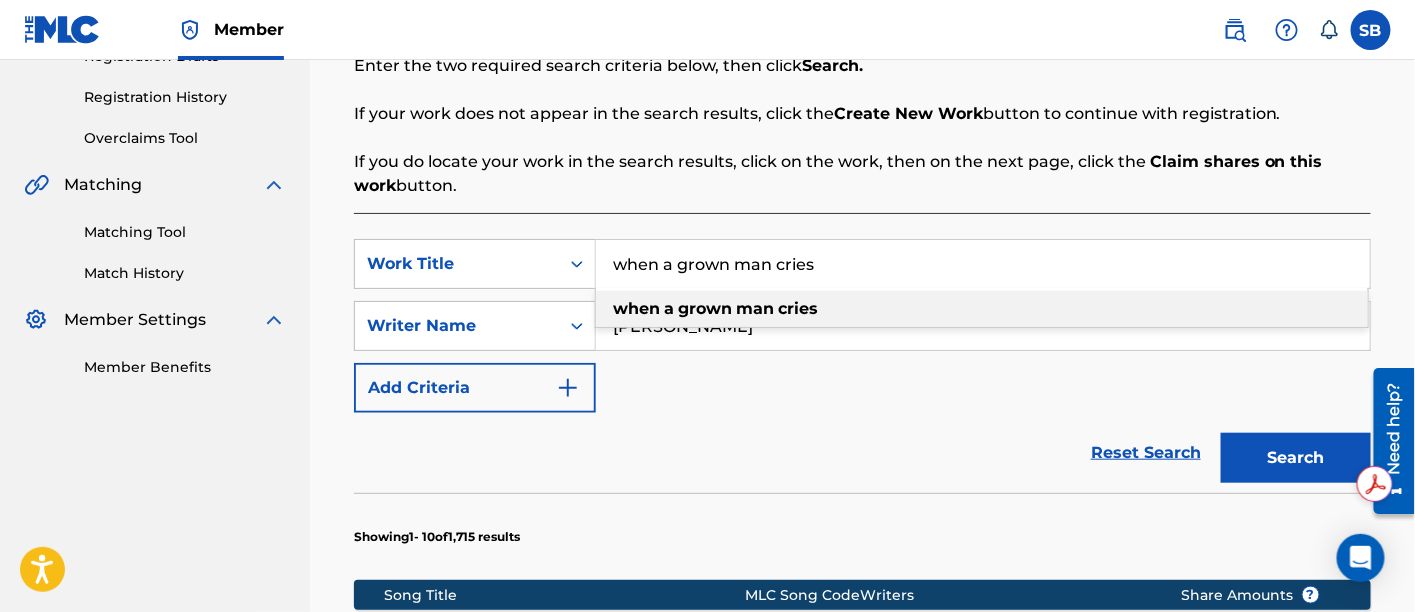 click on "when a grown man cries" at bounding box center [983, 264] 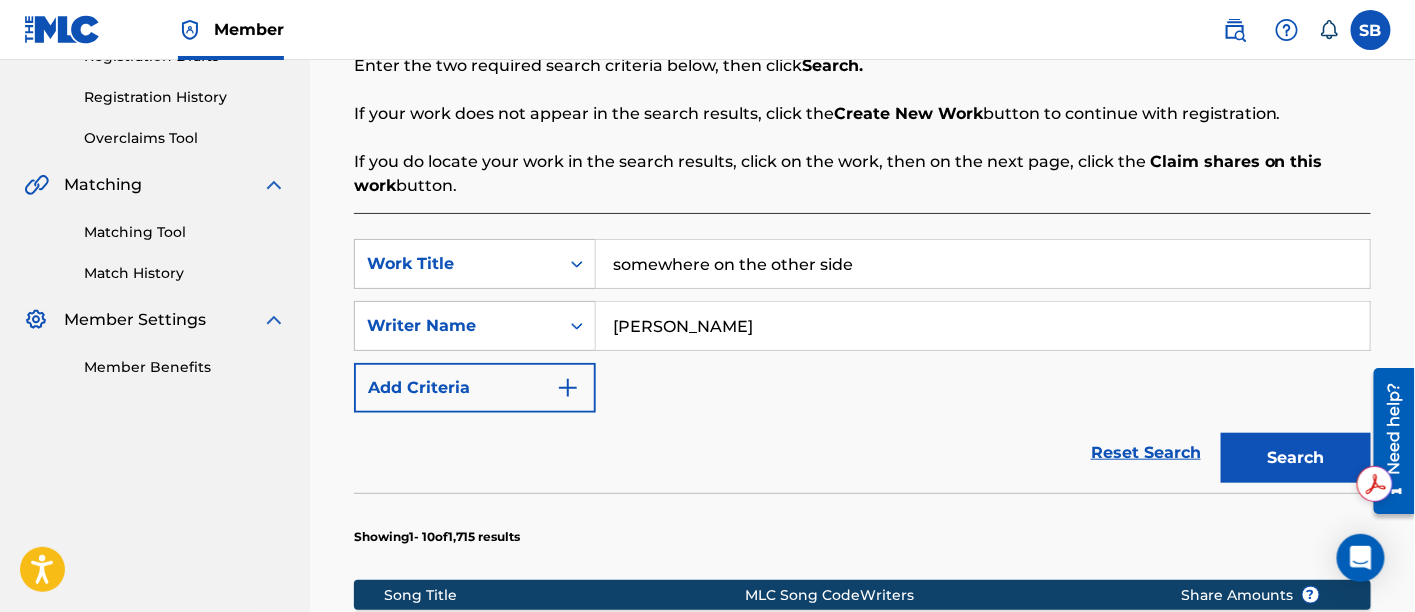 type on "somewhere on the other side" 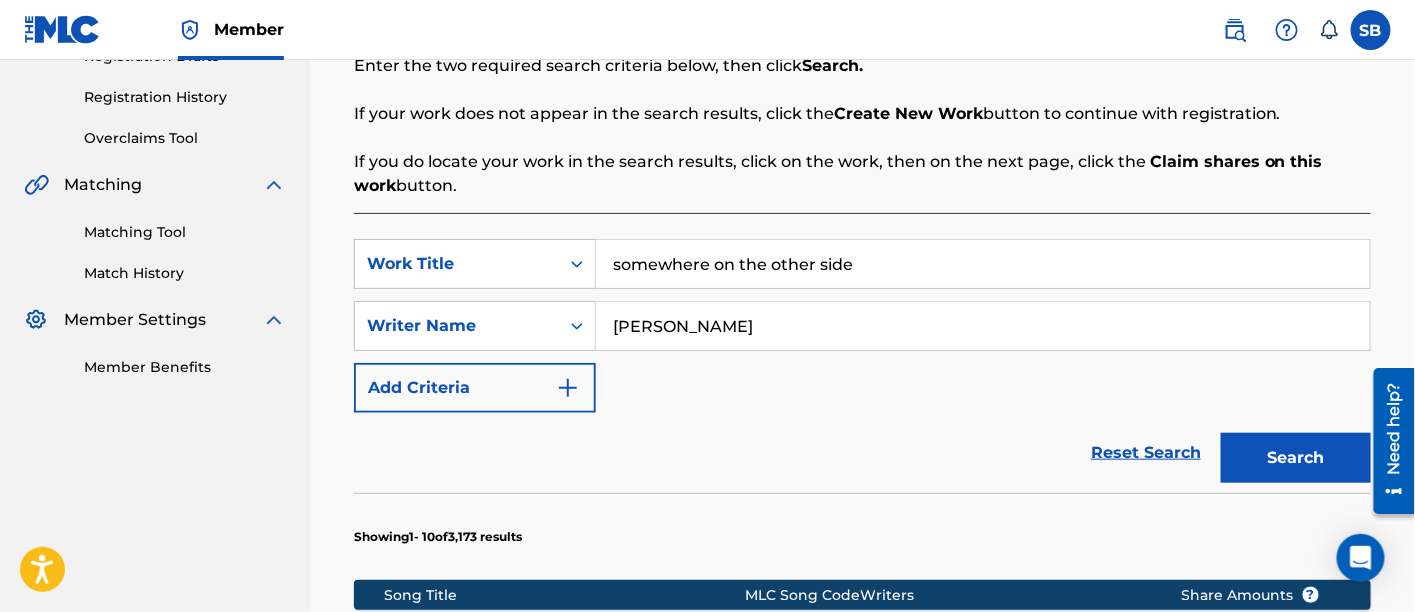scroll, scrollTop: 661, scrollLeft: 0, axis: vertical 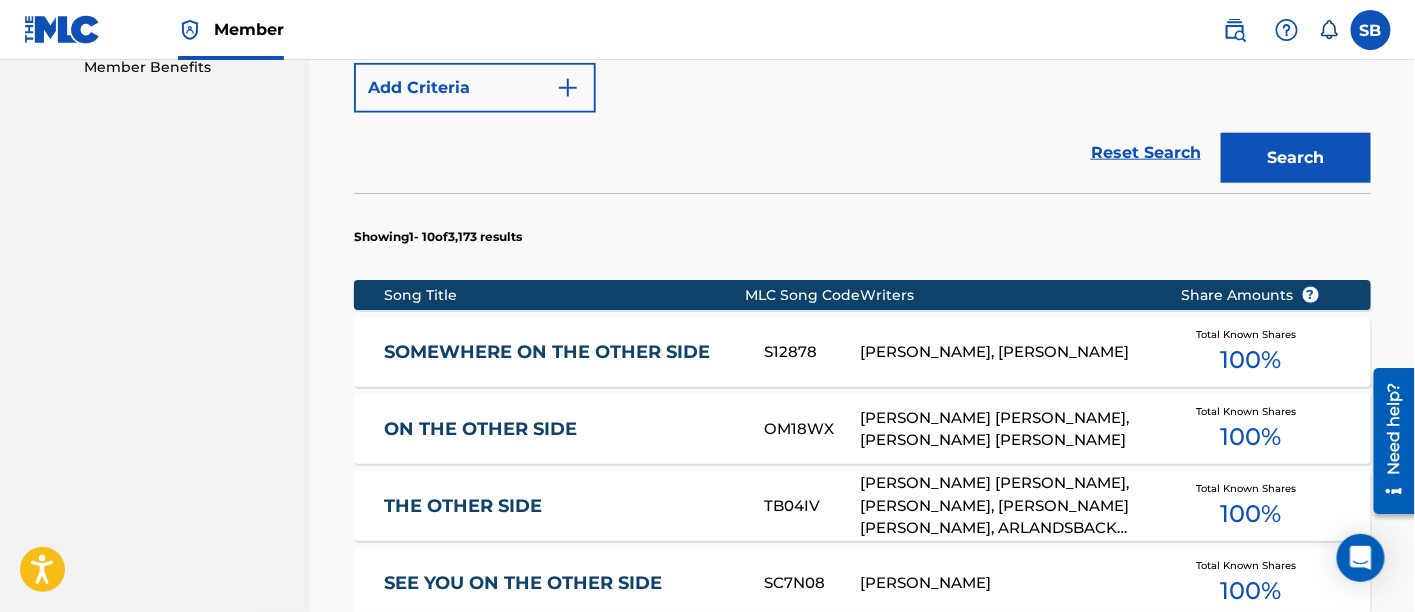 click on "SOMEWHERE ON THE OTHER SIDE" at bounding box center [561, 352] 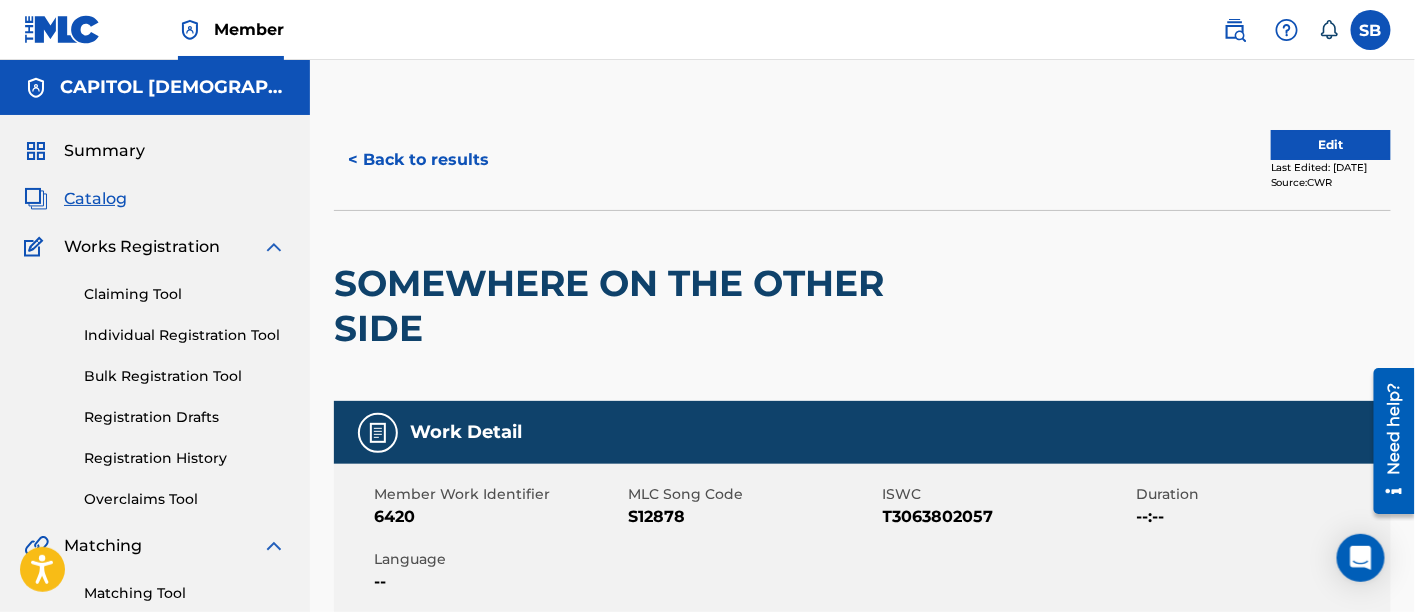 click on "T3063802057" at bounding box center [1007, 517] 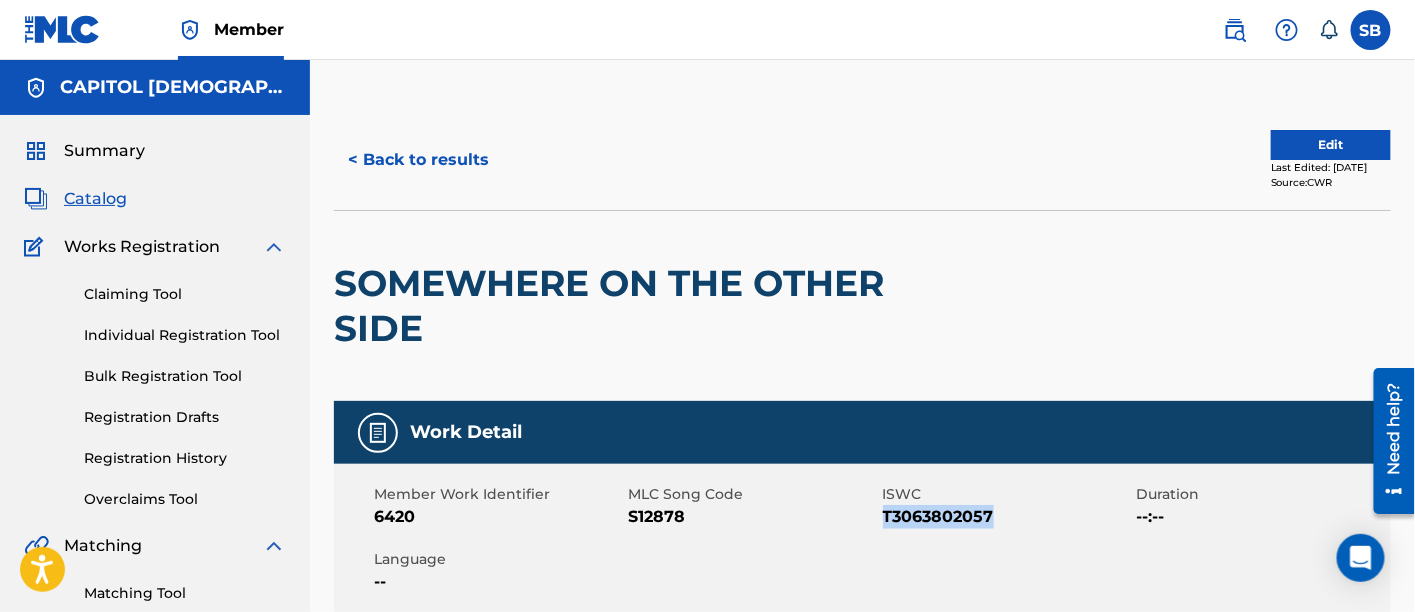 click on "T3063802057" at bounding box center (1007, 517) 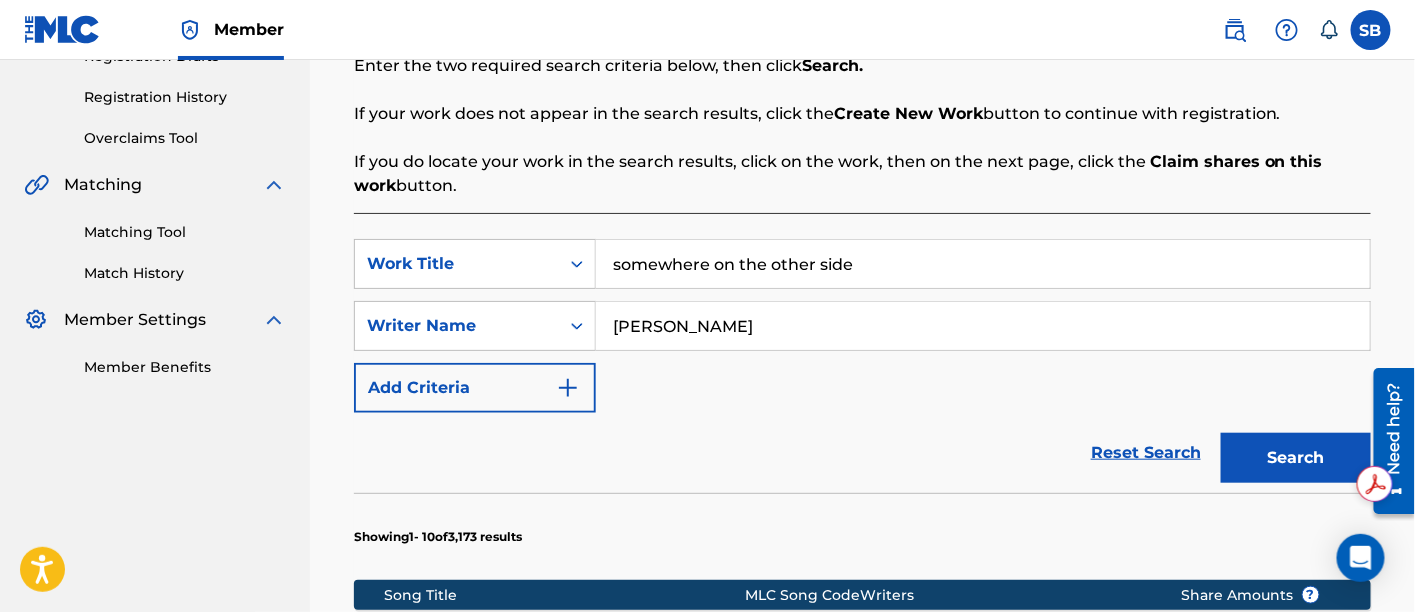 click on "somewhere on the other side" at bounding box center [983, 264] 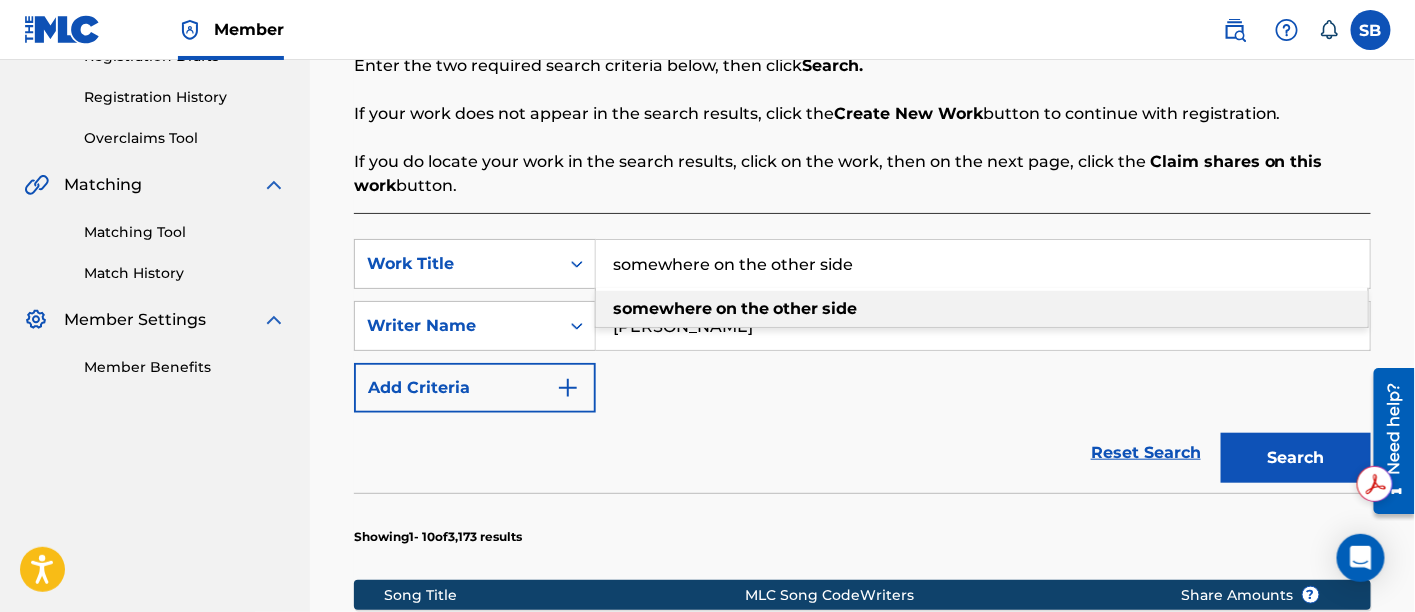 click on "somewhere on the other side" at bounding box center [983, 264] 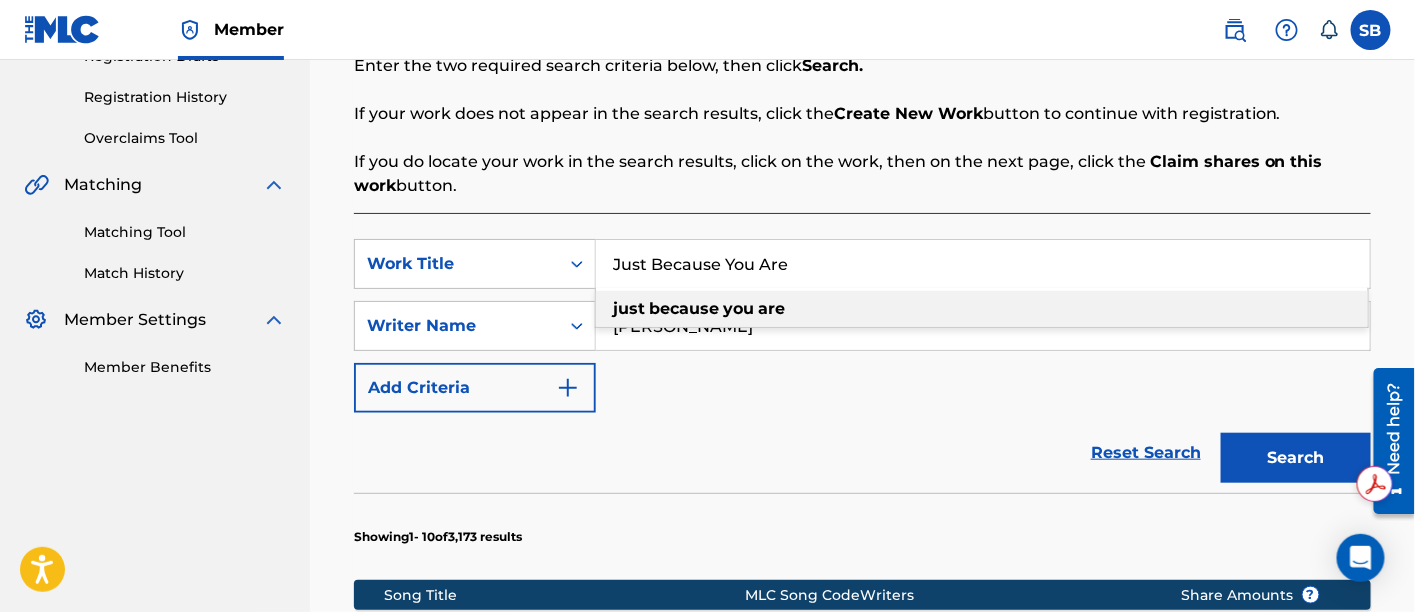 click on "just   because   you   are" at bounding box center (982, 309) 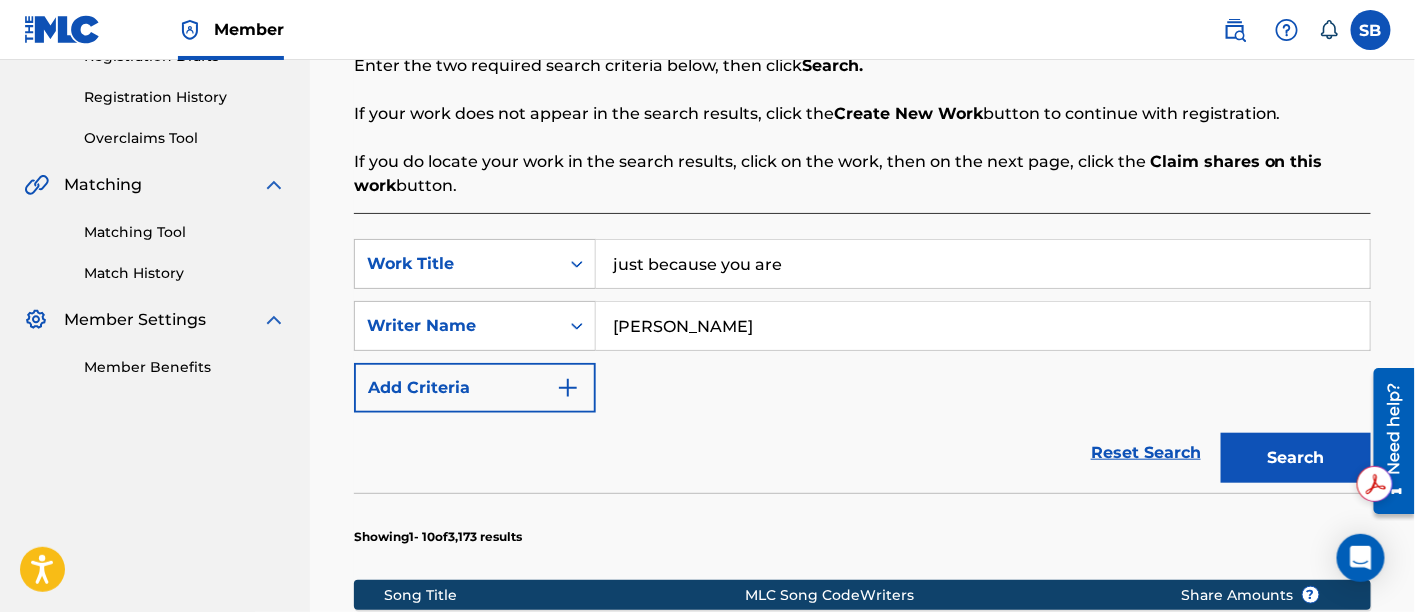click on "elias" at bounding box center (983, 326) 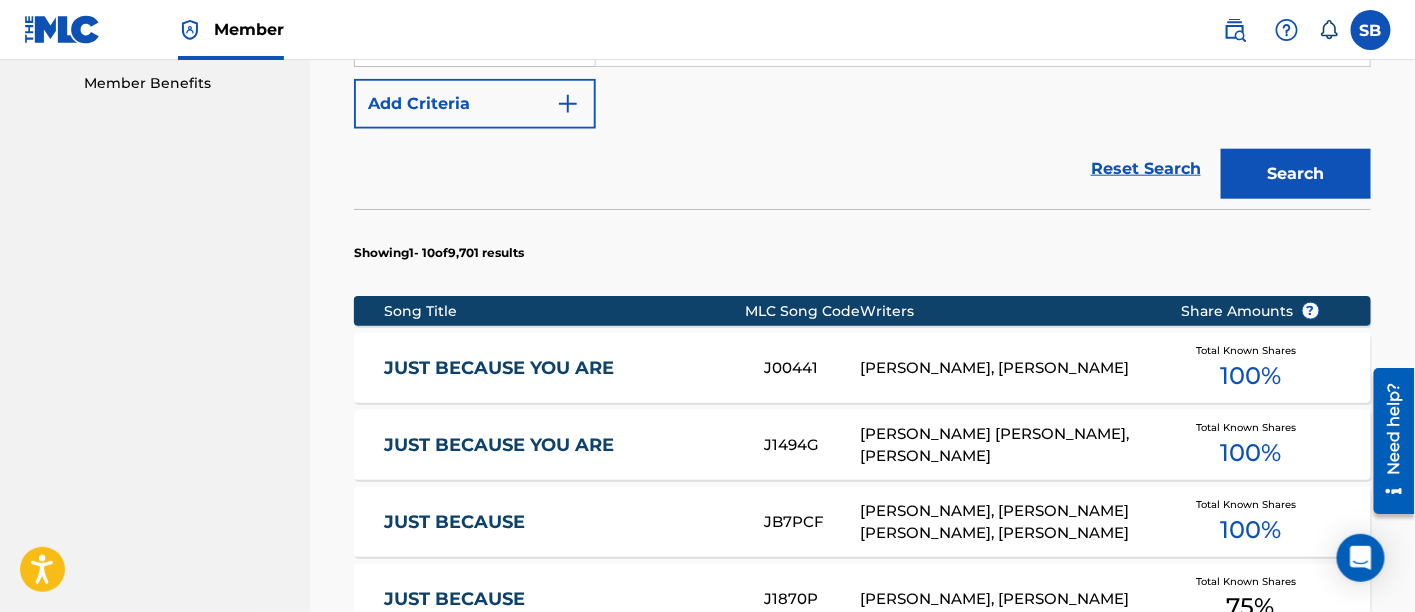 scroll, scrollTop: 645, scrollLeft: 0, axis: vertical 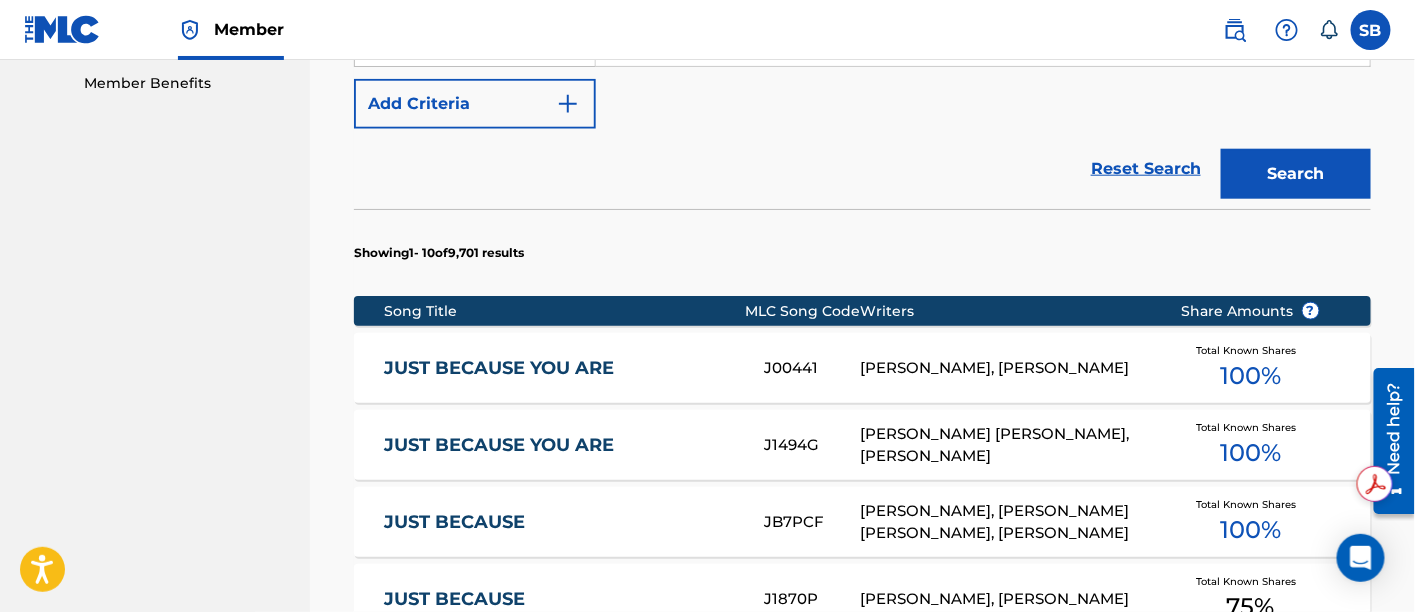 click on "JUST BECAUSE YOU ARE" at bounding box center [561, 368] 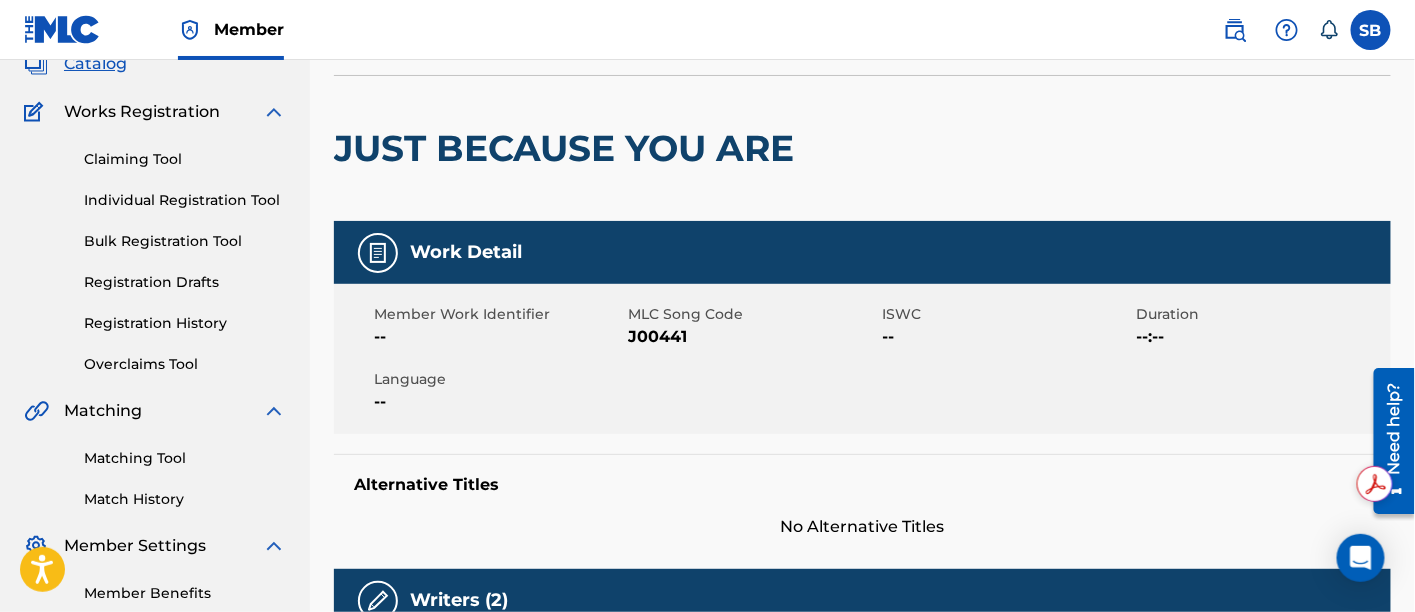 scroll, scrollTop: 0, scrollLeft: 0, axis: both 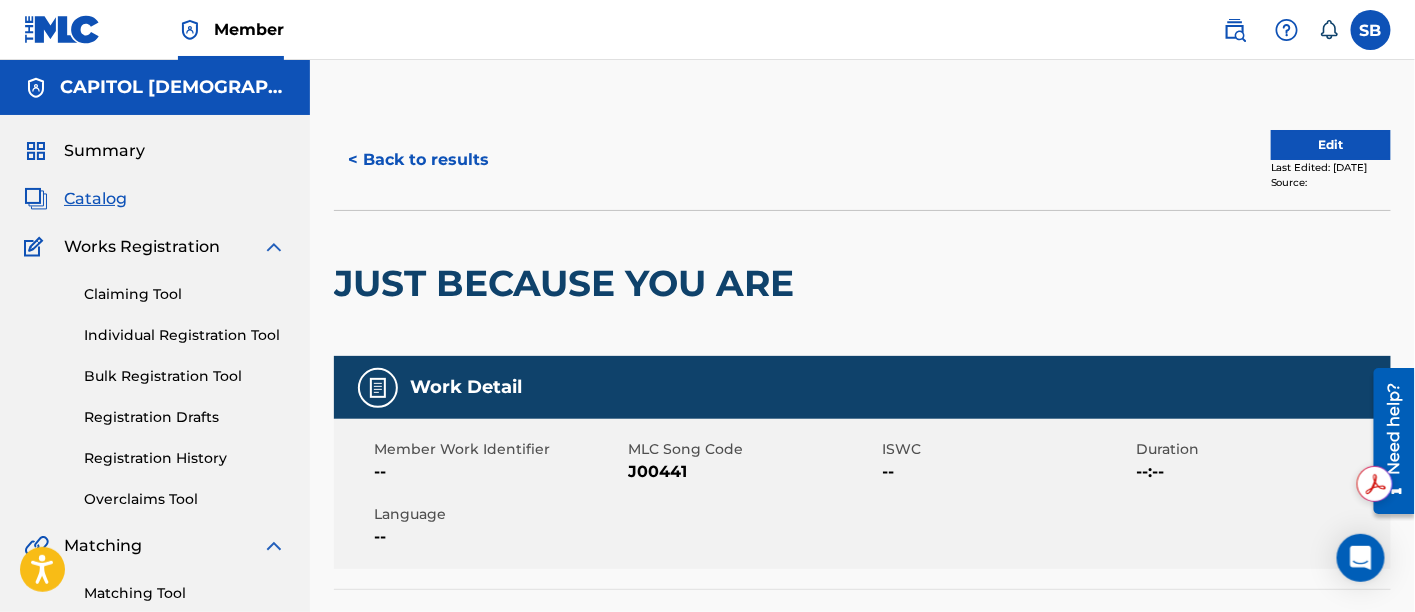 click on "< Back to results" at bounding box center [418, 160] 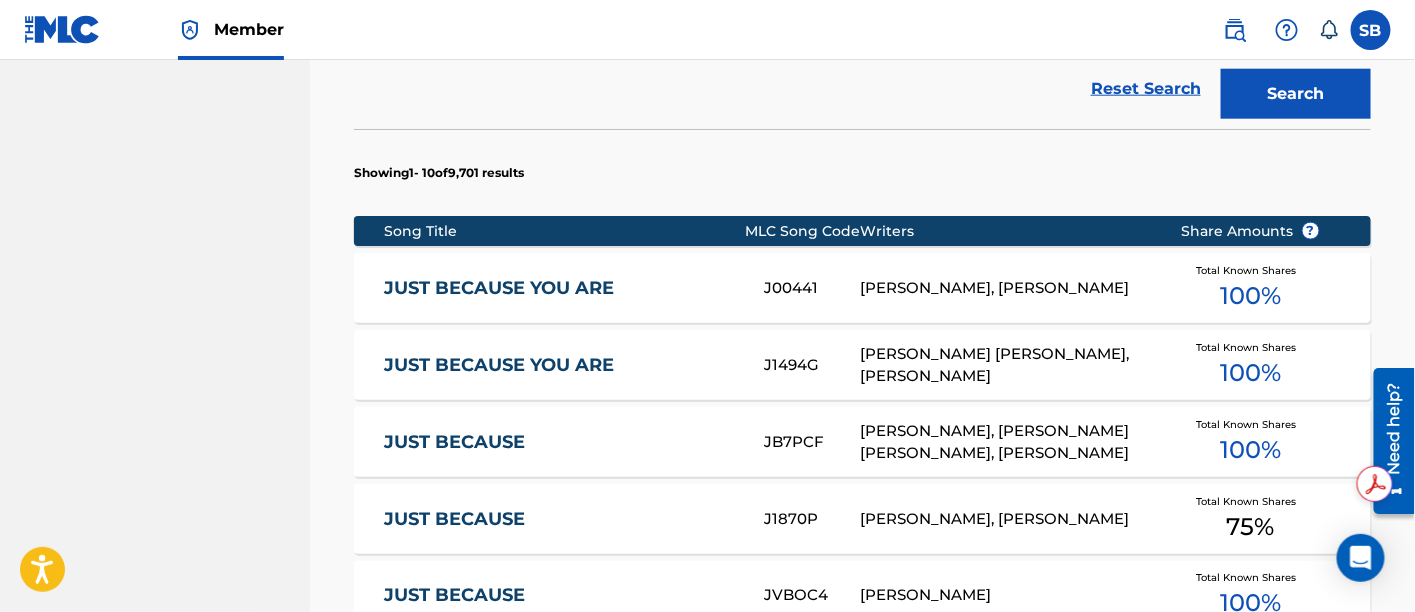 scroll, scrollTop: 745, scrollLeft: 0, axis: vertical 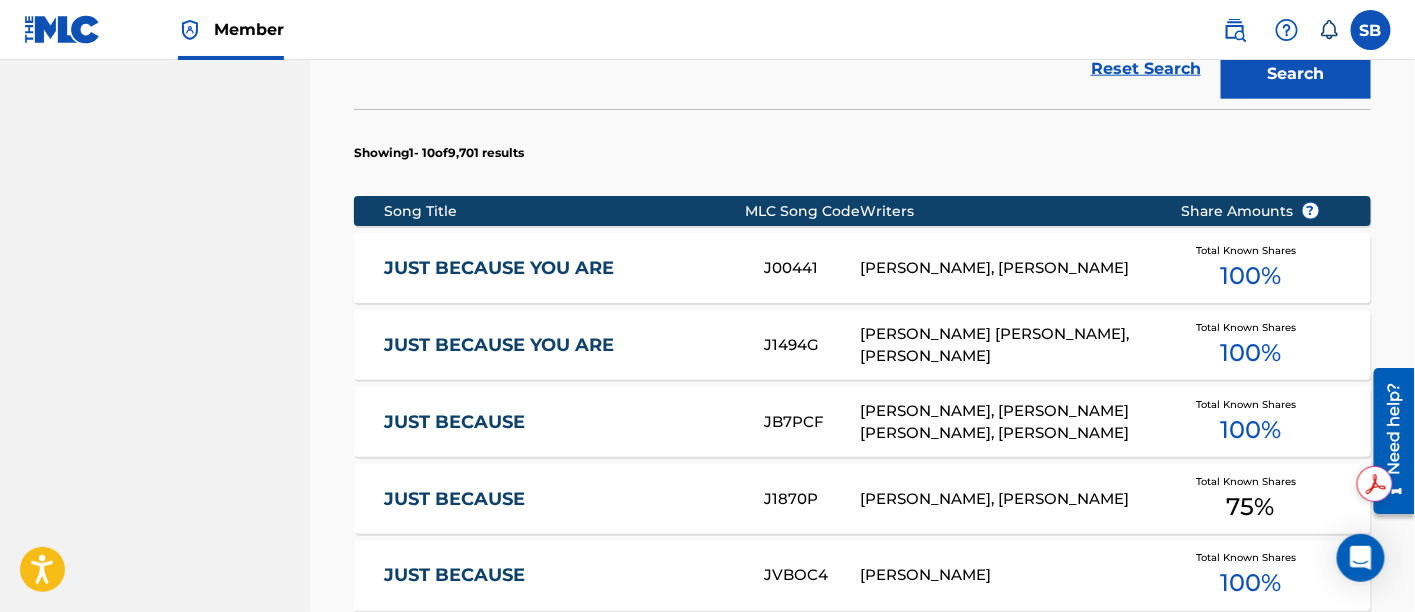 click on "JUST BECAUSE YOU ARE" at bounding box center [561, 345] 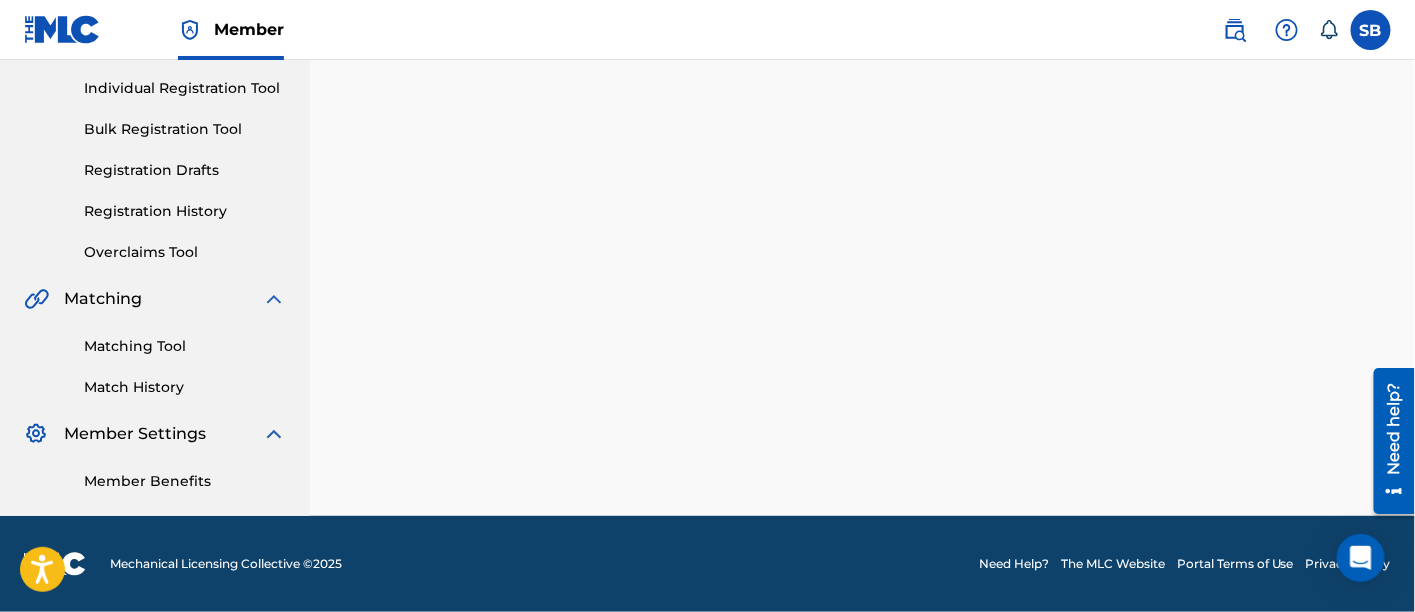 scroll, scrollTop: 0, scrollLeft: 0, axis: both 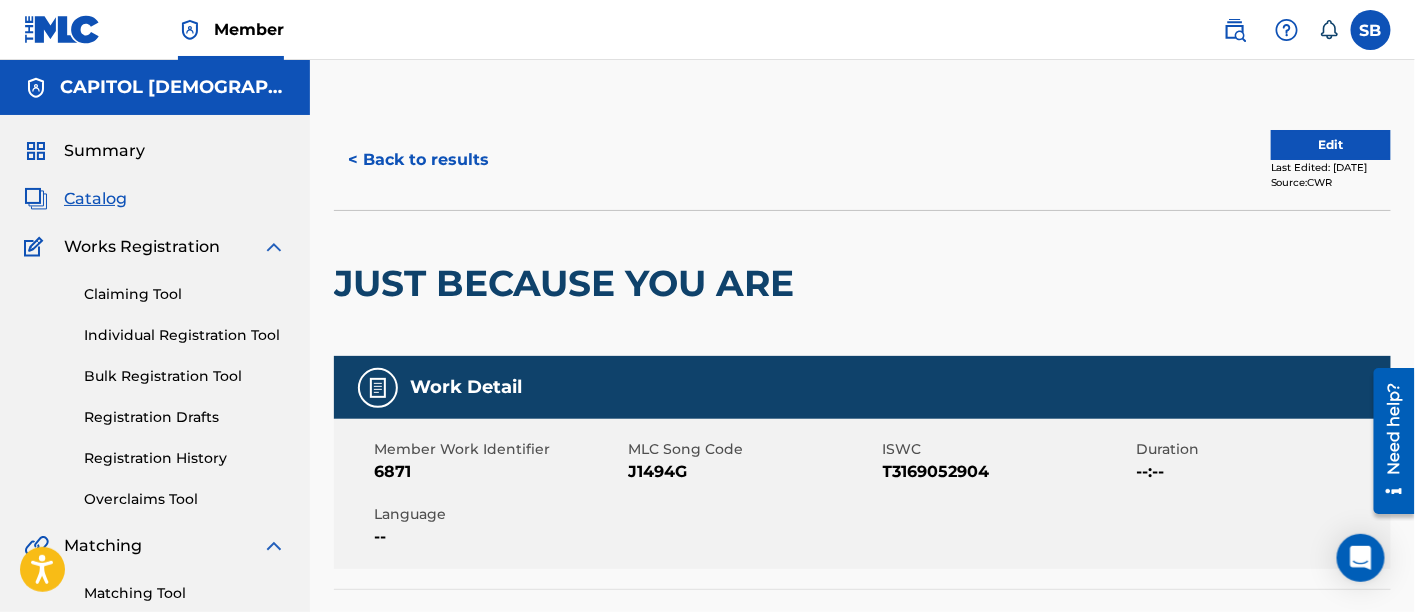 click on "T3169052904" at bounding box center (1007, 472) 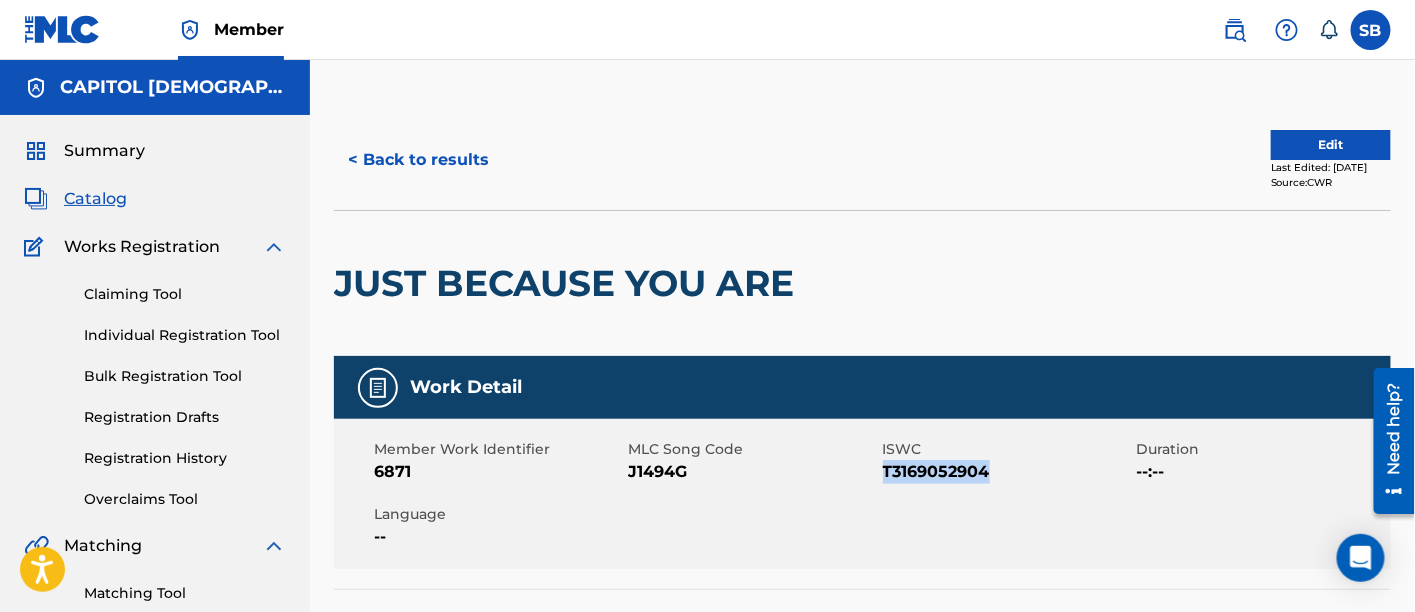 click on "T3169052904" at bounding box center (1007, 472) 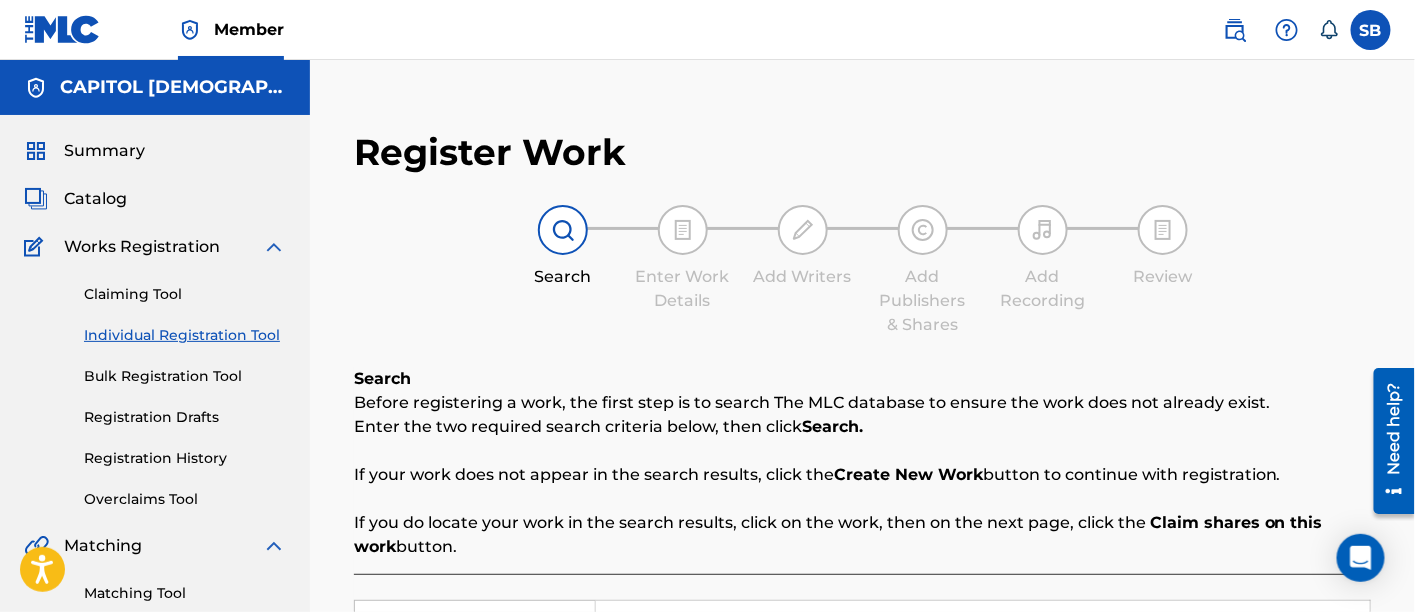 scroll, scrollTop: 361, scrollLeft: 0, axis: vertical 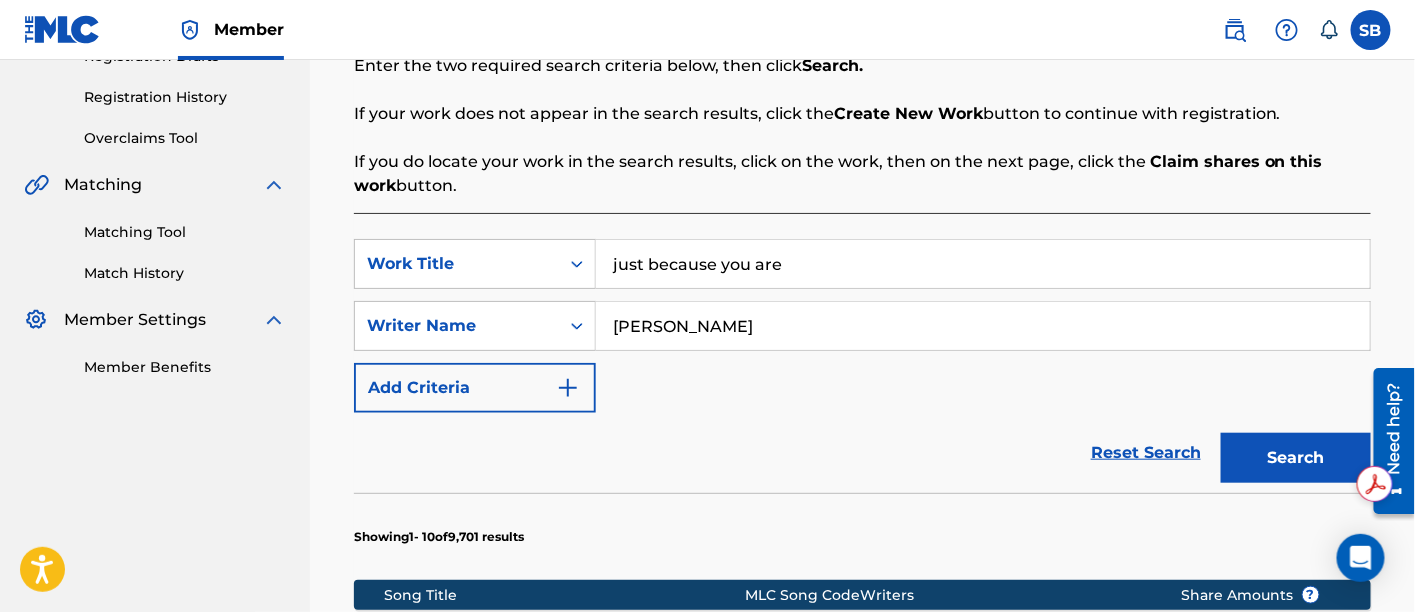 click on "just because you are" at bounding box center (983, 264) 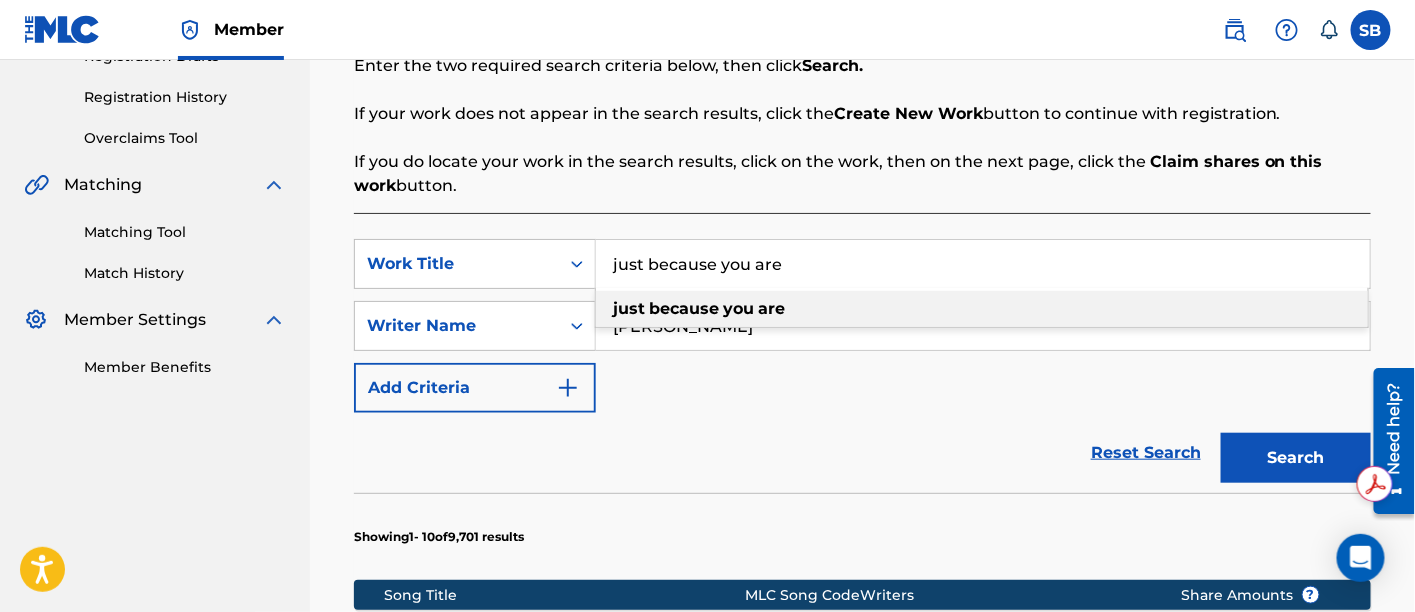 click on "just because you are" at bounding box center [983, 264] 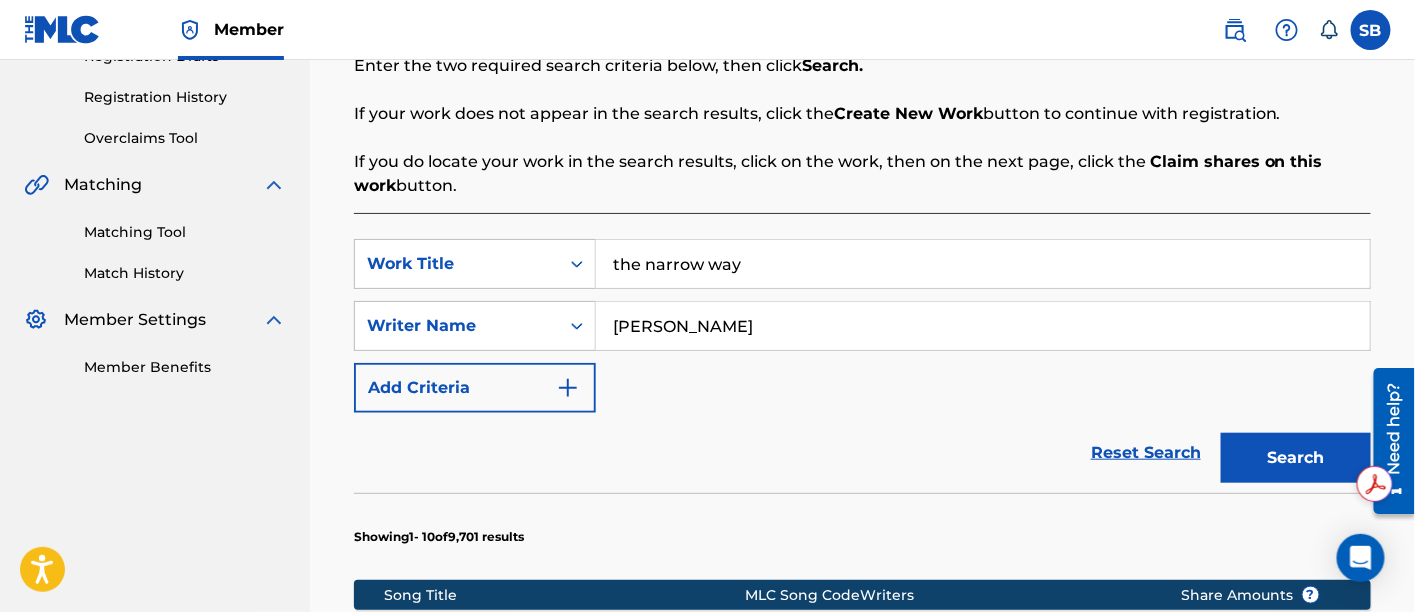 type on "the narrow way" 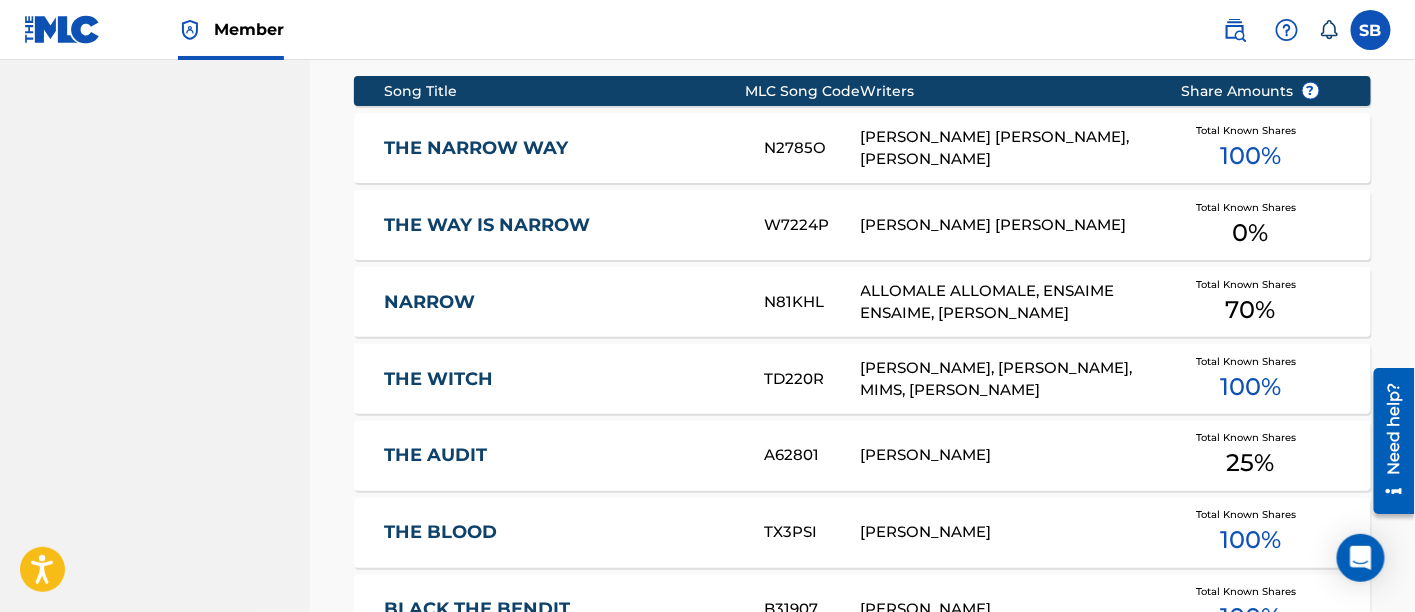 scroll, scrollTop: 863, scrollLeft: 0, axis: vertical 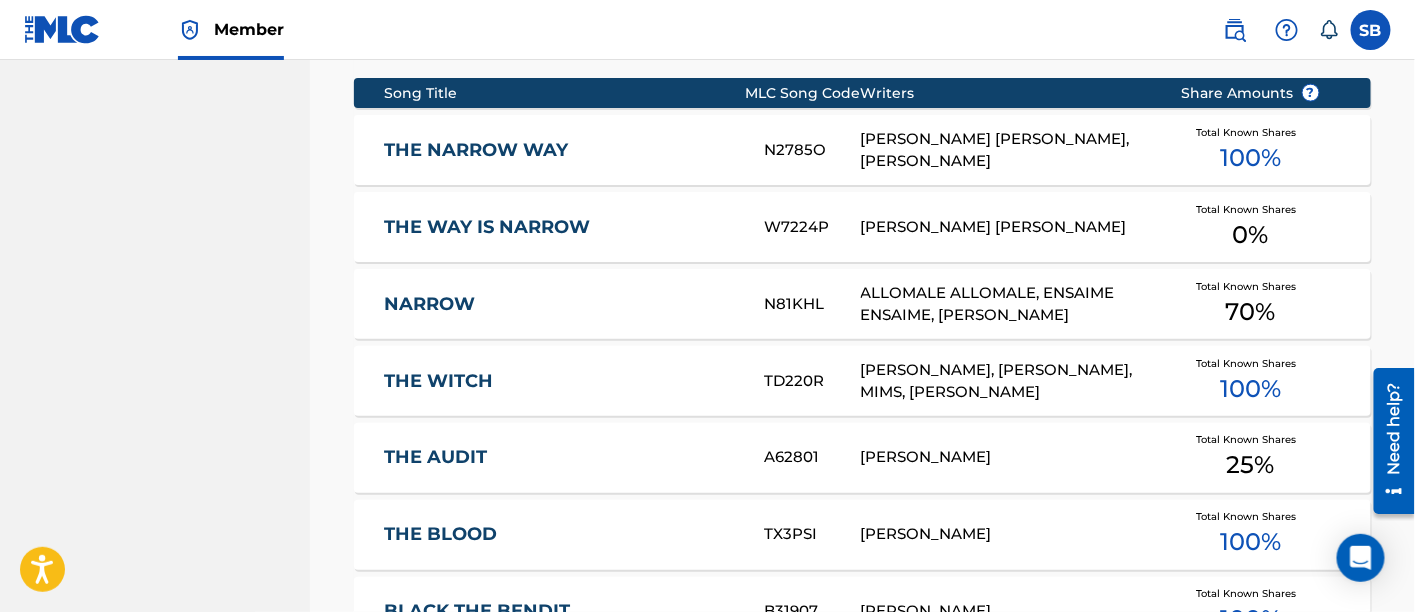 click on "THE NARROW WAY" at bounding box center (561, 150) 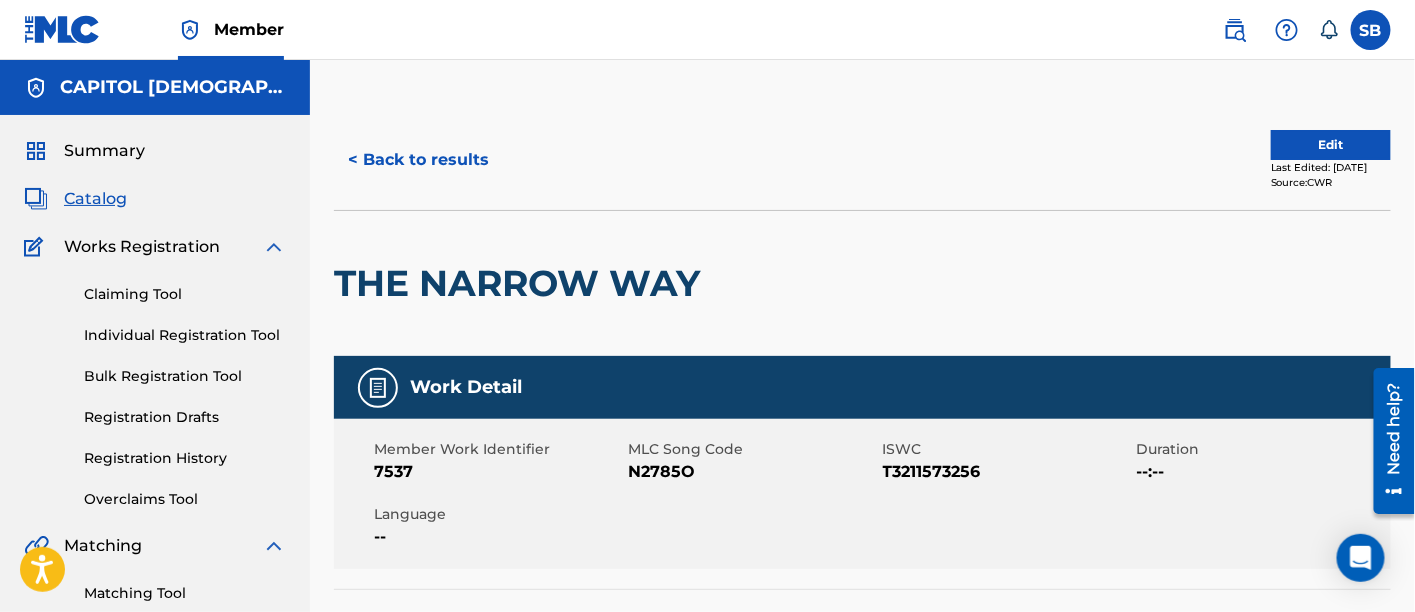 click on "T3211573256" at bounding box center (1007, 472) 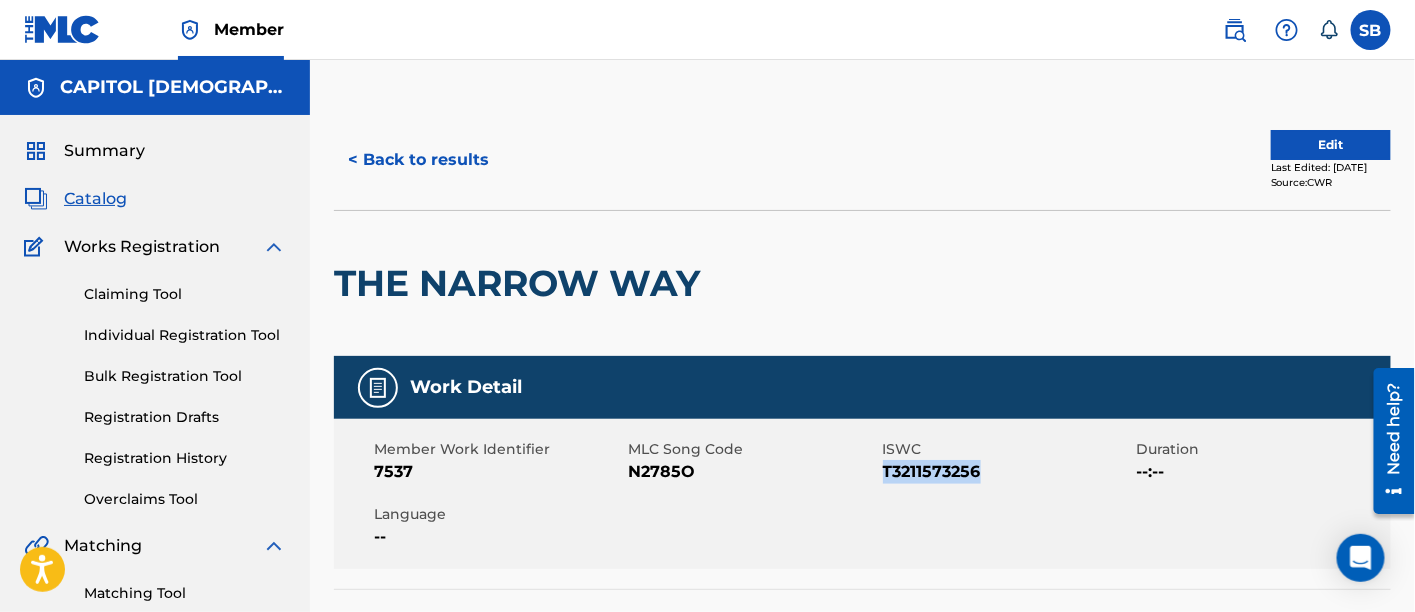 click on "T3211573256" at bounding box center (1007, 472) 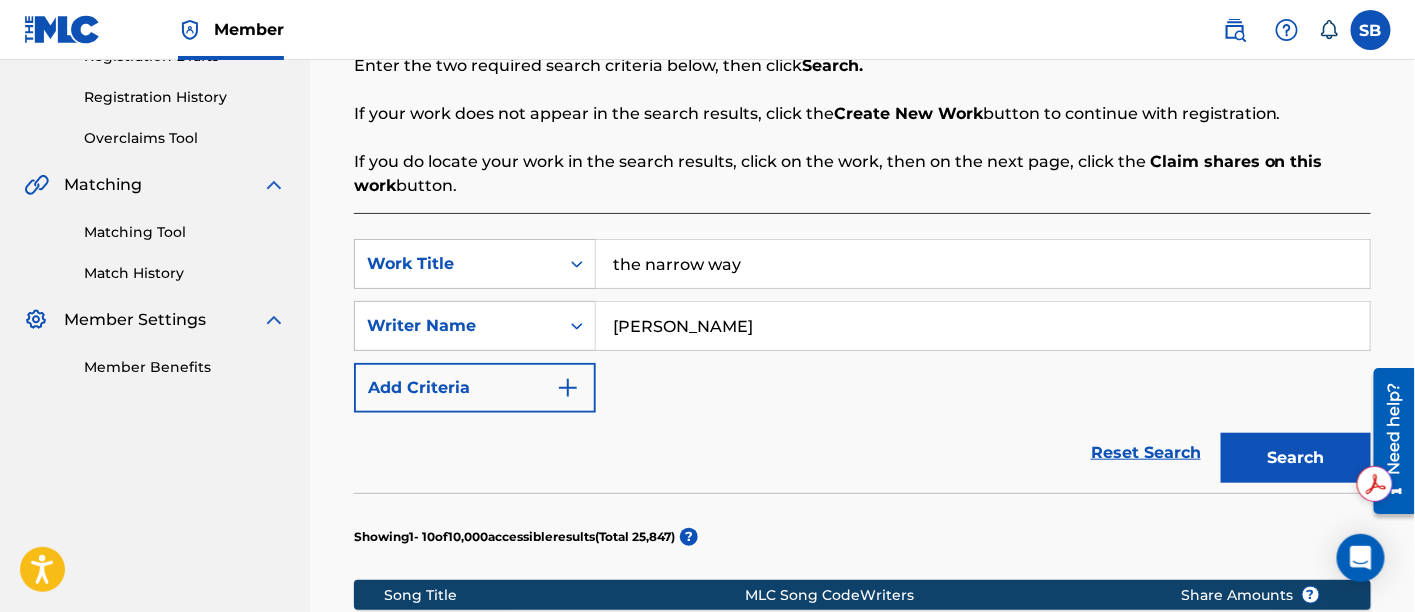 click on "the narrow way" at bounding box center (983, 264) 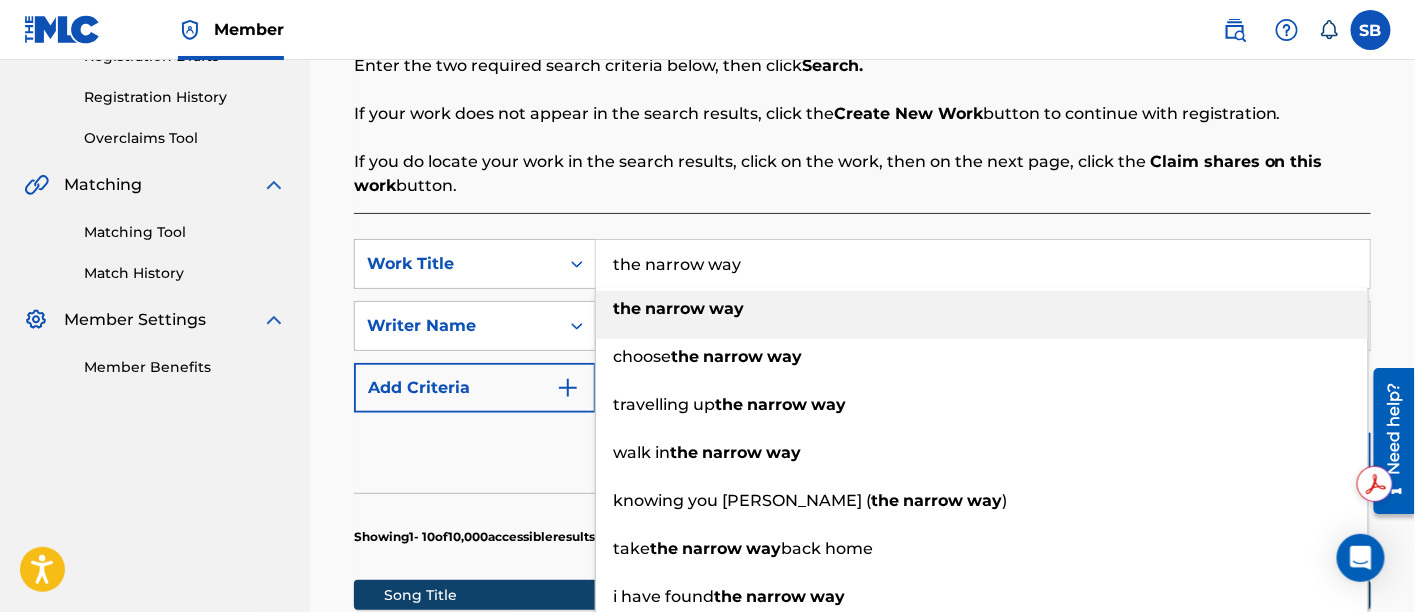 click on "the narrow way" at bounding box center (983, 264) 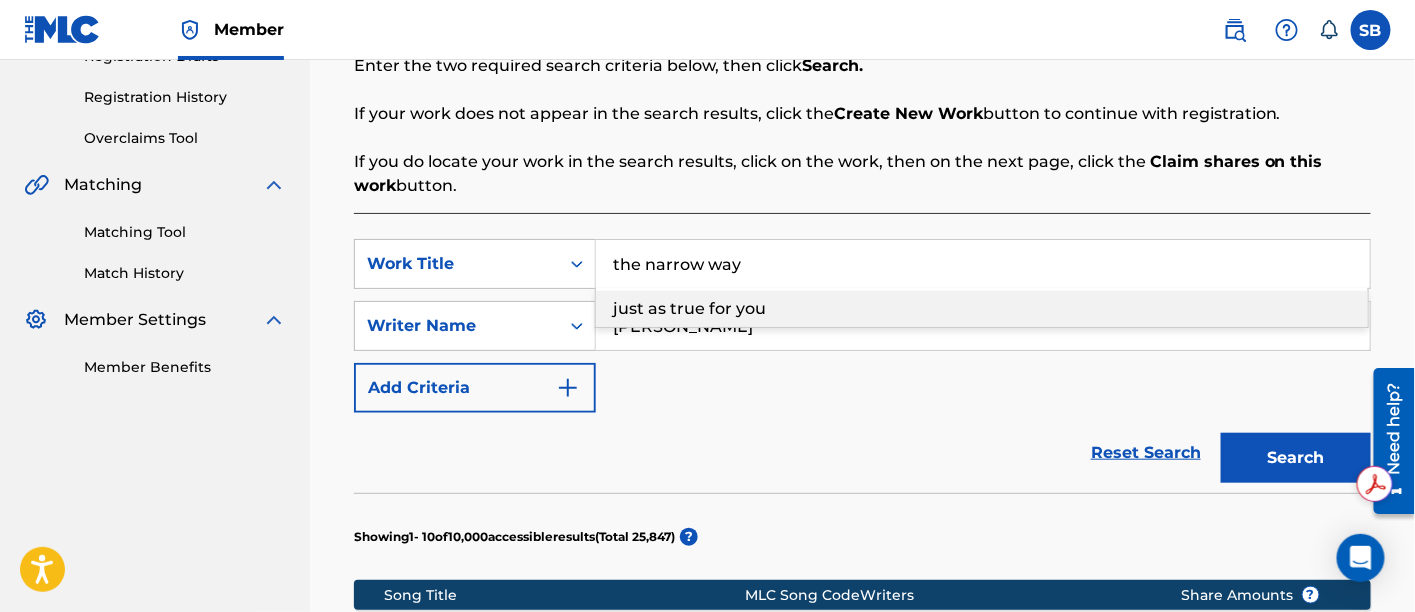click on "the narrow way" at bounding box center (983, 264) 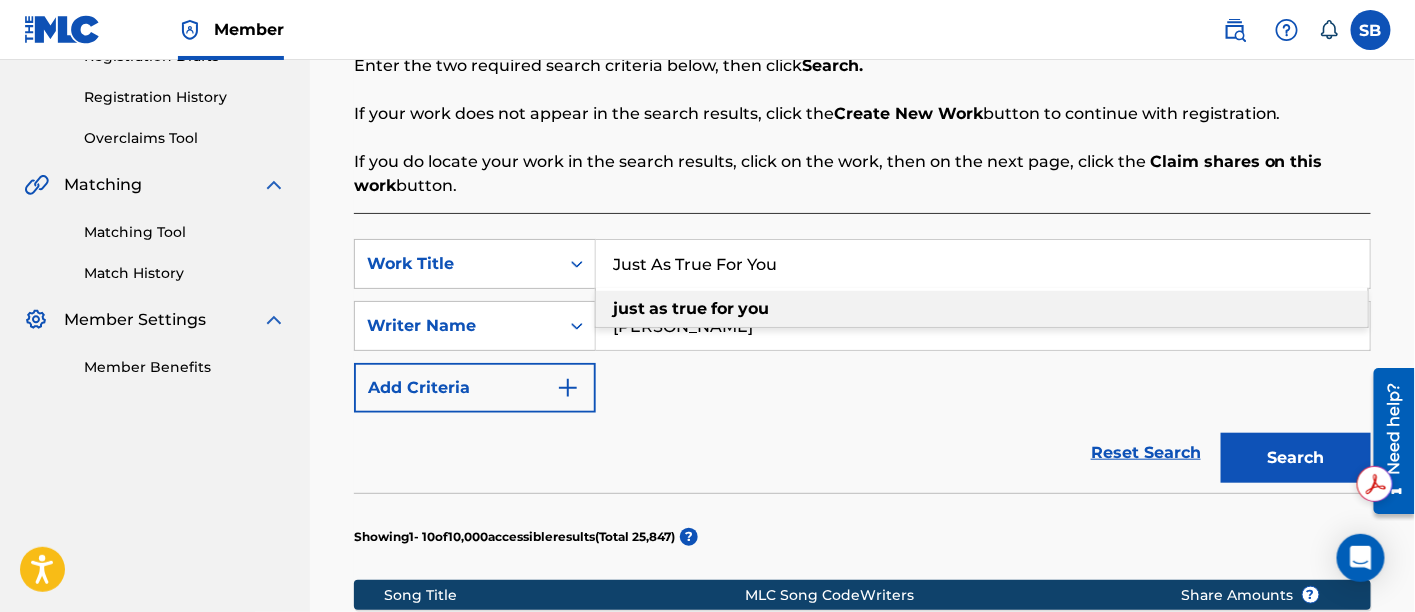 click on "just   as   true   for   you" at bounding box center [982, 309] 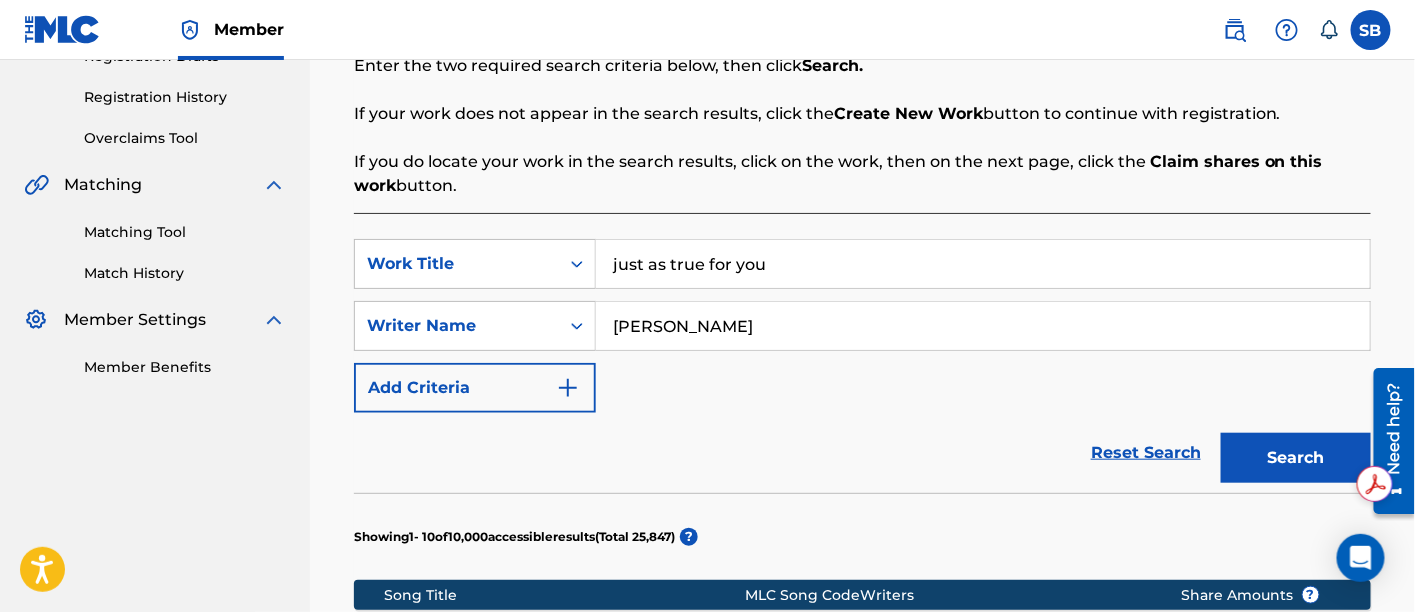 click on "Search" at bounding box center (1296, 458) 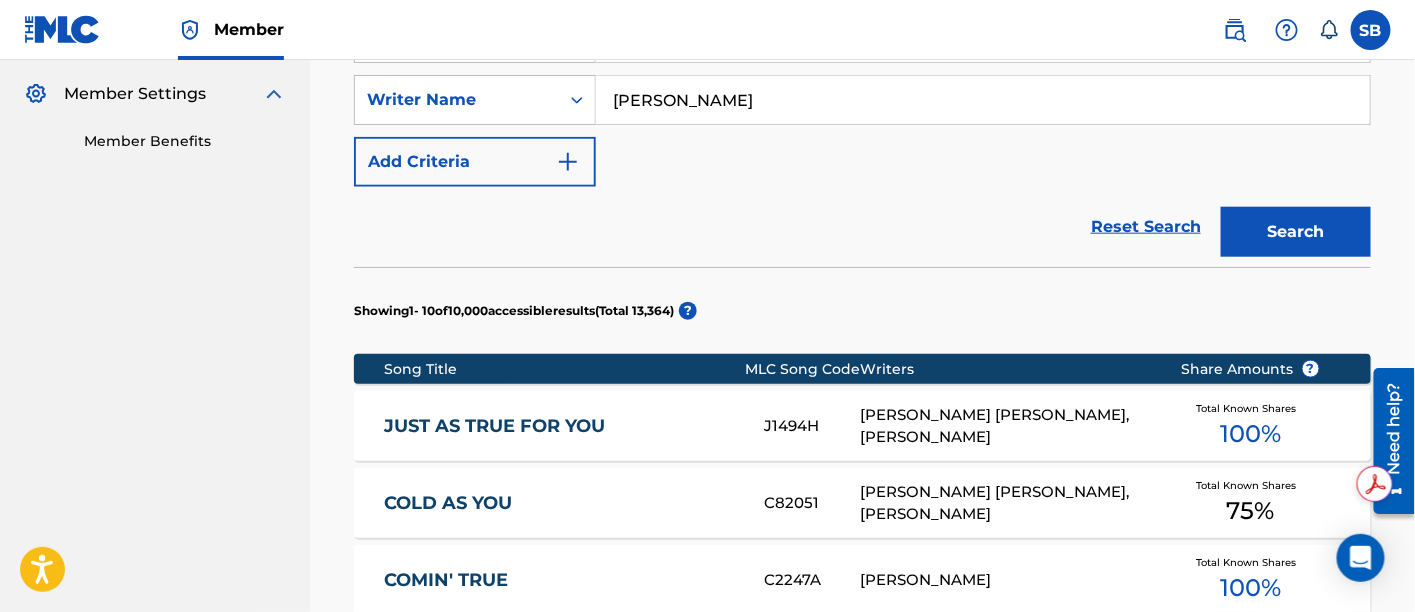 scroll, scrollTop: 645, scrollLeft: 0, axis: vertical 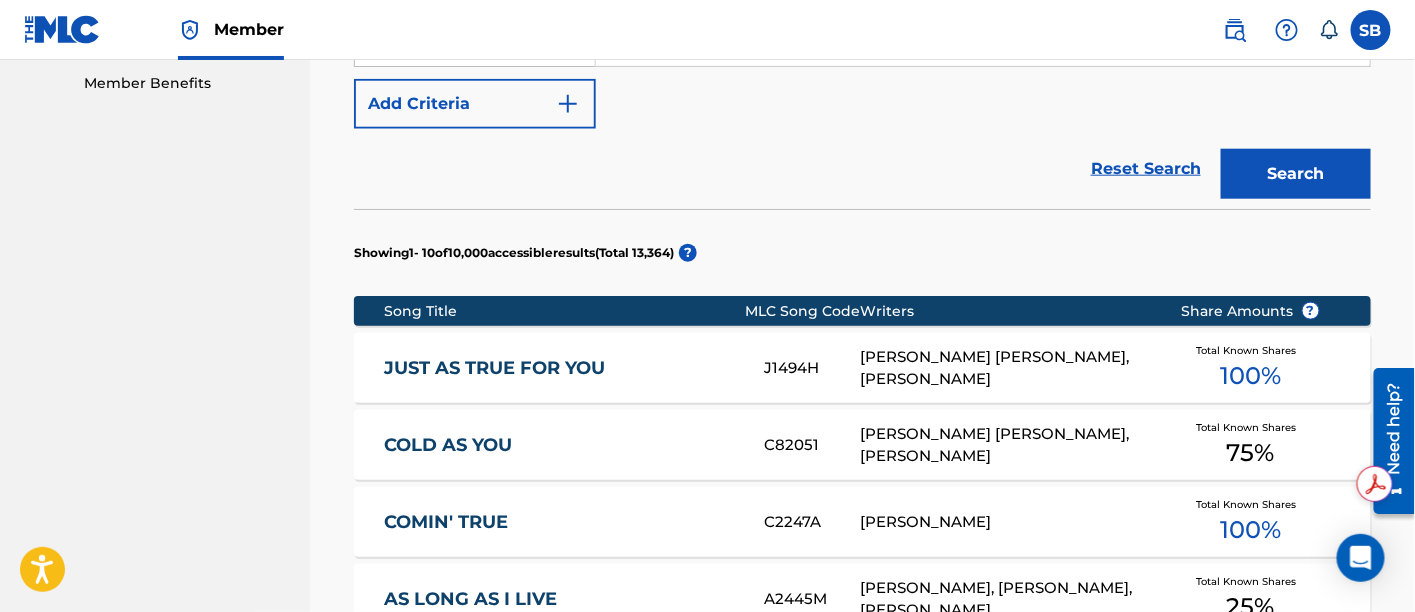 click on "JUST AS TRUE FOR YOU" at bounding box center (561, 368) 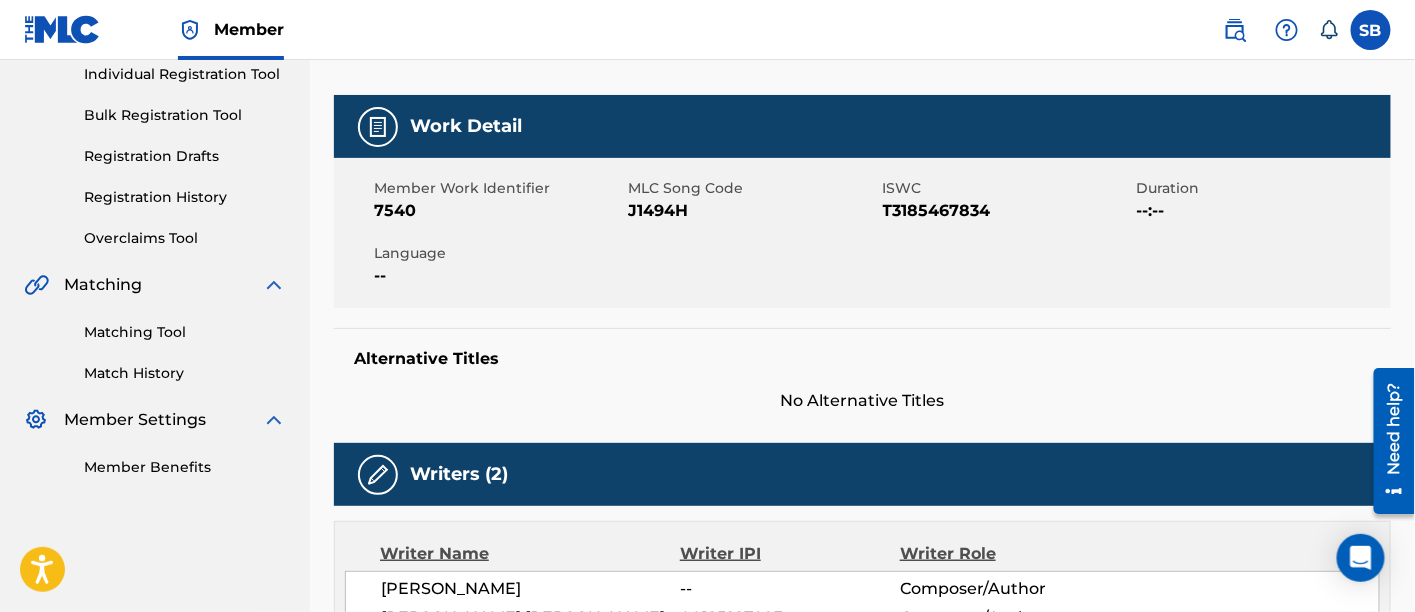 scroll, scrollTop: 363, scrollLeft: 0, axis: vertical 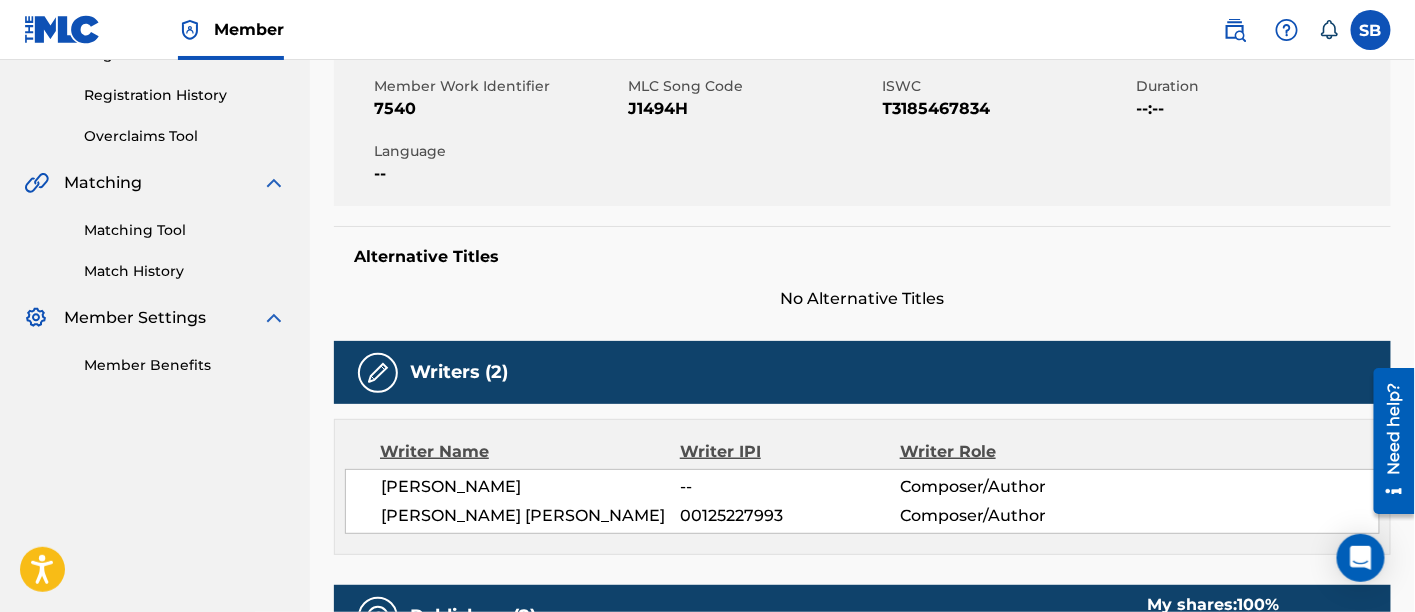 click on "T3185467834" at bounding box center (1007, 109) 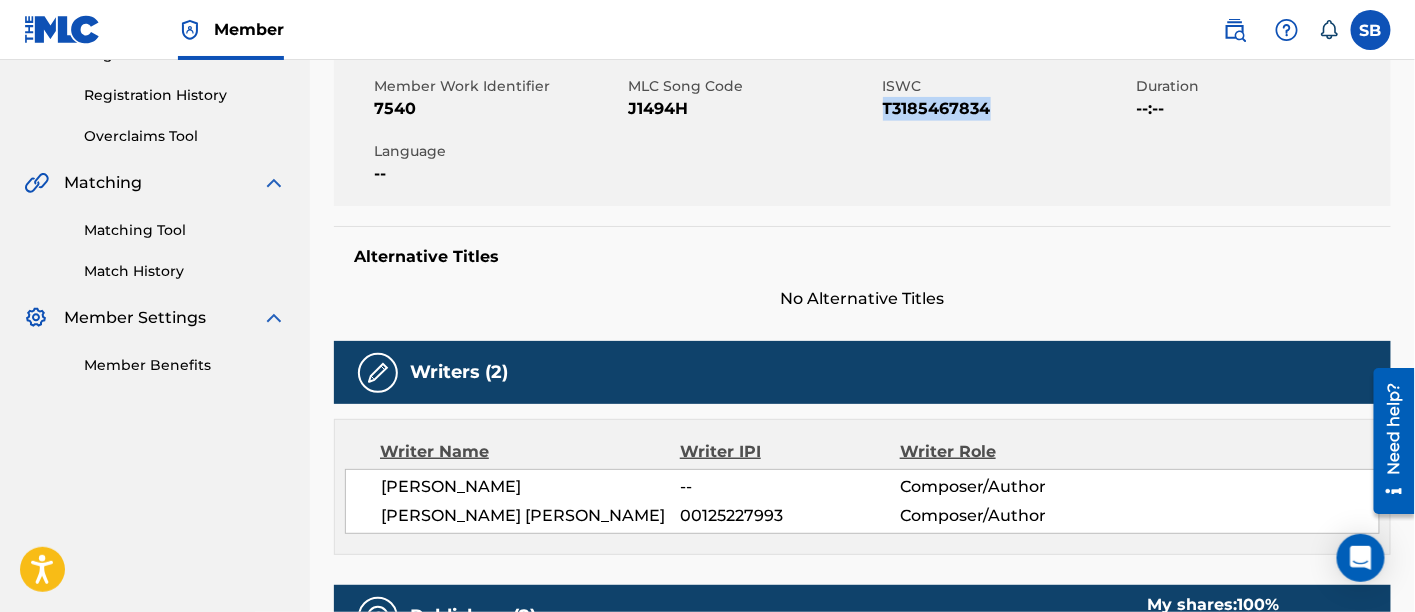 click on "T3185467834" at bounding box center (1007, 109) 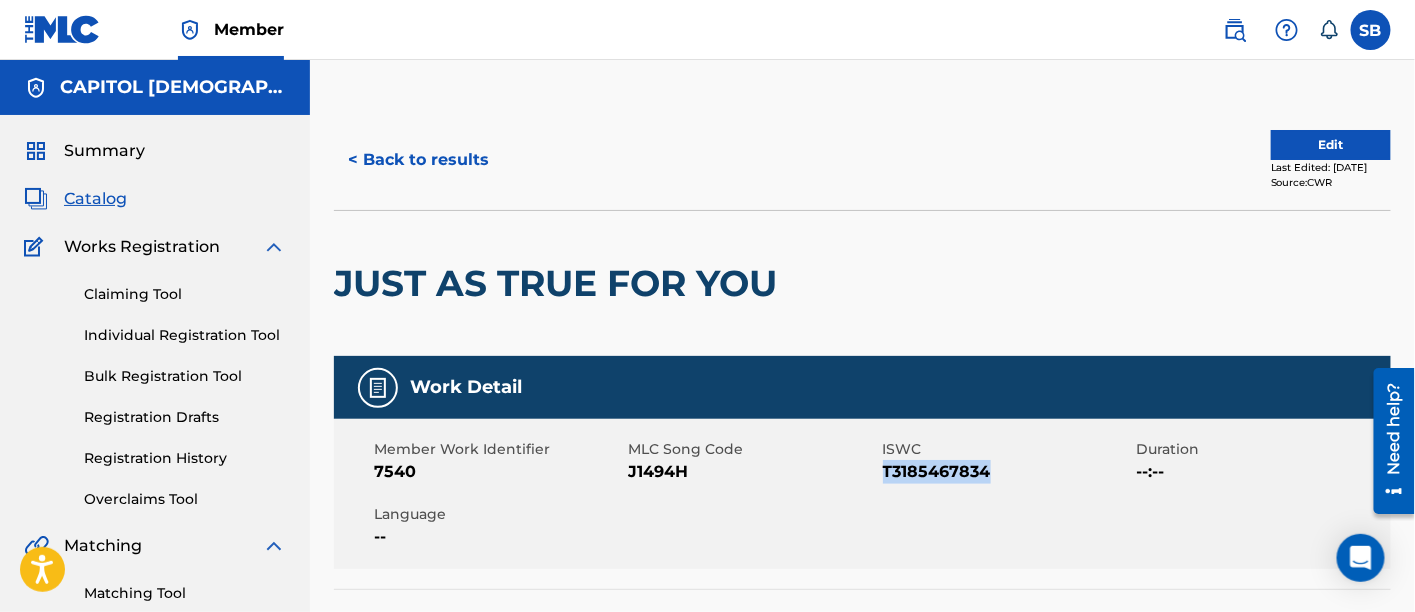 click on "< Back to results" at bounding box center [418, 160] 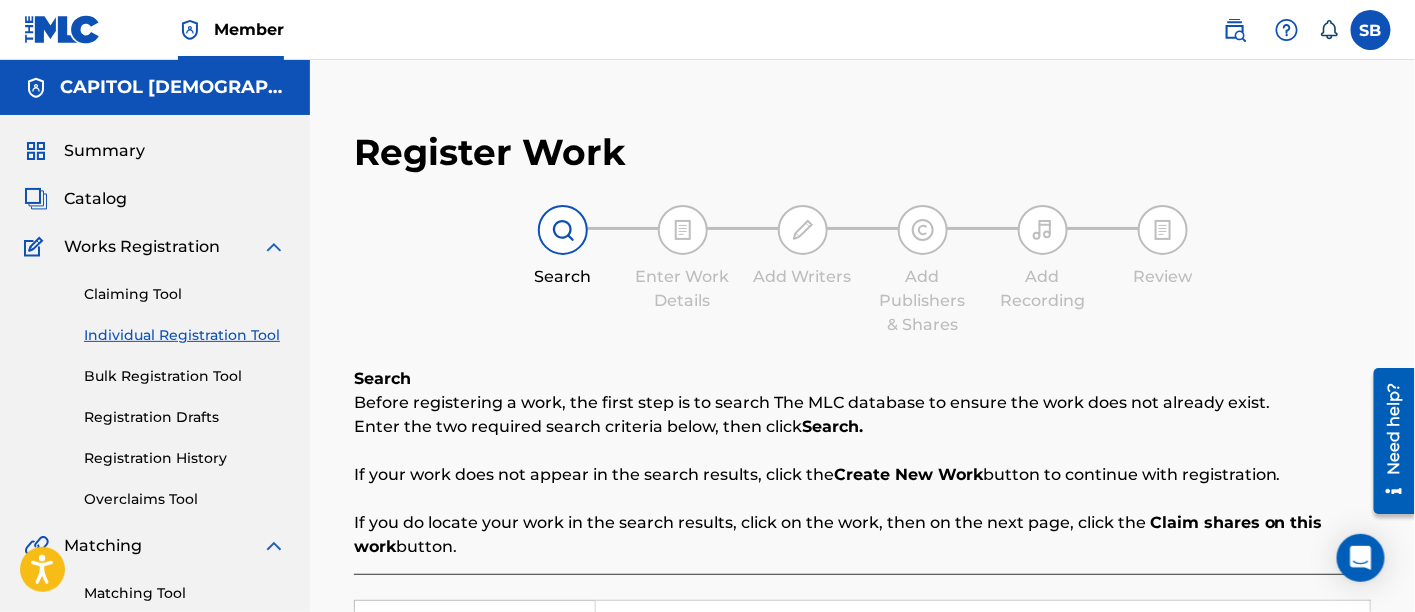 scroll, scrollTop: 361, scrollLeft: 0, axis: vertical 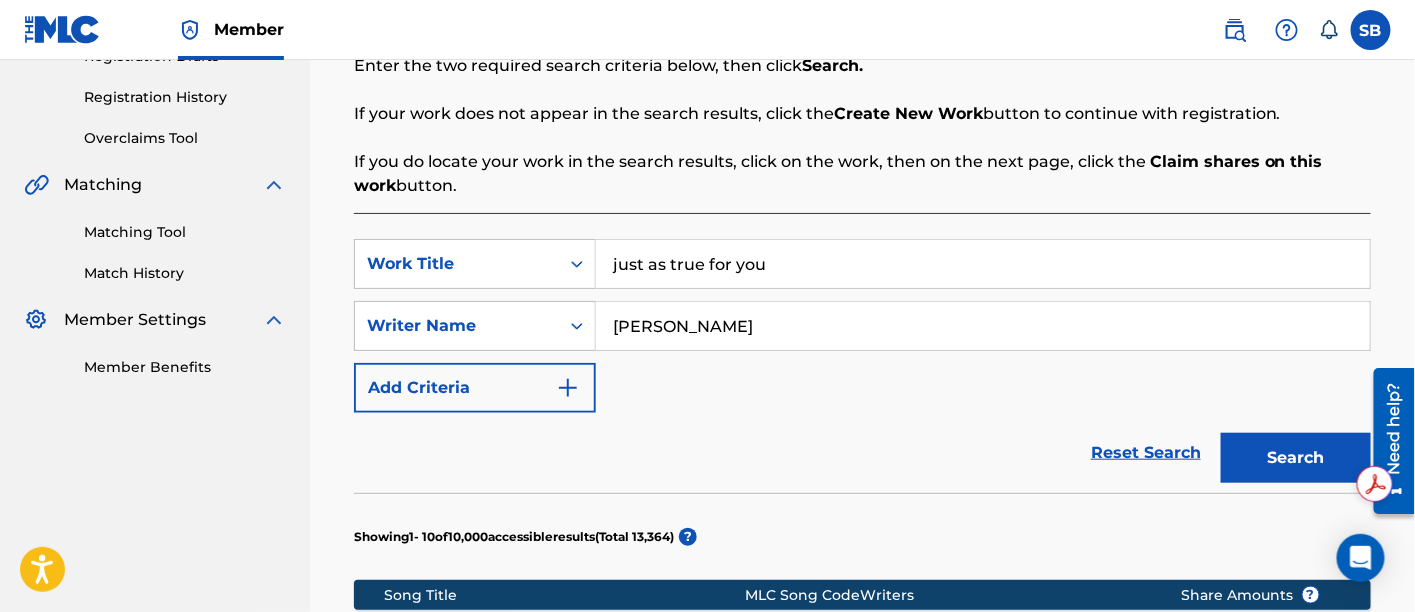 click on "just as true for you" at bounding box center [983, 264] 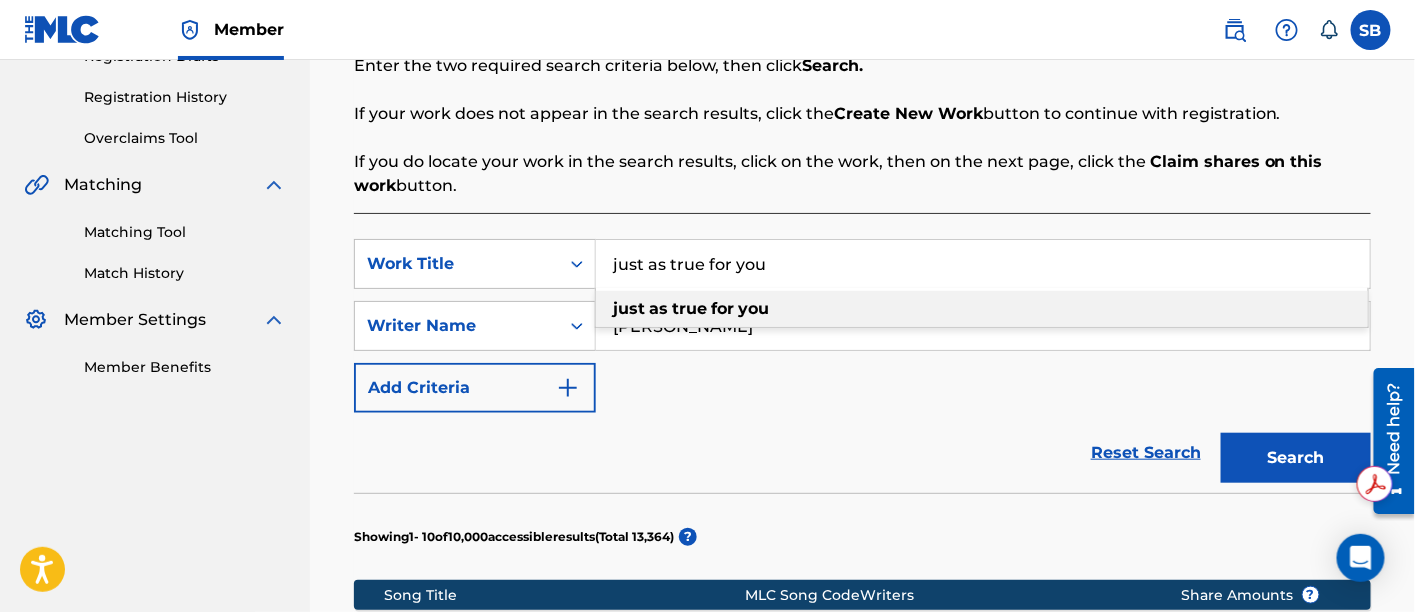 paste on "Christmas In Your Heart" 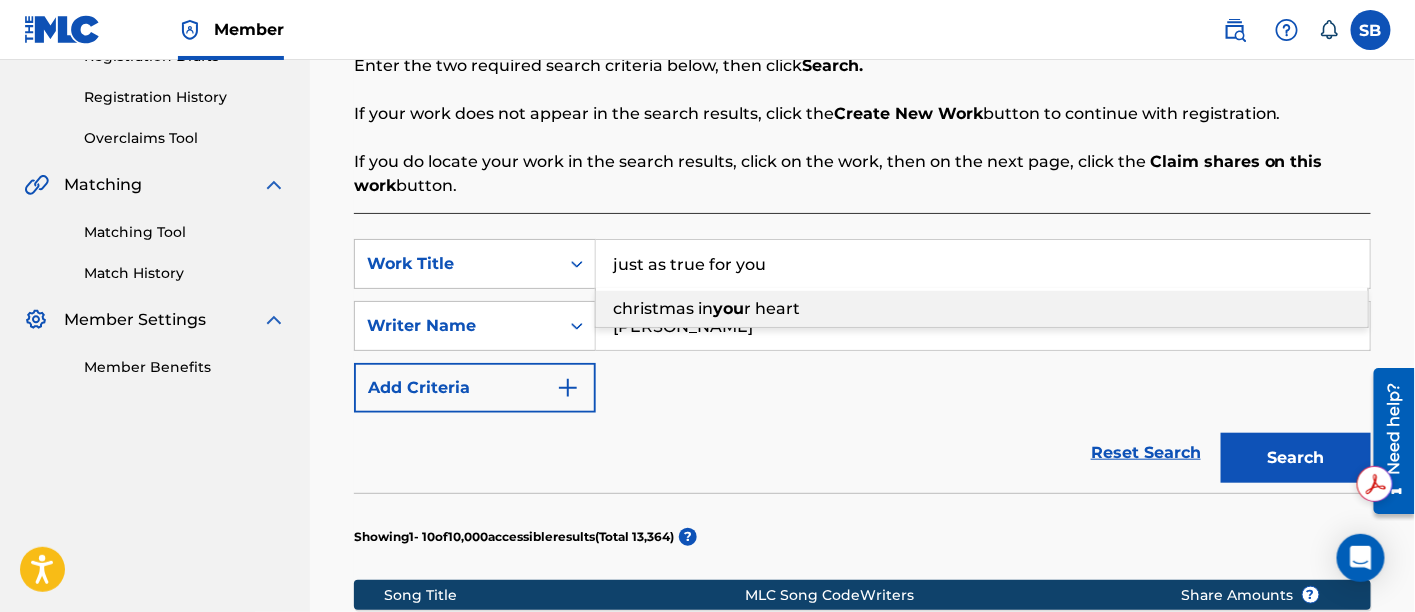 click on "you" at bounding box center [728, 308] 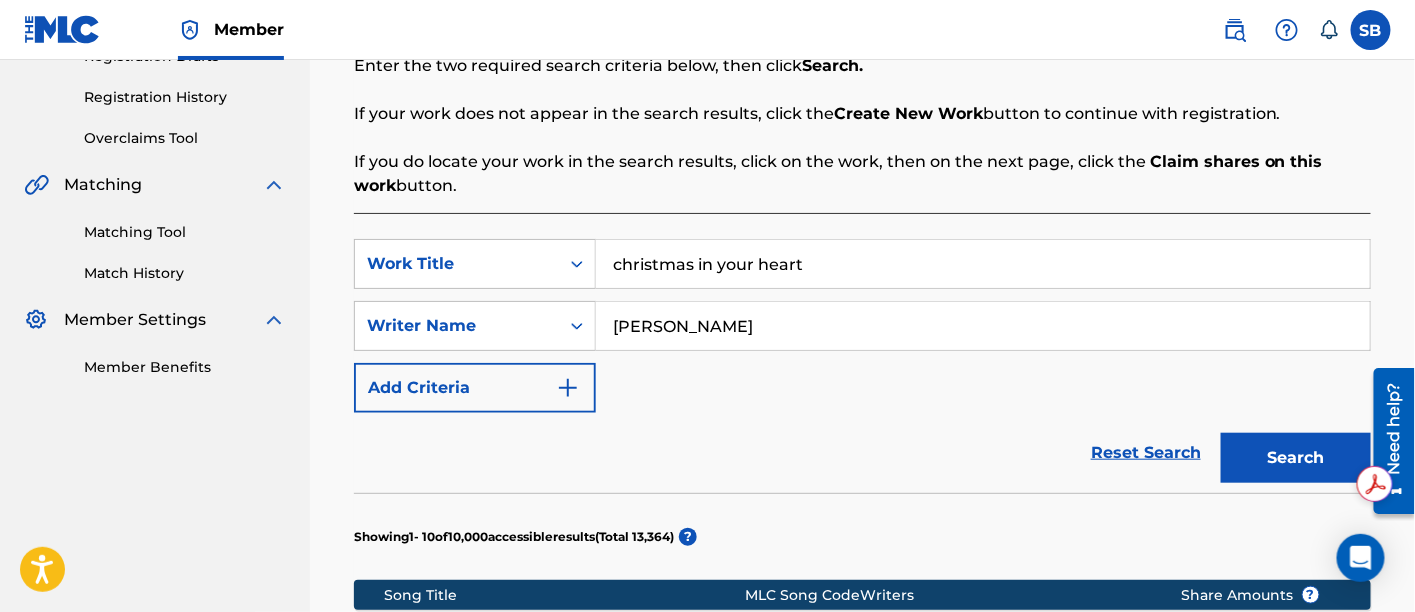 click on "Search" at bounding box center [1296, 458] 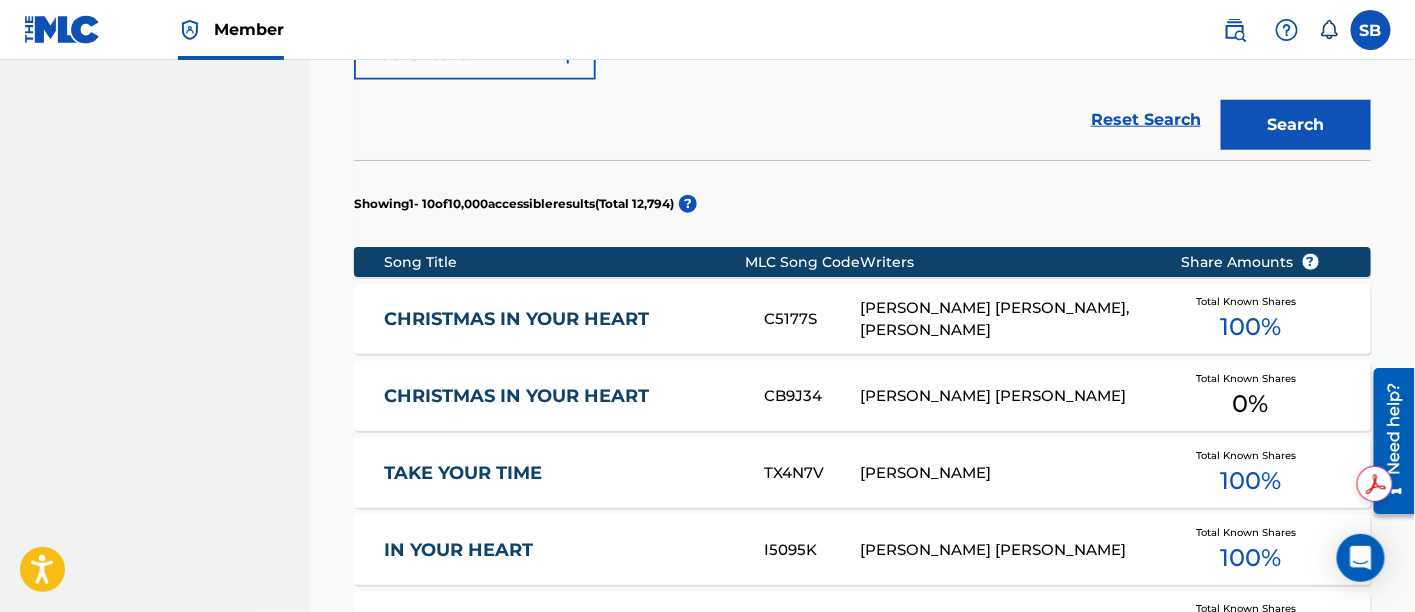 scroll, scrollTop: 705, scrollLeft: 0, axis: vertical 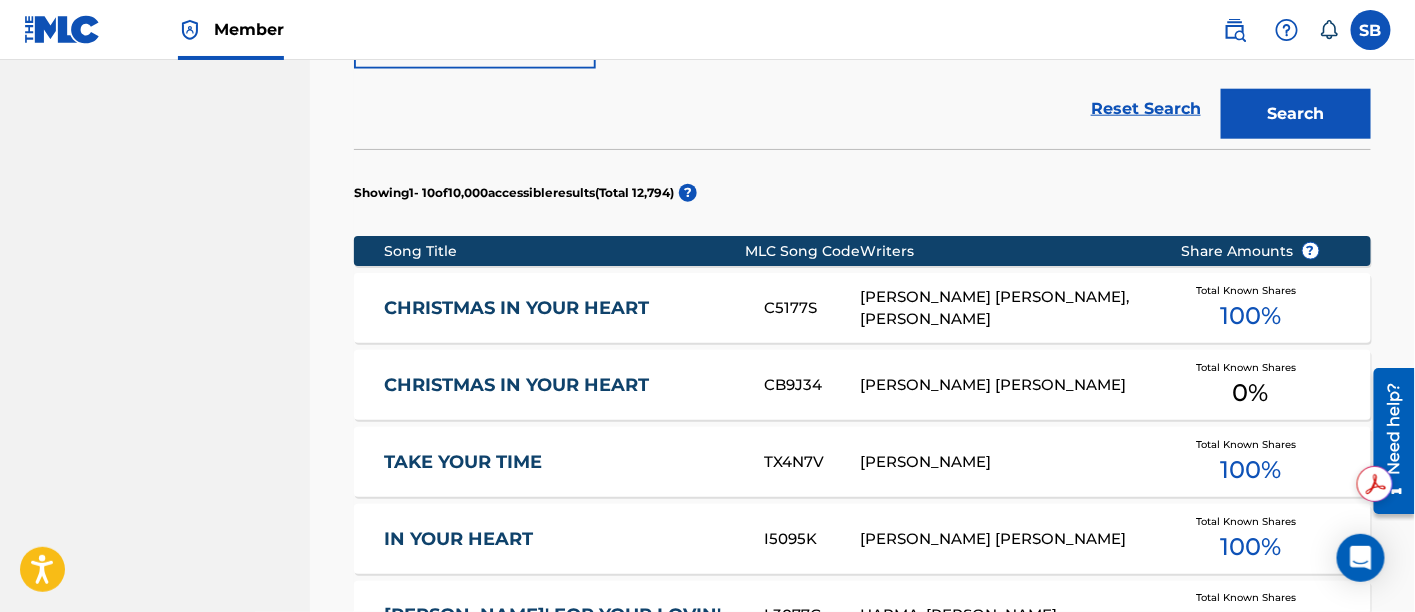 click on "CHRISTMAS IN YOUR HEART" at bounding box center (561, 308) 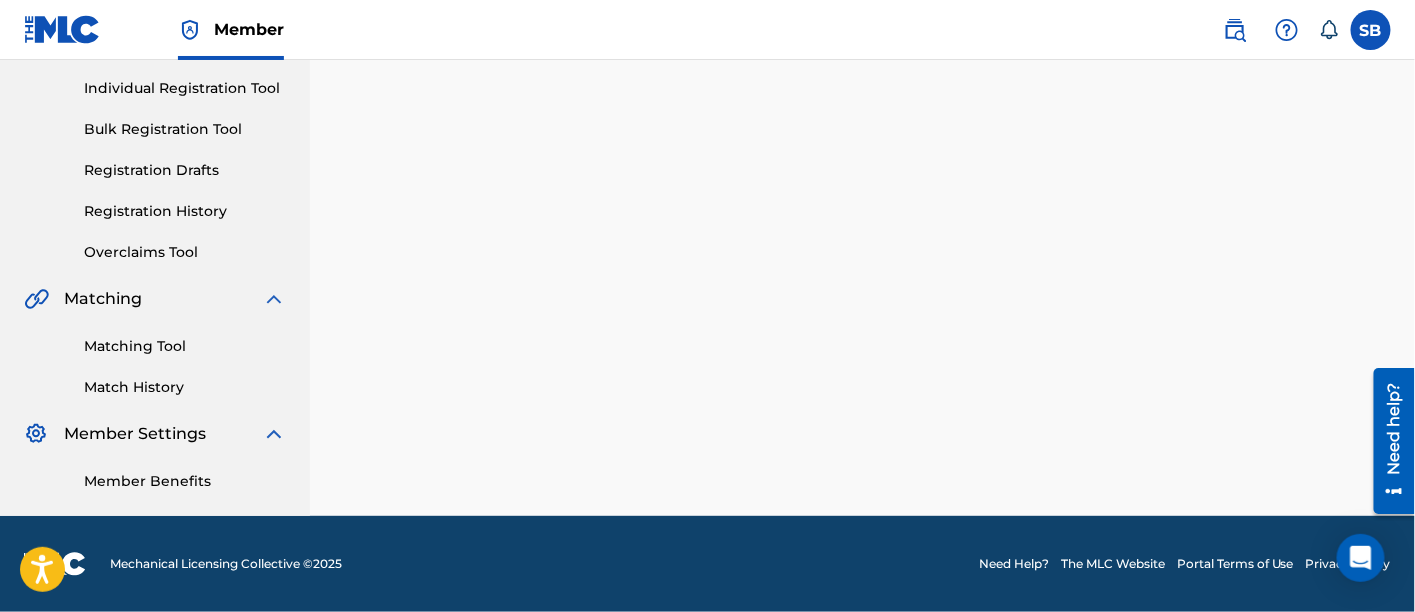 scroll, scrollTop: 0, scrollLeft: 0, axis: both 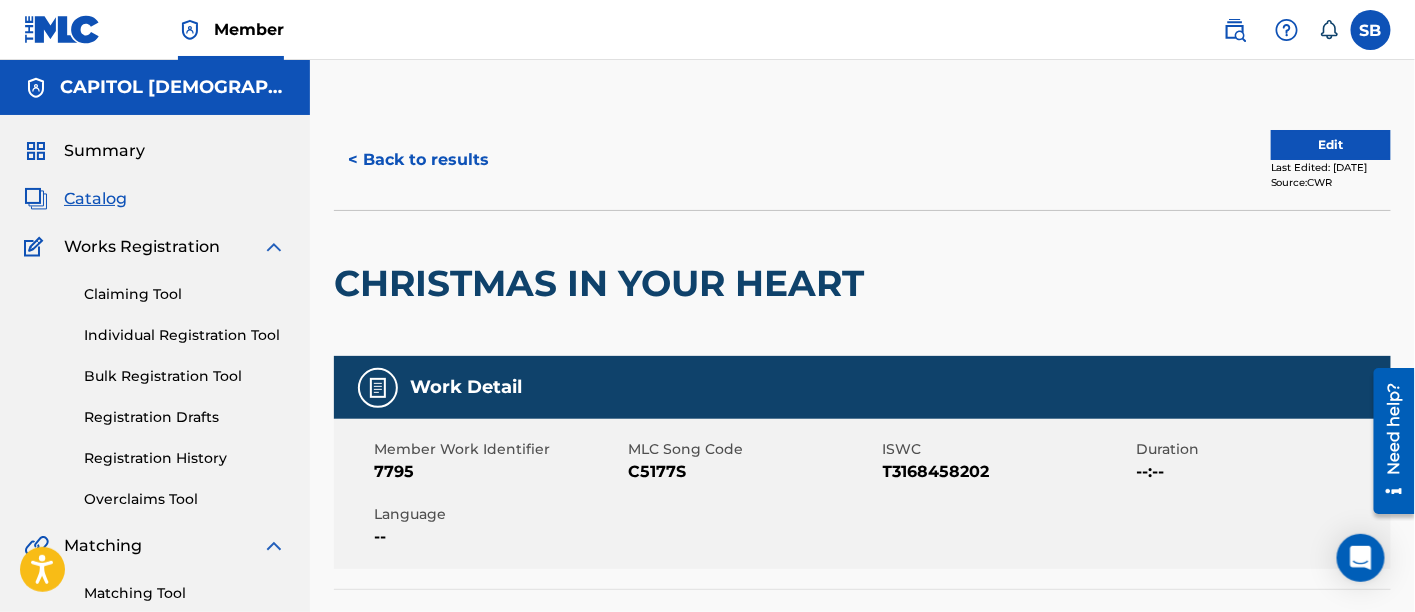 click on "T3168458202" at bounding box center (1007, 472) 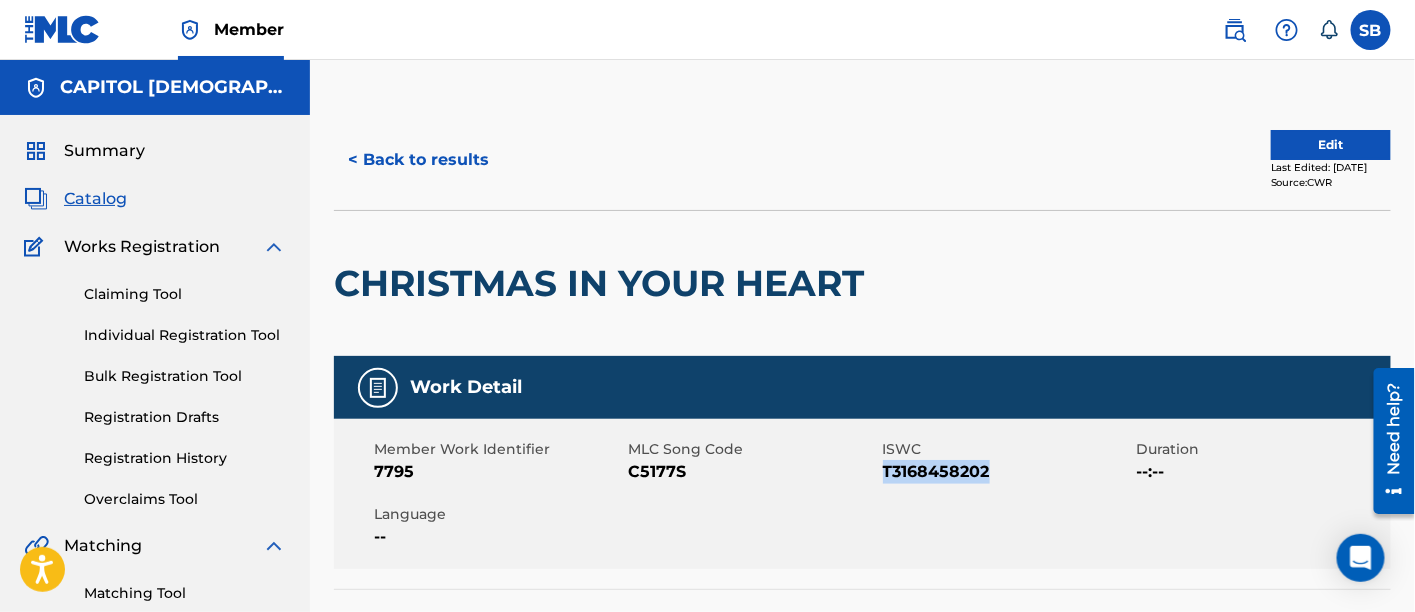 click on "T3168458202" at bounding box center (1007, 472) 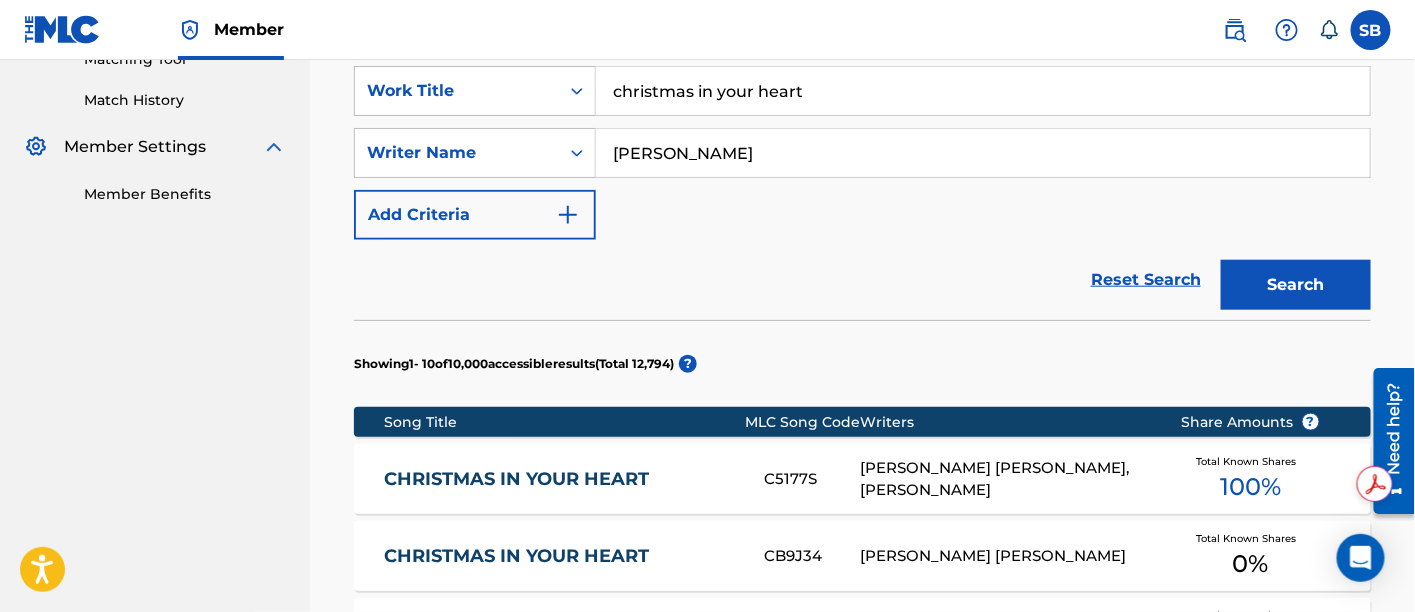 scroll, scrollTop: 536, scrollLeft: 0, axis: vertical 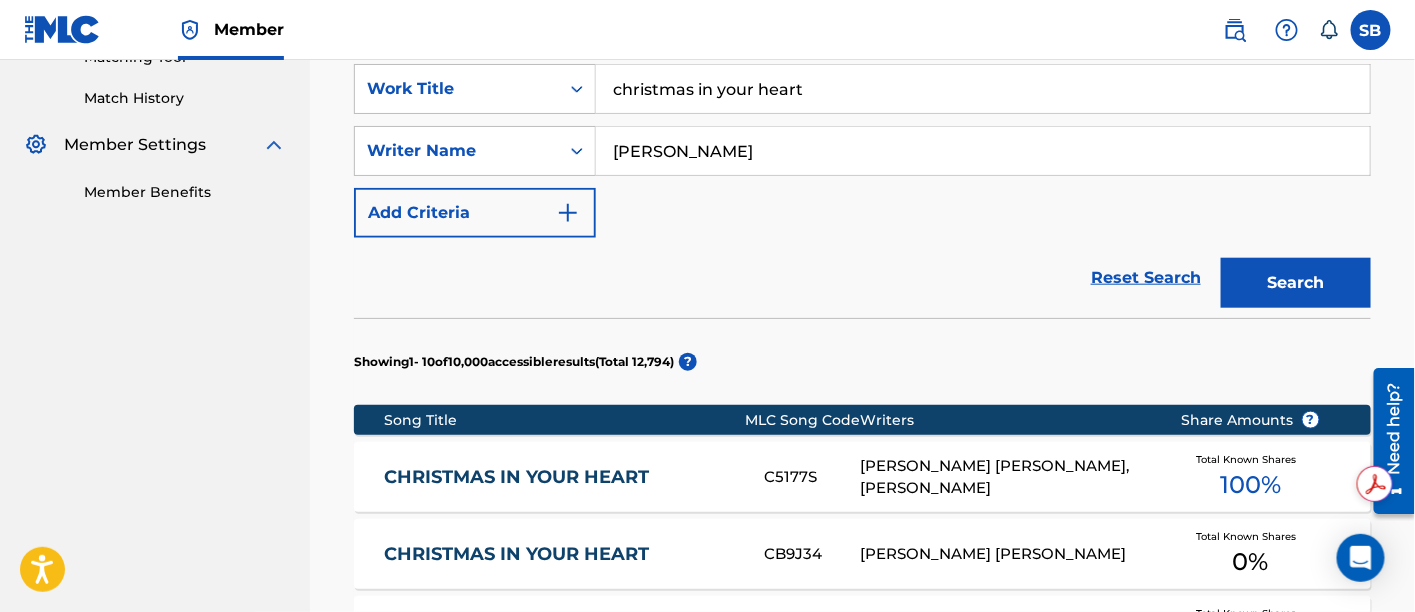 click on "CHRISTMAS IN YOUR HEART CB9J34 WILLIAM EWING SIMON Total Known Shares 0 %" at bounding box center [862, 554] 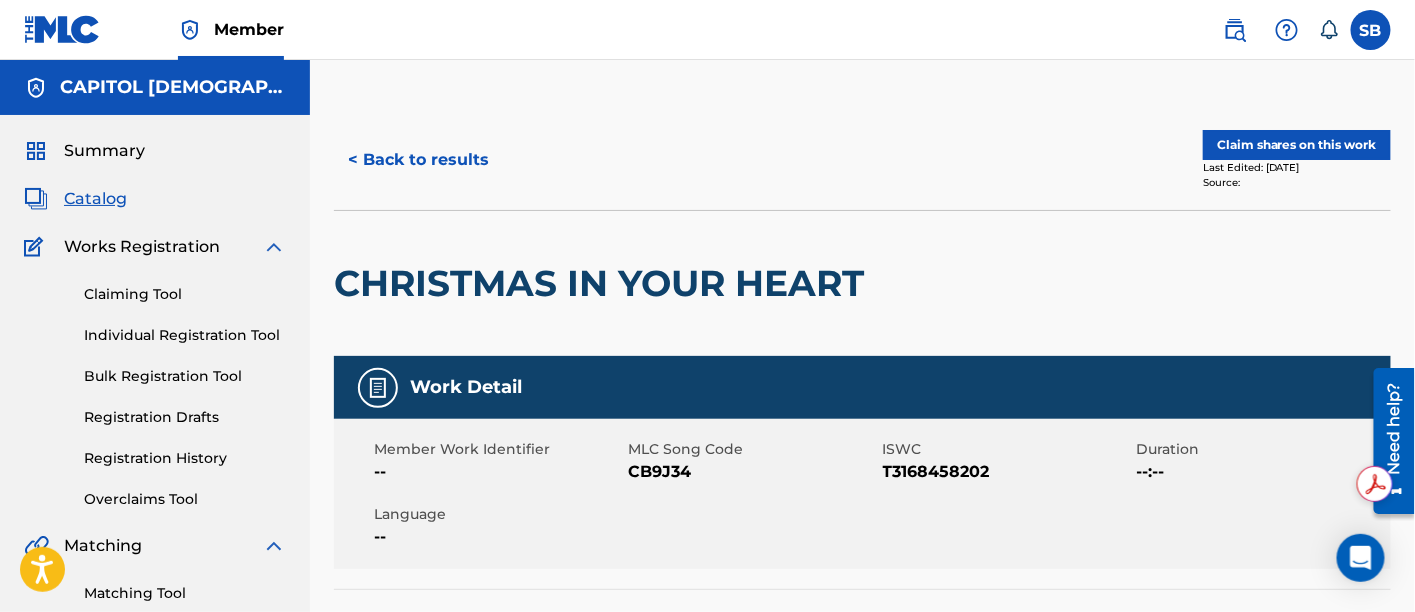 click on "< Back to results Claim shares on this work Last Edited:   April 15, 2023 Source:" at bounding box center (862, 160) 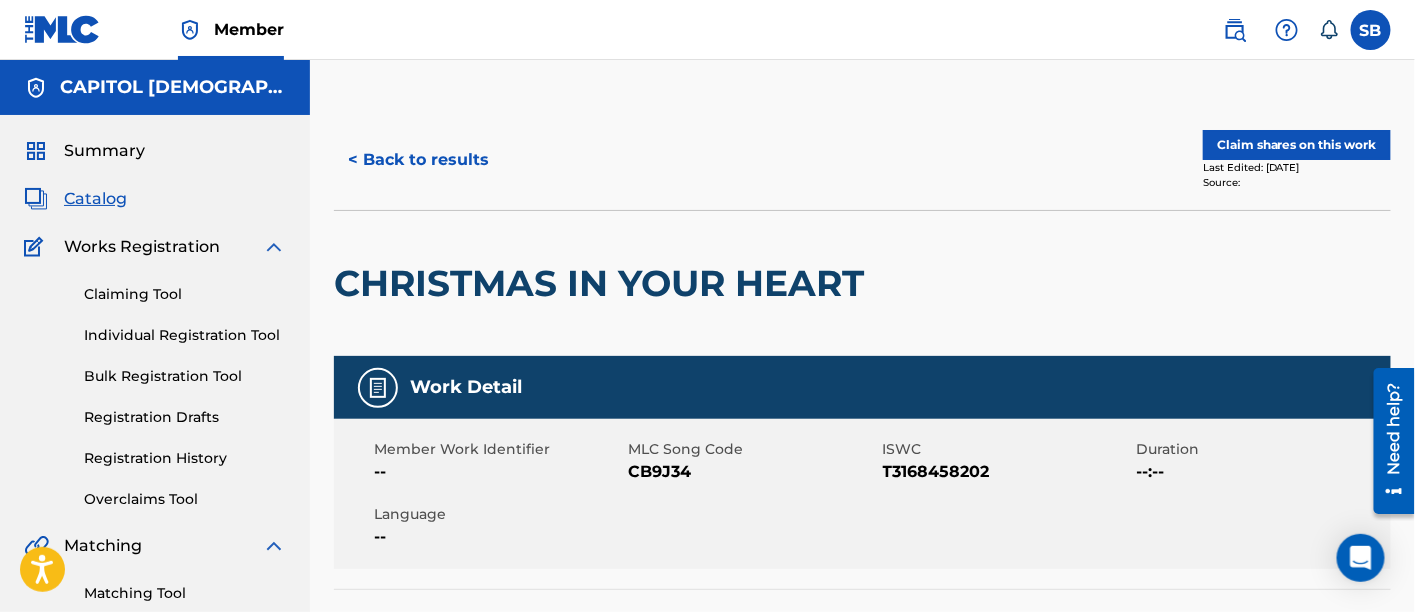click on "< Back to results" at bounding box center (418, 160) 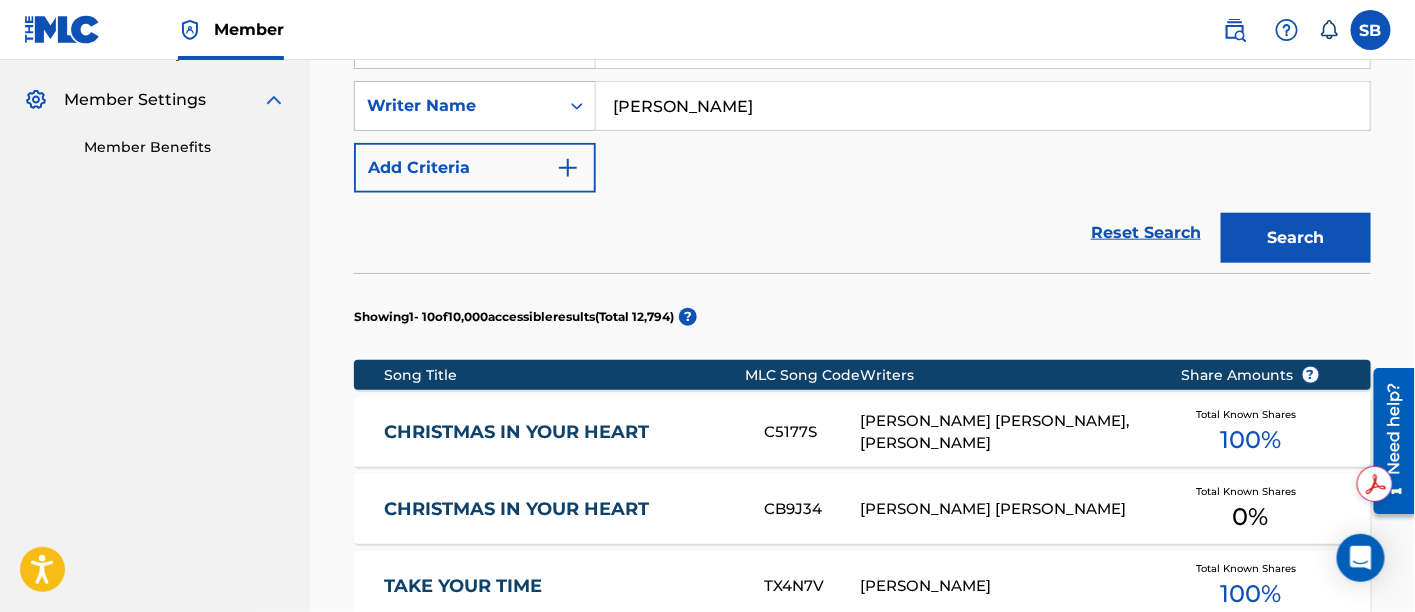 scroll, scrollTop: 582, scrollLeft: 0, axis: vertical 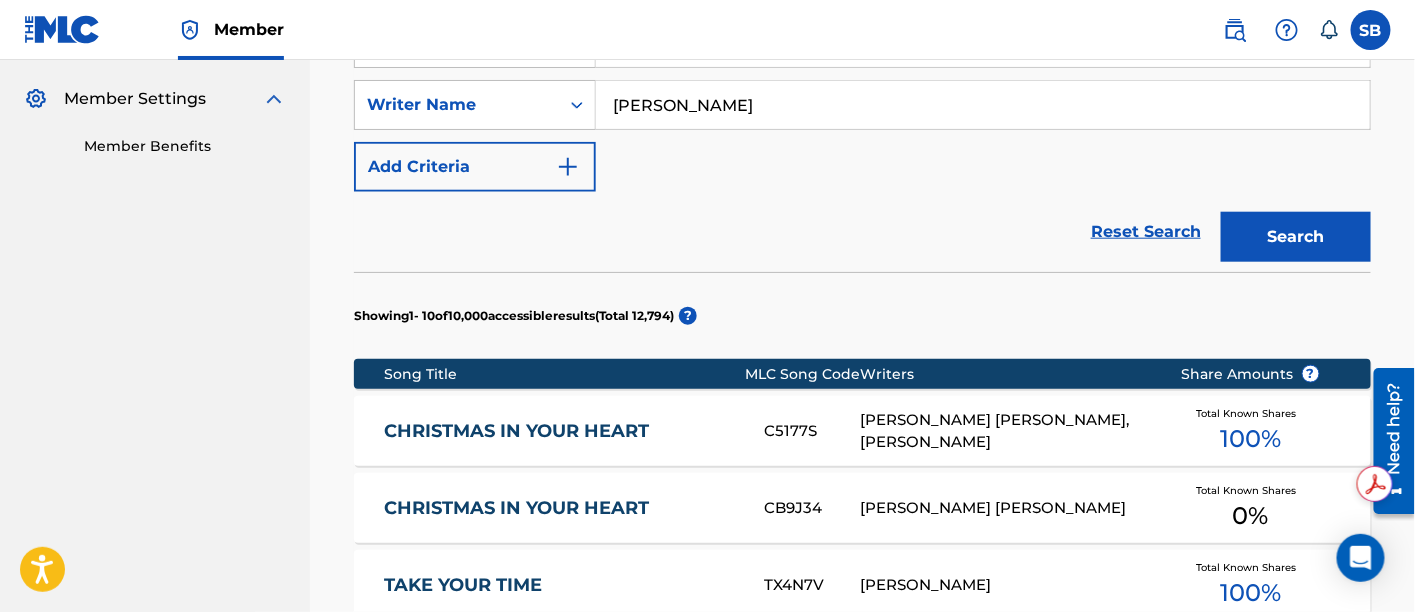 click on "CHRISTMAS IN YOUR HEART" at bounding box center (561, 431) 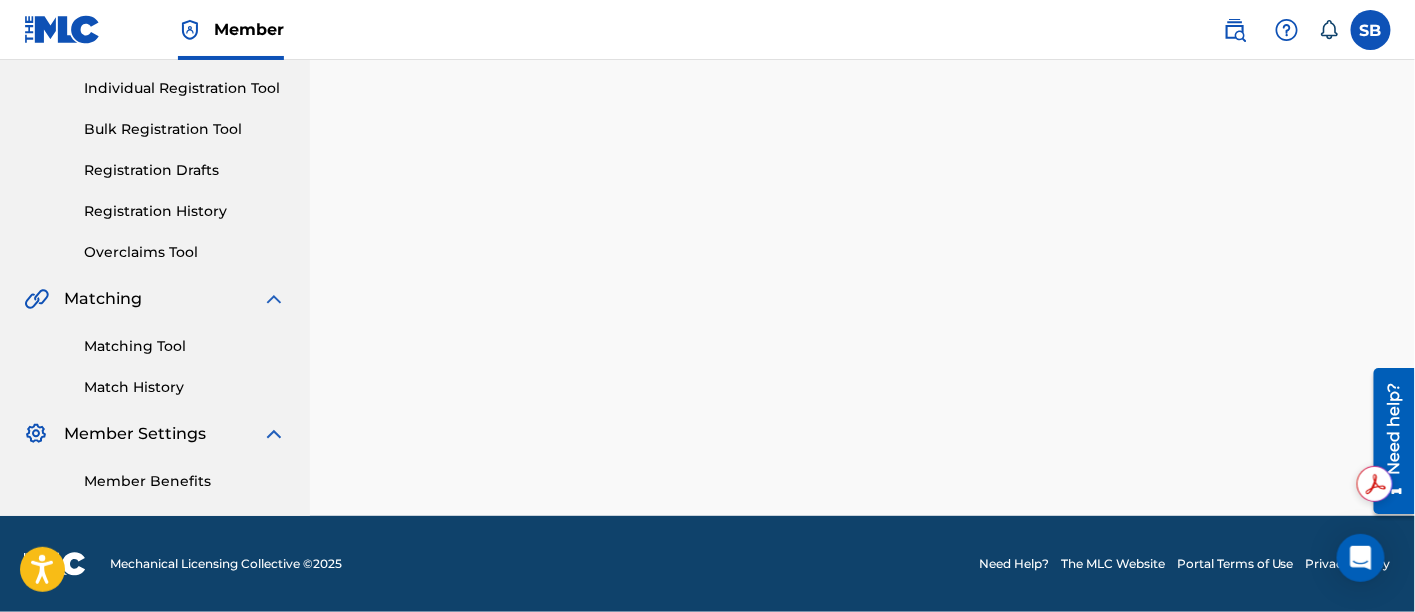 scroll, scrollTop: 0, scrollLeft: 0, axis: both 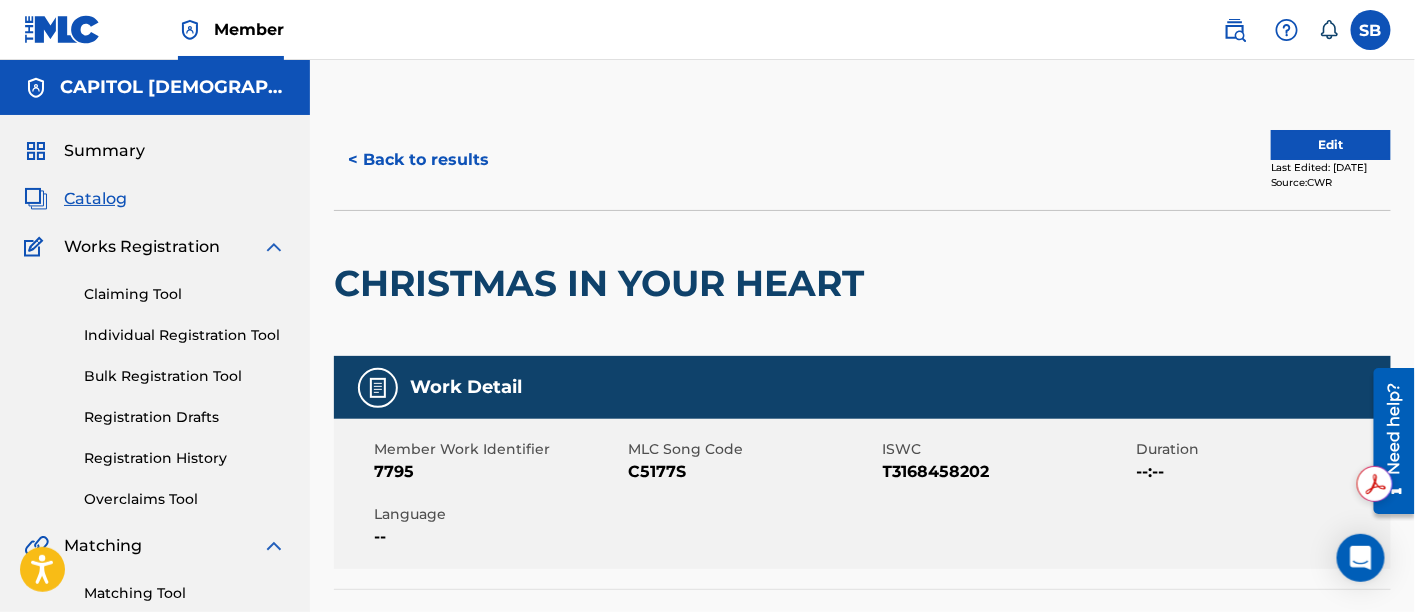 click on "C5177S" at bounding box center (752, 472) 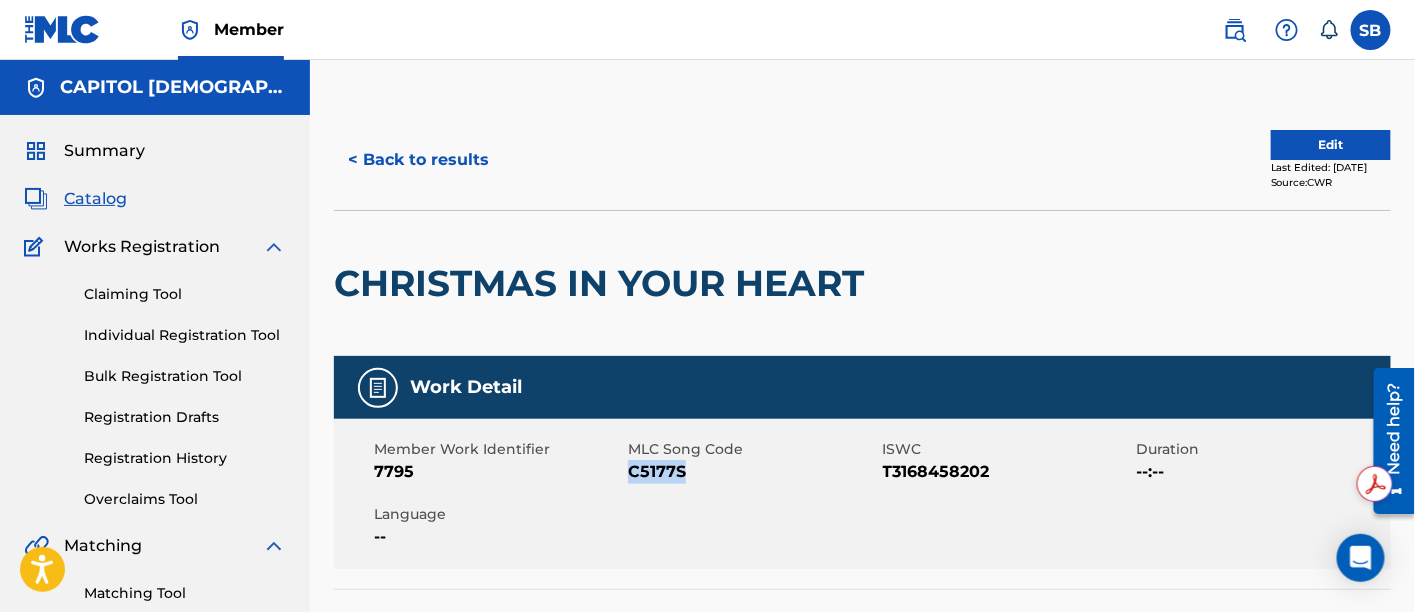 click on "C5177S" at bounding box center (752, 472) 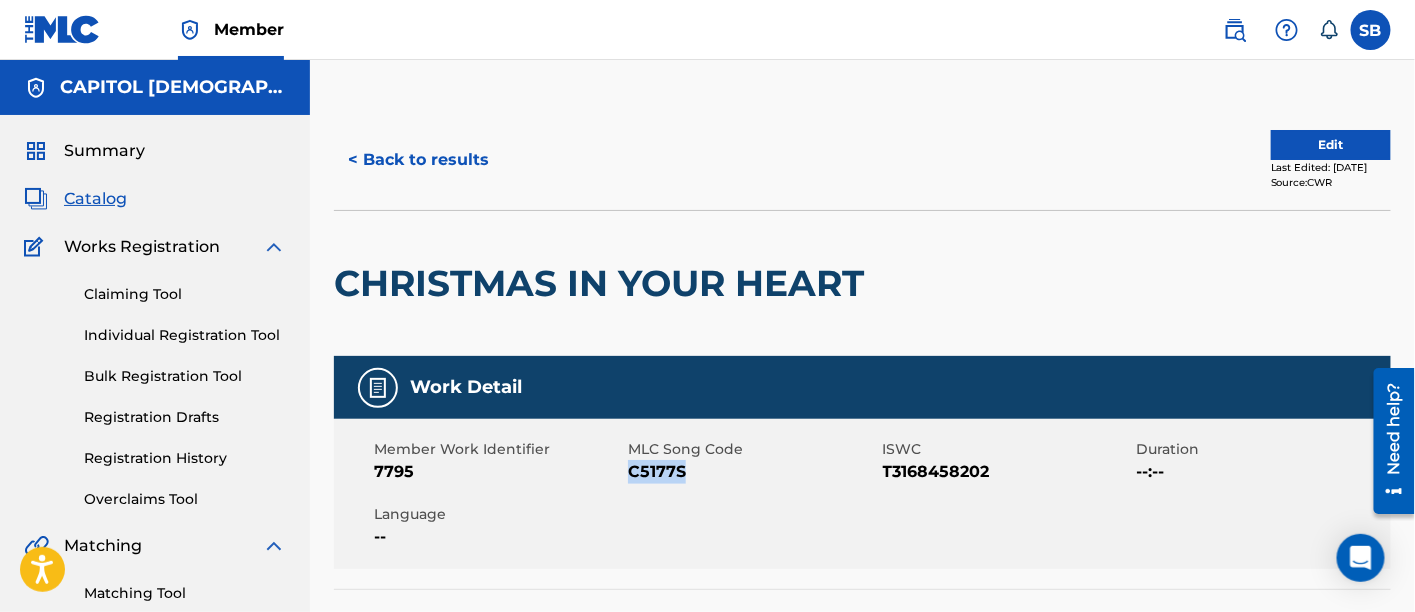 click on "< Back to results" at bounding box center [418, 160] 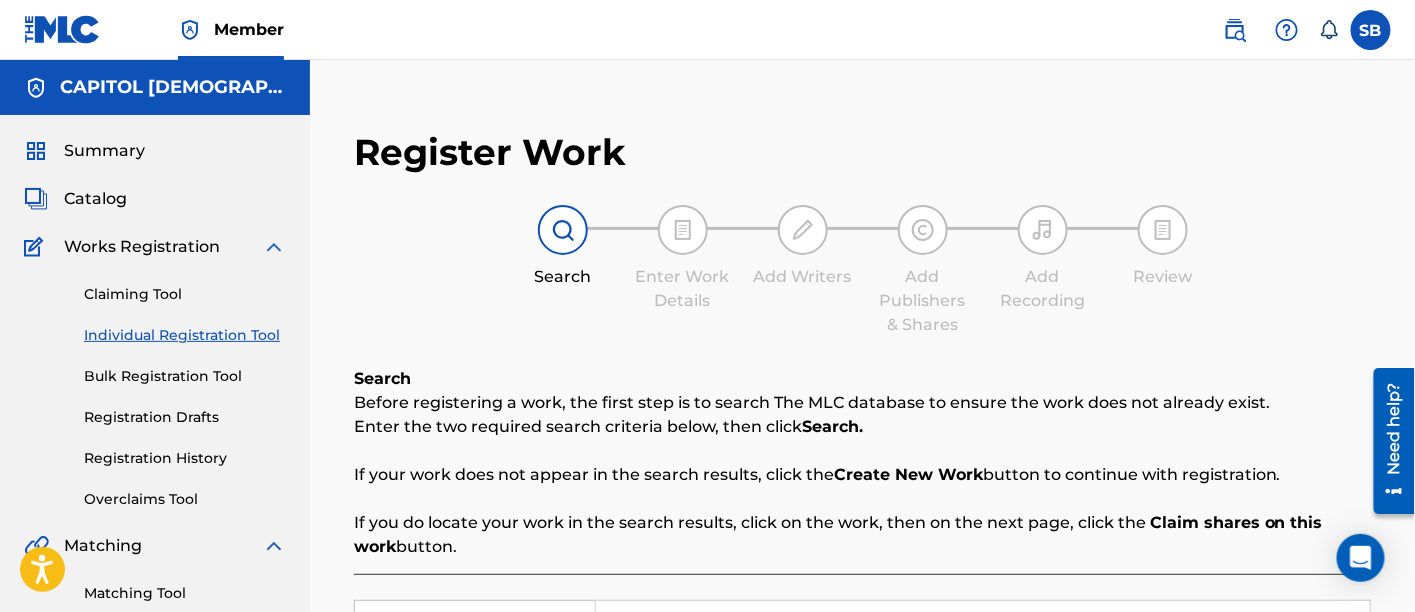 scroll, scrollTop: 361, scrollLeft: 0, axis: vertical 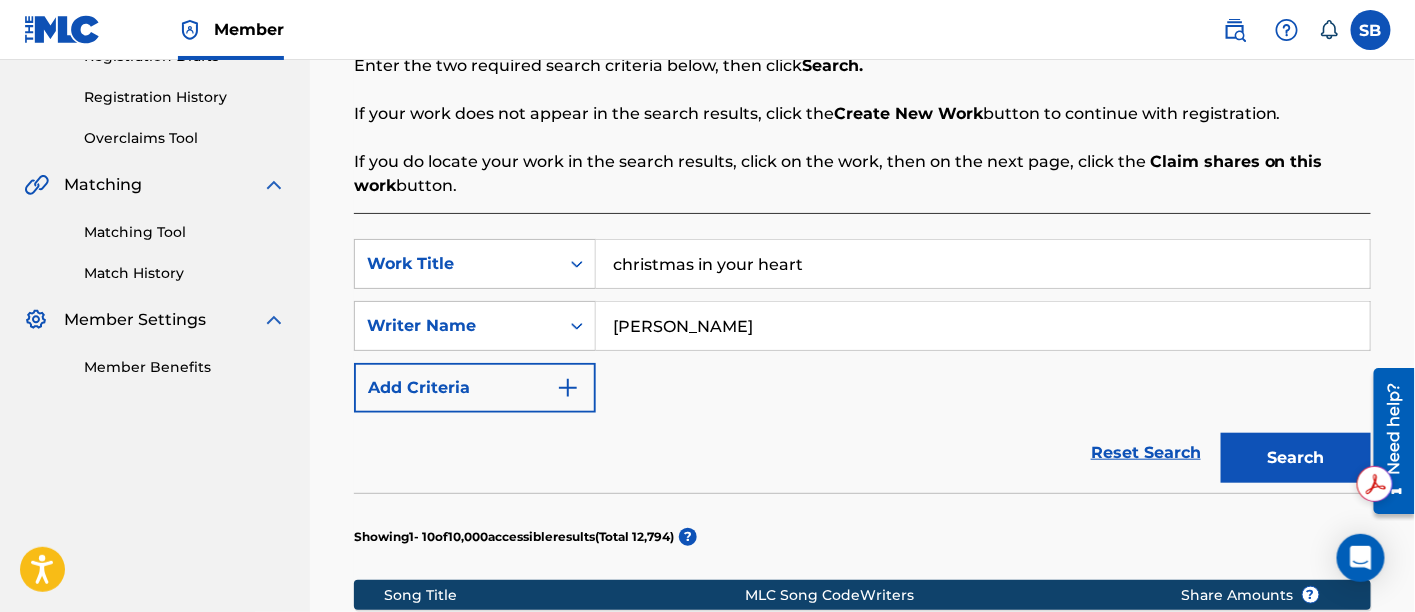 click on "christmas in your heart" at bounding box center [983, 264] 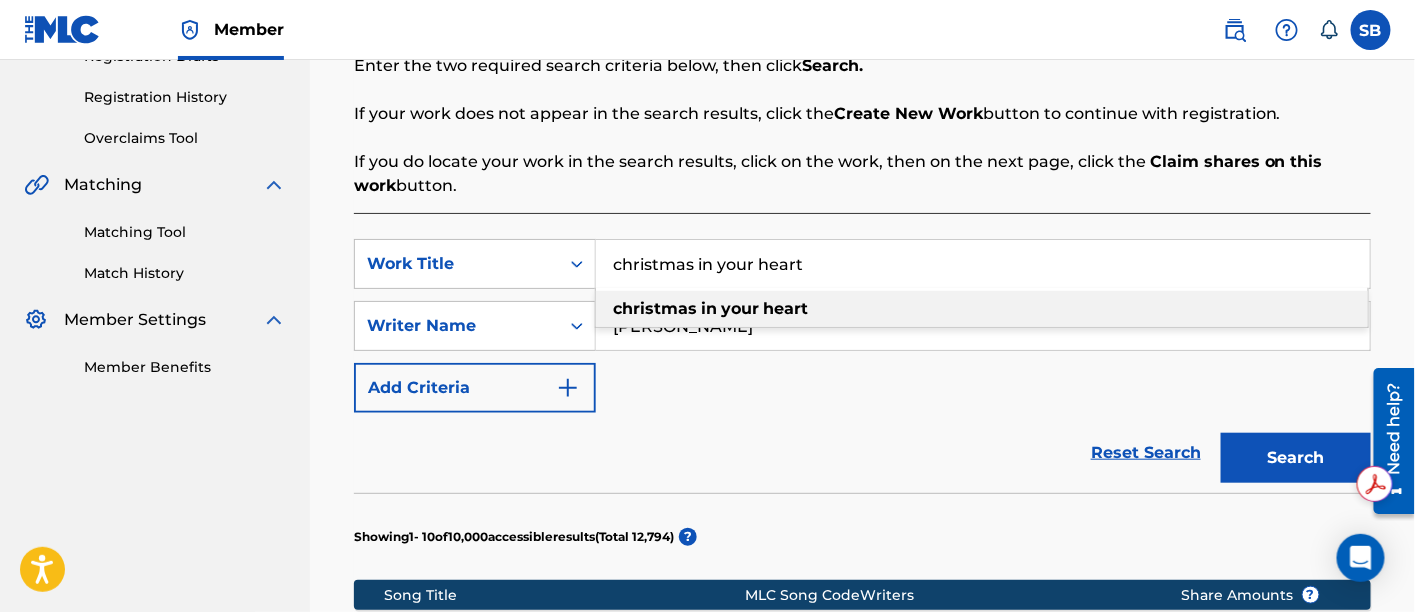 click on "christmas in your heart" at bounding box center [983, 264] 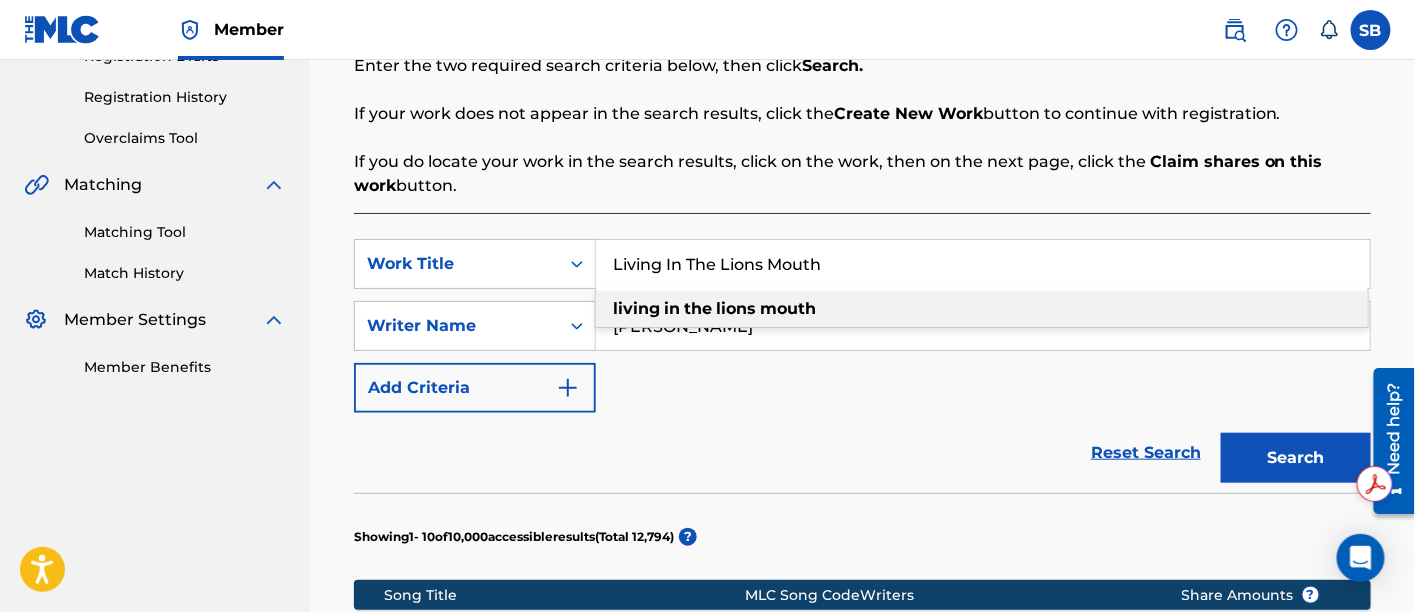 click on "lions" at bounding box center (736, 308) 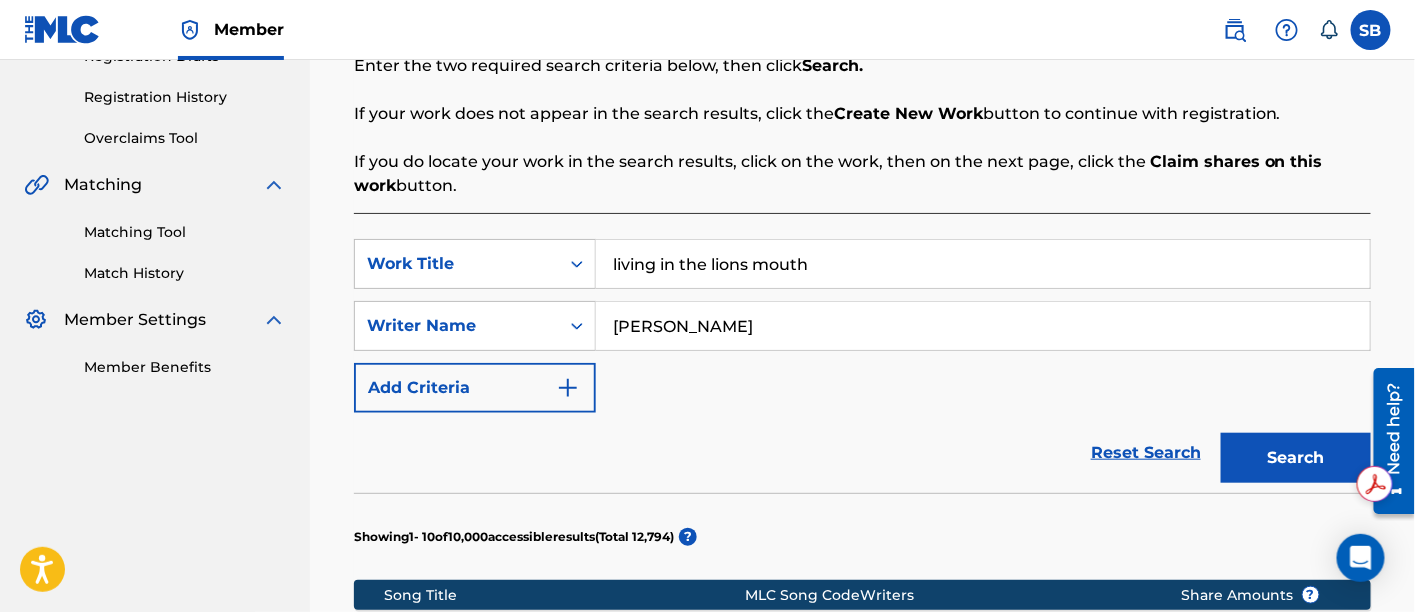 click on "Search" at bounding box center [1296, 458] 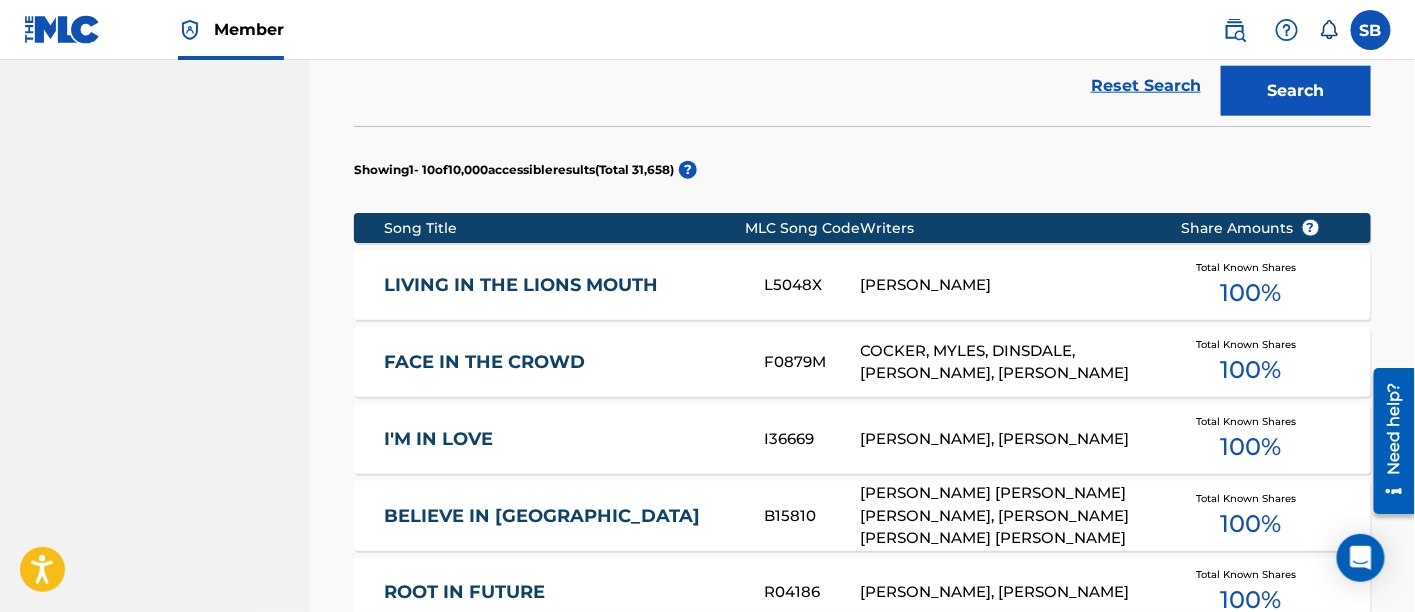scroll, scrollTop: 757, scrollLeft: 0, axis: vertical 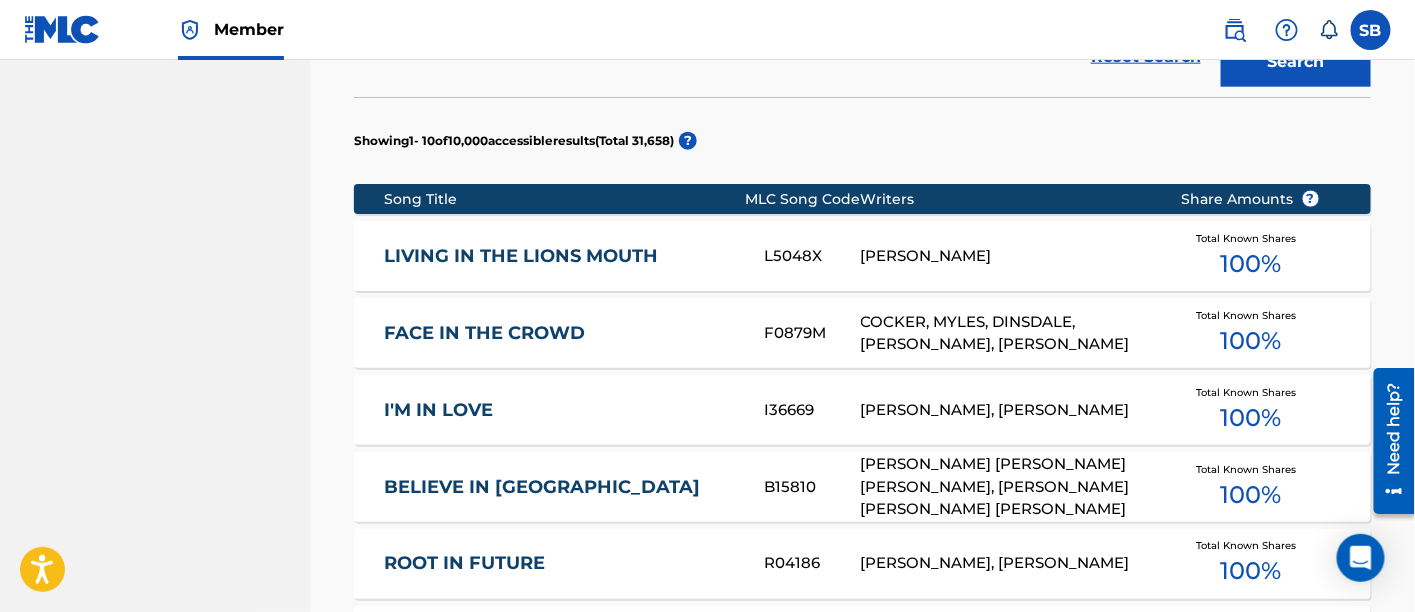click on "LIVING IN THE LIONS MOUTH" at bounding box center (561, 256) 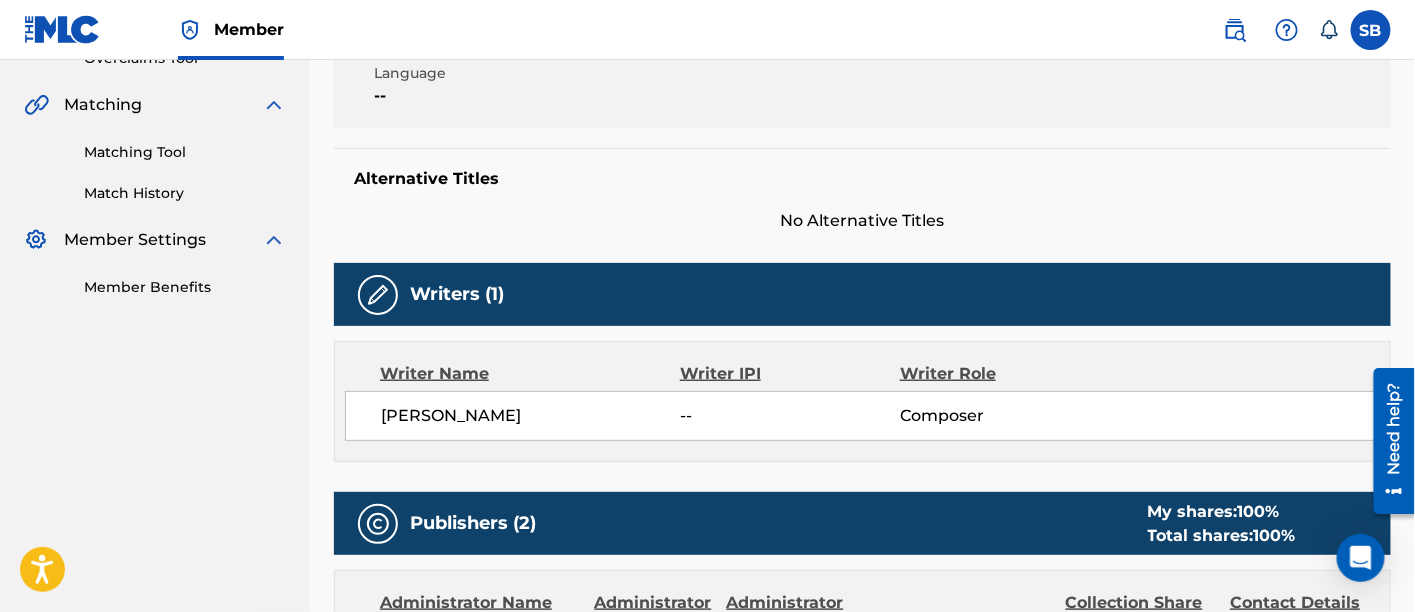 scroll, scrollTop: 0, scrollLeft: 0, axis: both 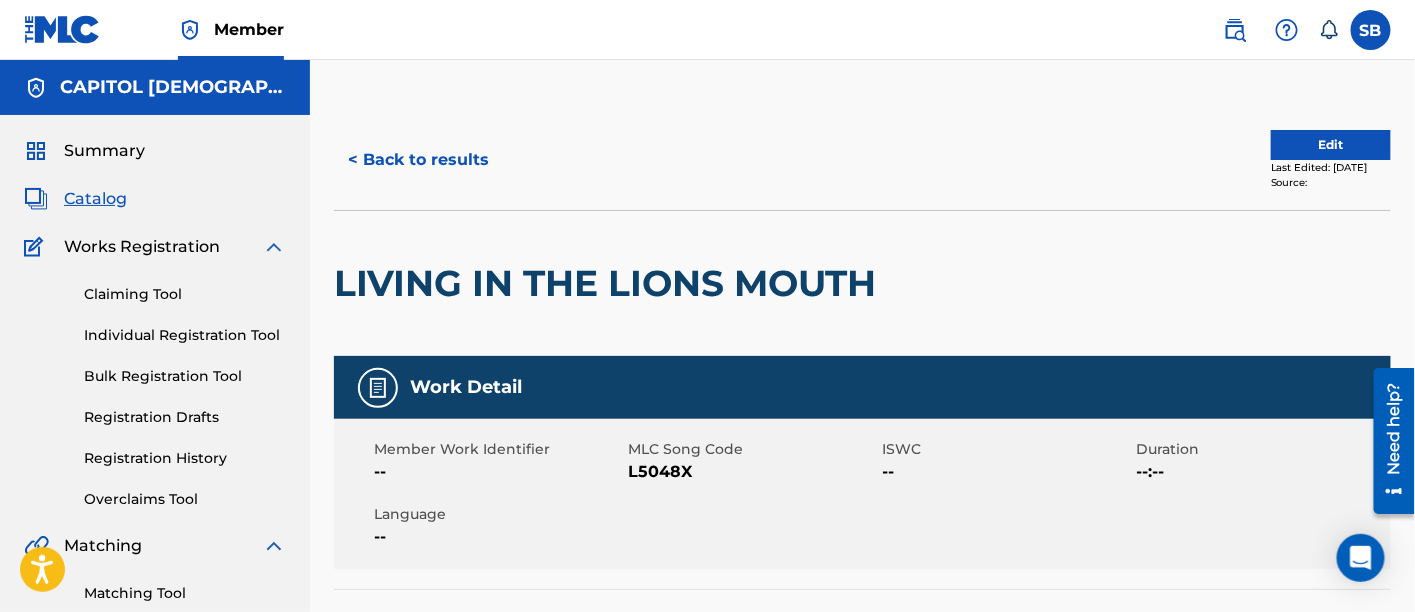 click on "< Back to results" at bounding box center (418, 160) 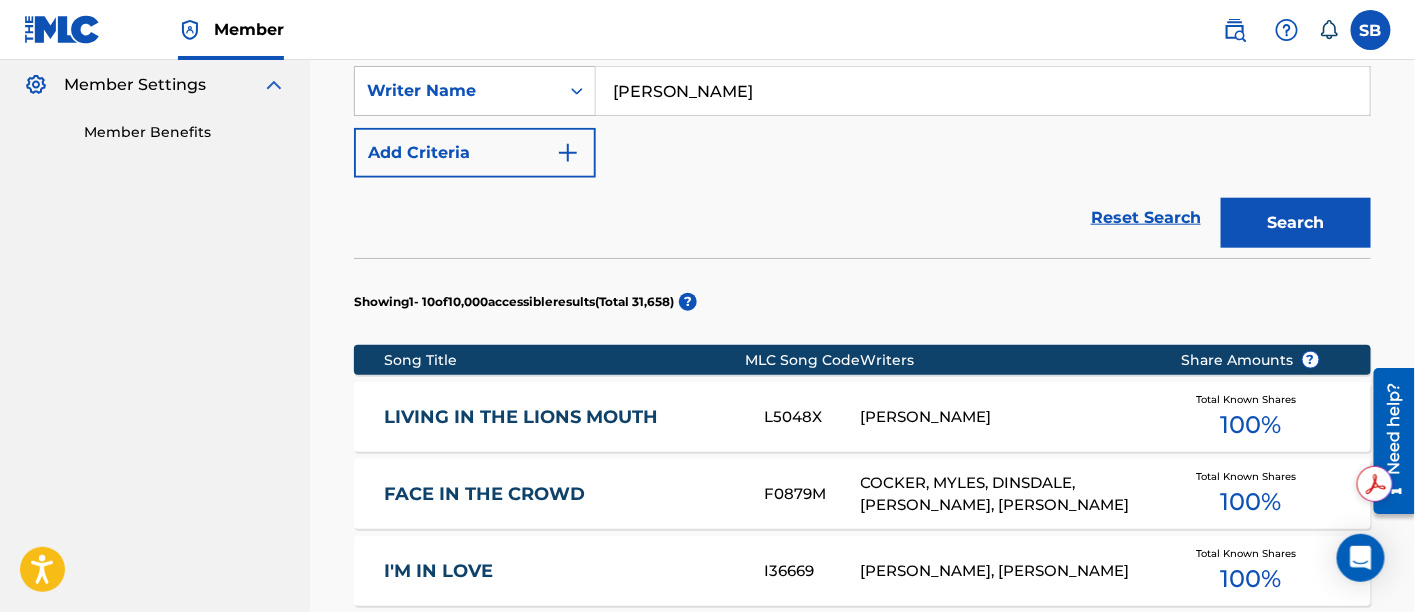 scroll, scrollTop: 598, scrollLeft: 0, axis: vertical 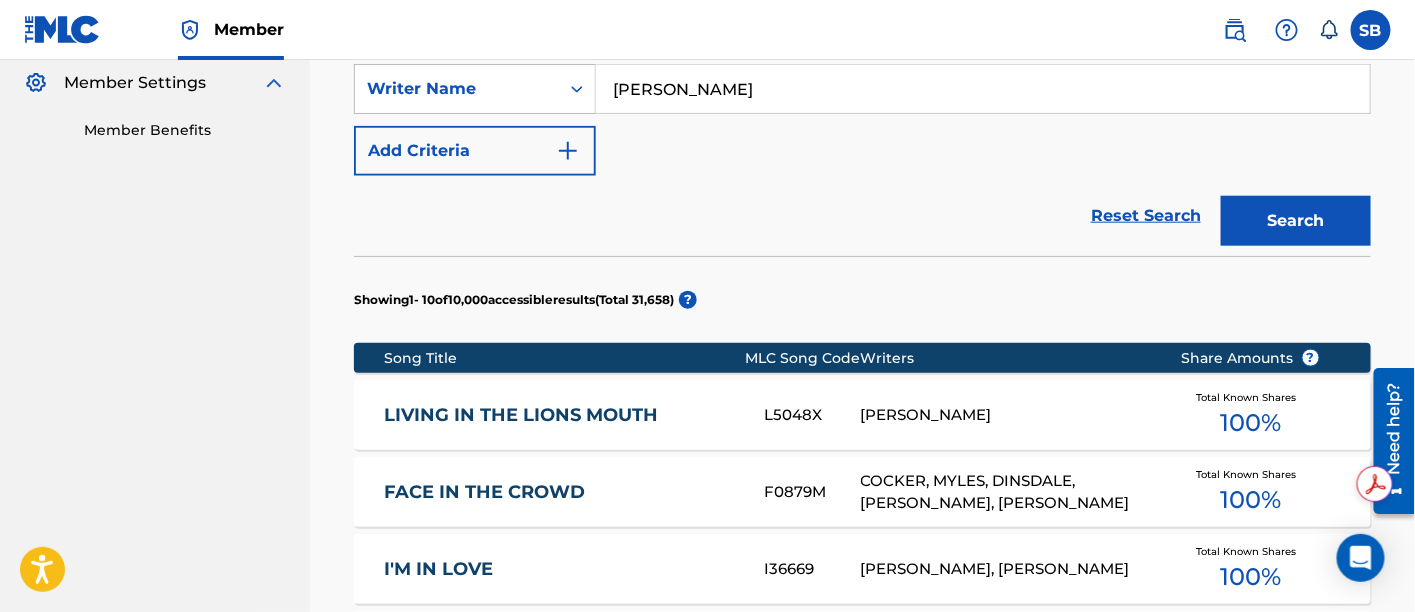 click on "LIVING IN THE LIONS MOUTH" at bounding box center (561, 415) 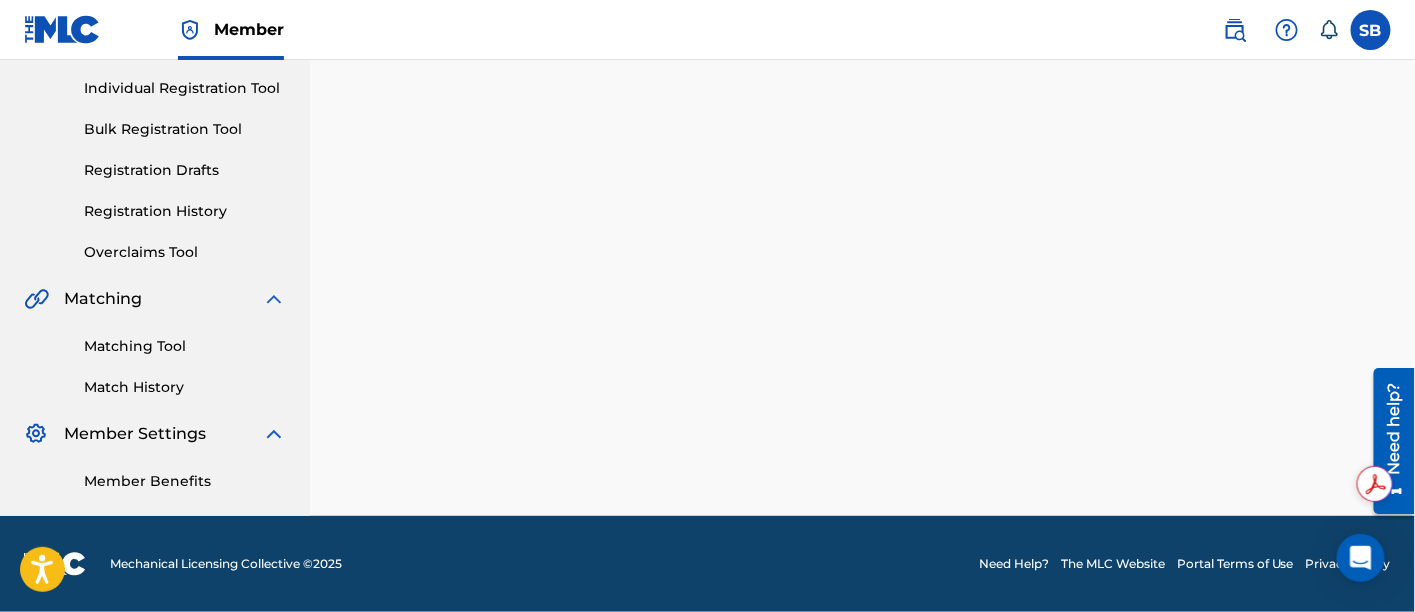 scroll, scrollTop: 0, scrollLeft: 0, axis: both 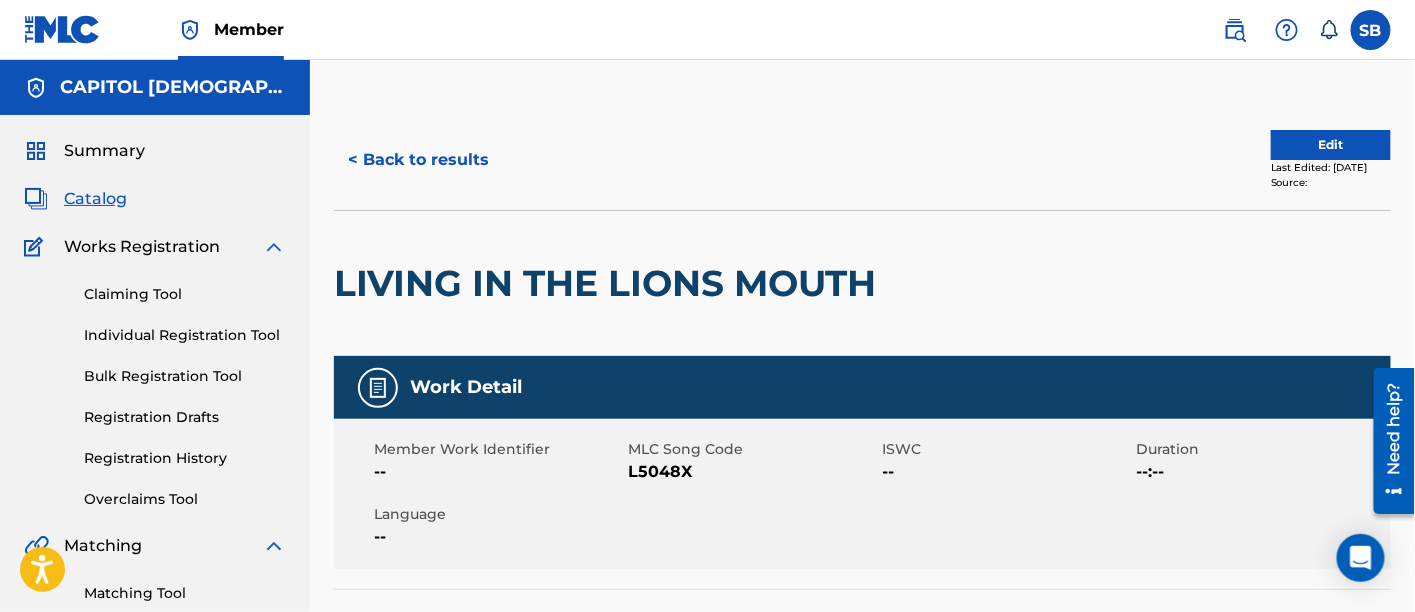 click on "< Back to results" at bounding box center (418, 160) 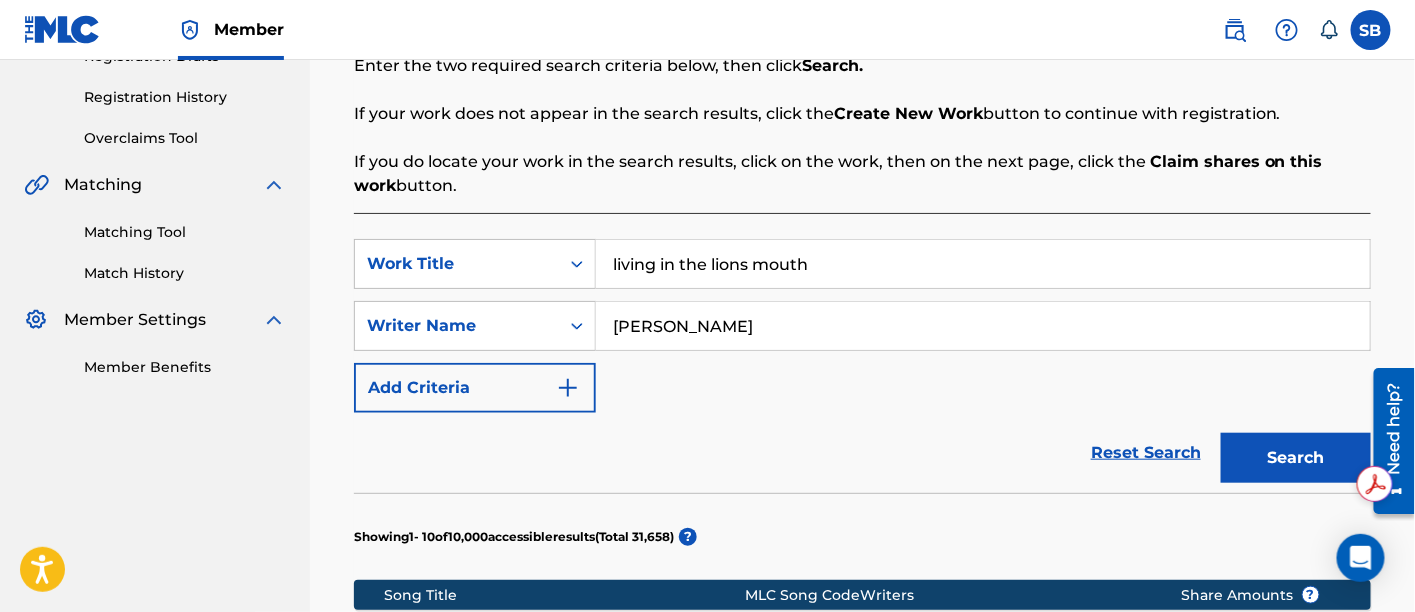 click on "living in the lions mouth" at bounding box center (983, 264) 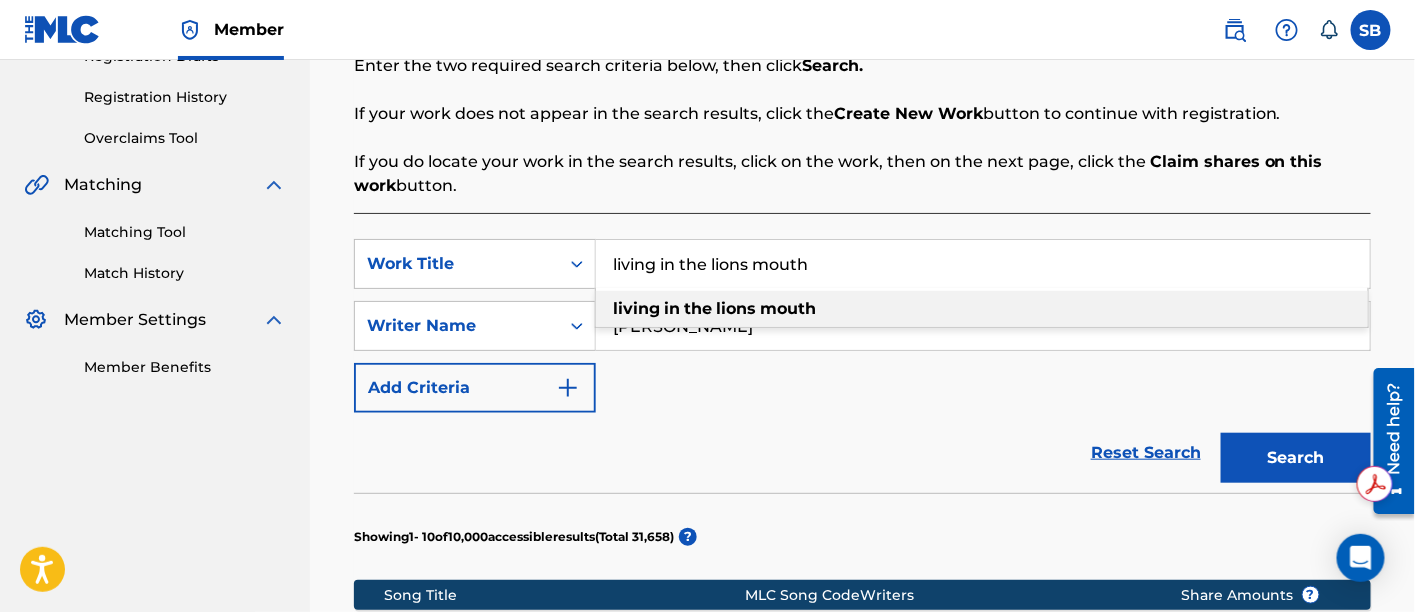 click on "living in the lions mouth" at bounding box center [983, 264] 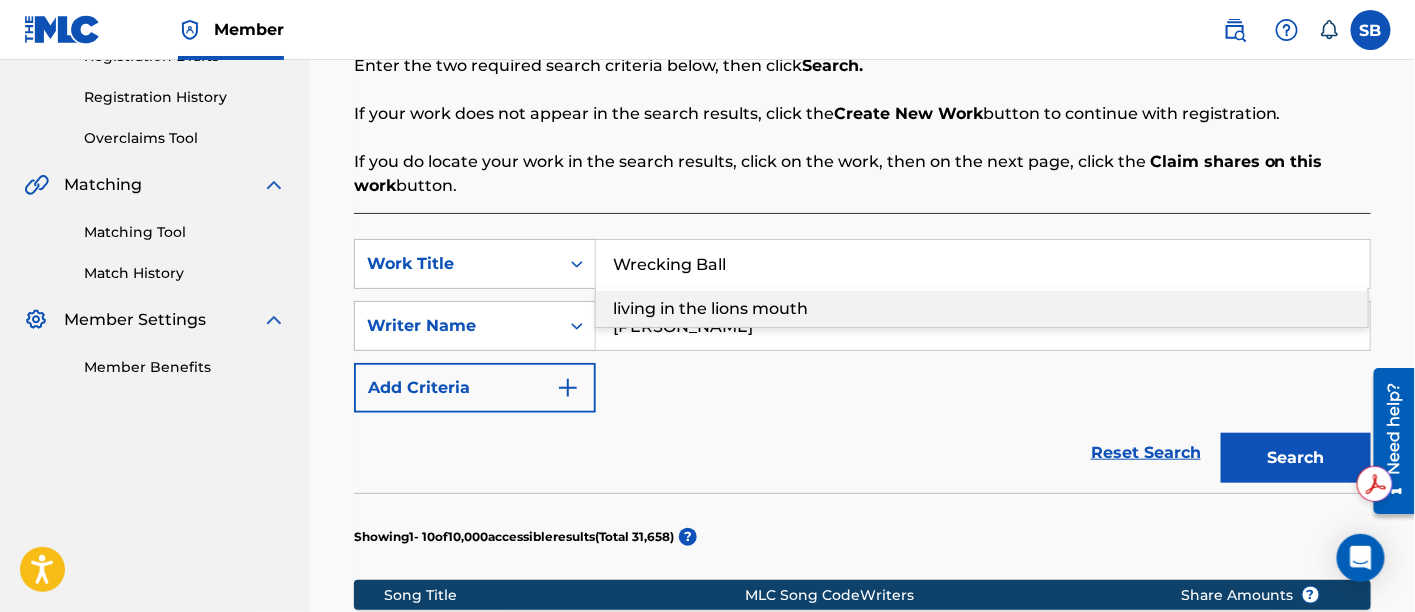 click on "Wrecking Ball" at bounding box center [983, 264] 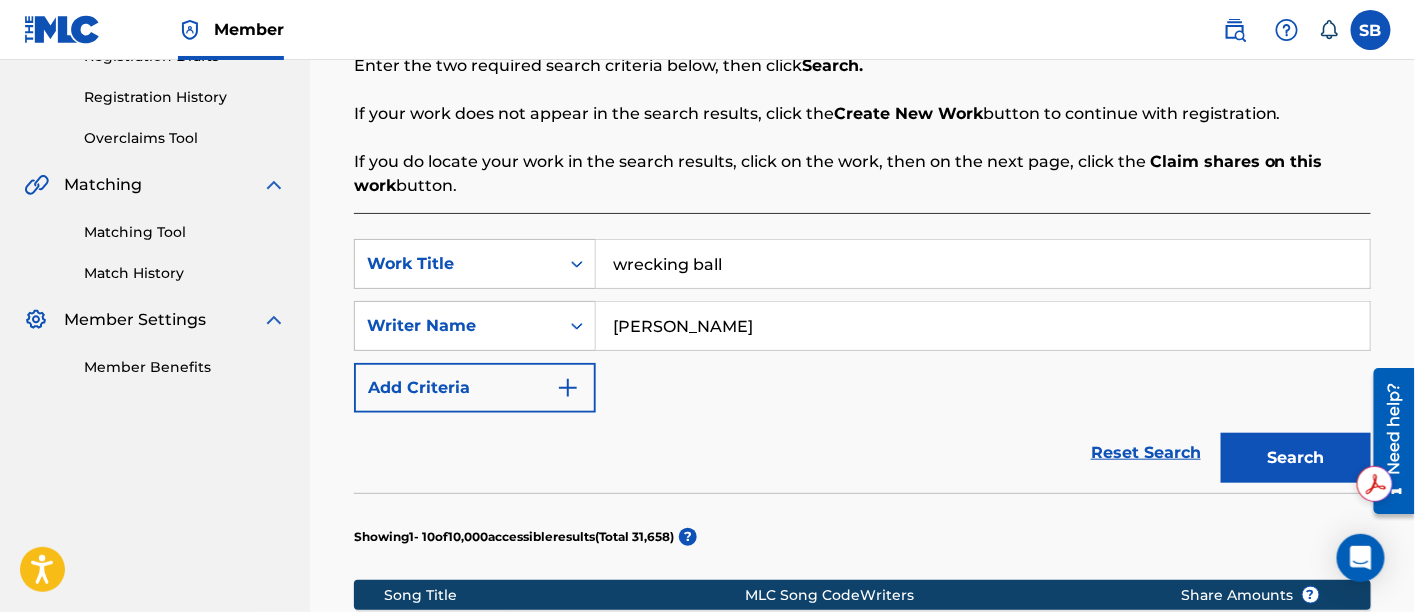 type on "wrecking ball" 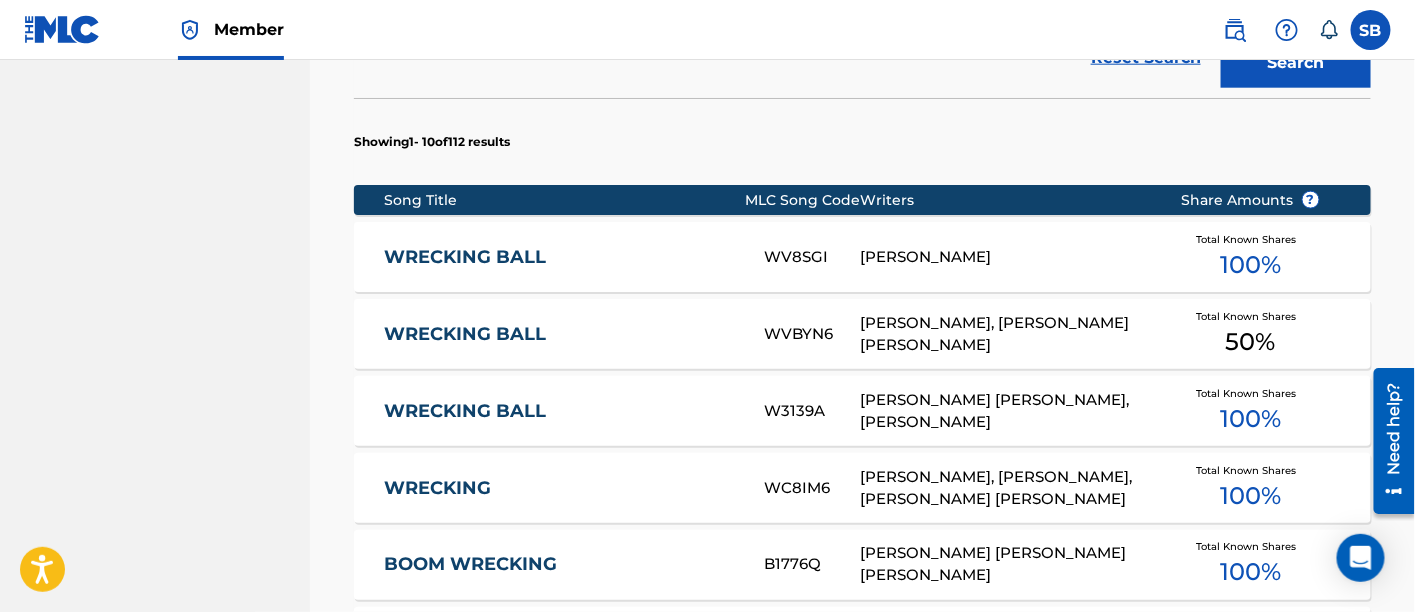 scroll, scrollTop: 836, scrollLeft: 0, axis: vertical 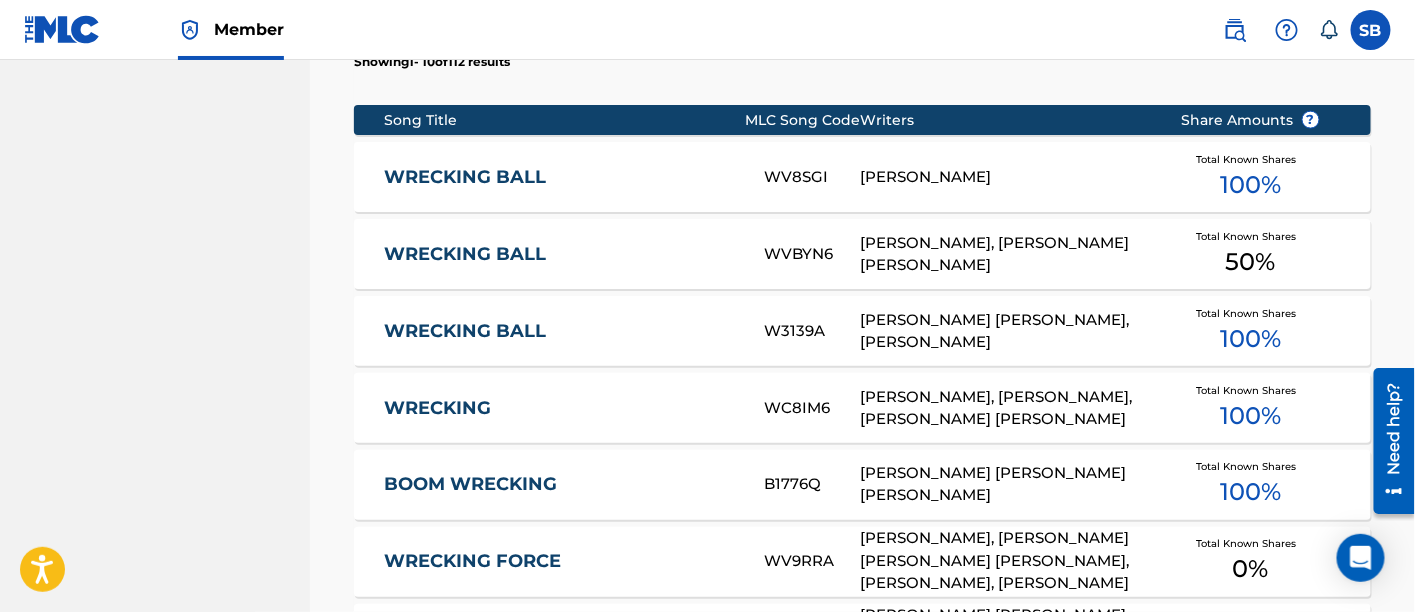 click on "WRECKING BALL W3139A WILLIAM EWING SIMON, JEFF JANSEN Total Known Shares 100 %" at bounding box center (862, 331) 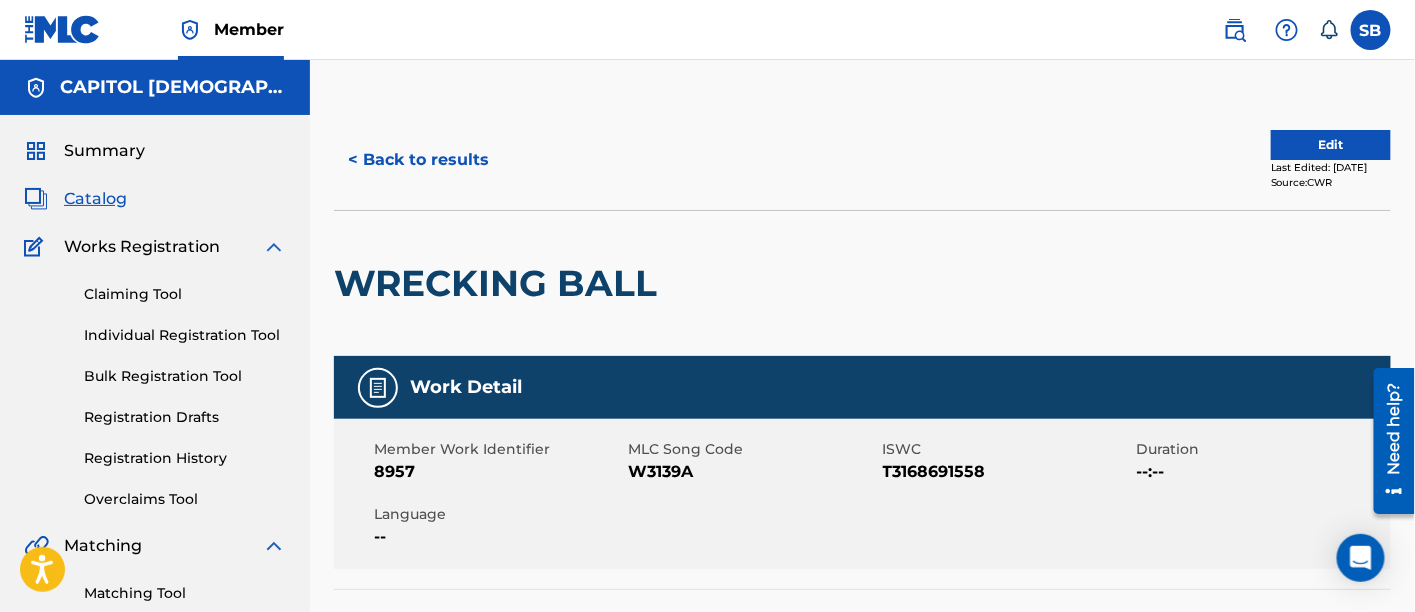 click on "T3168691558" at bounding box center (1007, 472) 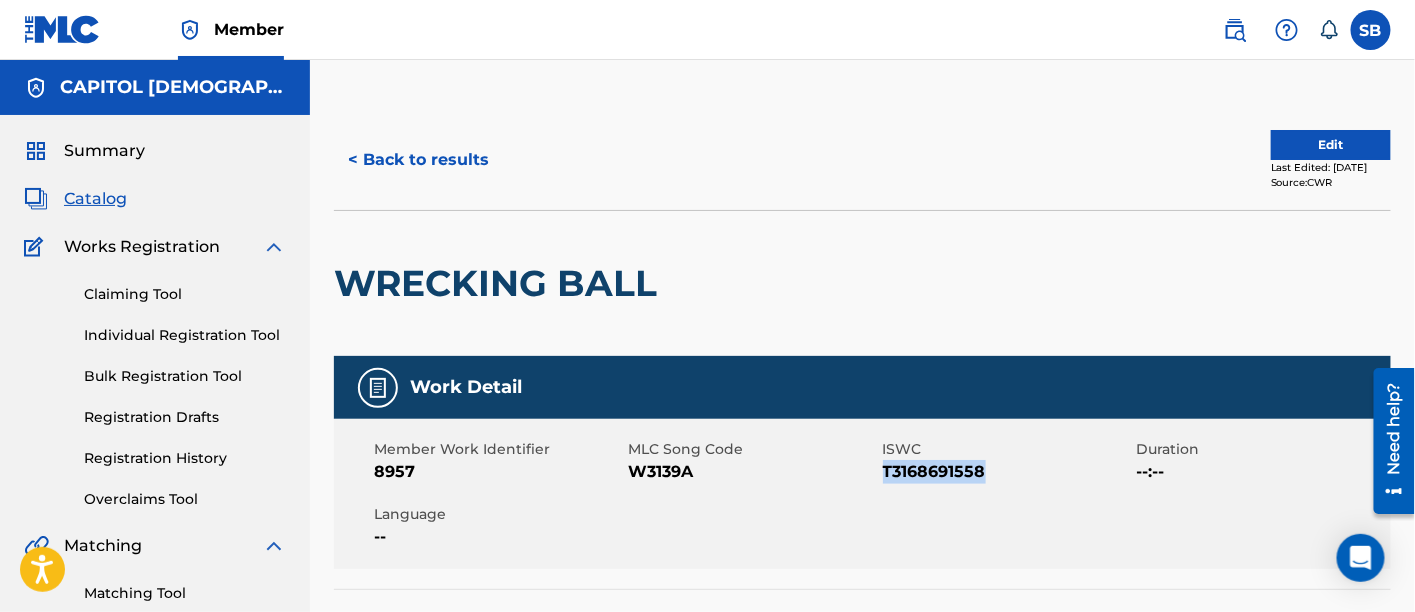 click on "T3168691558" at bounding box center [1007, 472] 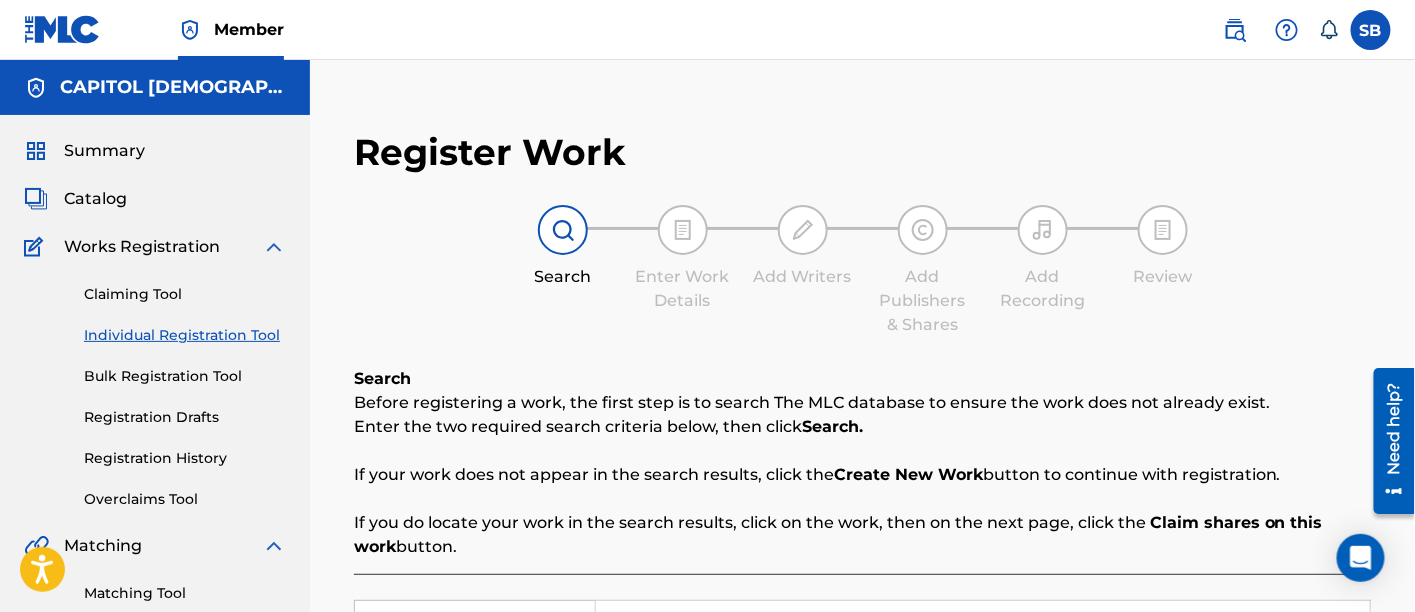 scroll, scrollTop: 361, scrollLeft: 0, axis: vertical 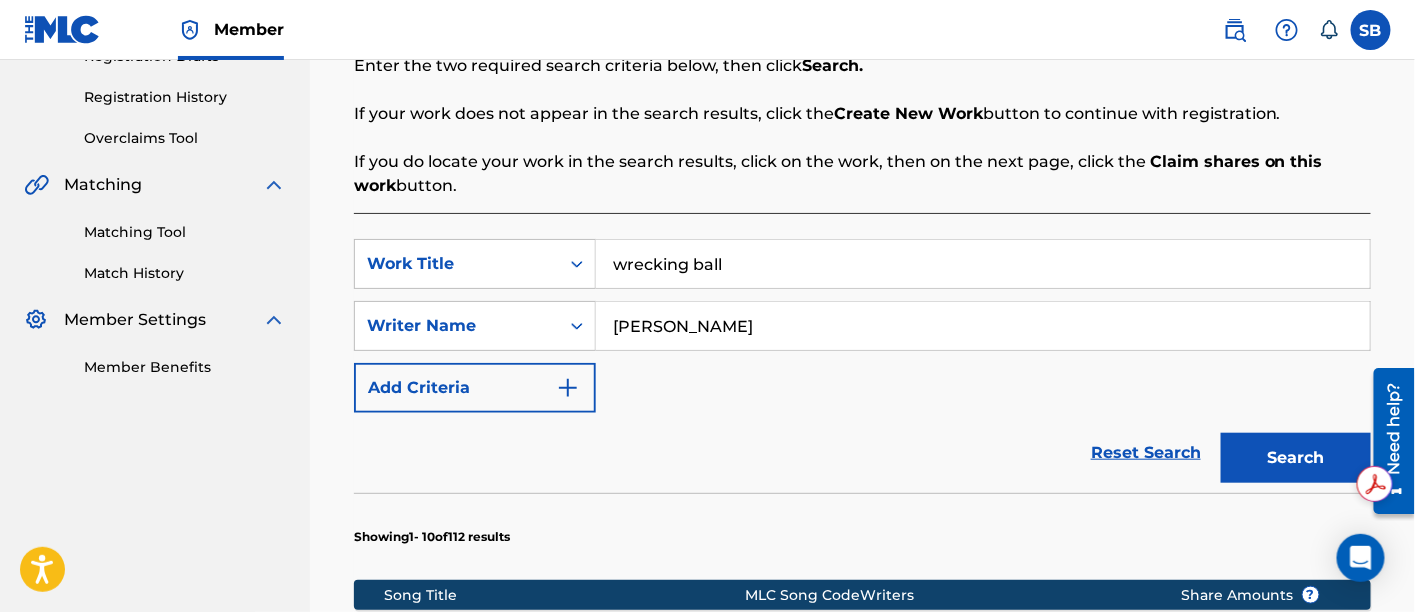 click on "wrecking ball" at bounding box center (983, 264) 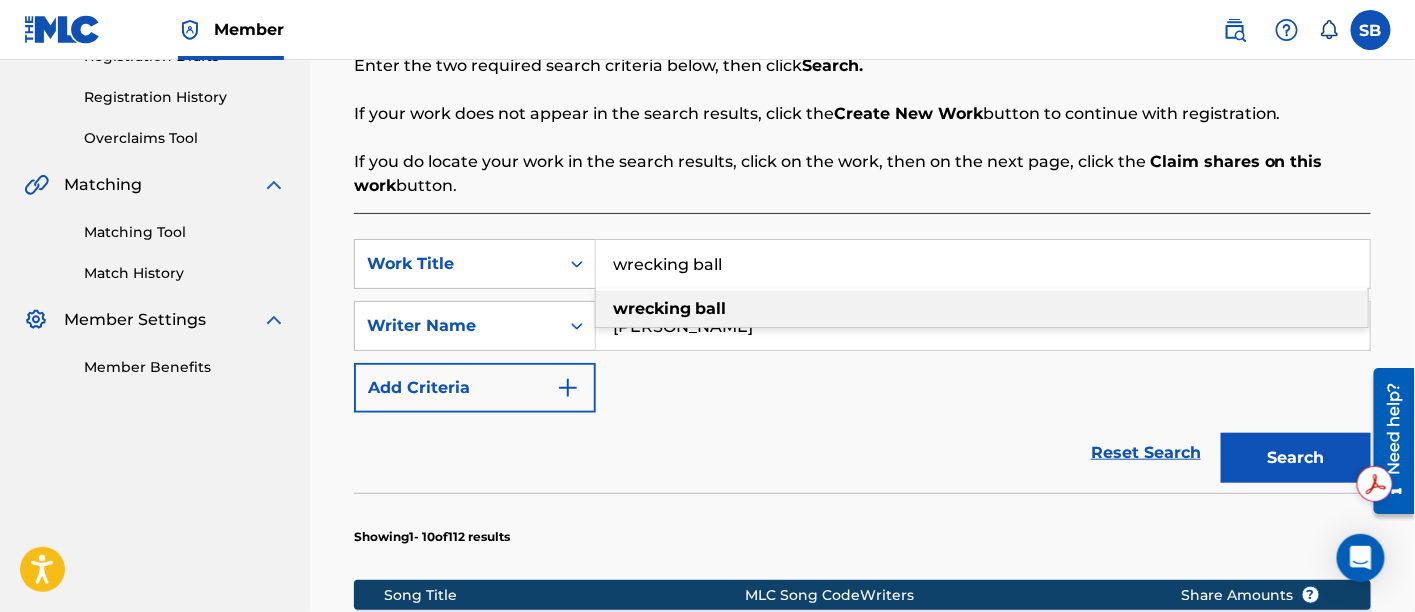click on "wrecking ball" at bounding box center (983, 264) 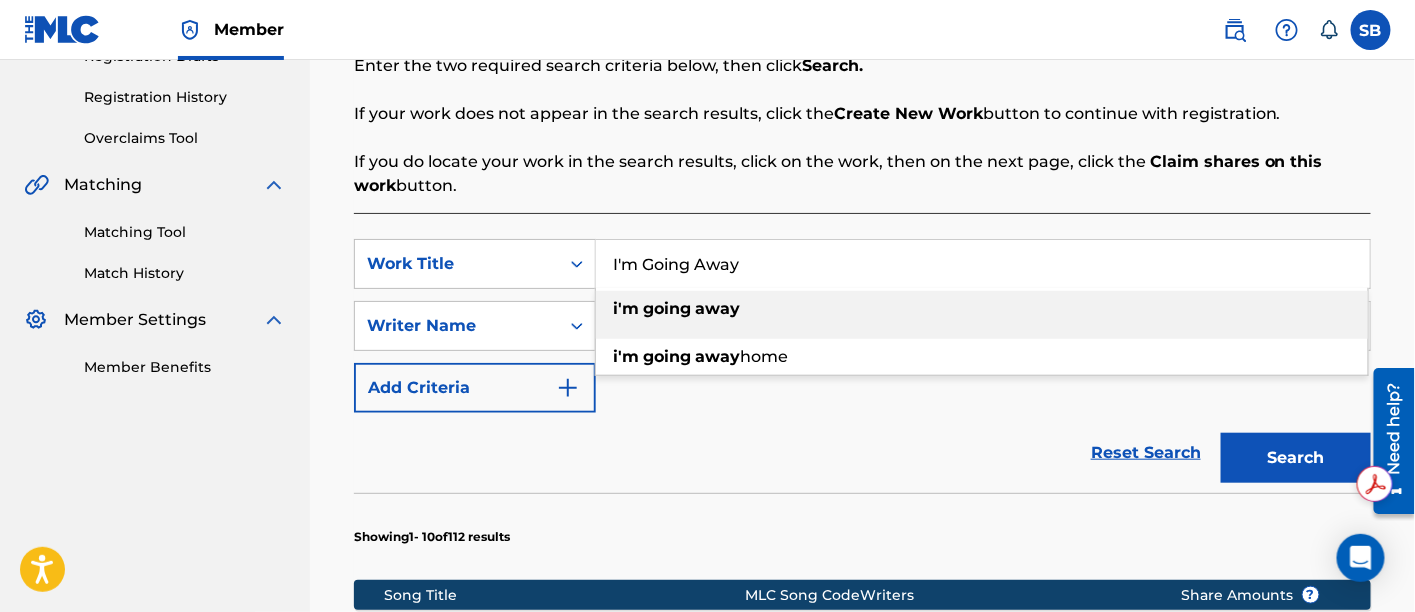 click on "i'm   going   away" at bounding box center [982, 309] 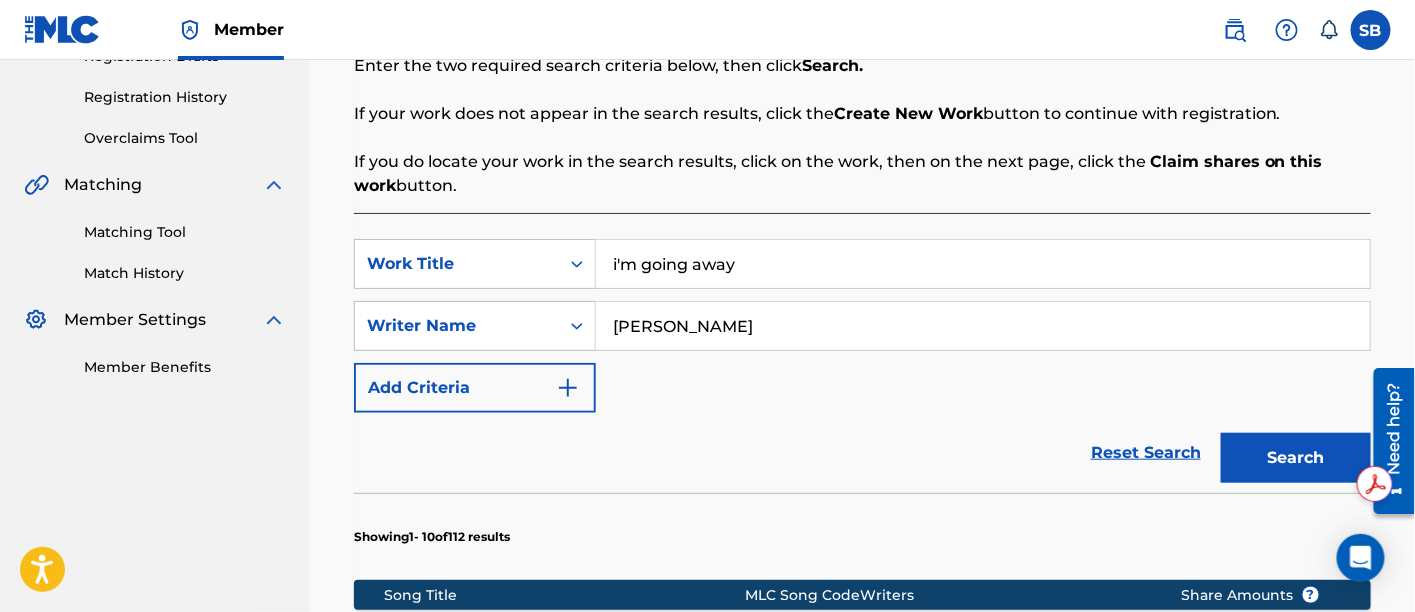 click on "simon" at bounding box center [983, 326] 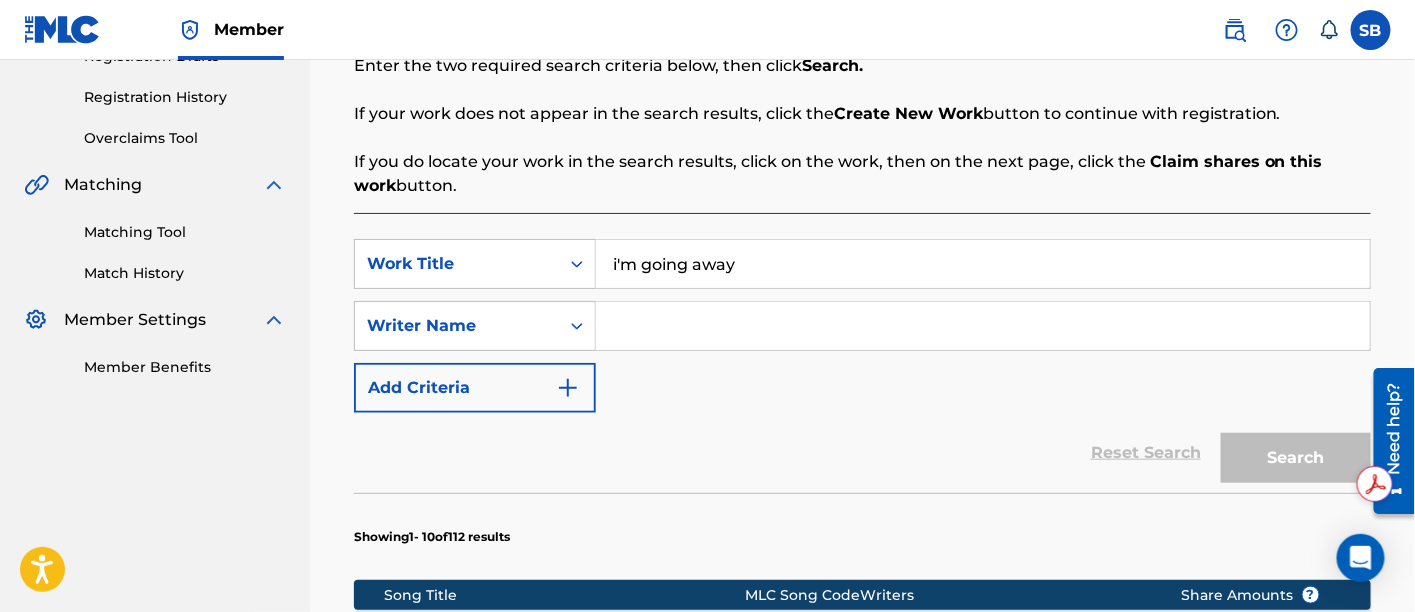 type 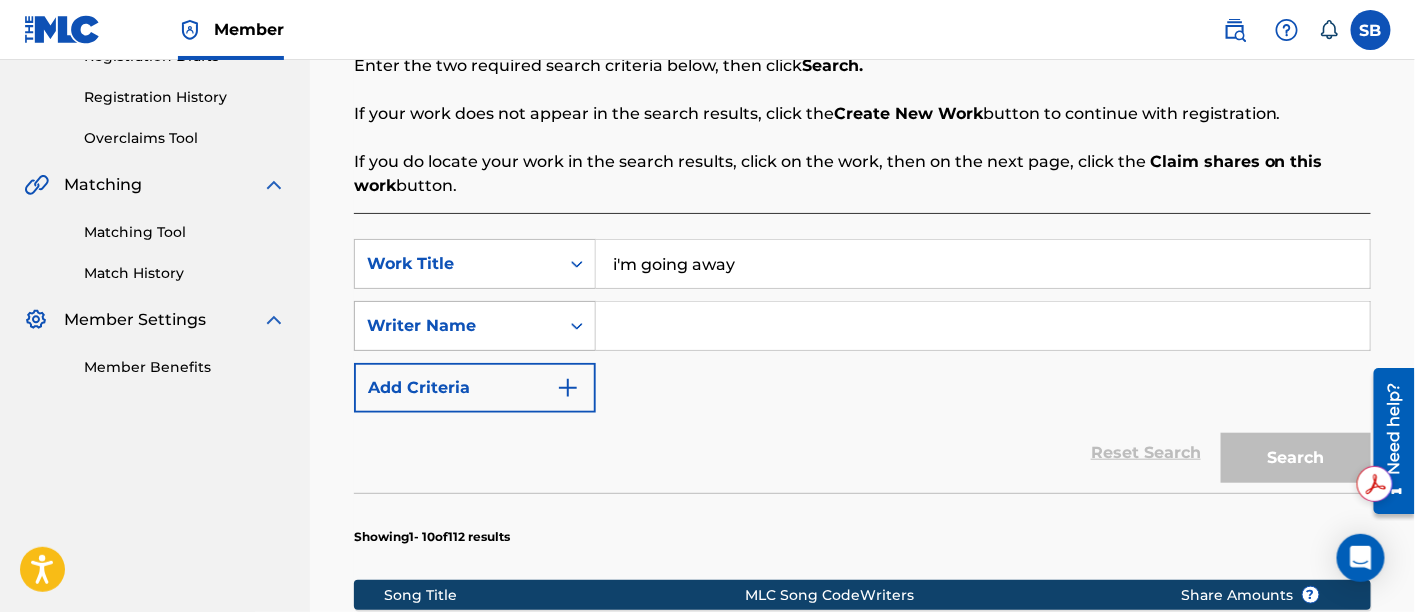 click on "Writer Name" at bounding box center (457, 326) 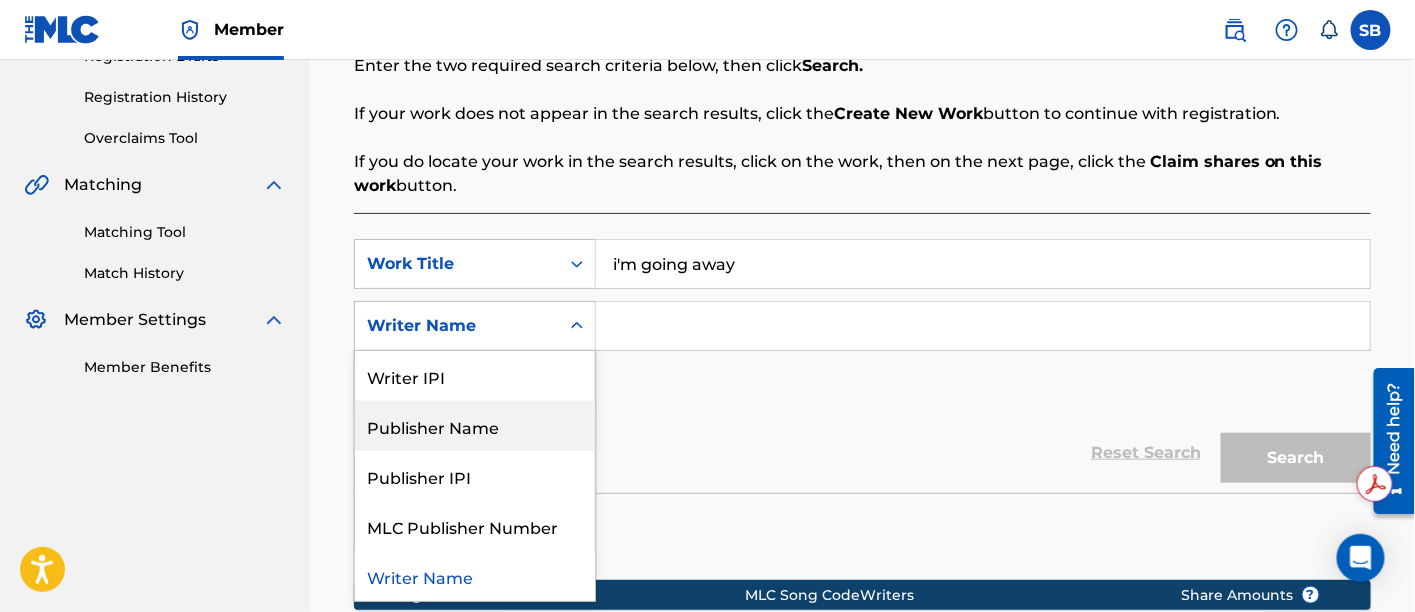 click on "Publisher Name" at bounding box center [475, 426] 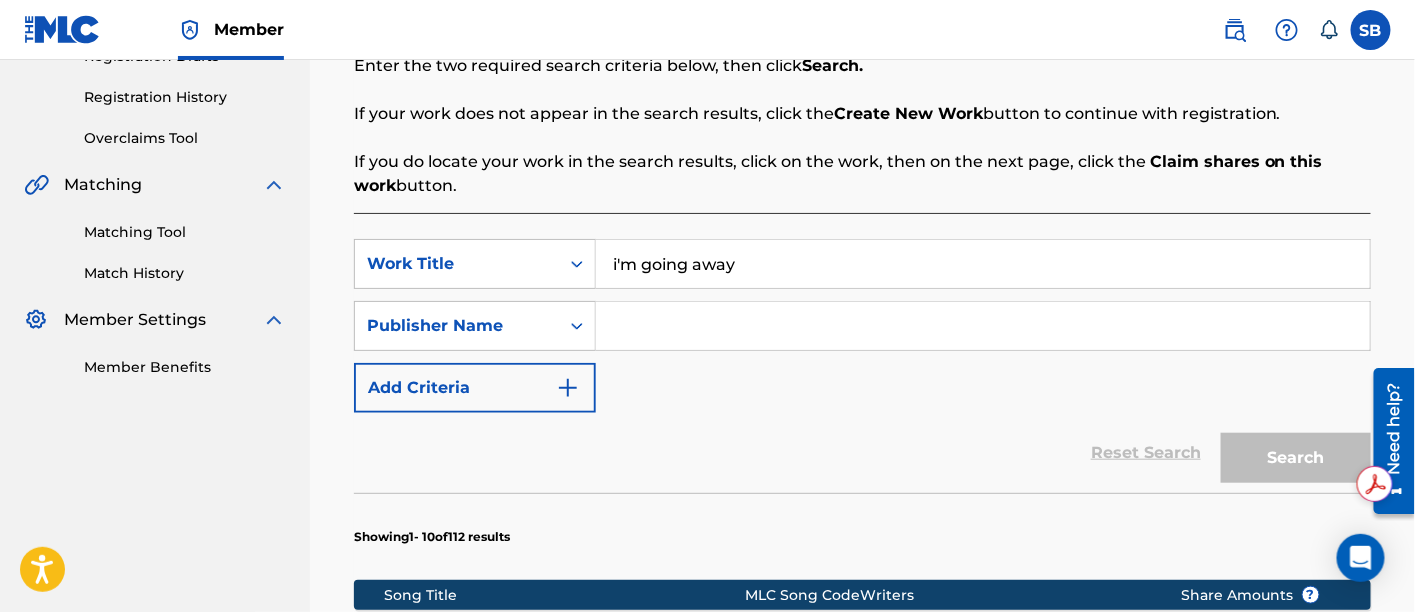 click at bounding box center [983, 326] 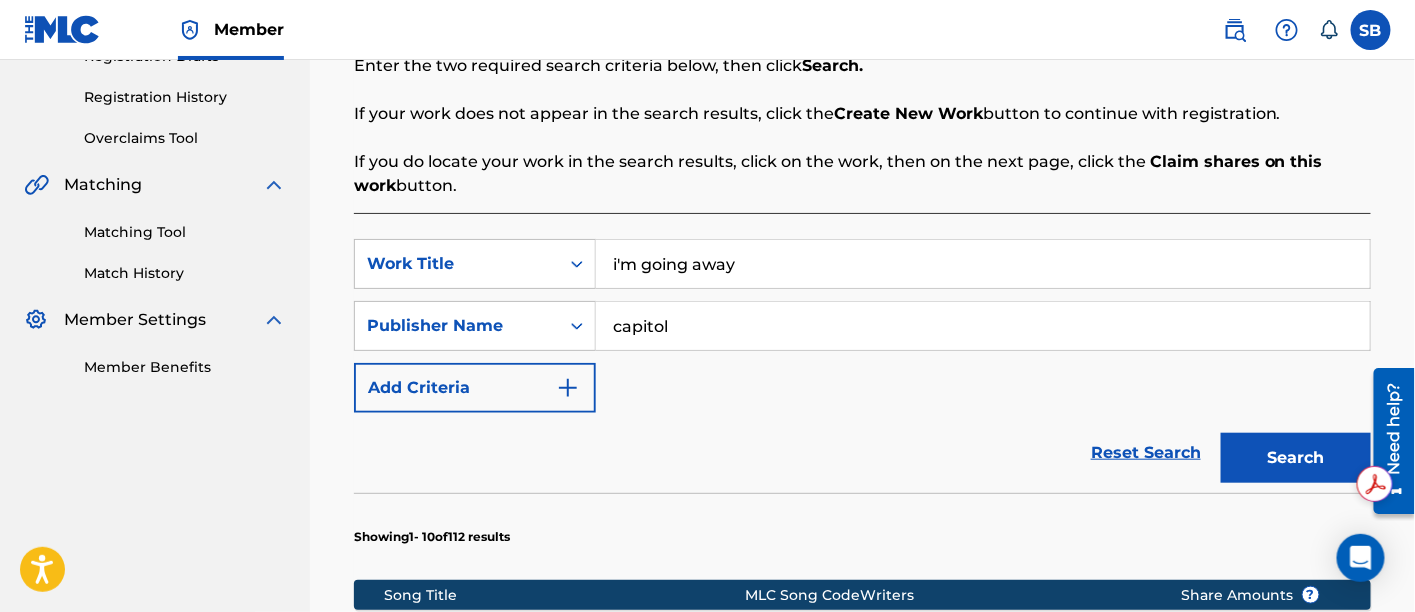 click on "Search" at bounding box center [1296, 458] 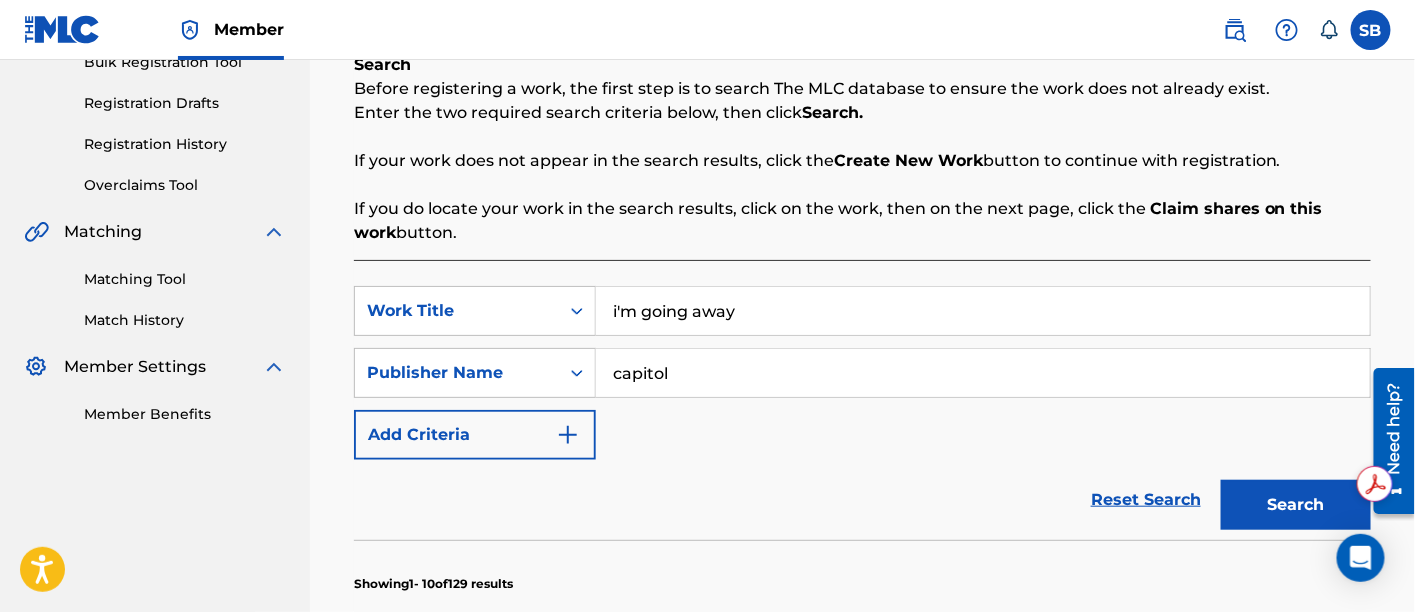 scroll, scrollTop: 315, scrollLeft: 0, axis: vertical 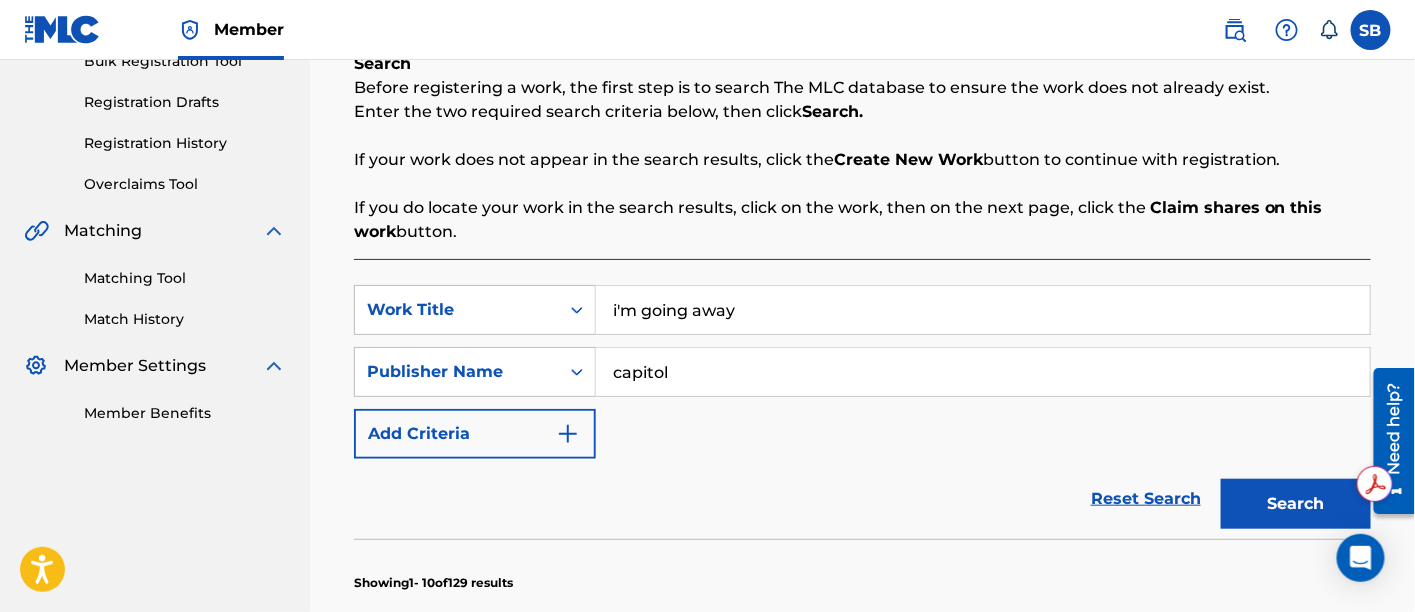 click on "capitol" at bounding box center [983, 372] 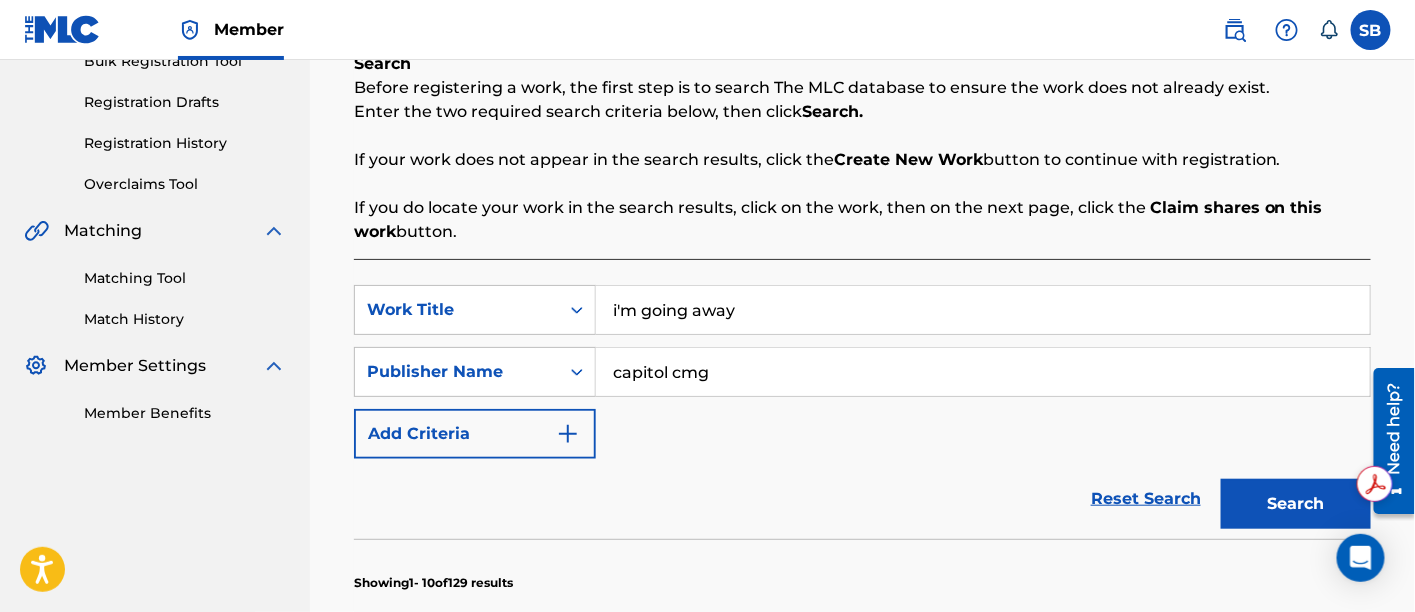 type on "capitol cmg" 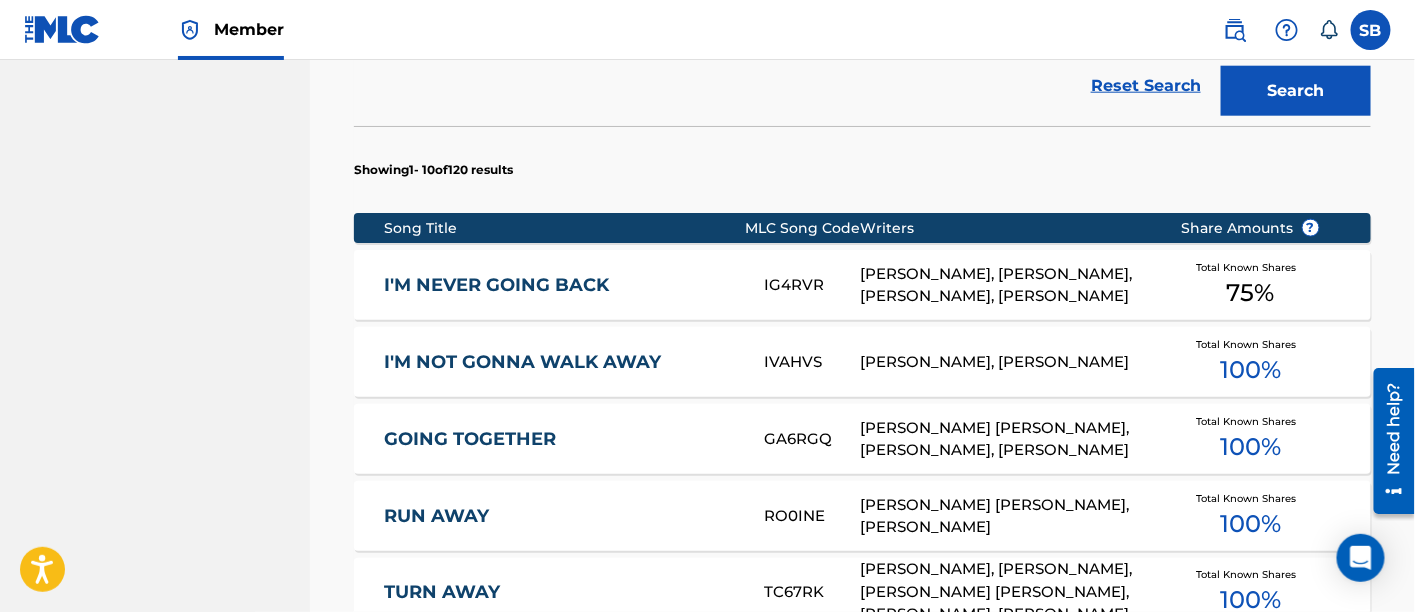 scroll, scrollTop: 728, scrollLeft: 0, axis: vertical 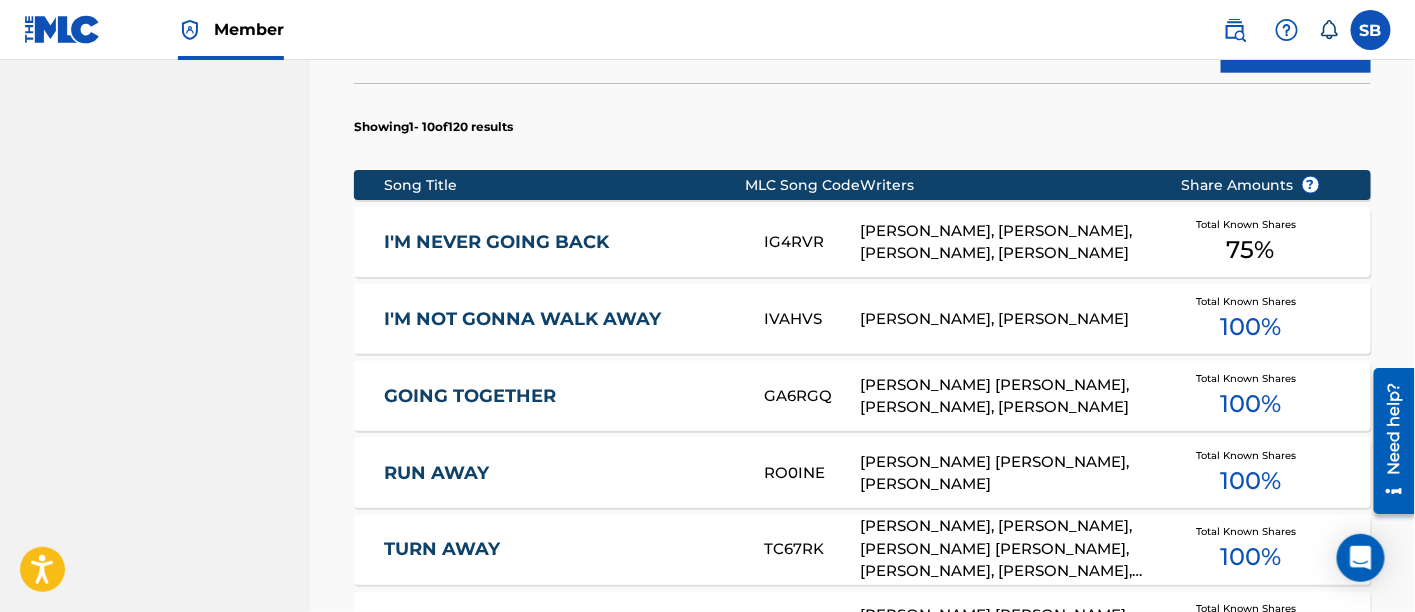 click on "I'M NOT GONNA WALK AWAY" at bounding box center (561, 319) 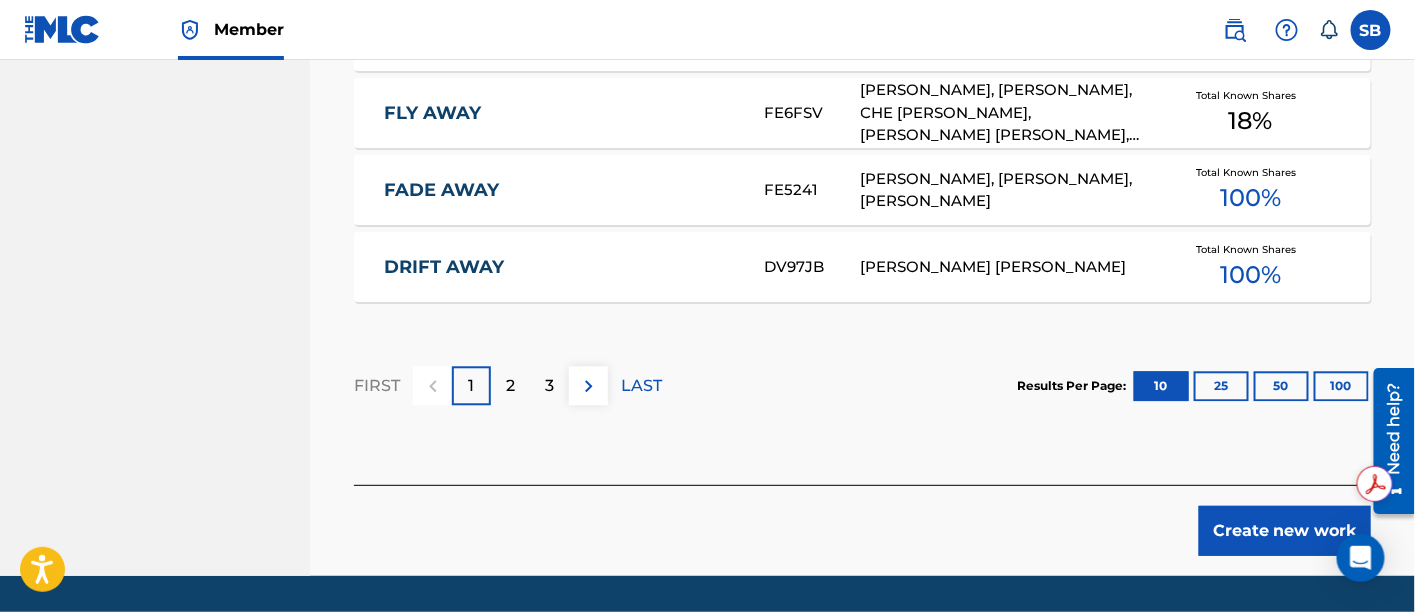 scroll, scrollTop: 1485, scrollLeft: 0, axis: vertical 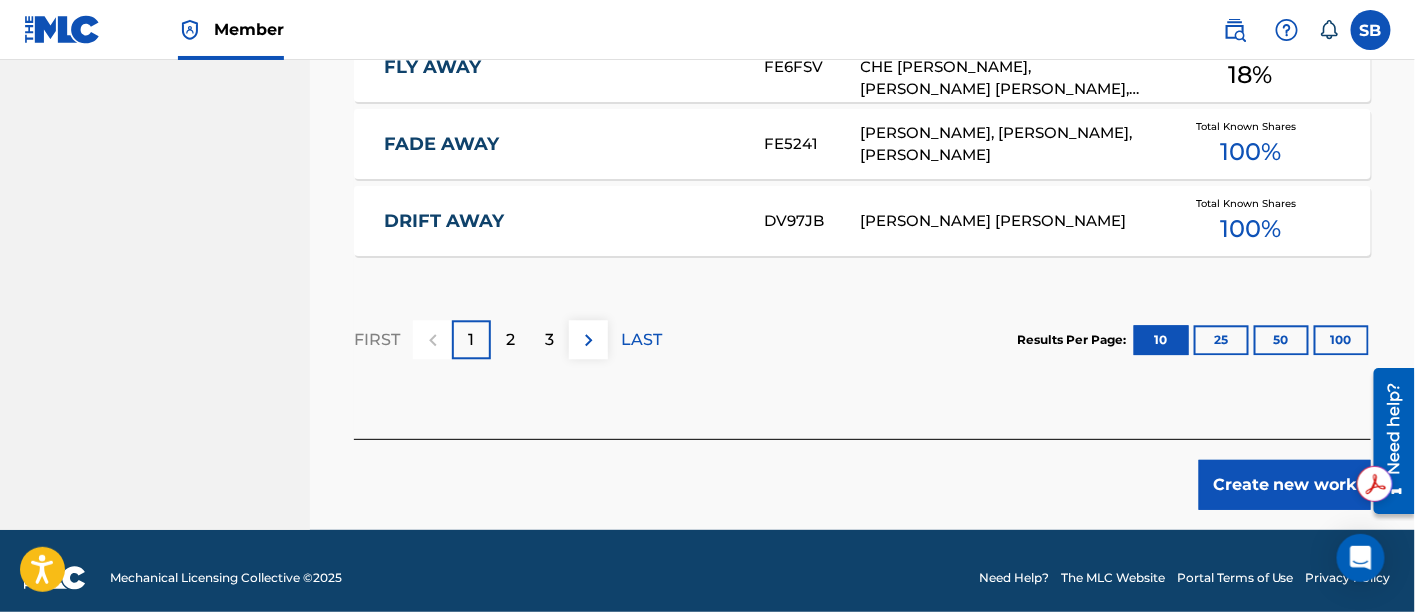 click on "Create new work" at bounding box center (862, 474) 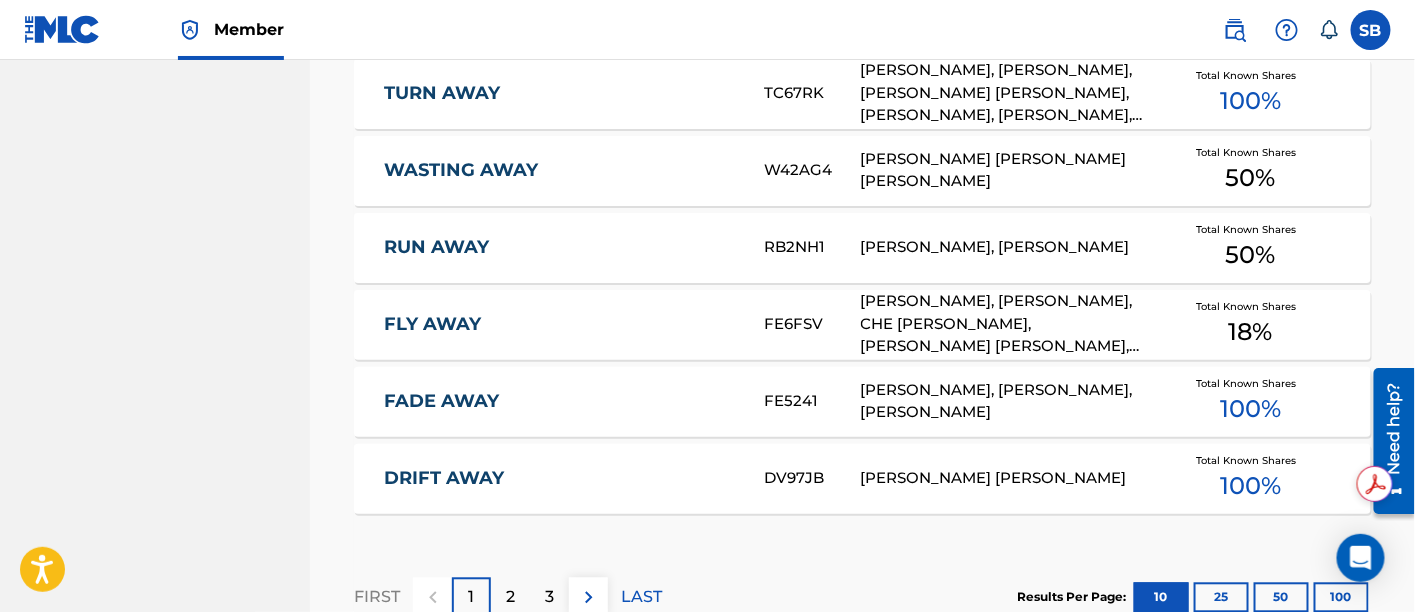 scroll, scrollTop: 1225, scrollLeft: 0, axis: vertical 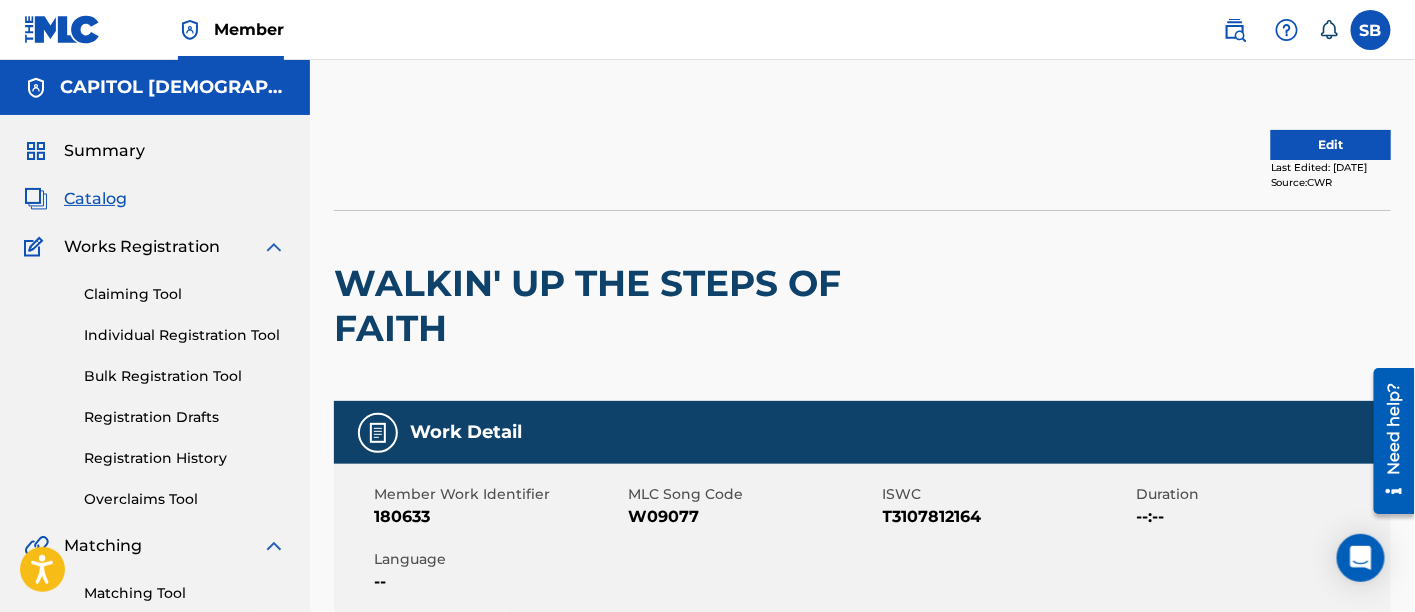 click on "T3107812164" at bounding box center [1007, 517] 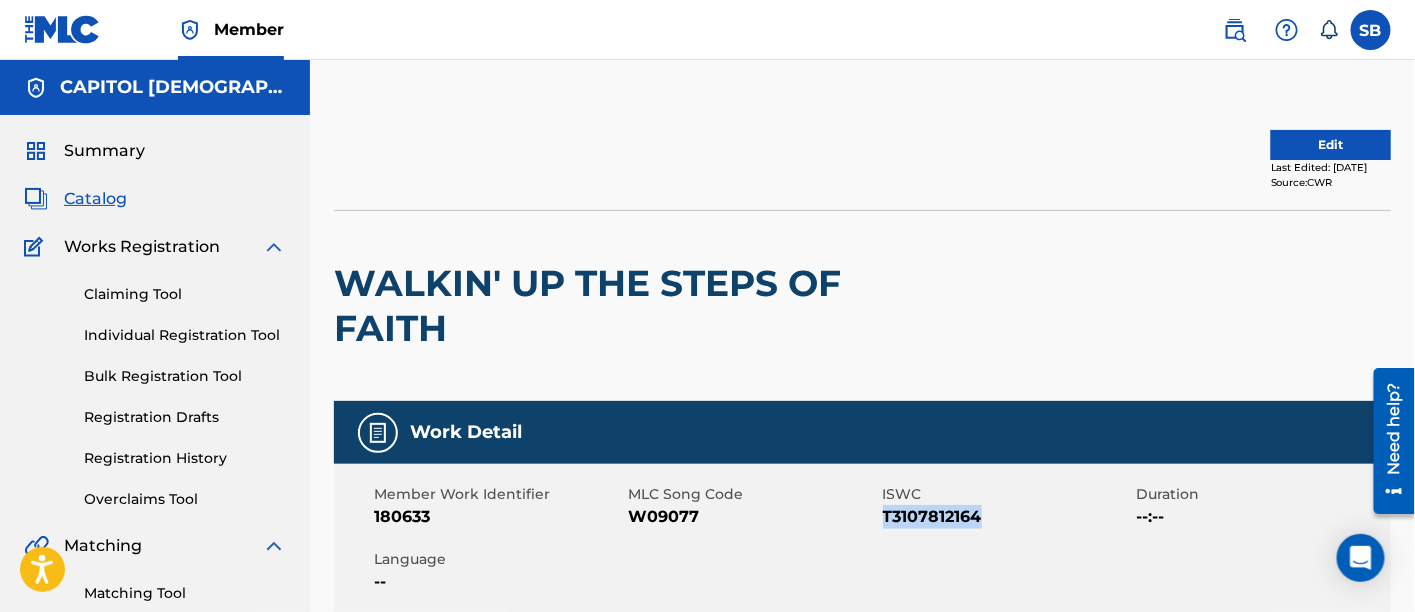 click on "T3107812164" at bounding box center (1007, 517) 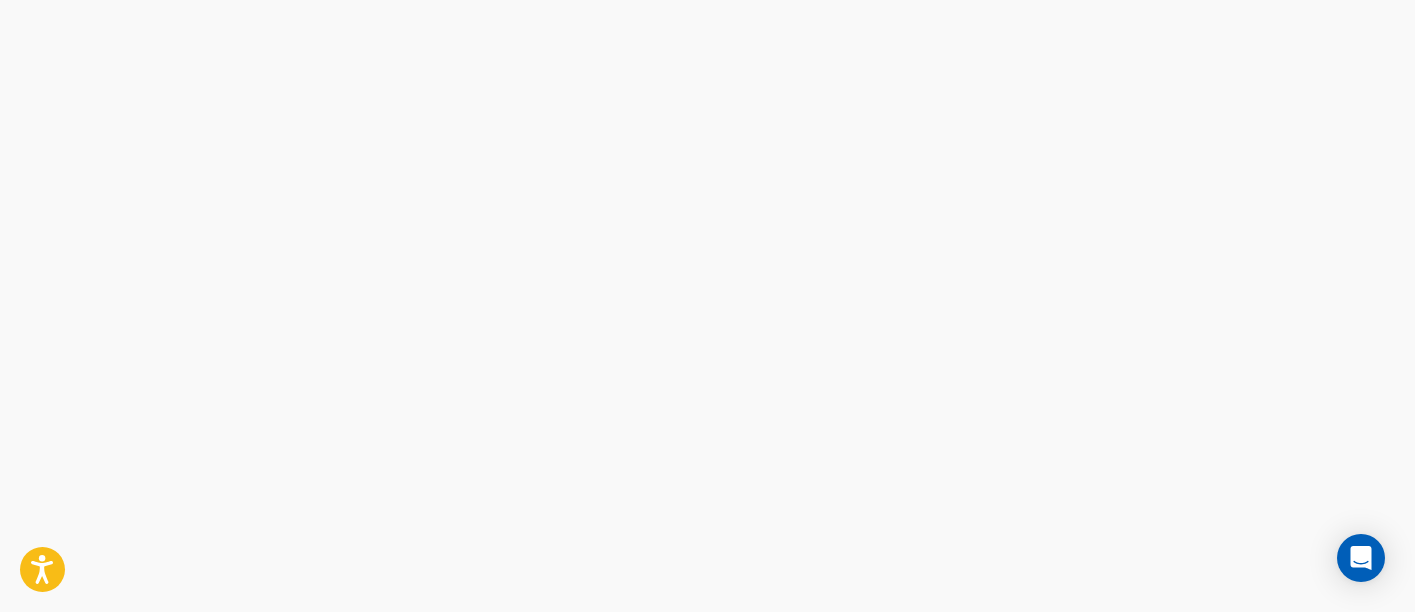 scroll, scrollTop: 0, scrollLeft: 0, axis: both 